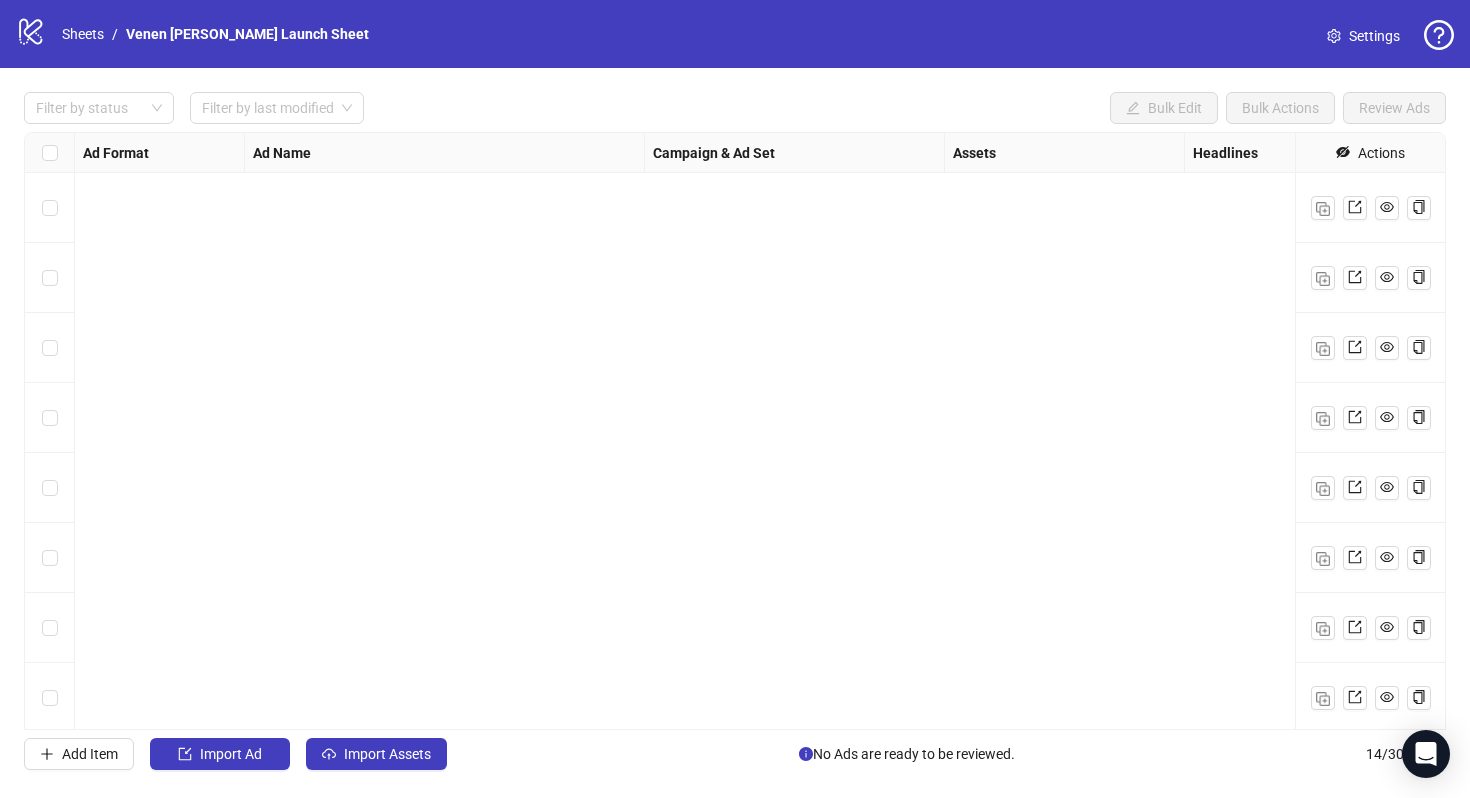 scroll, scrollTop: 0, scrollLeft: 0, axis: both 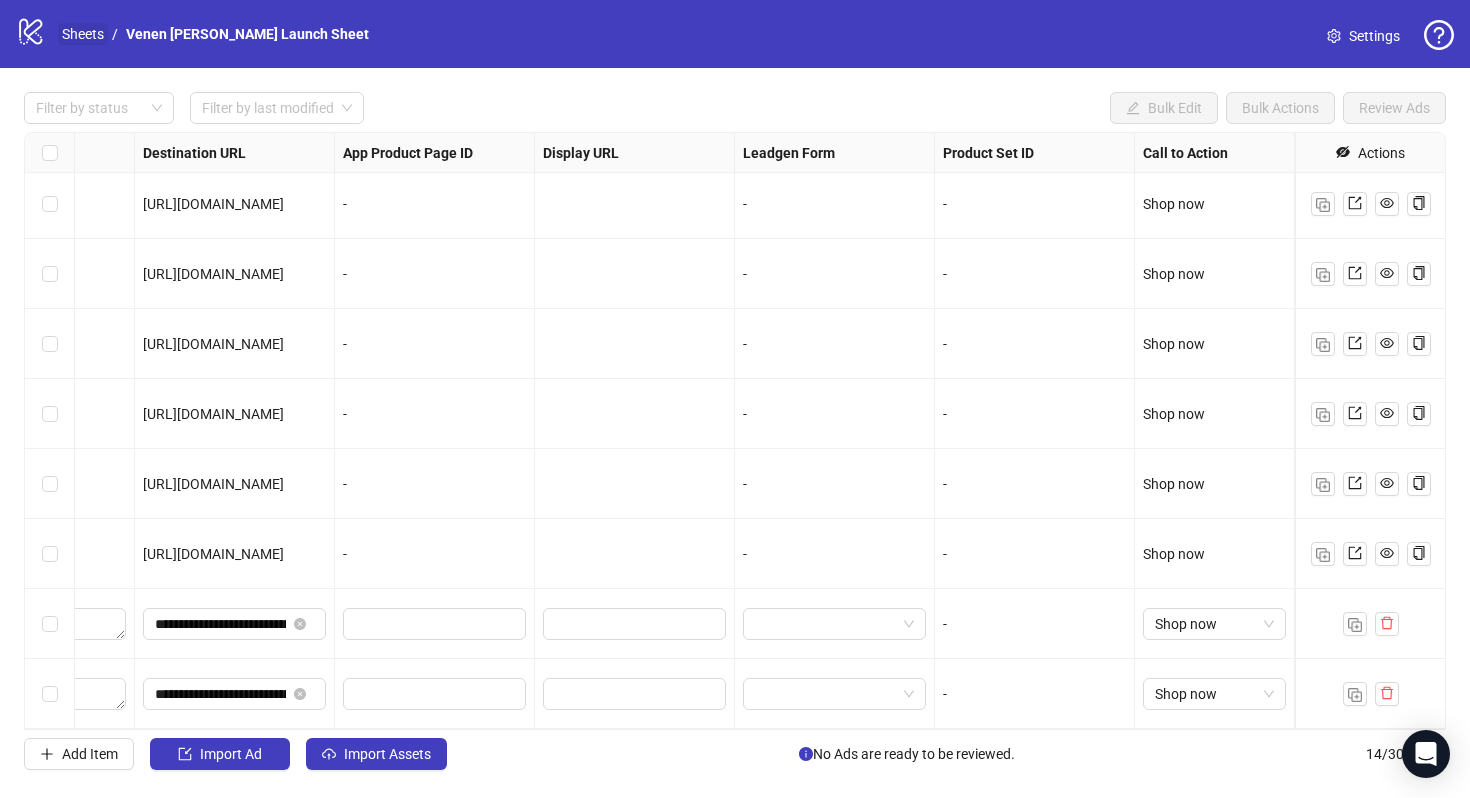 click on "Sheets" at bounding box center [83, 34] 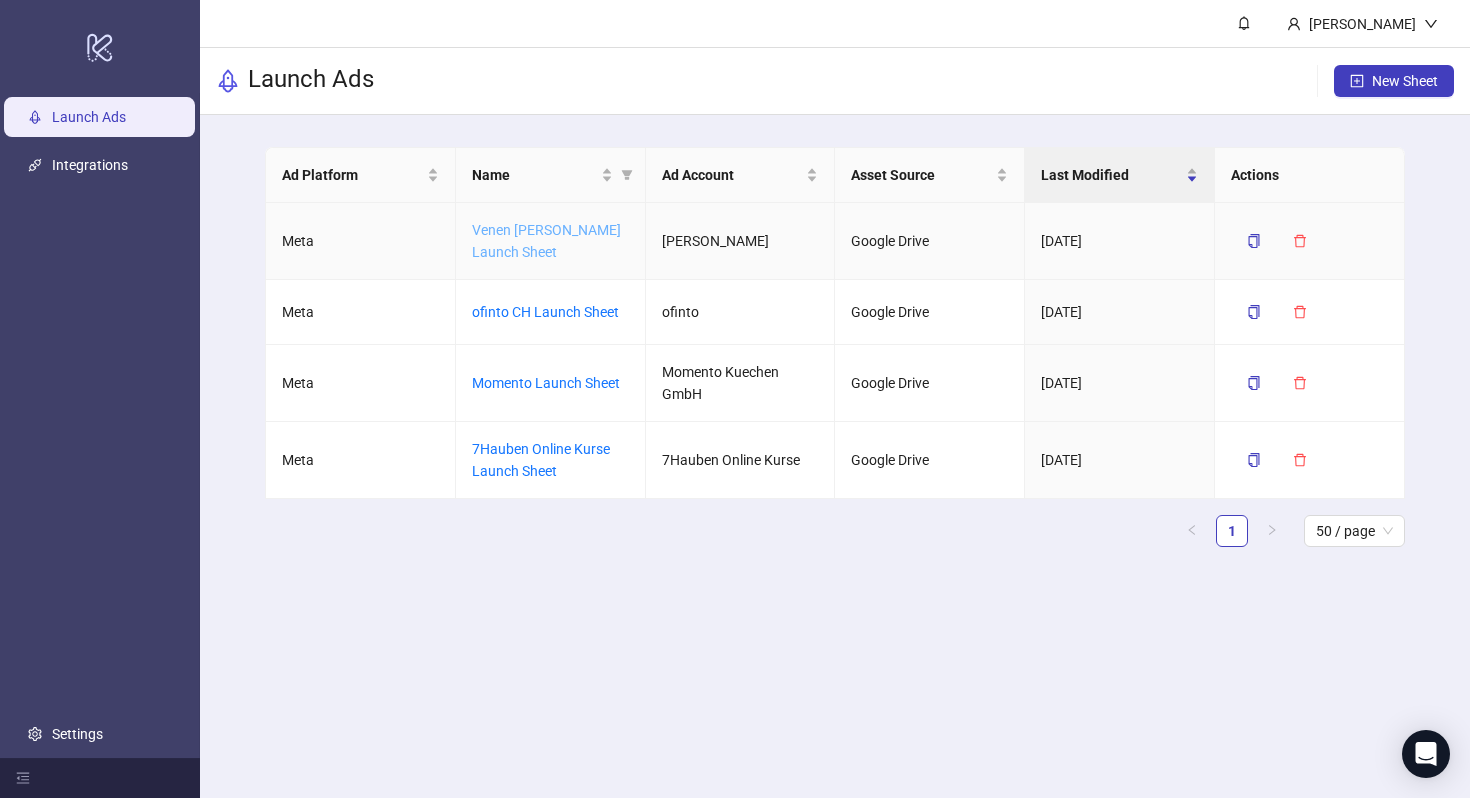 click on "Venen [PERSON_NAME] Launch Sheet" at bounding box center [546, 241] 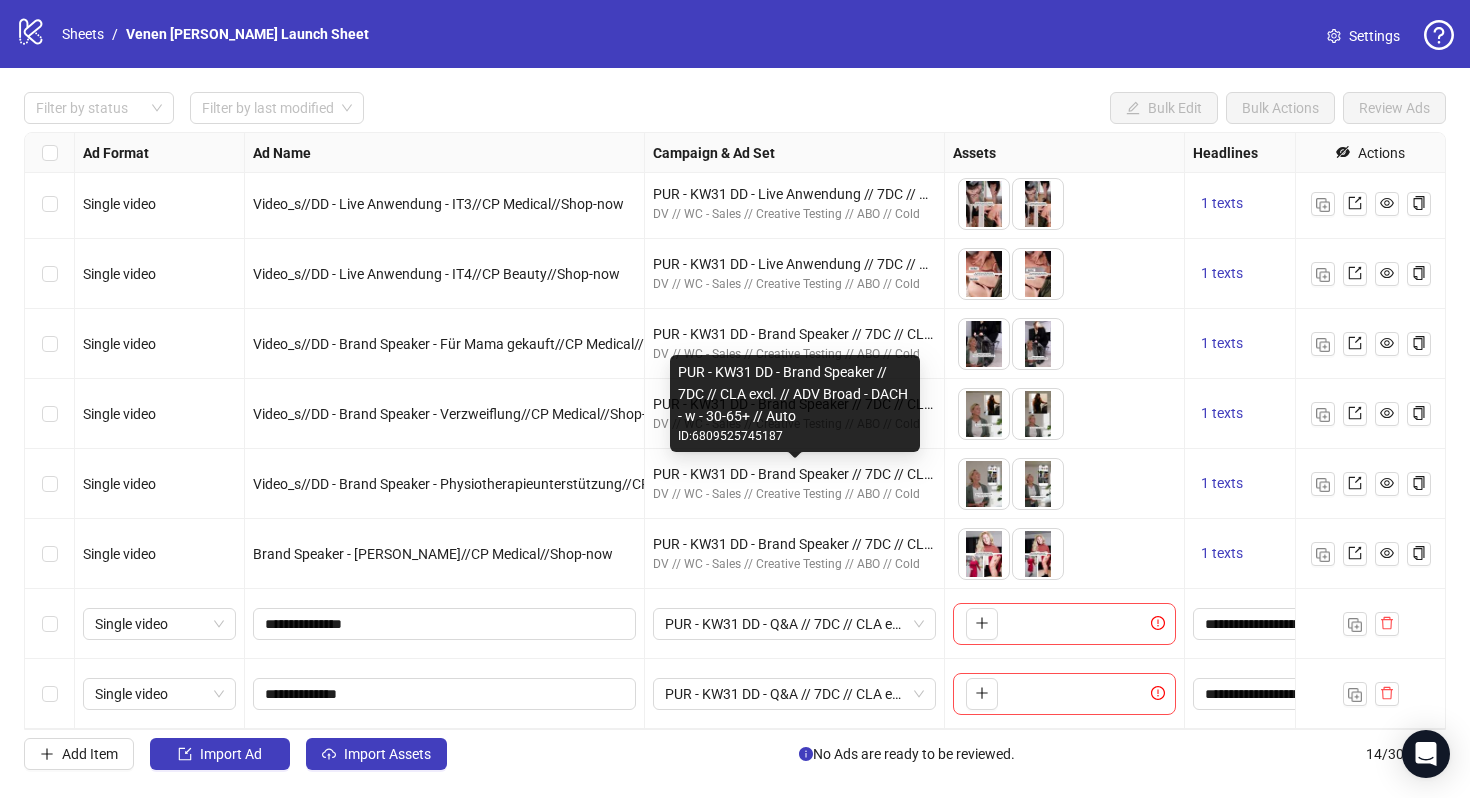 scroll, scrollTop: 0, scrollLeft: 0, axis: both 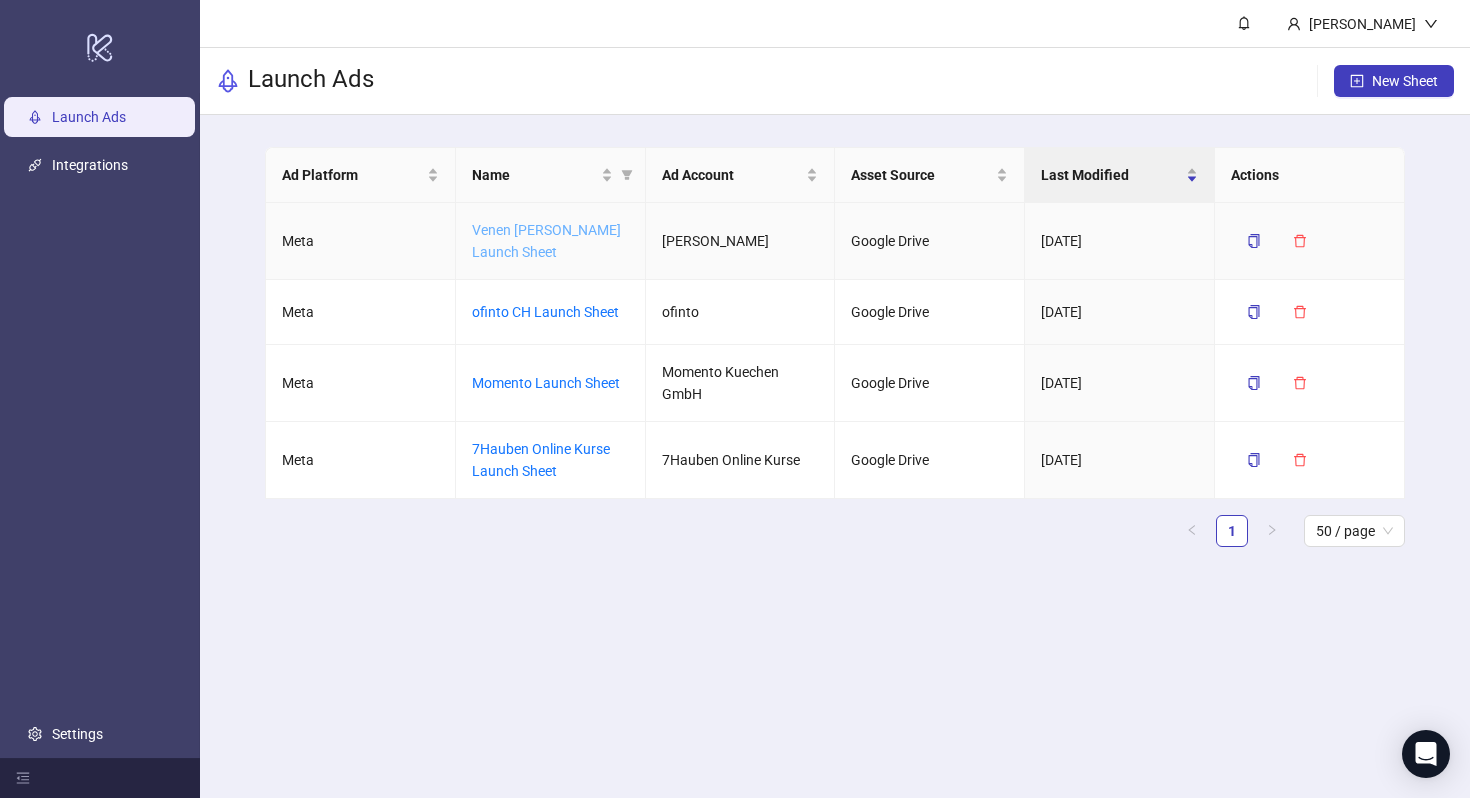 click on "Venen [PERSON_NAME] Launch Sheet" at bounding box center [546, 241] 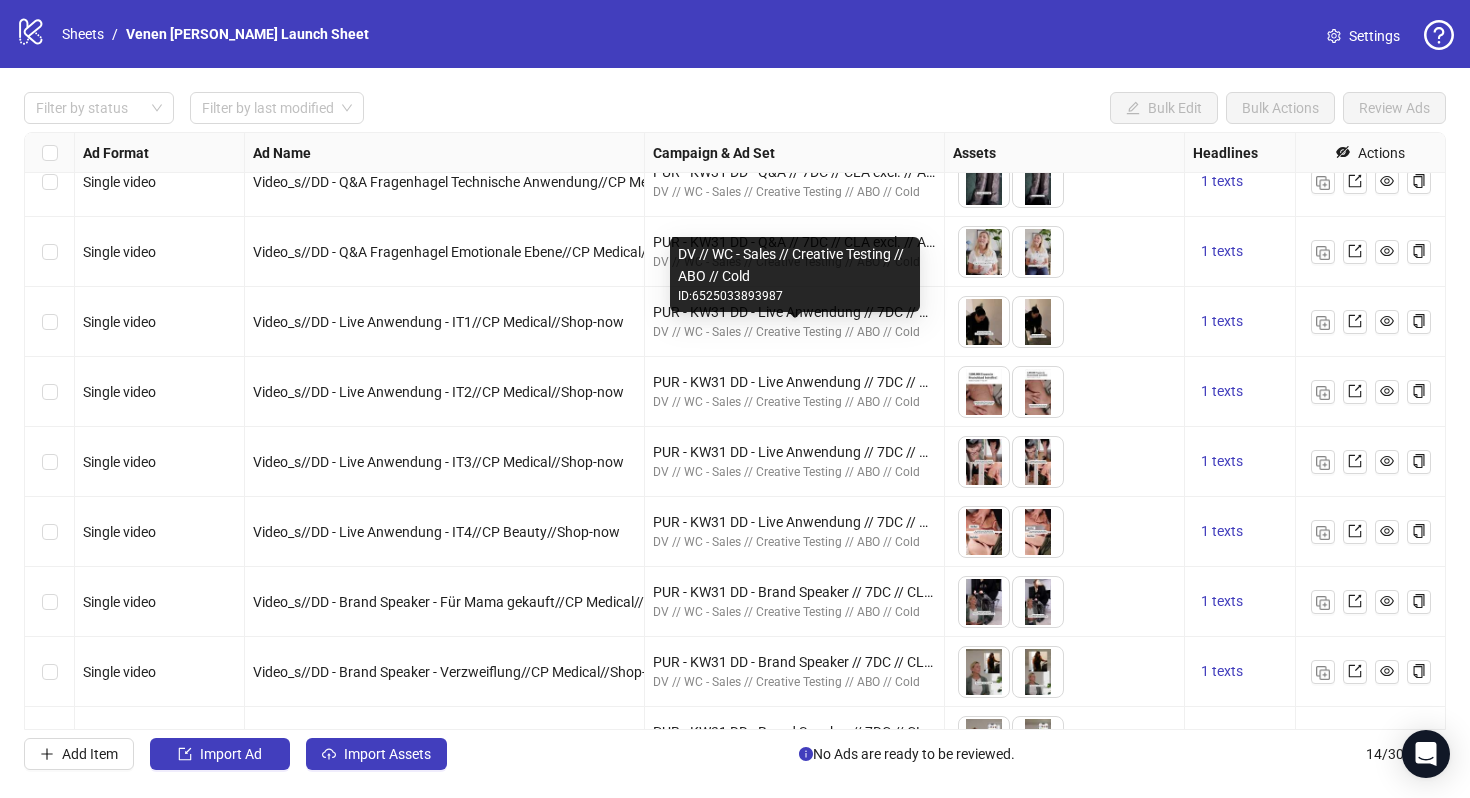 scroll, scrollTop: 424, scrollLeft: 0, axis: vertical 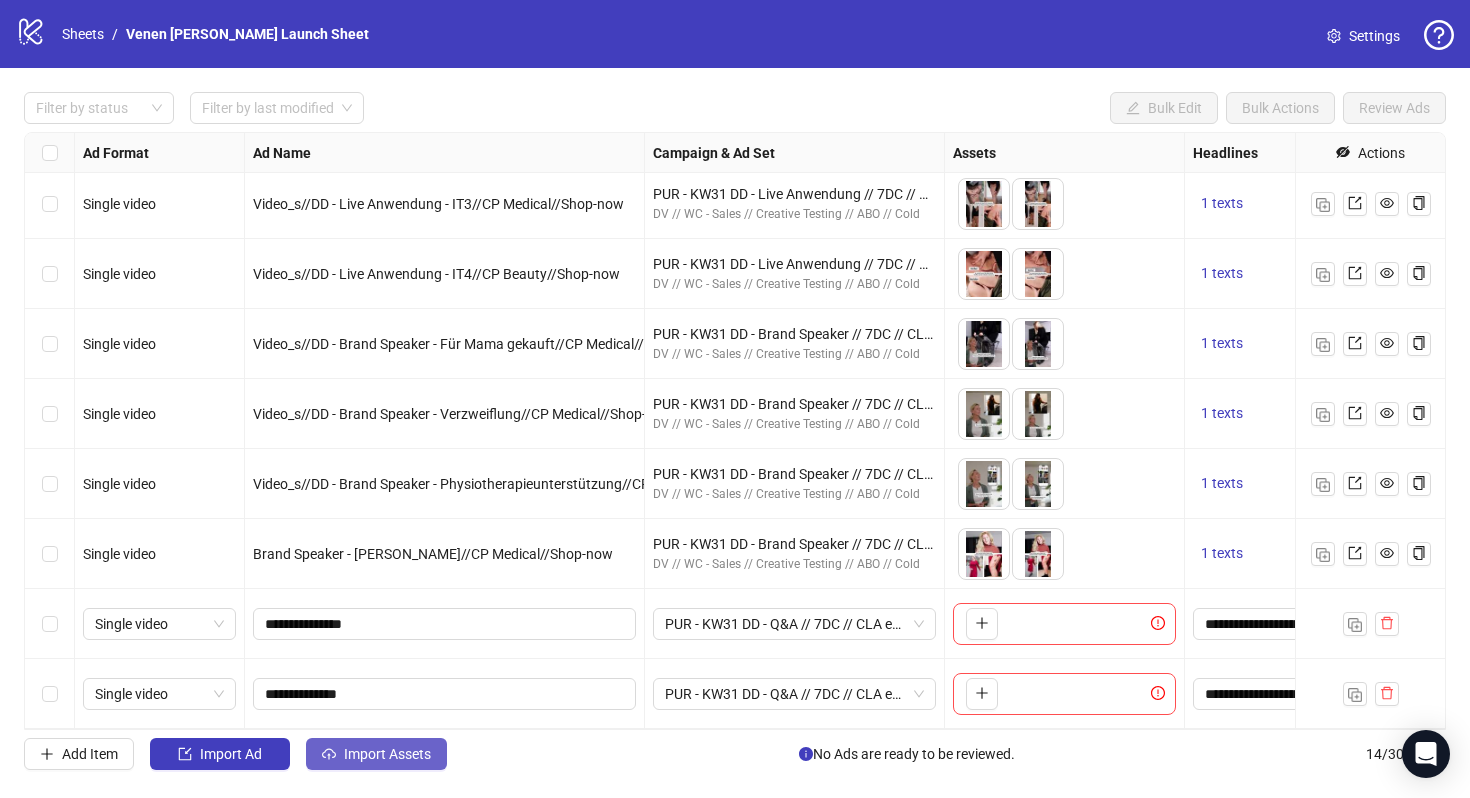 click on "Import Assets" at bounding box center (376, 754) 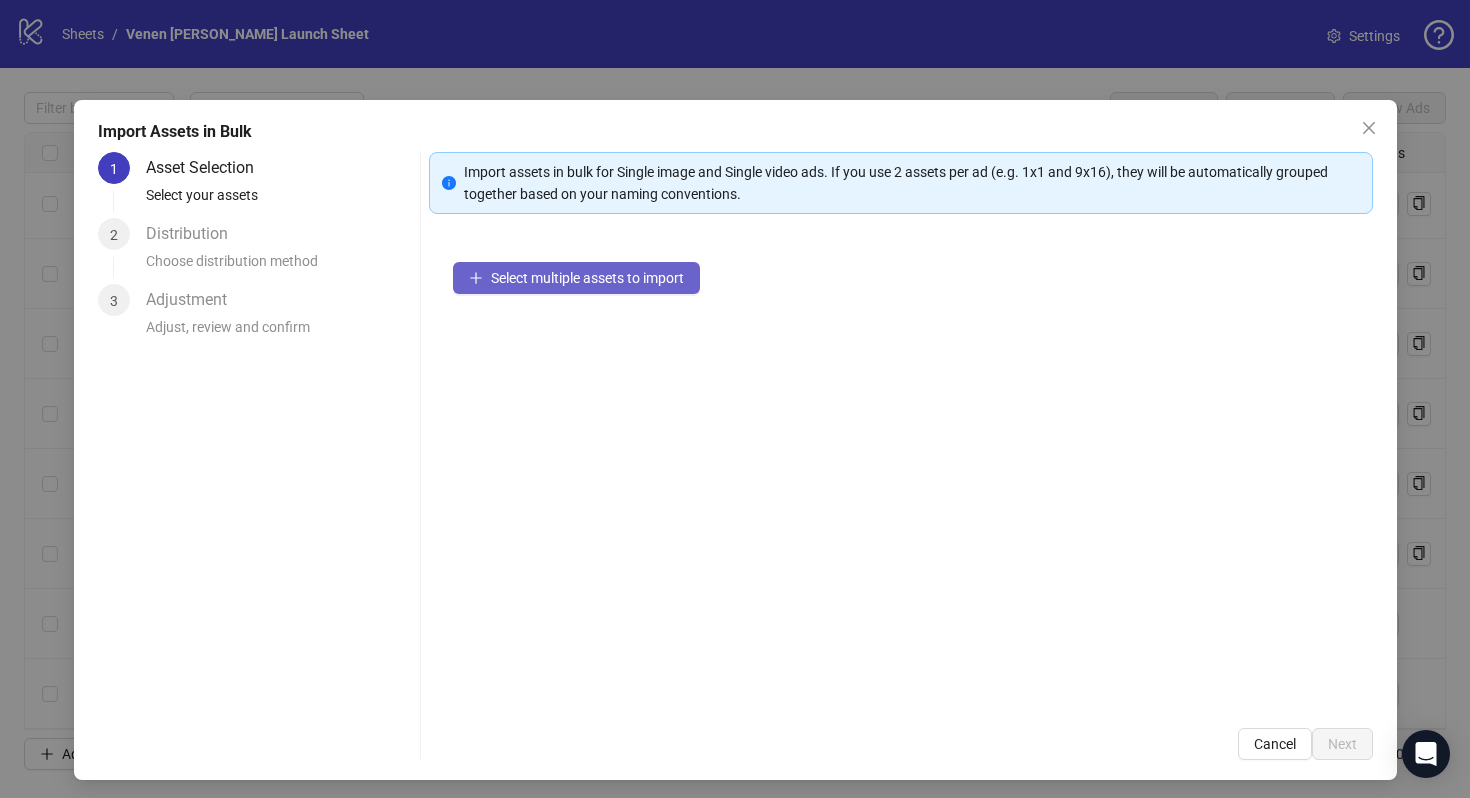 click on "Select multiple assets to import" at bounding box center (587, 278) 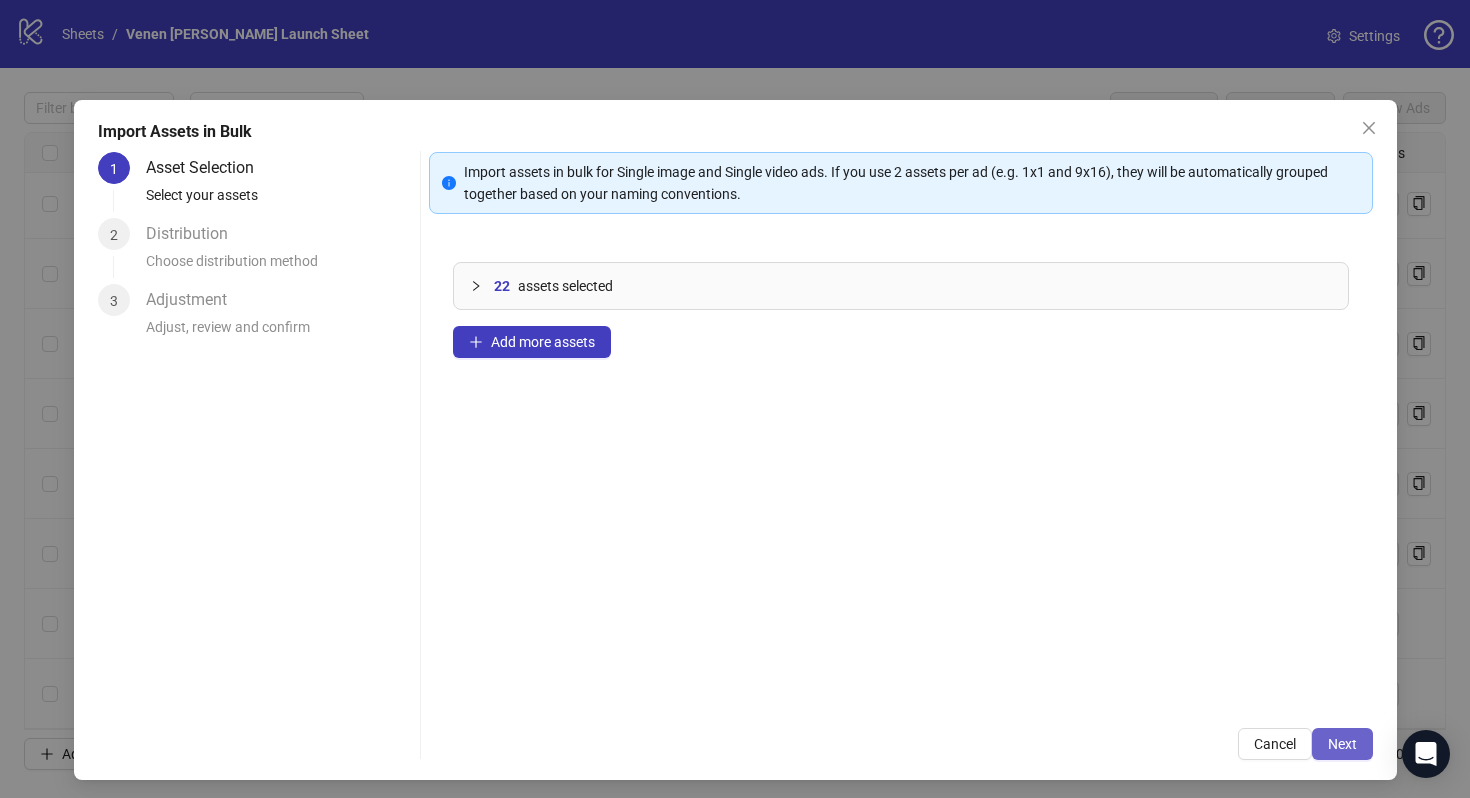 click on "Next" at bounding box center (1342, 744) 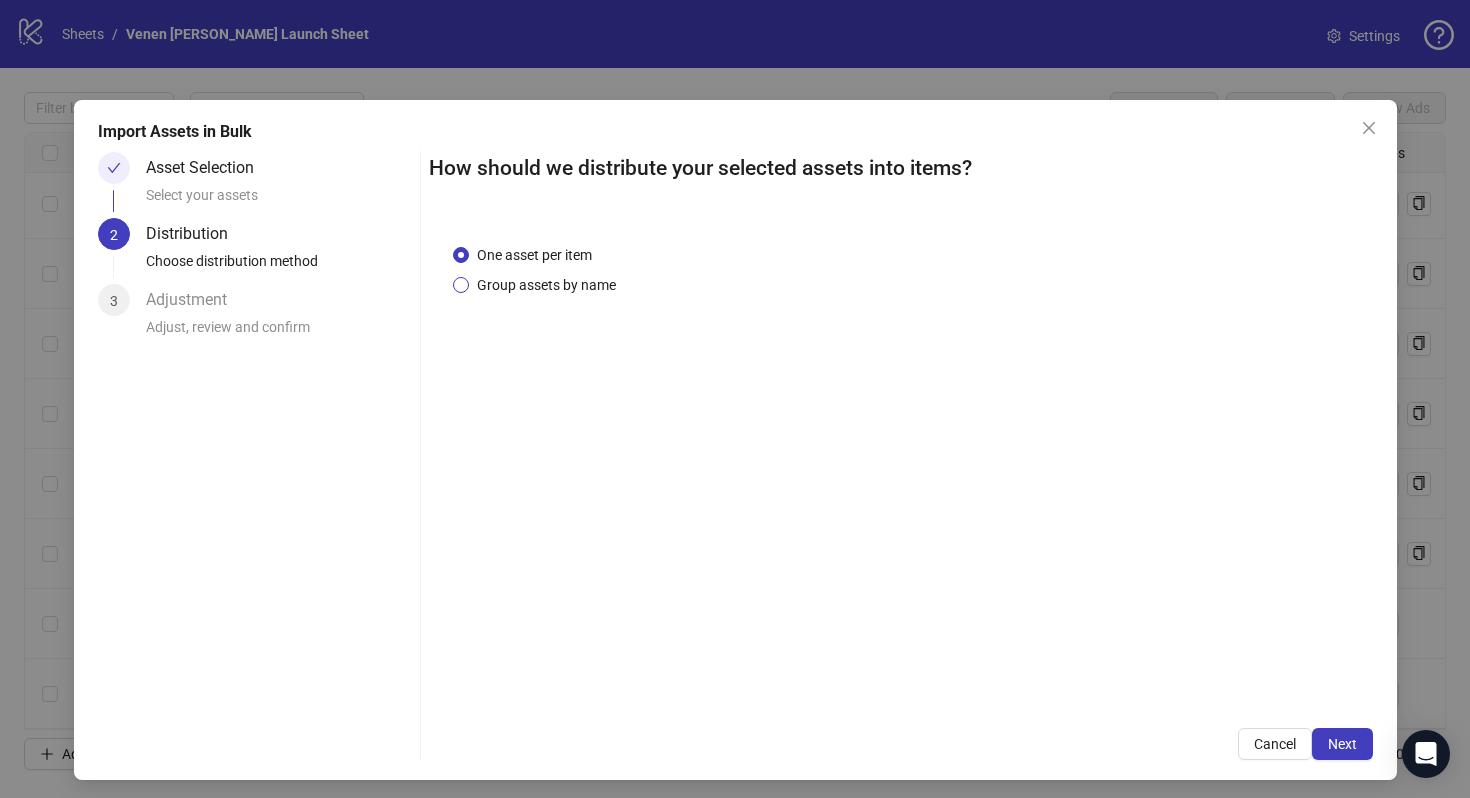 click on "Group assets by name" at bounding box center (546, 285) 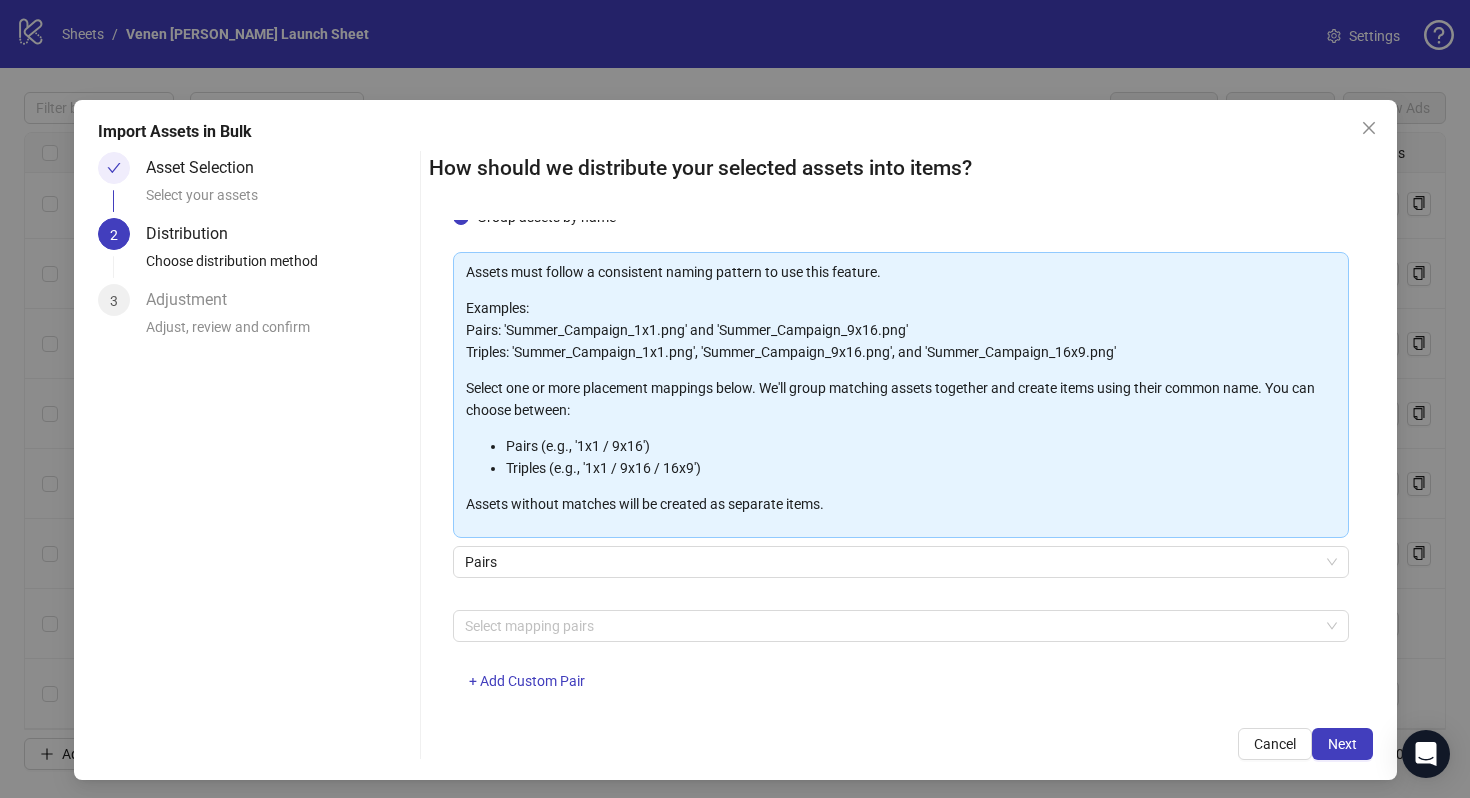 scroll, scrollTop: 101, scrollLeft: 0, axis: vertical 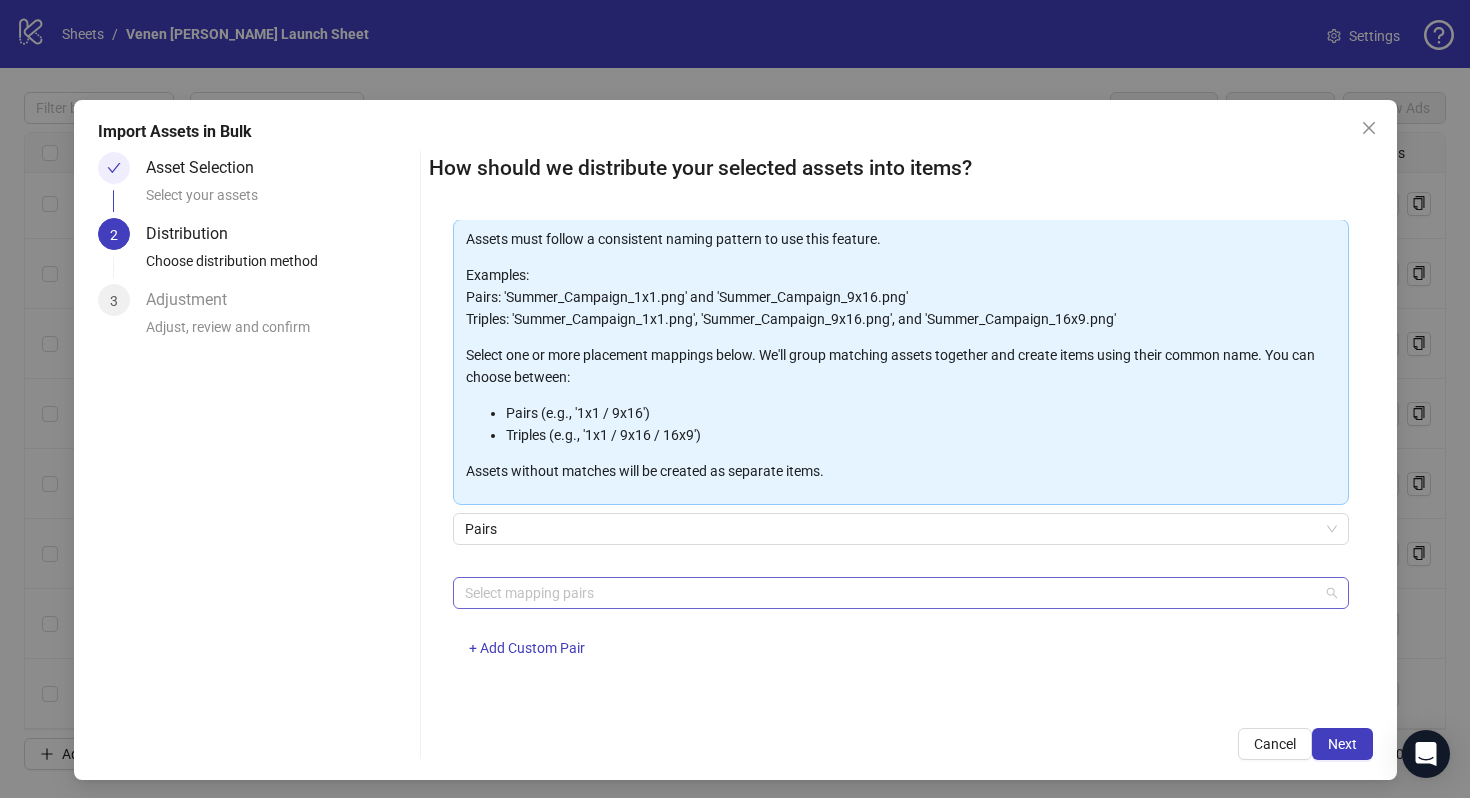 click at bounding box center [890, 593] 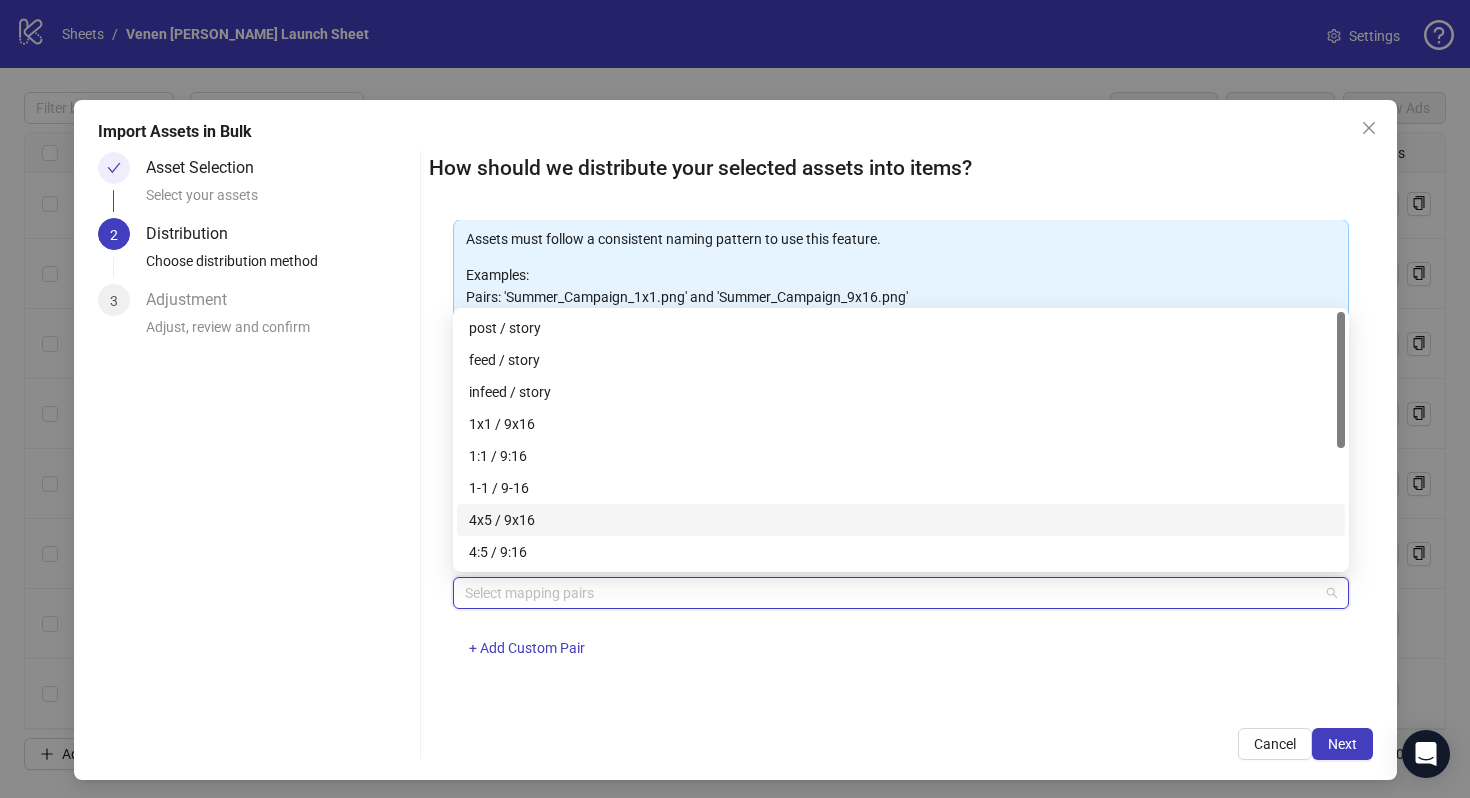 click on "4x5 / 9x16" at bounding box center [901, 520] 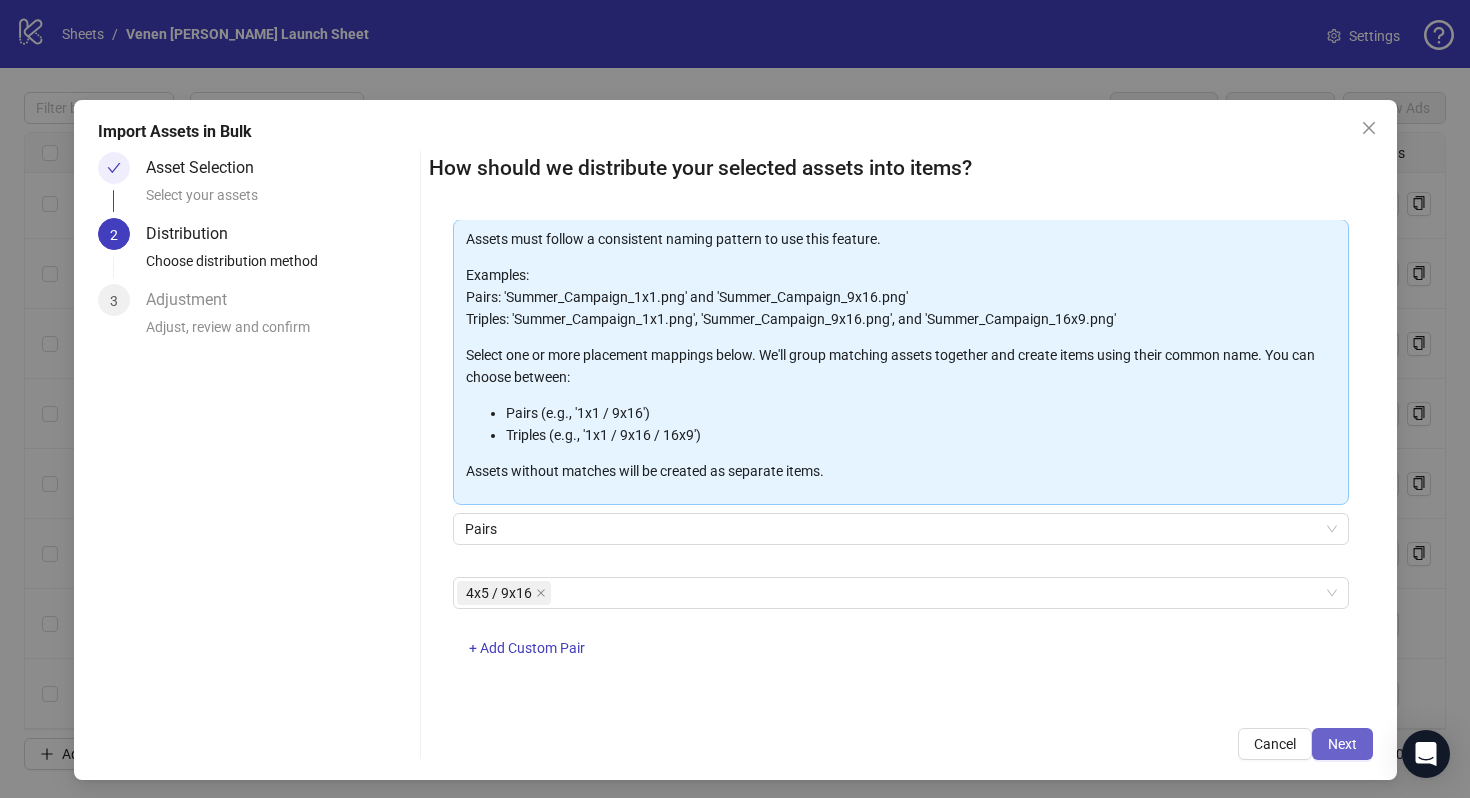 click on "Next" at bounding box center (1342, 744) 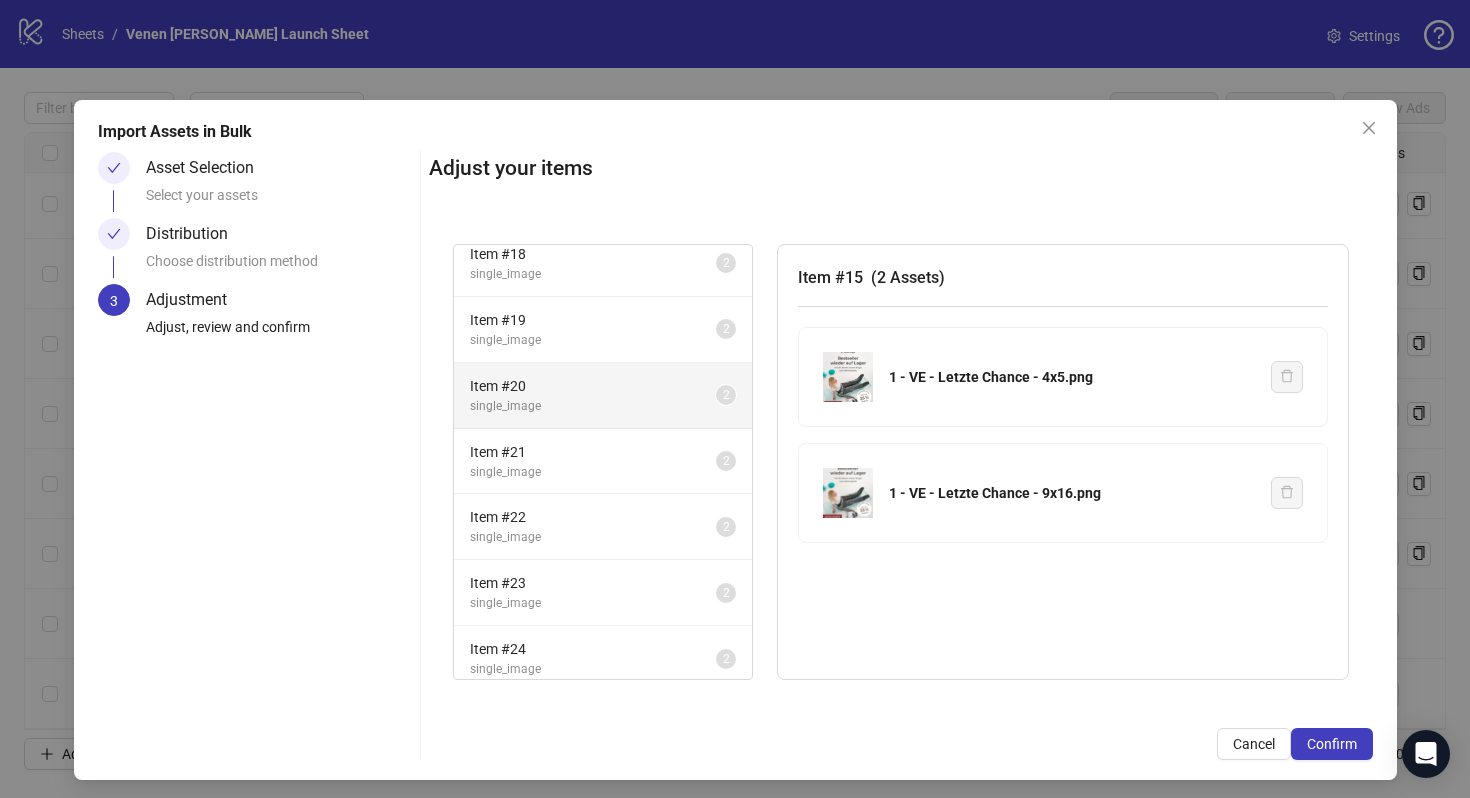 scroll, scrollTop: 289, scrollLeft: 0, axis: vertical 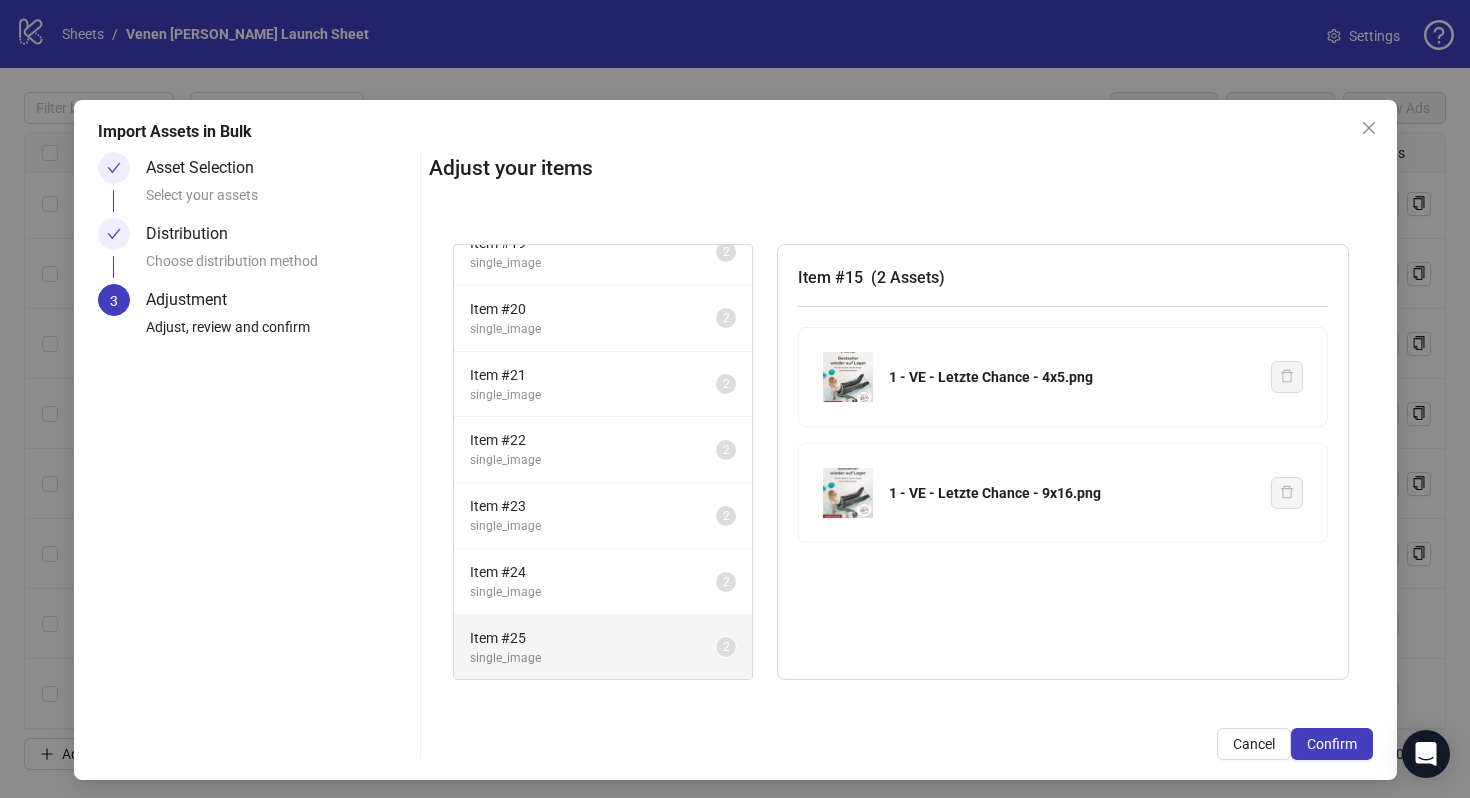 click on "single_image" at bounding box center (593, 658) 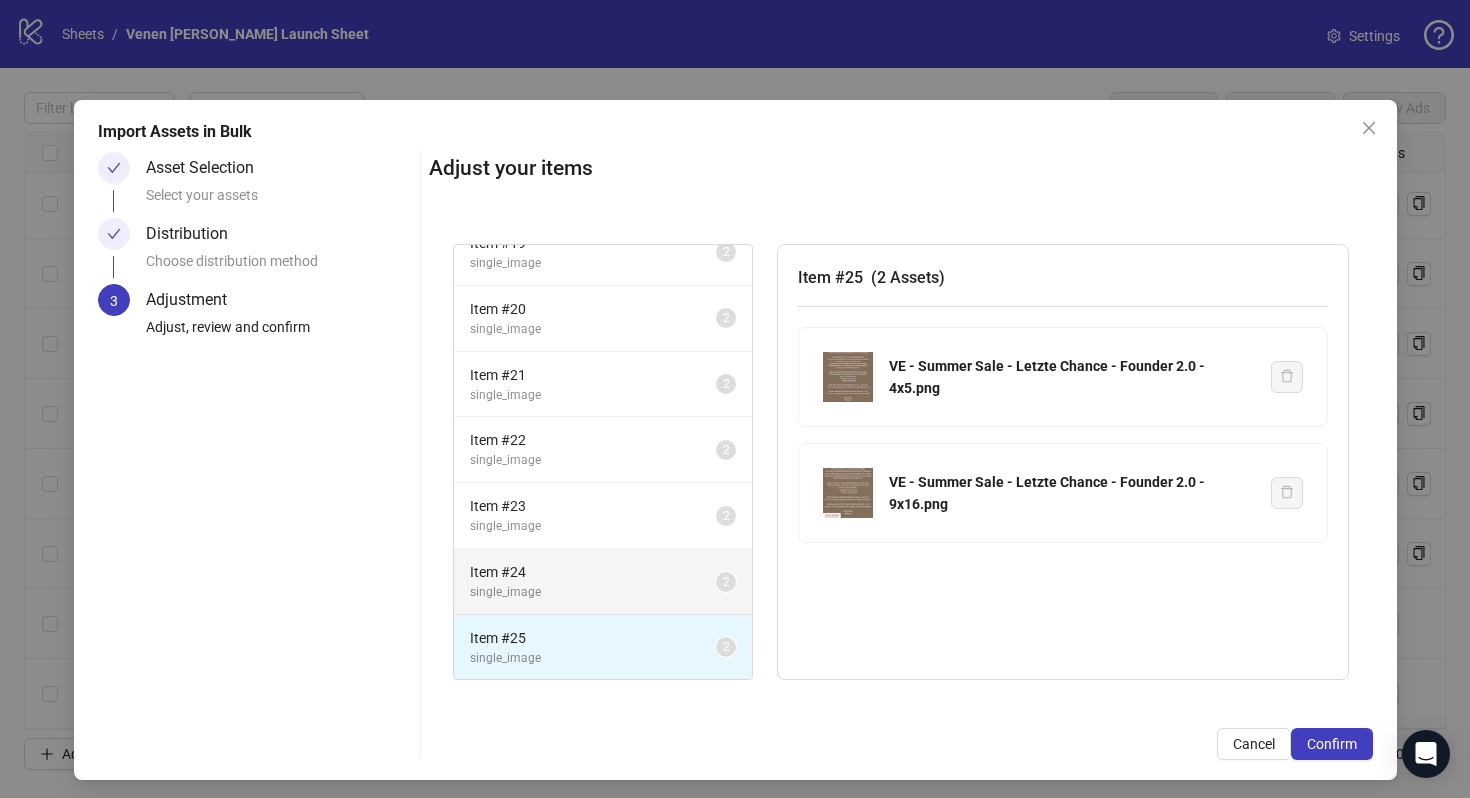 click on "Item # 24" at bounding box center [593, 572] 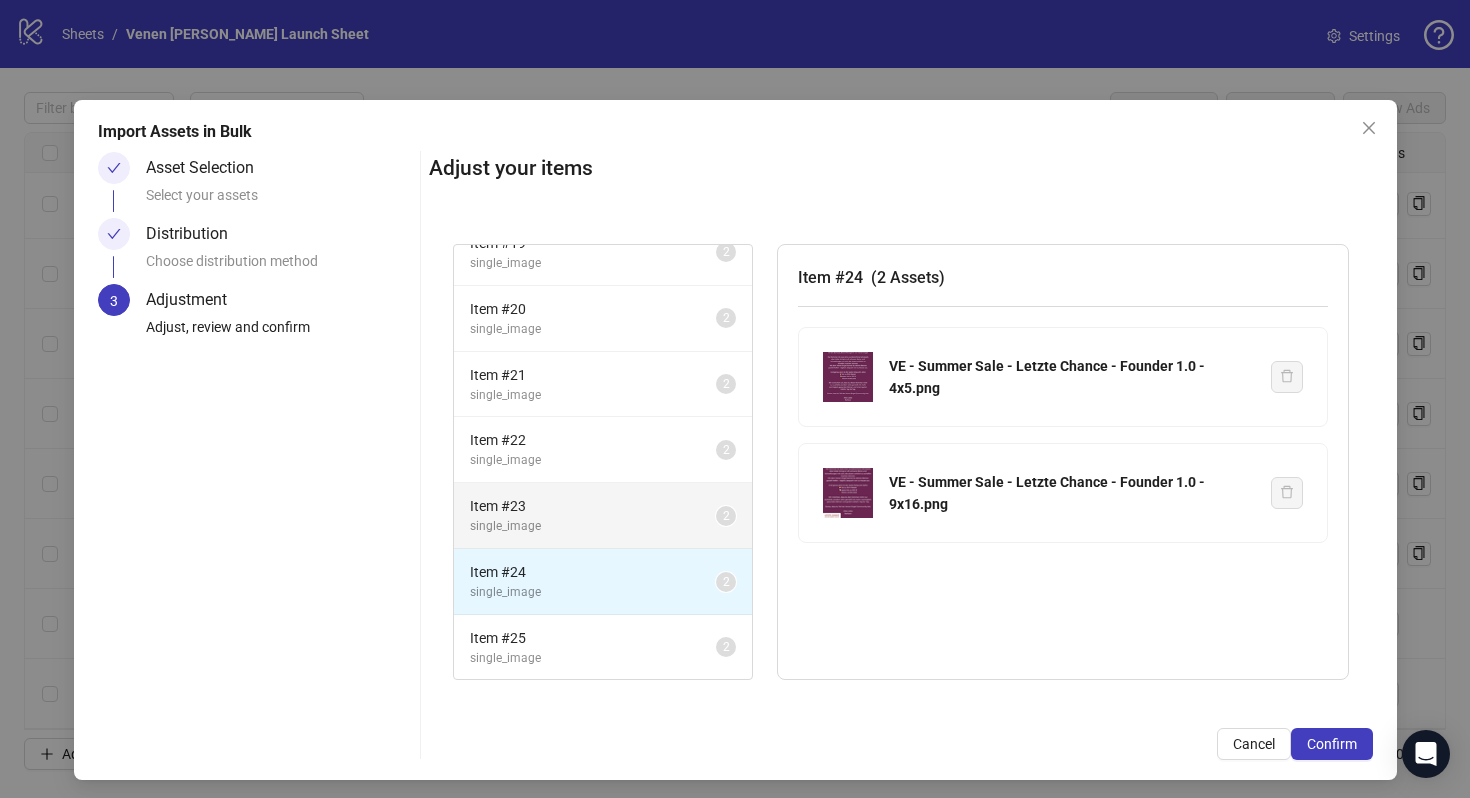 click on "single_image" at bounding box center [593, 526] 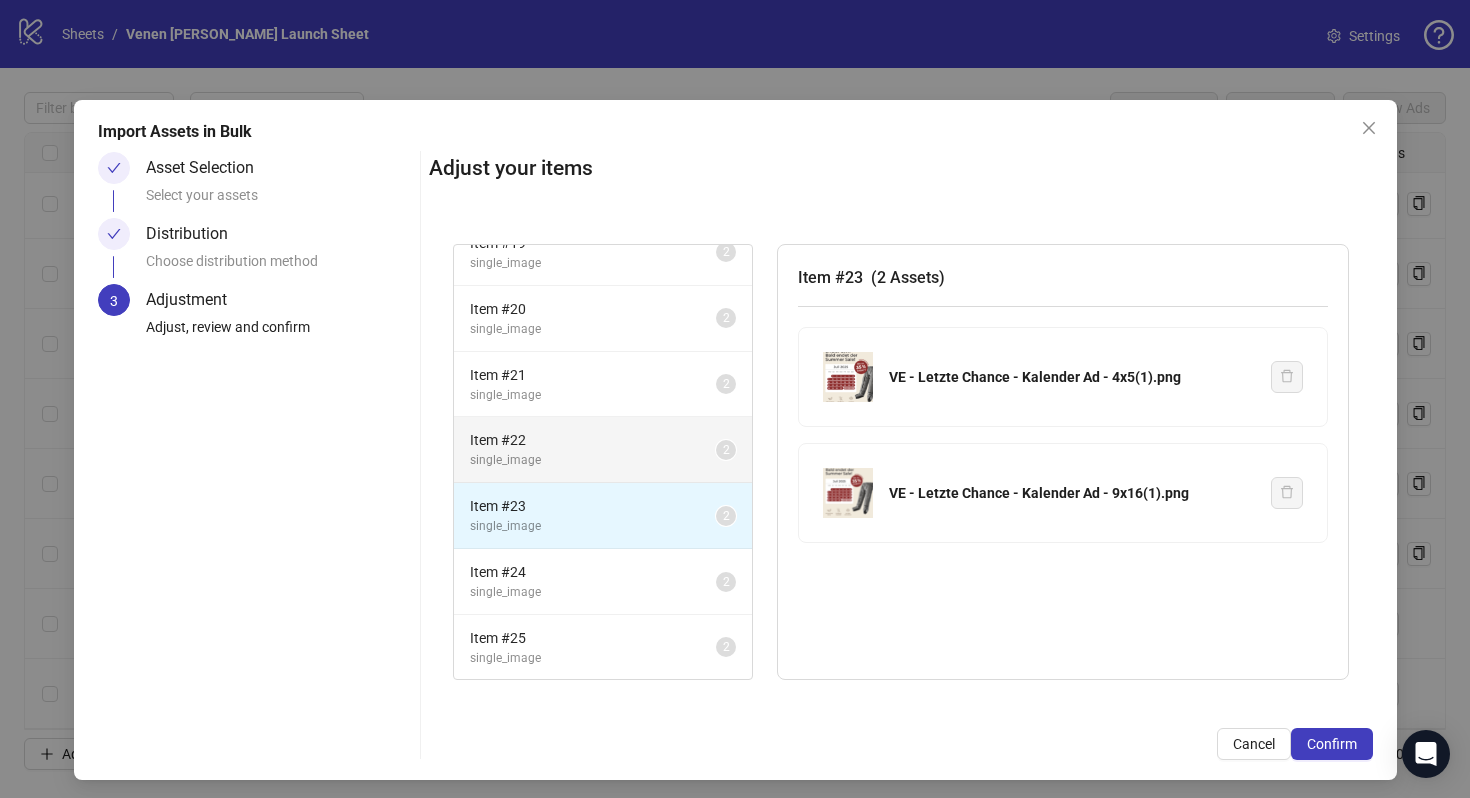 click on "single_image" at bounding box center (593, 460) 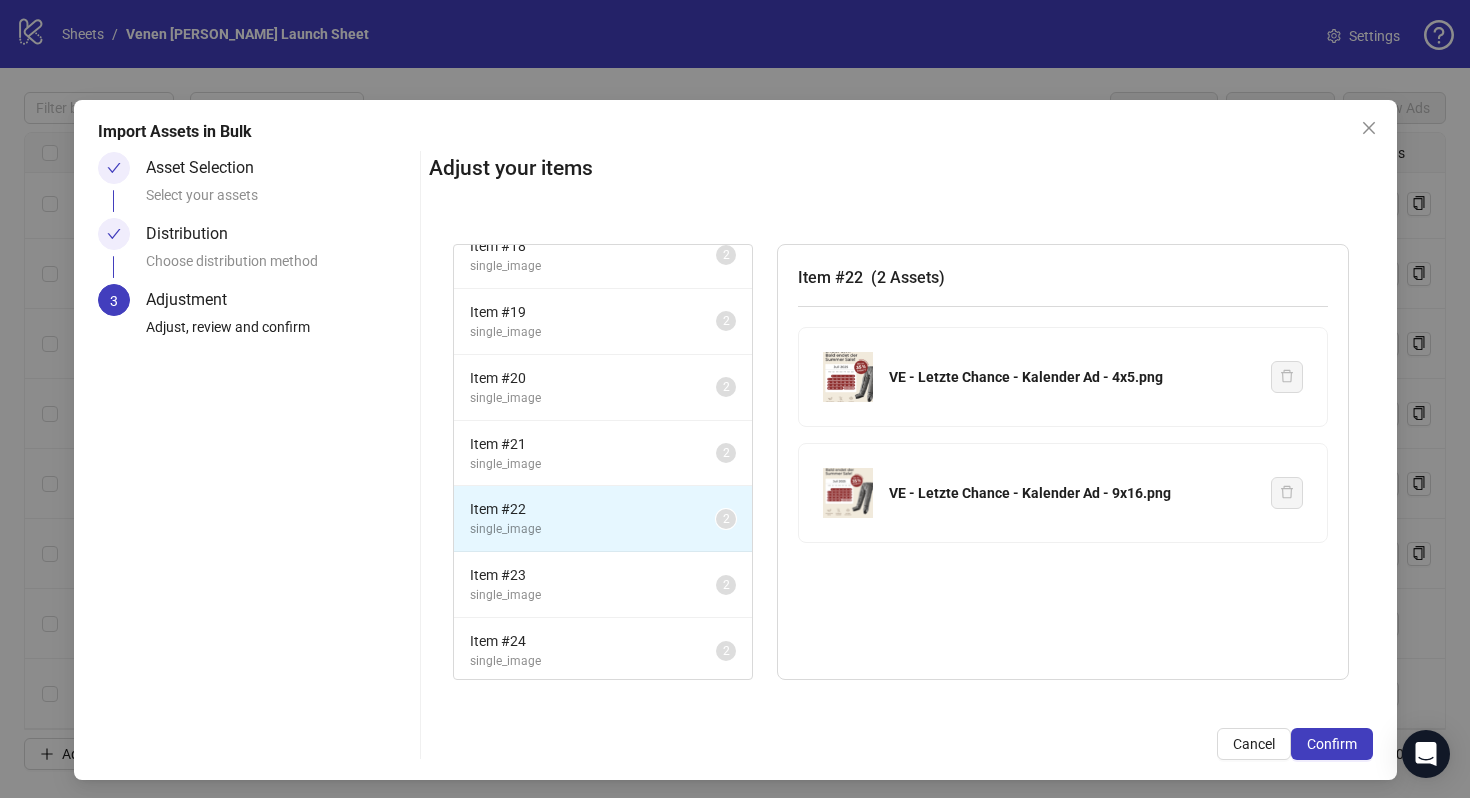 scroll, scrollTop: 197, scrollLeft: 0, axis: vertical 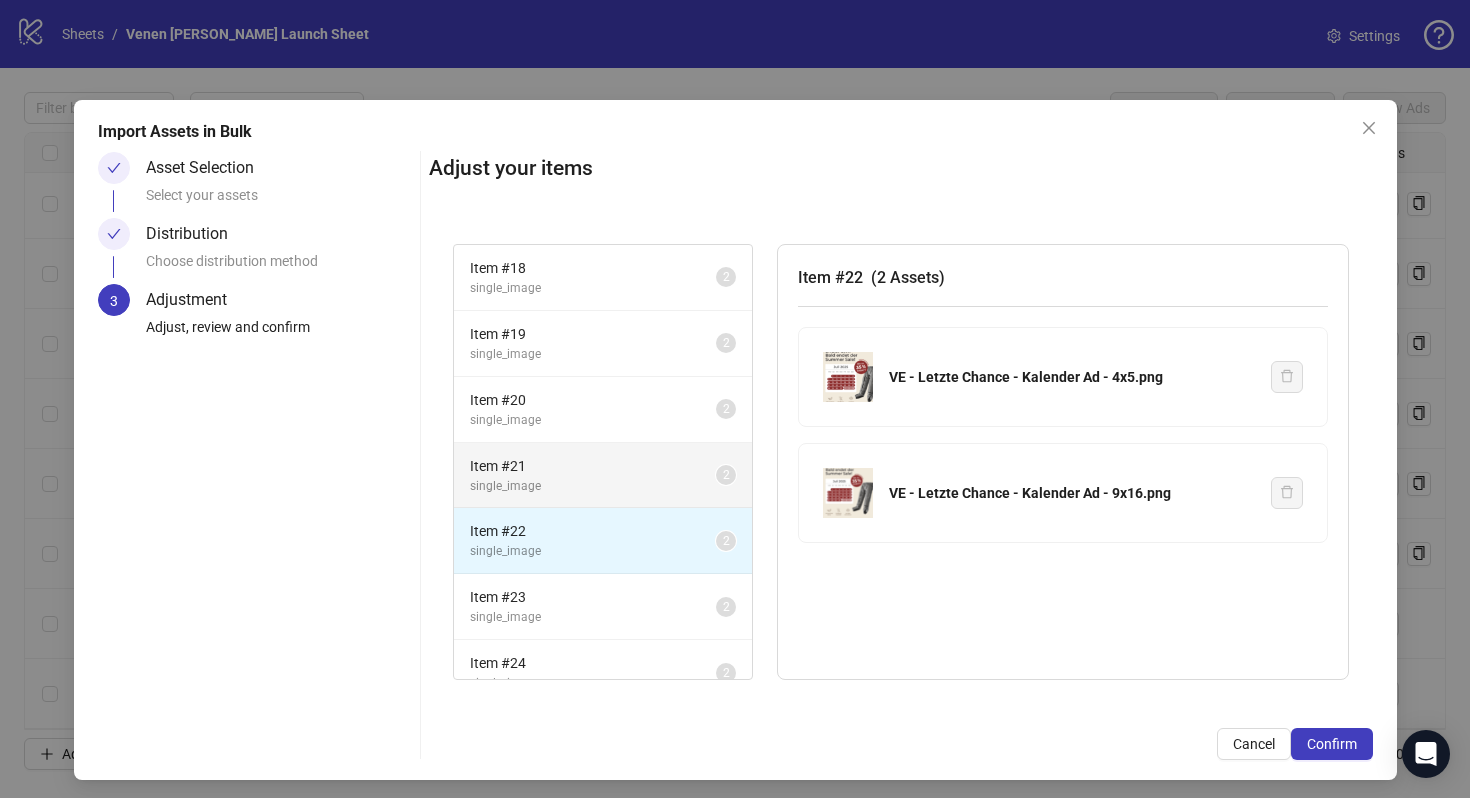 click on "Item # 21" at bounding box center (593, 466) 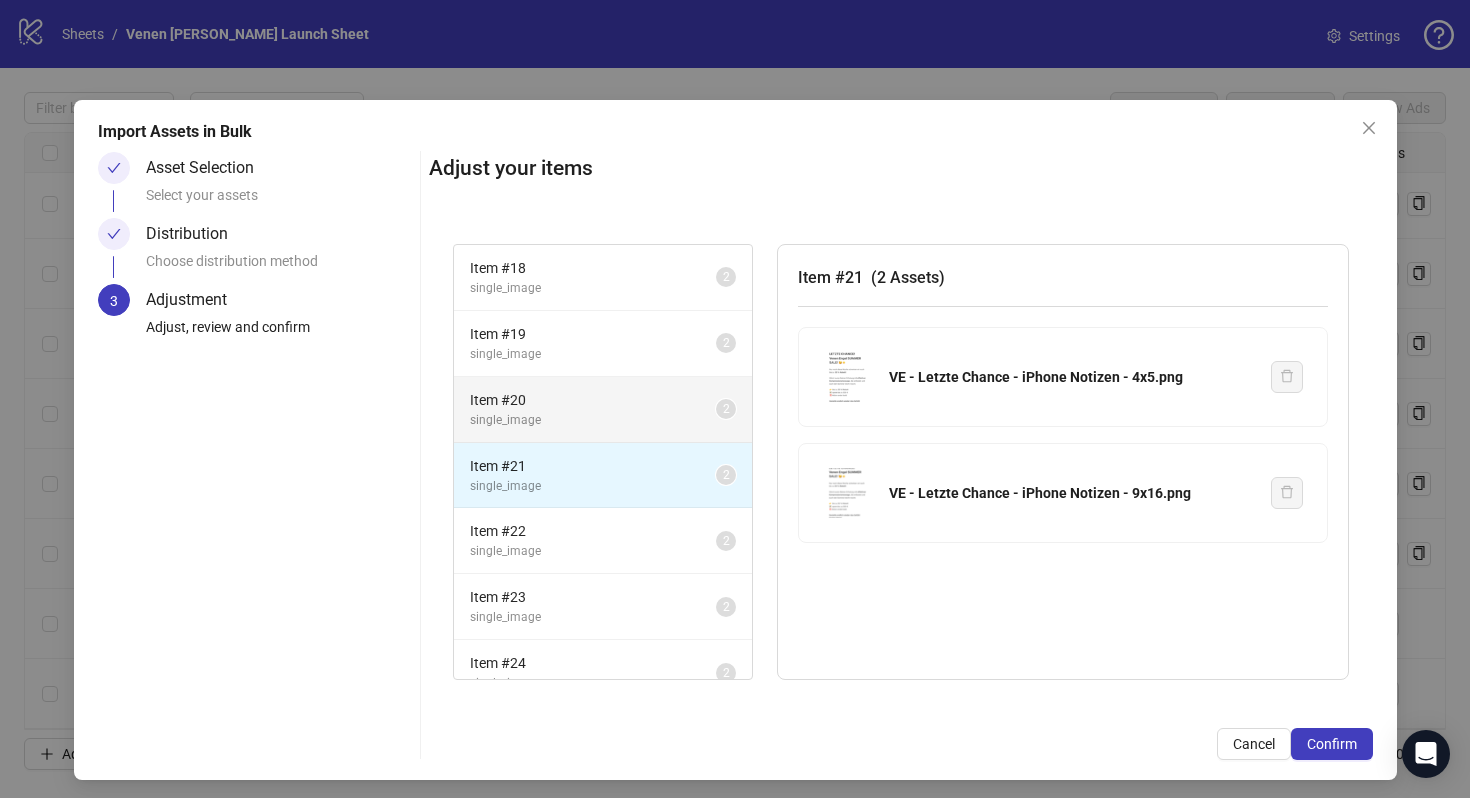 click on "Item # 20 single_image 2" at bounding box center (603, 410) 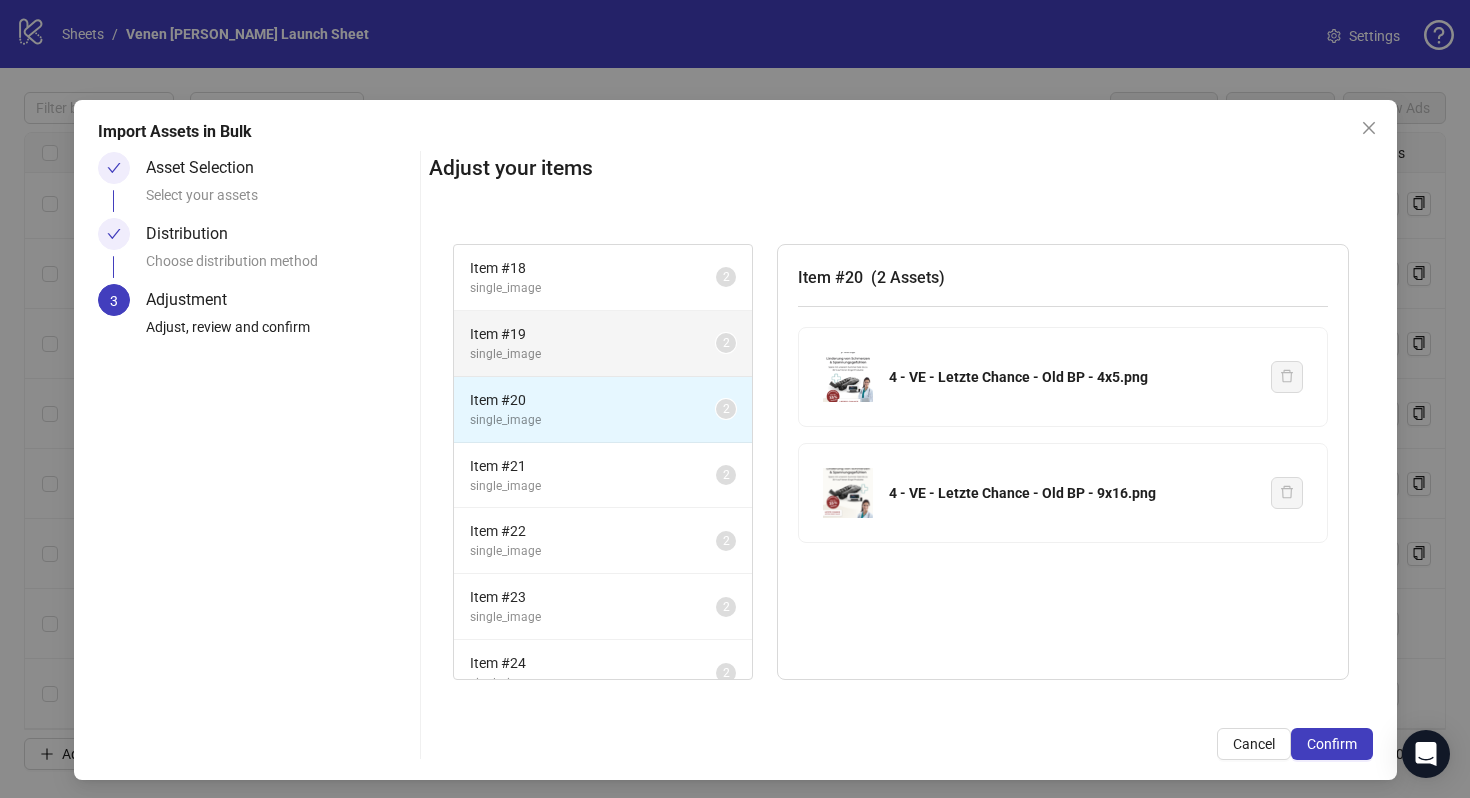 click on "Item # 19 single_image 2" at bounding box center (603, 344) 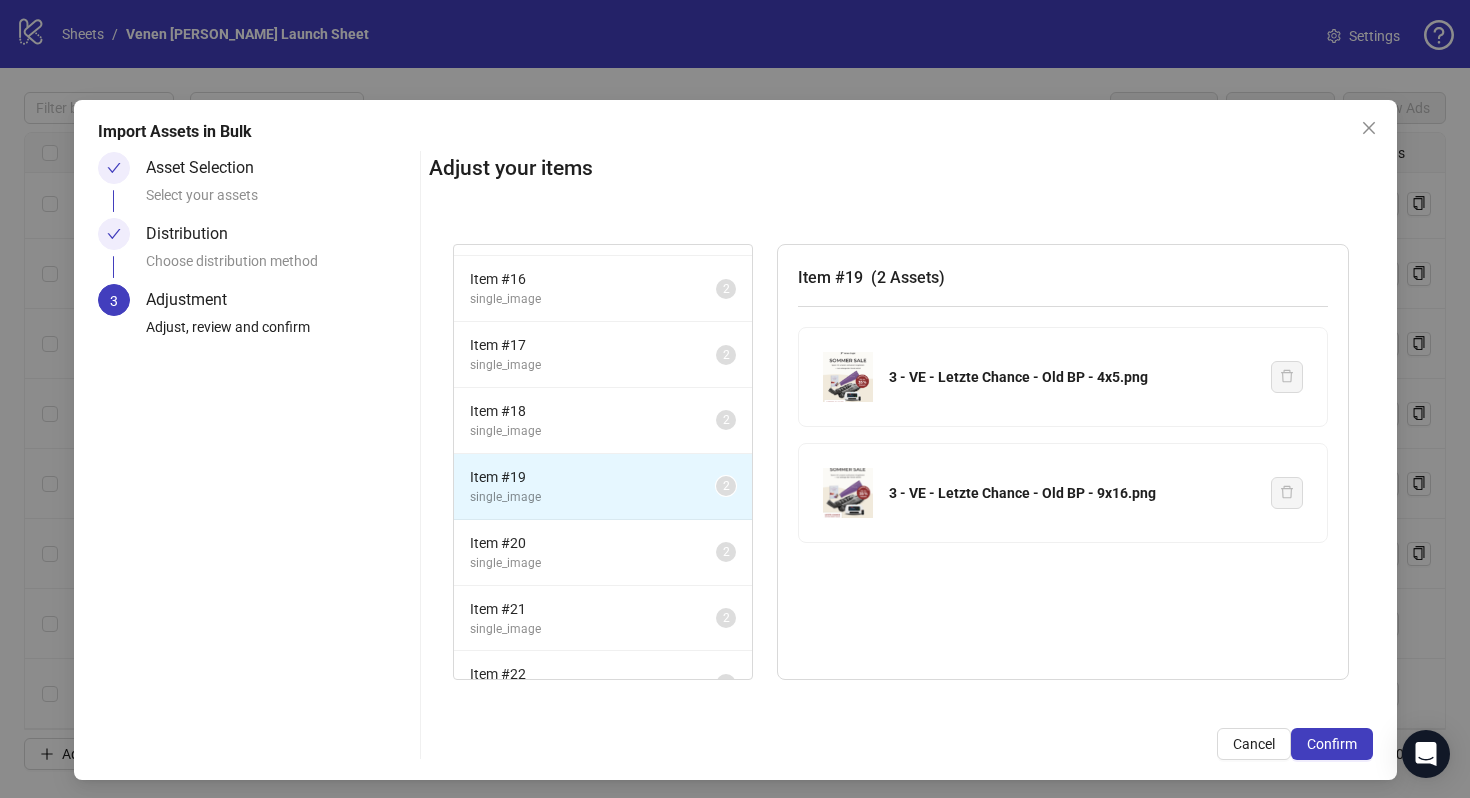 scroll, scrollTop: 0, scrollLeft: 0, axis: both 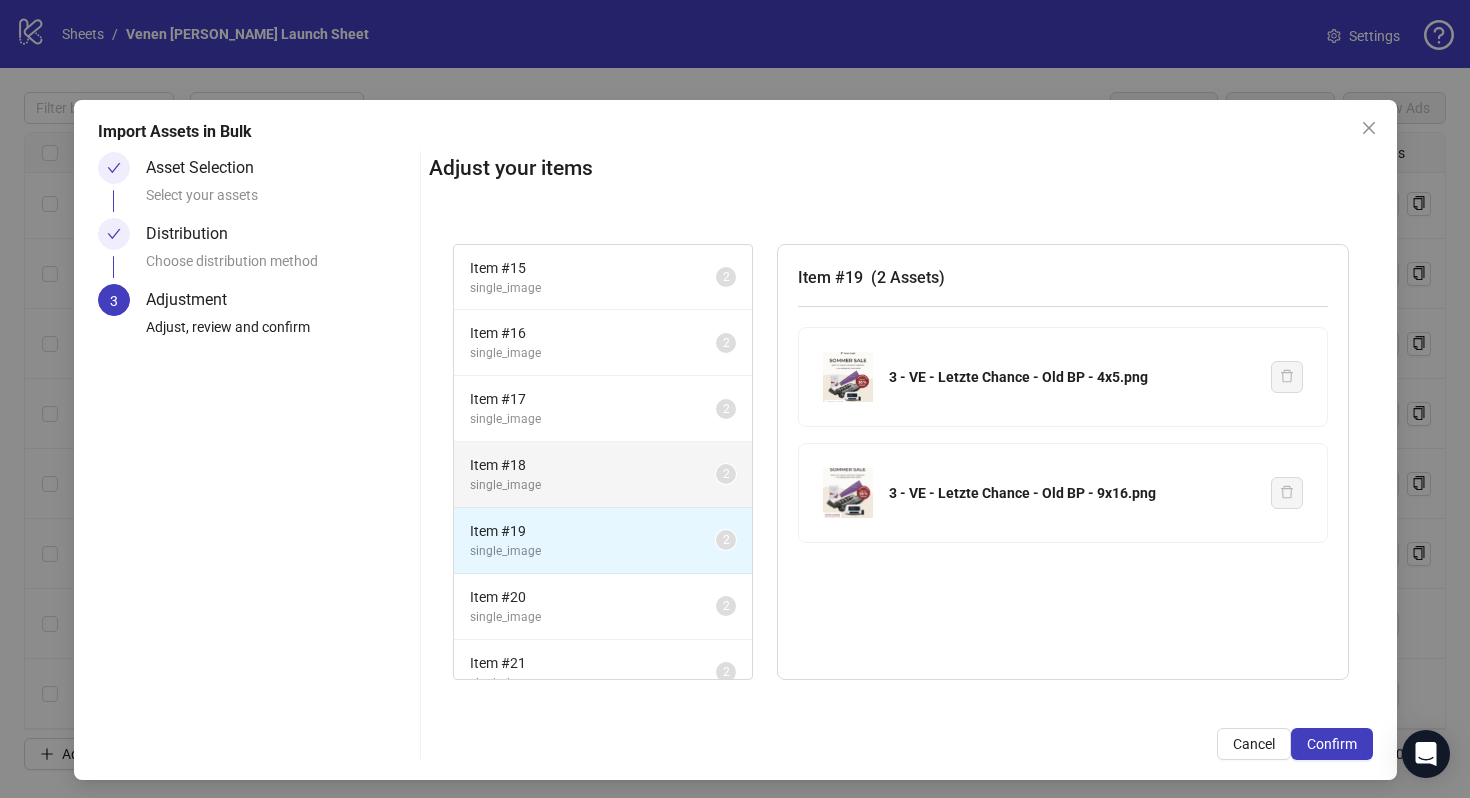 click on "Item # 18" at bounding box center [593, 465] 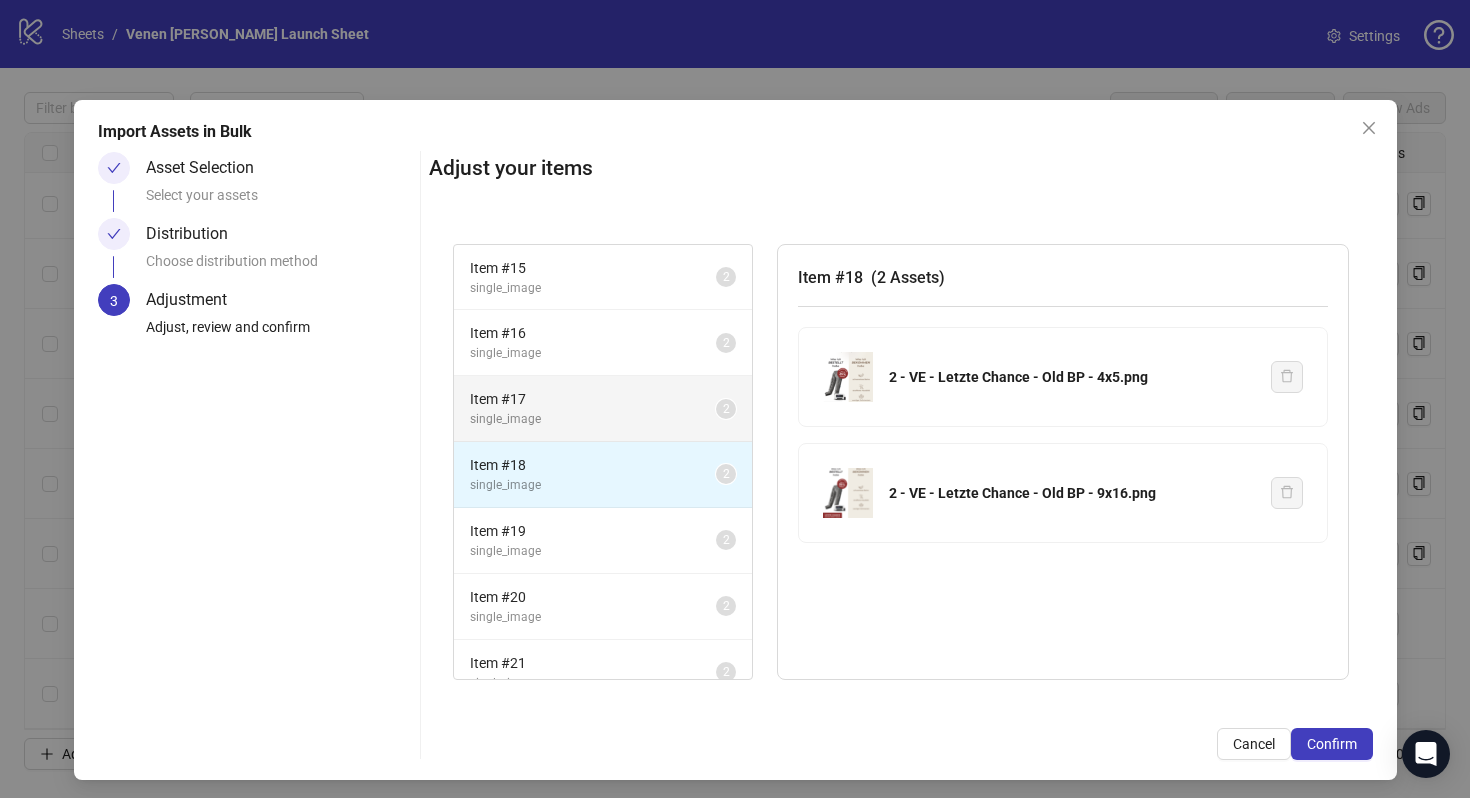click on "single_image" at bounding box center [593, 419] 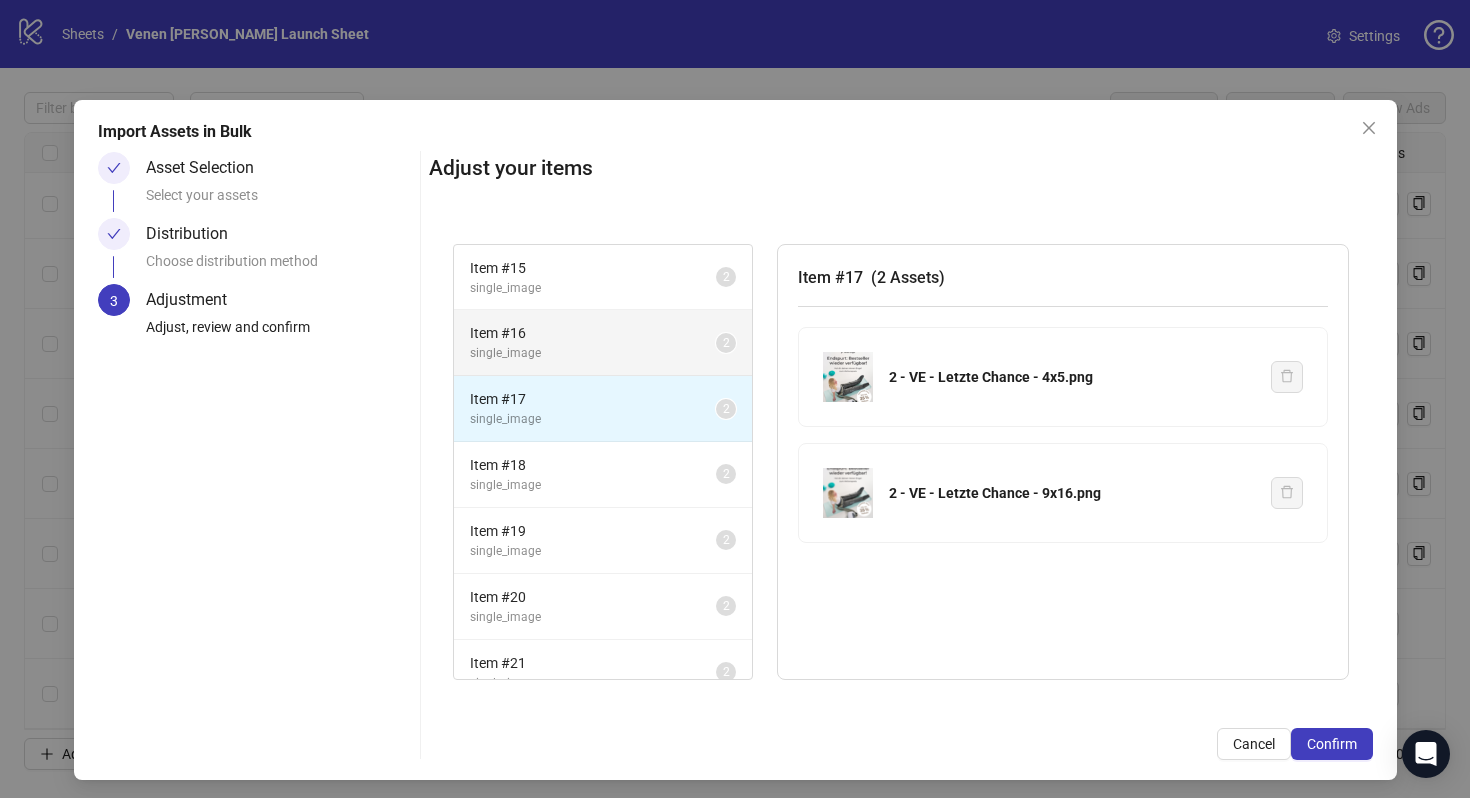 click on "single_image" at bounding box center (593, 353) 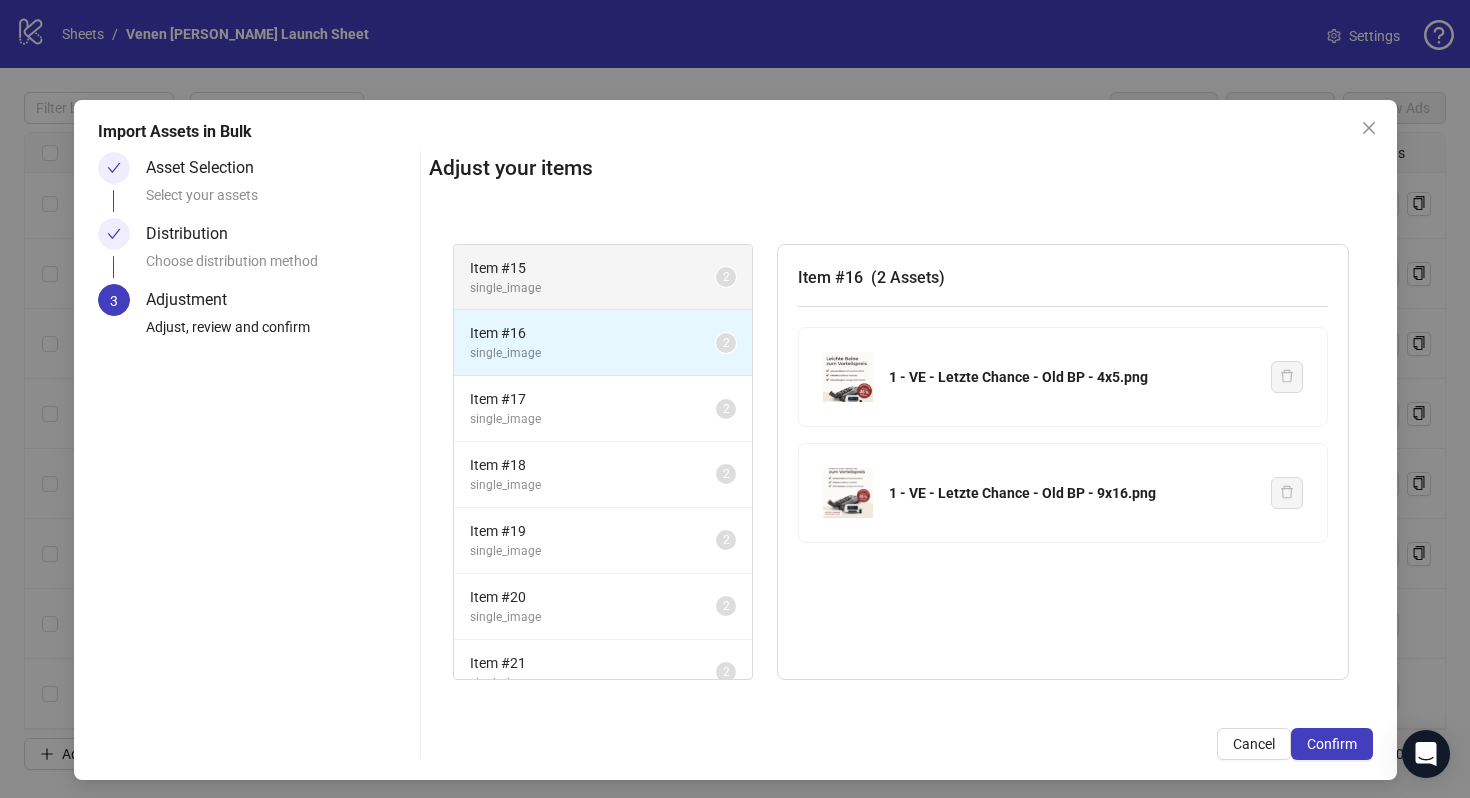 click on "single_image" at bounding box center [593, 288] 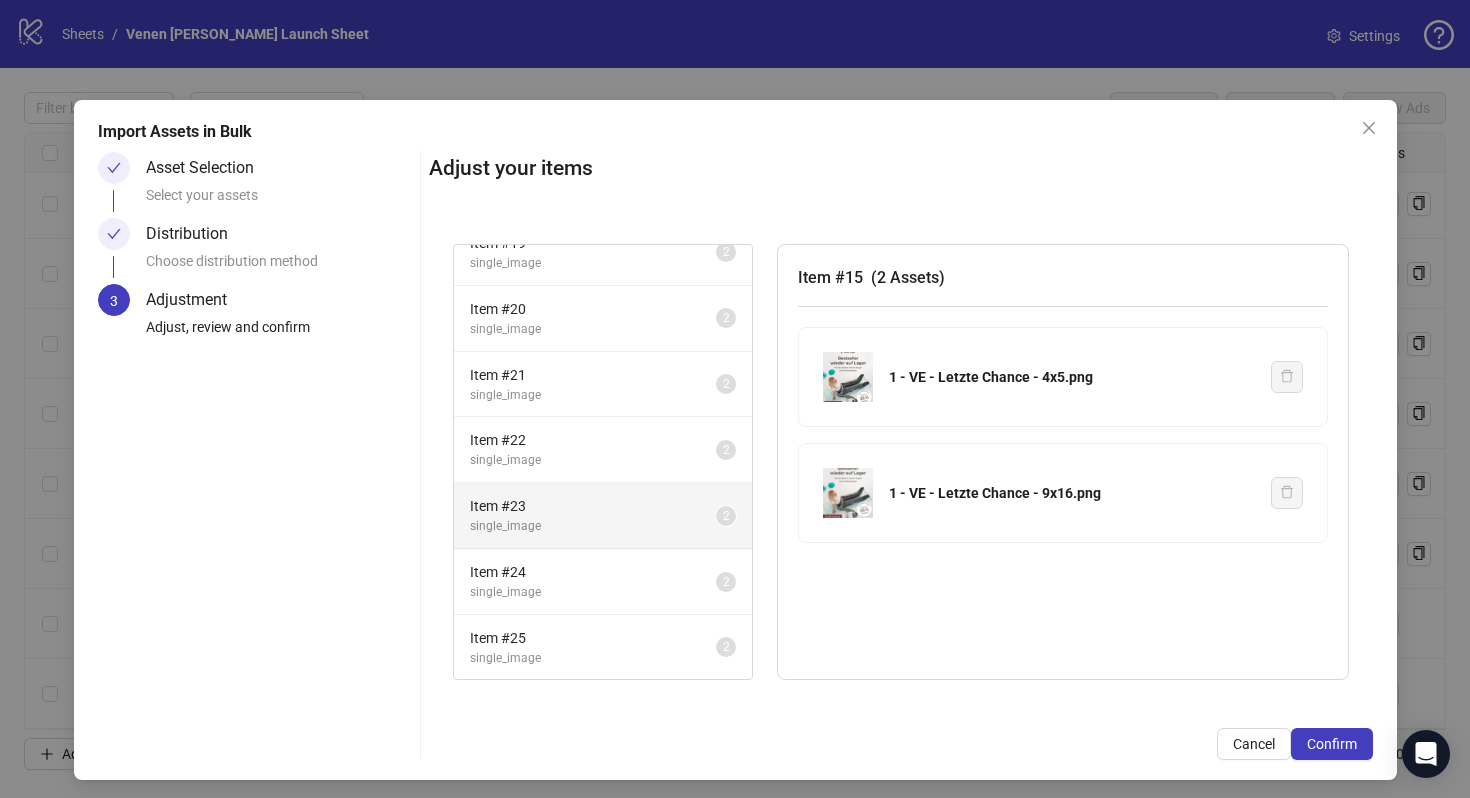 scroll, scrollTop: 0, scrollLeft: 0, axis: both 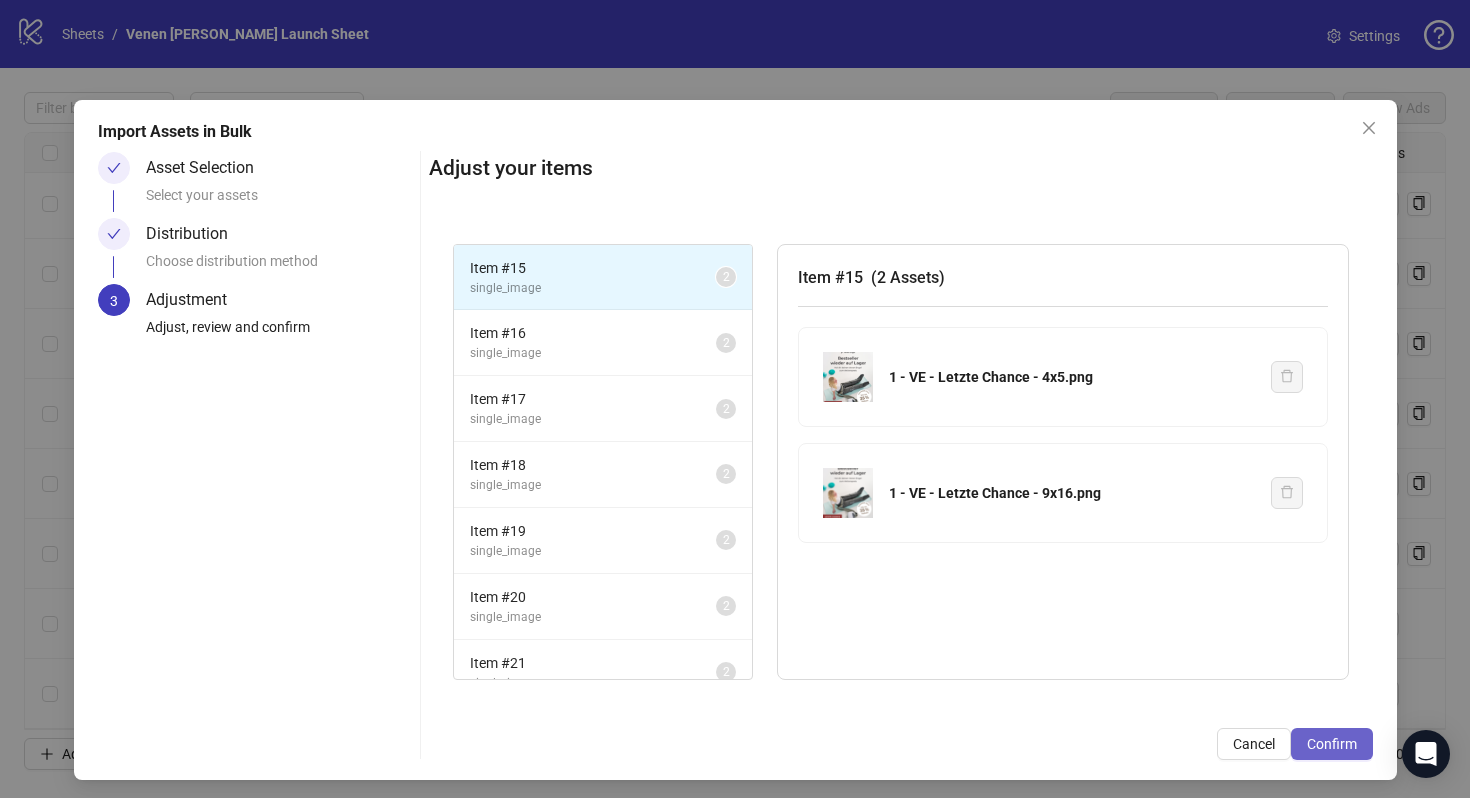 click on "Confirm" at bounding box center [1332, 744] 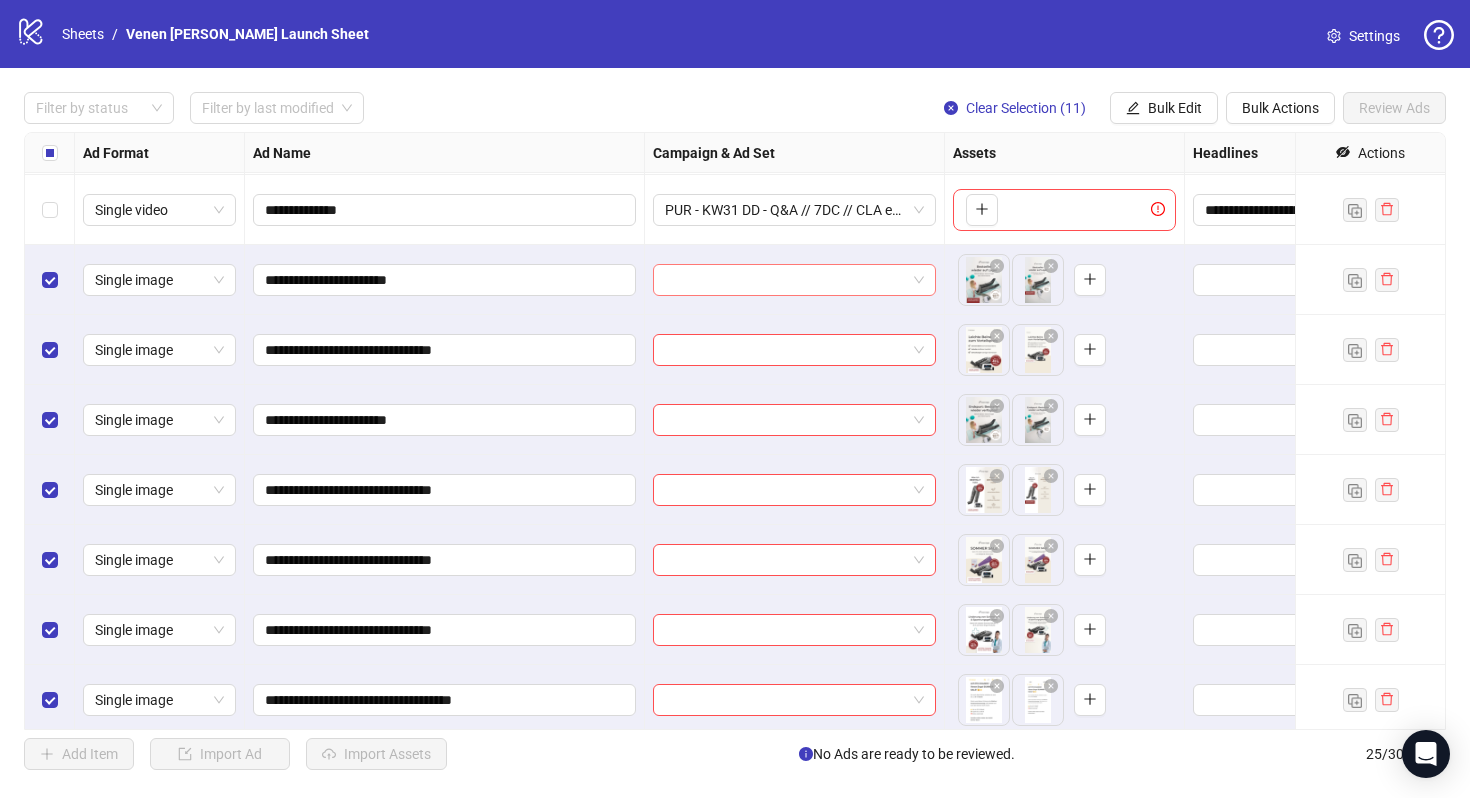 scroll, scrollTop: 908, scrollLeft: 68, axis: both 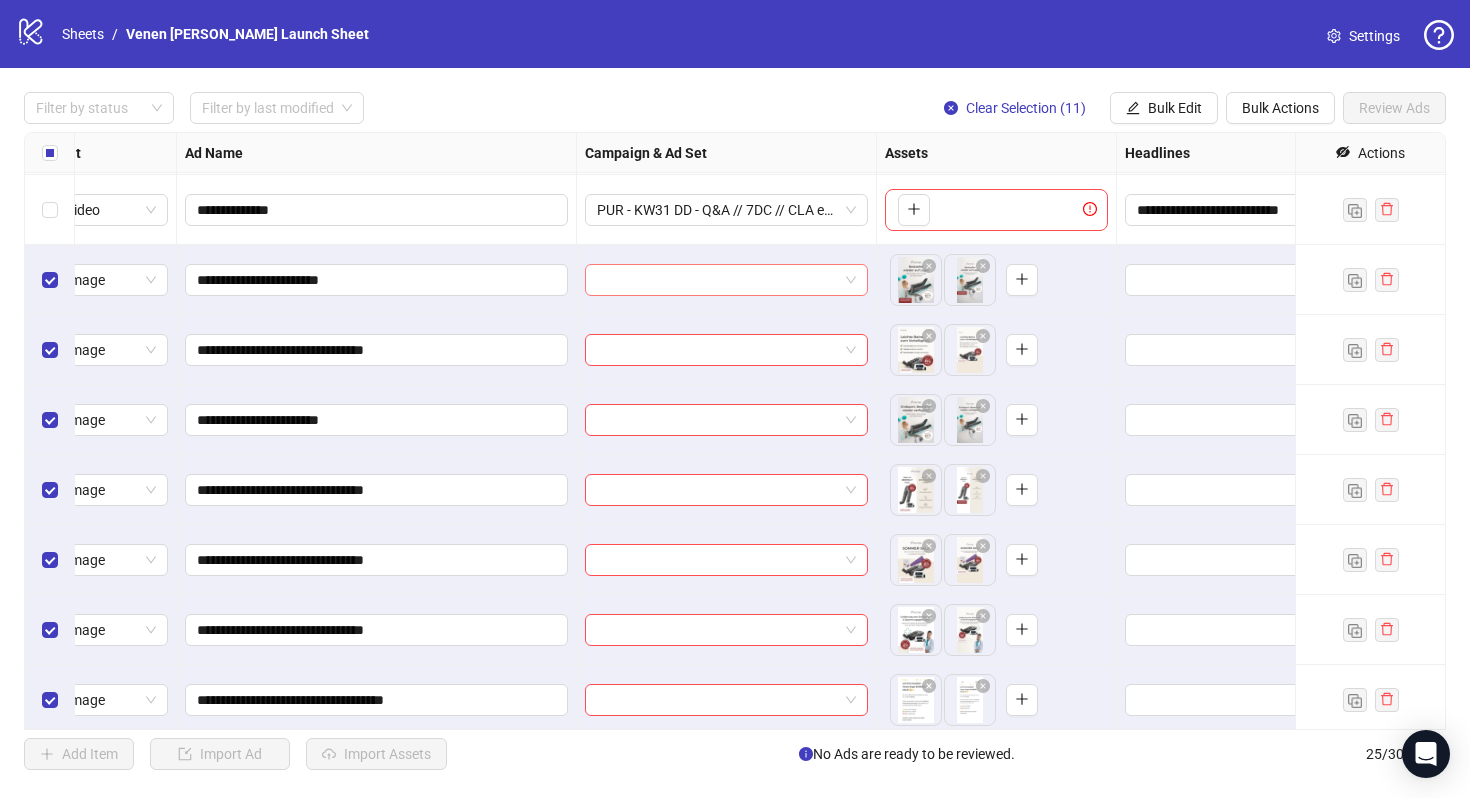 click at bounding box center (717, 280) 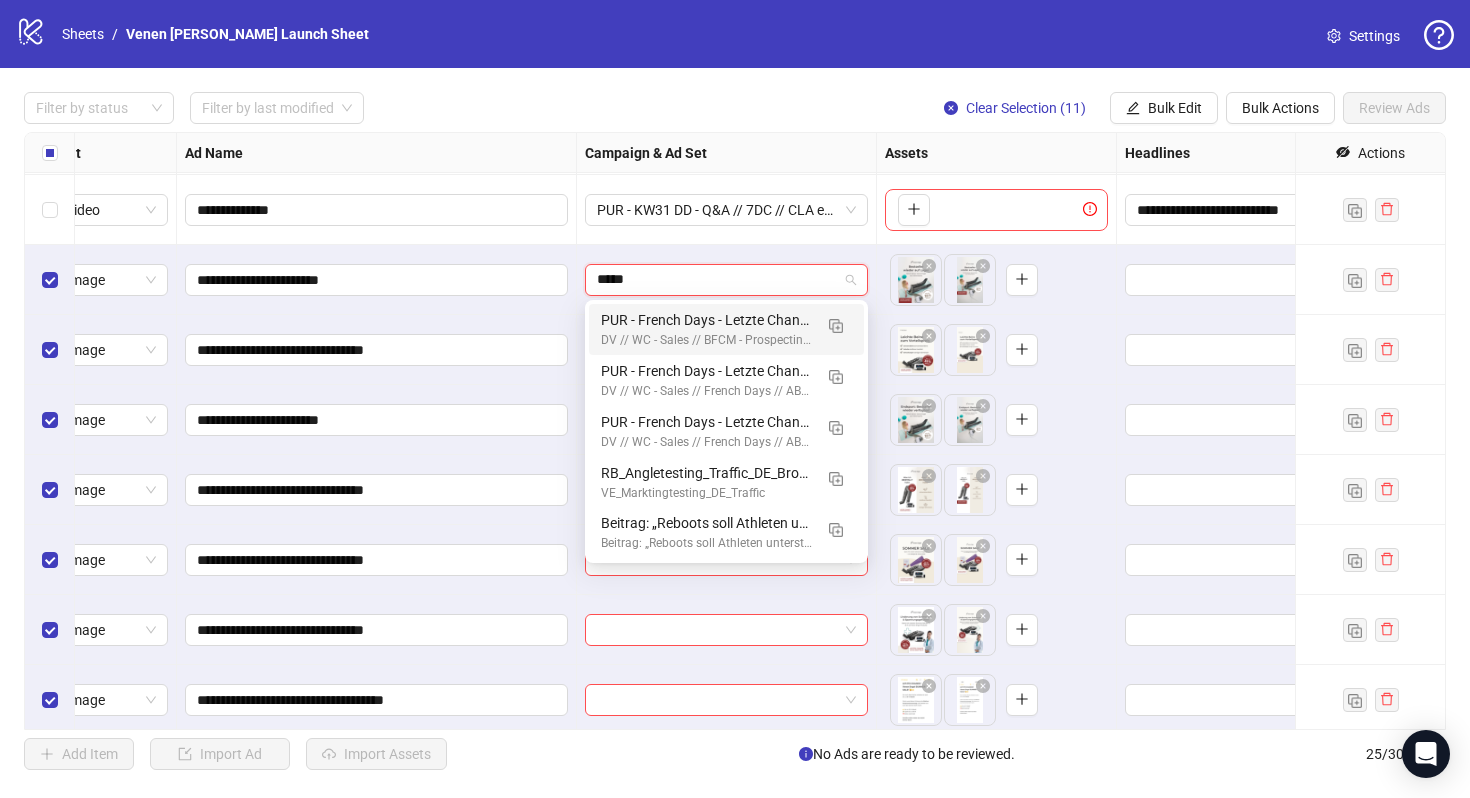 type on "******" 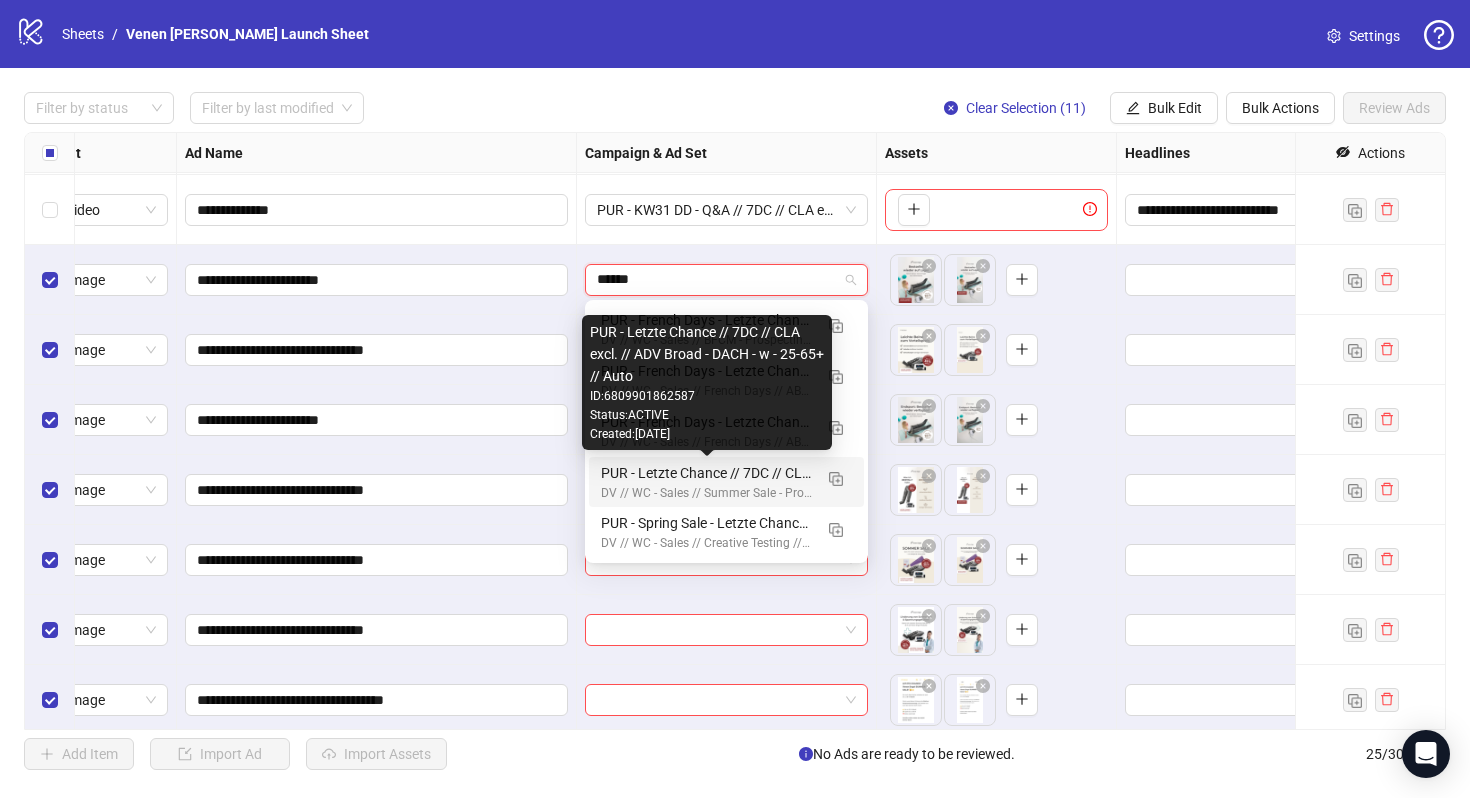 click on "PUR - Letzte Chance // 7DC // CLA excl. // ADV Broad - DACH - w - 25-65+ // Auto" at bounding box center (706, 473) 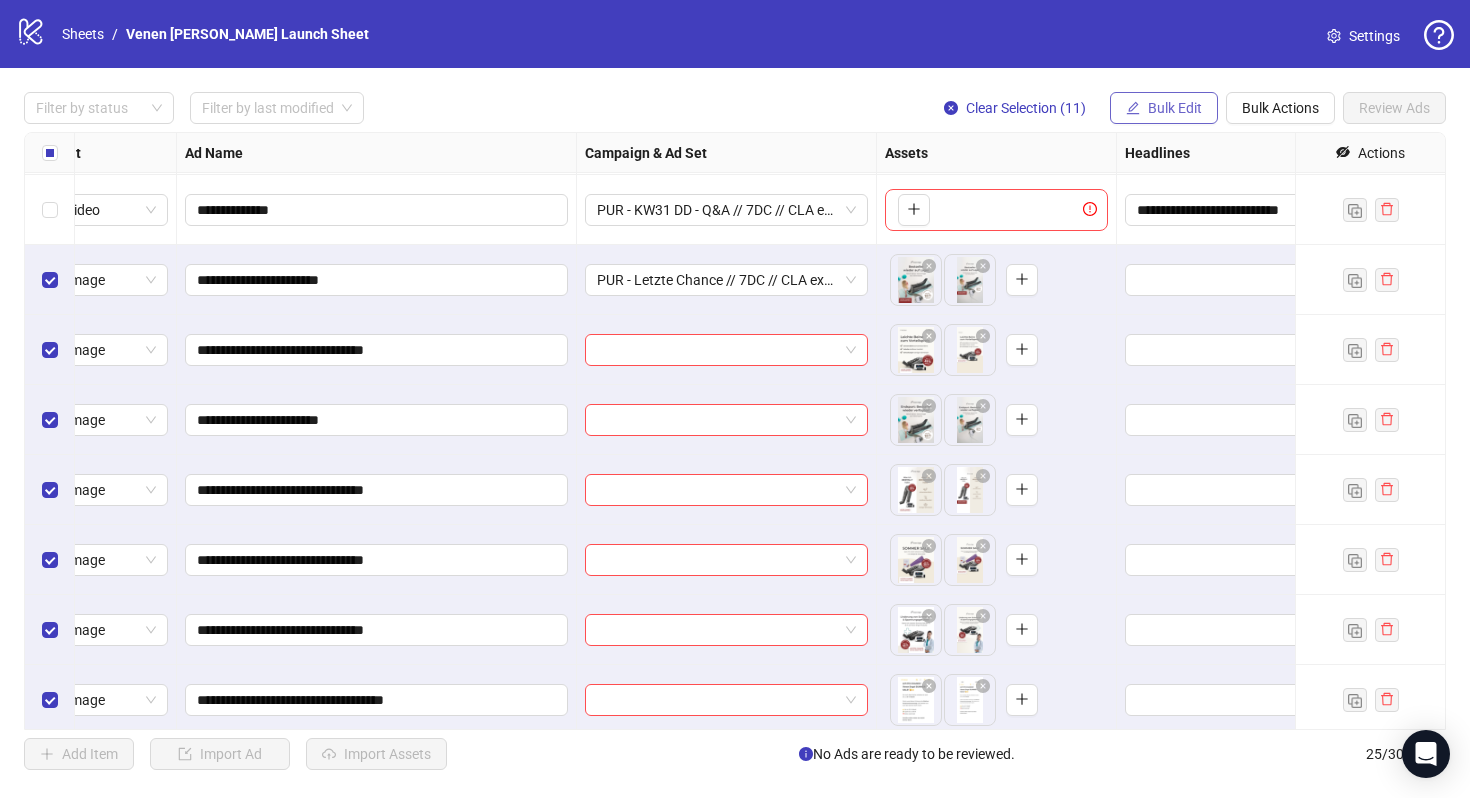 click on "Bulk Edit" at bounding box center [1175, 108] 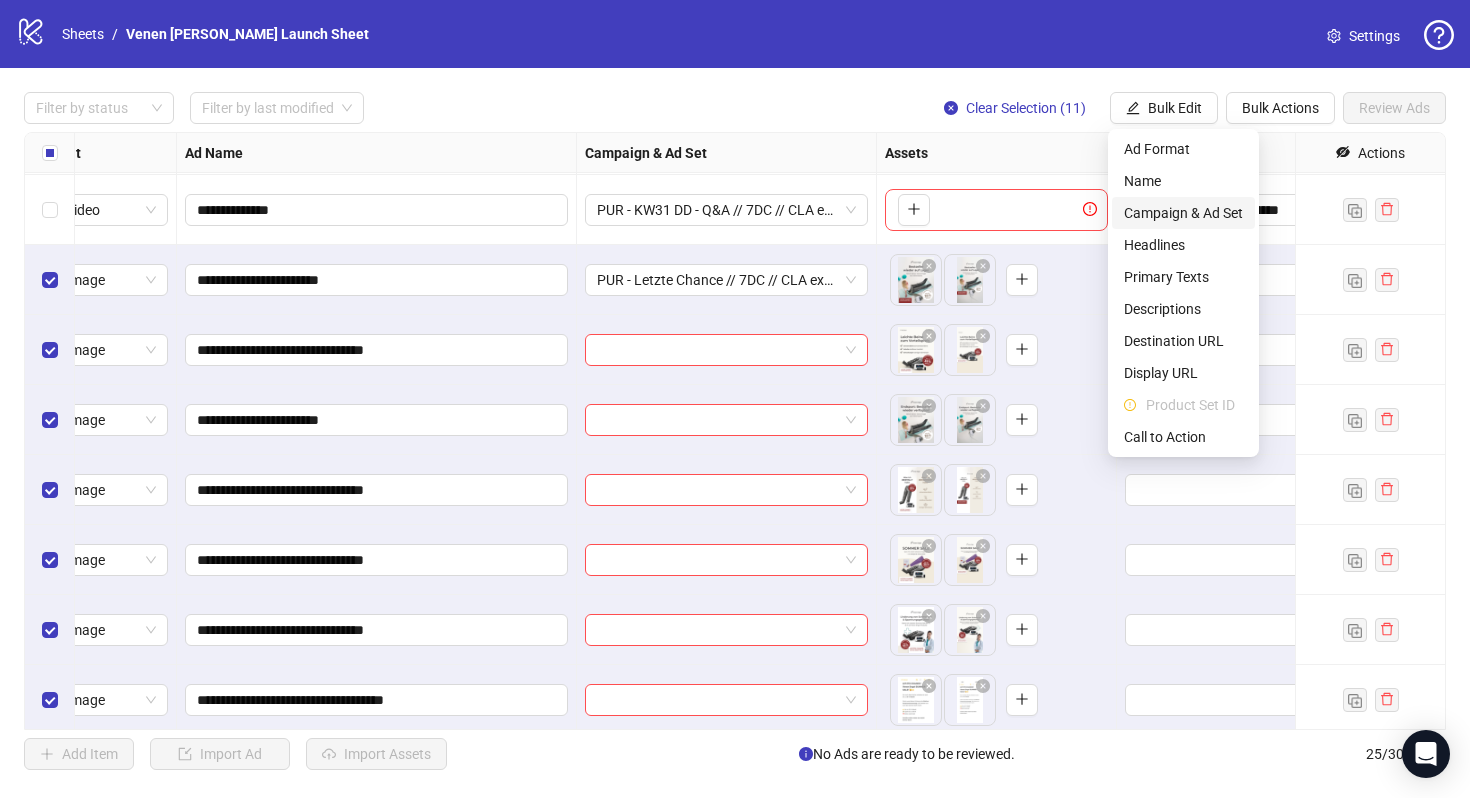 click on "Campaign & Ad Set" at bounding box center [1183, 213] 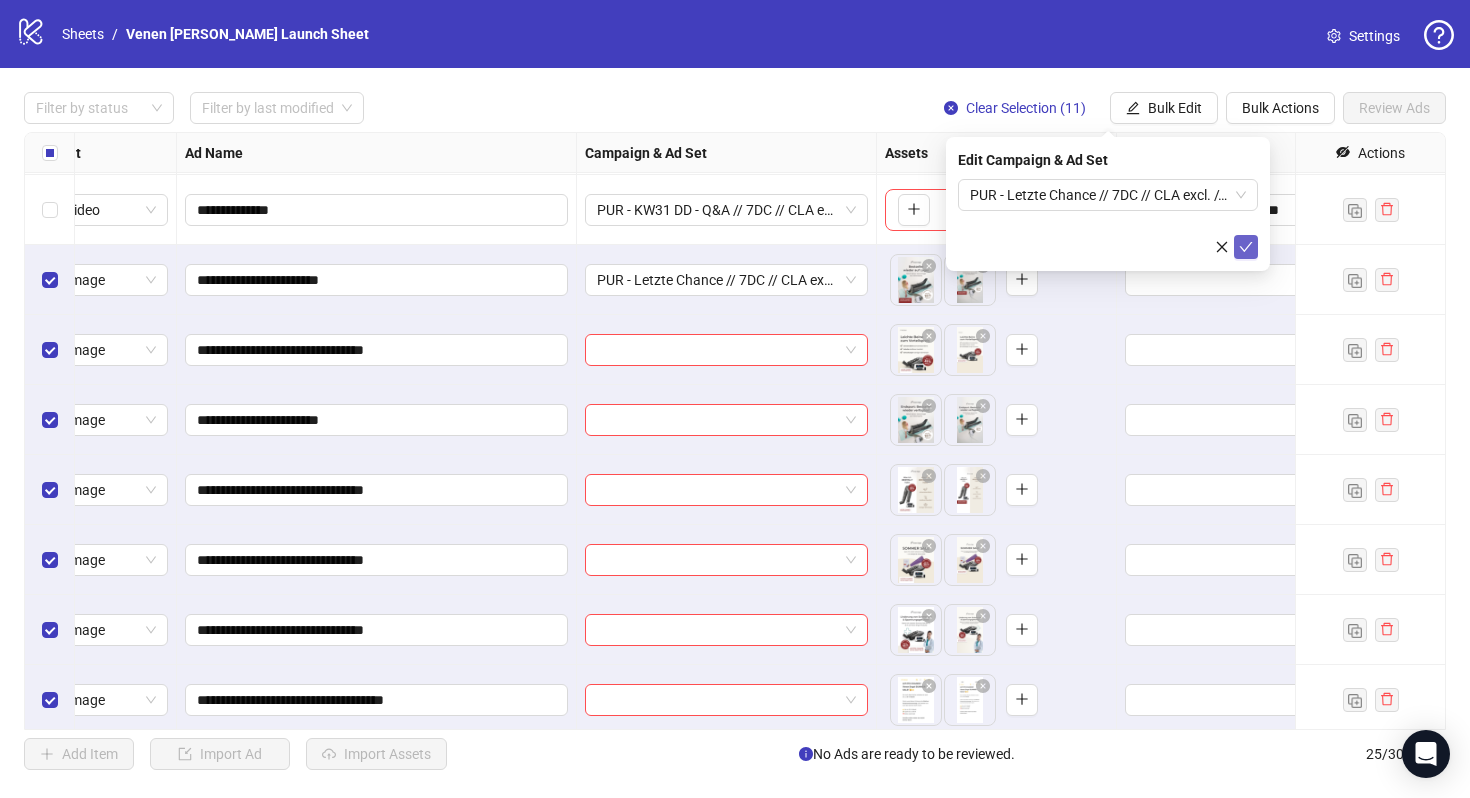 click at bounding box center [1246, 247] 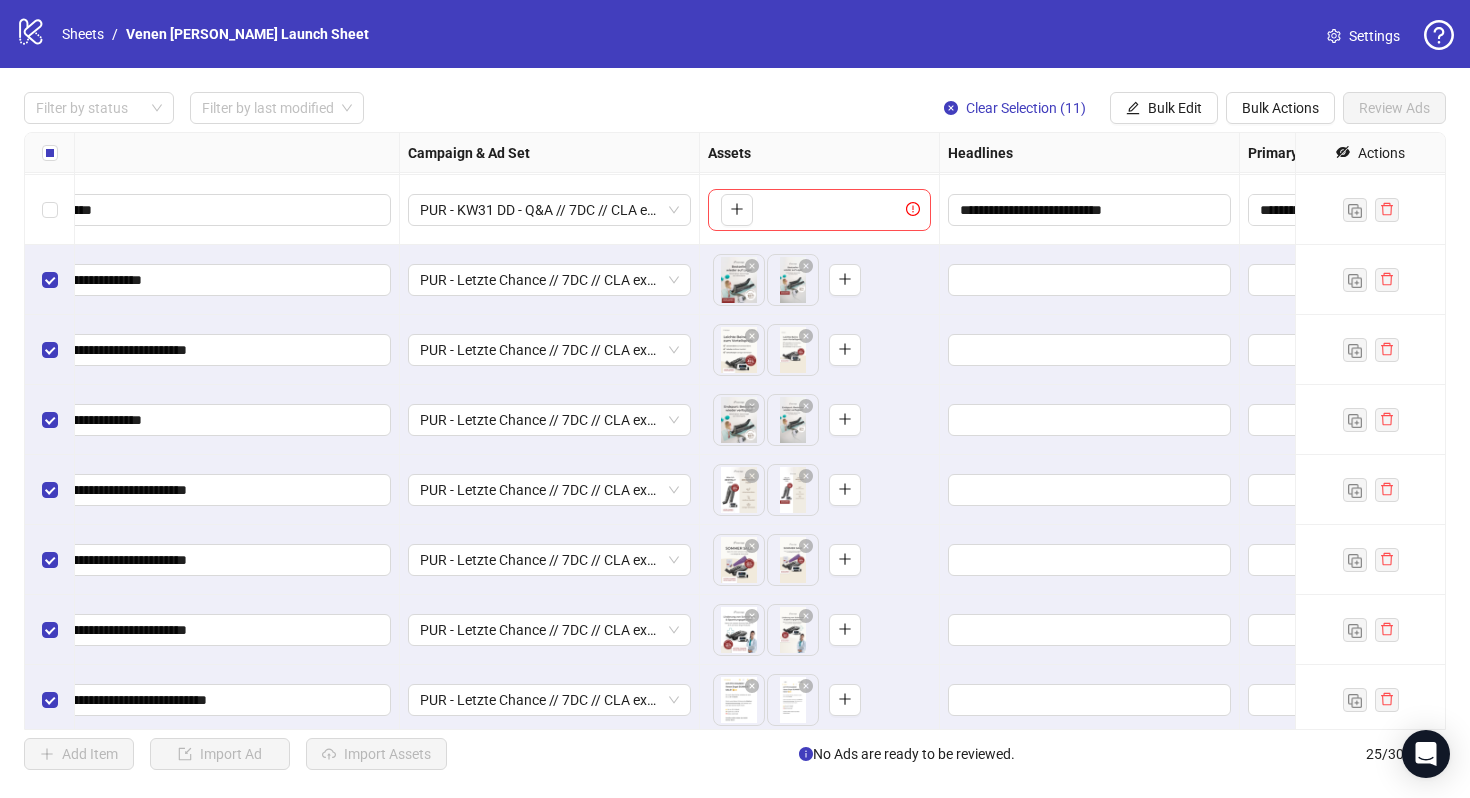 scroll, scrollTop: 908, scrollLeft: 563, axis: both 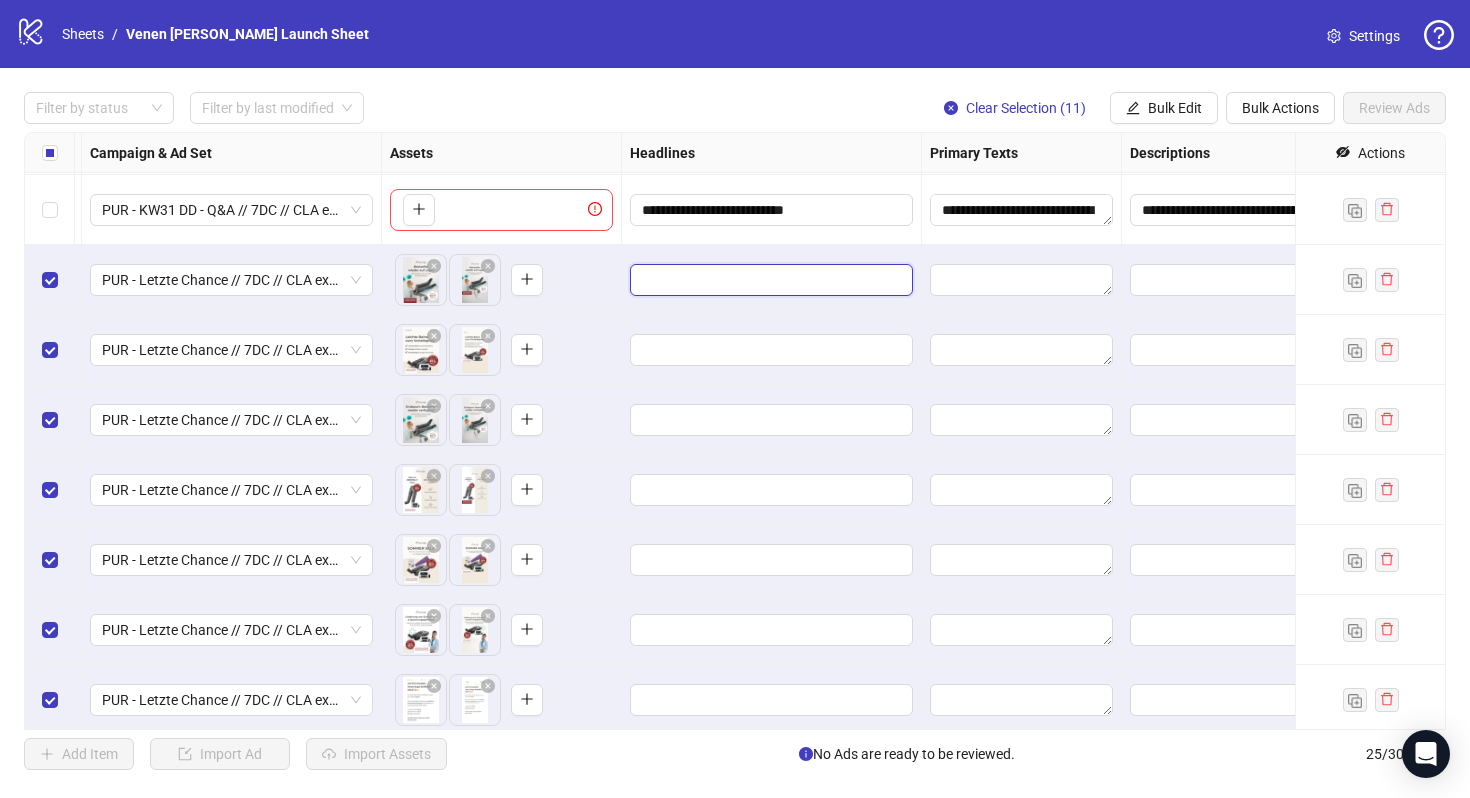click at bounding box center [769, 280] 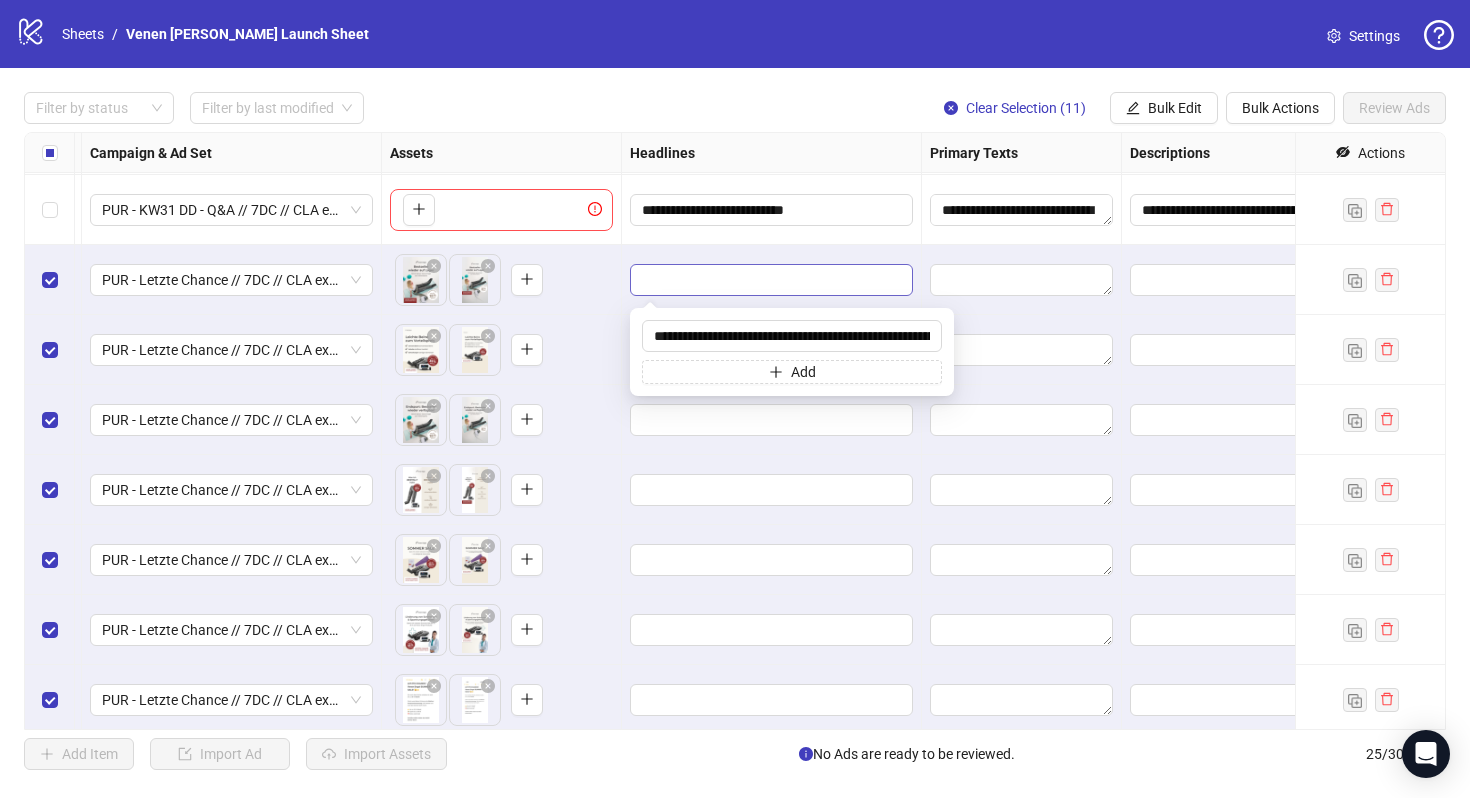 scroll, scrollTop: 0, scrollLeft: 6042, axis: horizontal 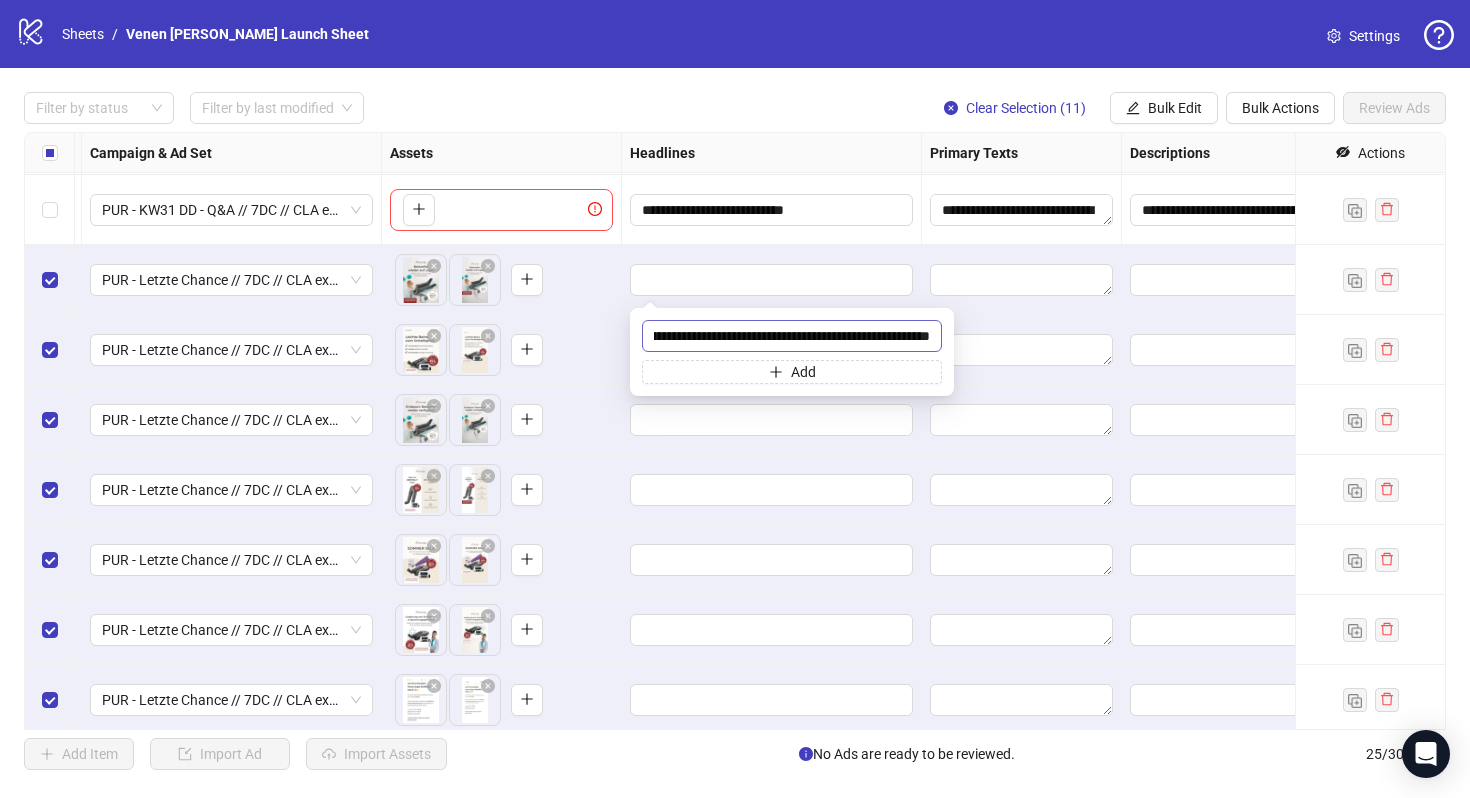 click on "**********" at bounding box center [792, 336] 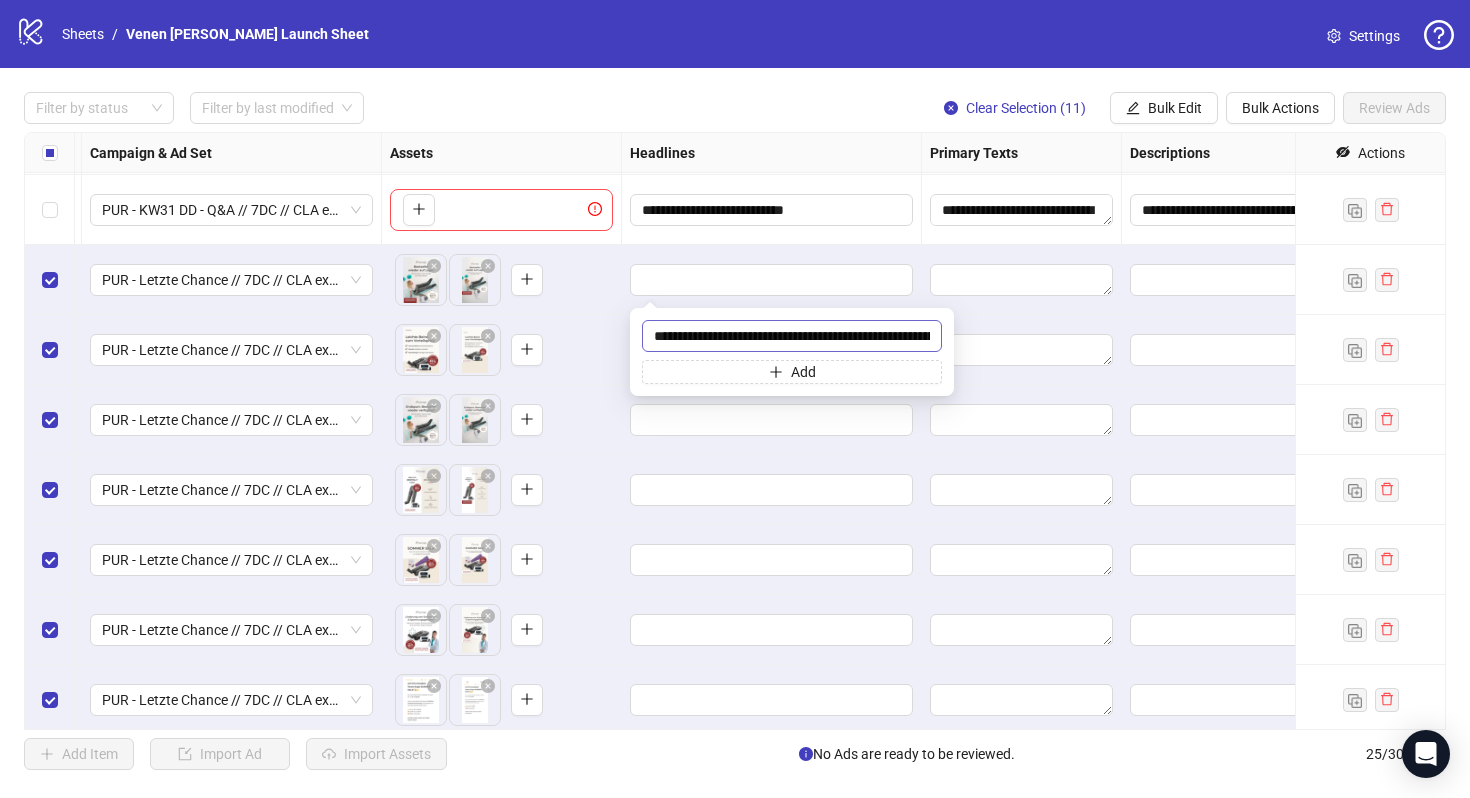 click on "**********" at bounding box center (792, 336) 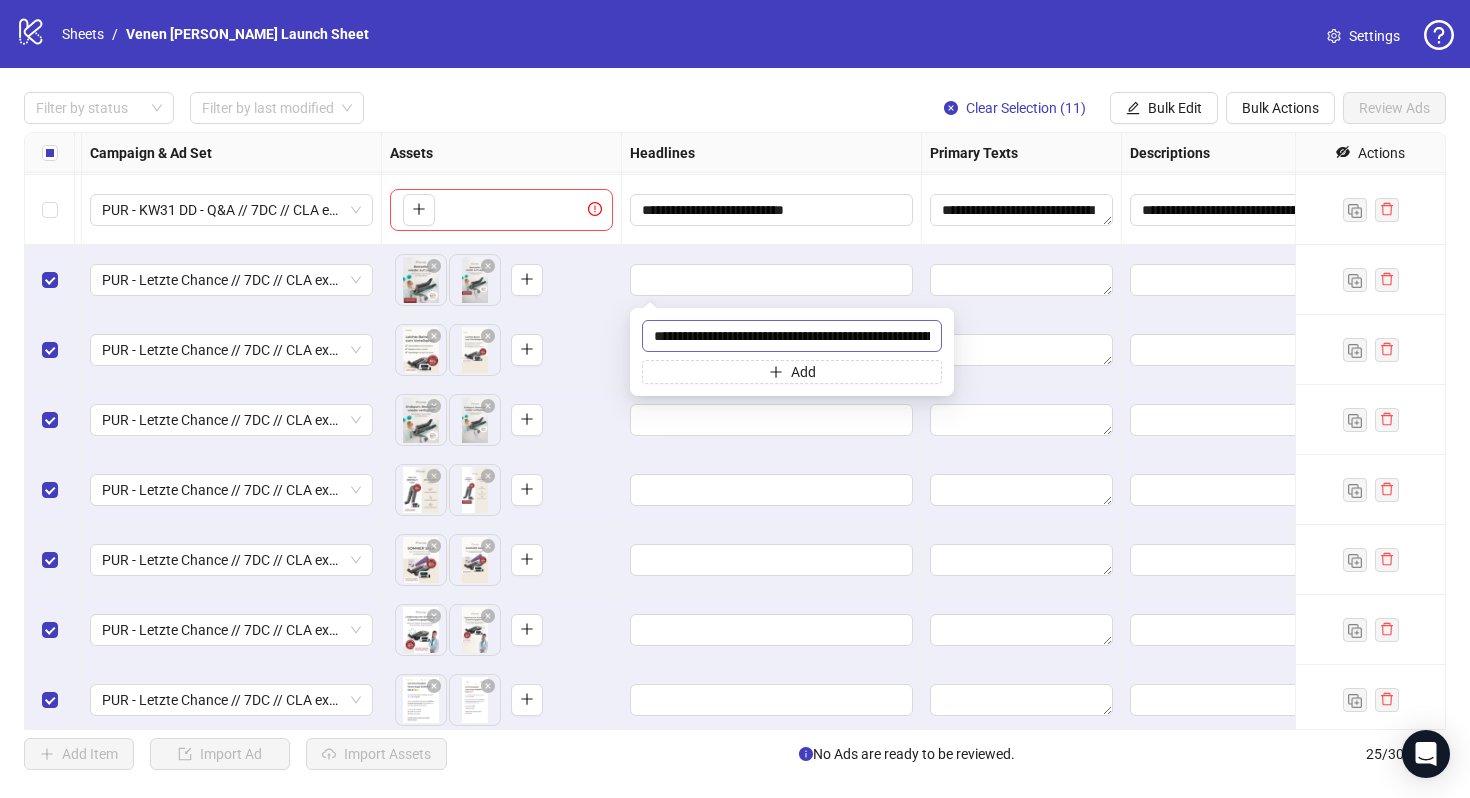 click on "**********" at bounding box center (792, 336) 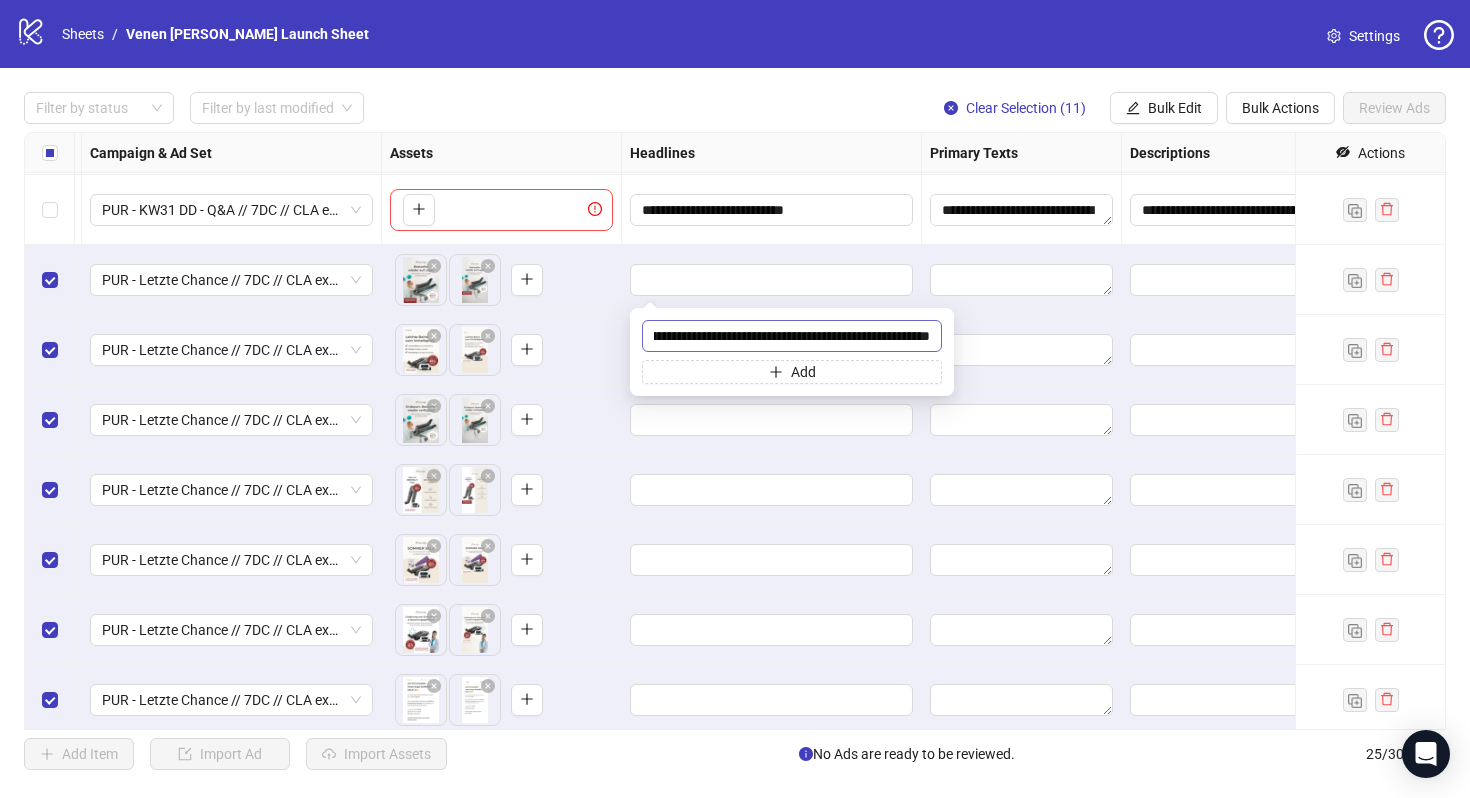 click on "**********" at bounding box center (792, 336) 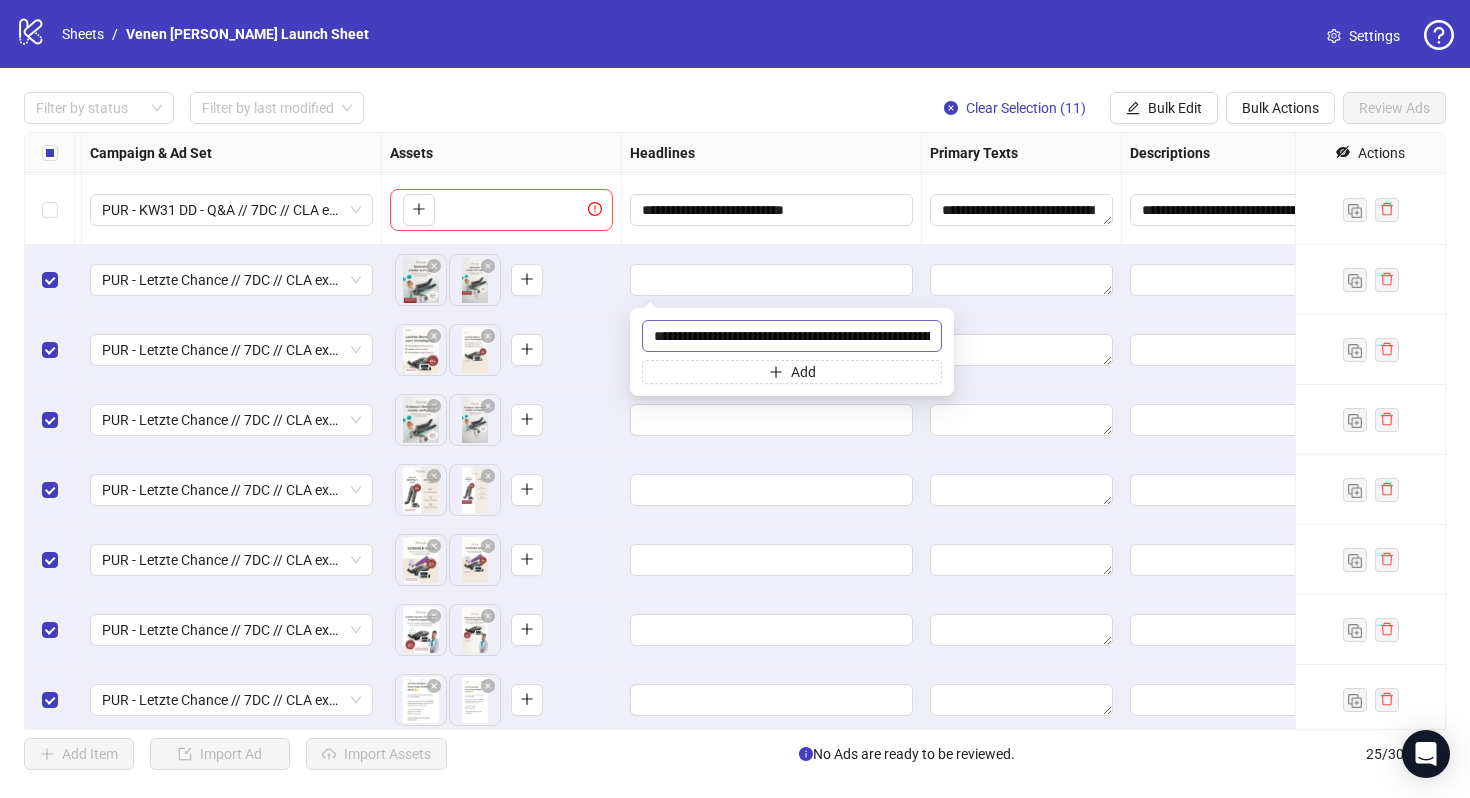 click on "**********" at bounding box center (792, 336) 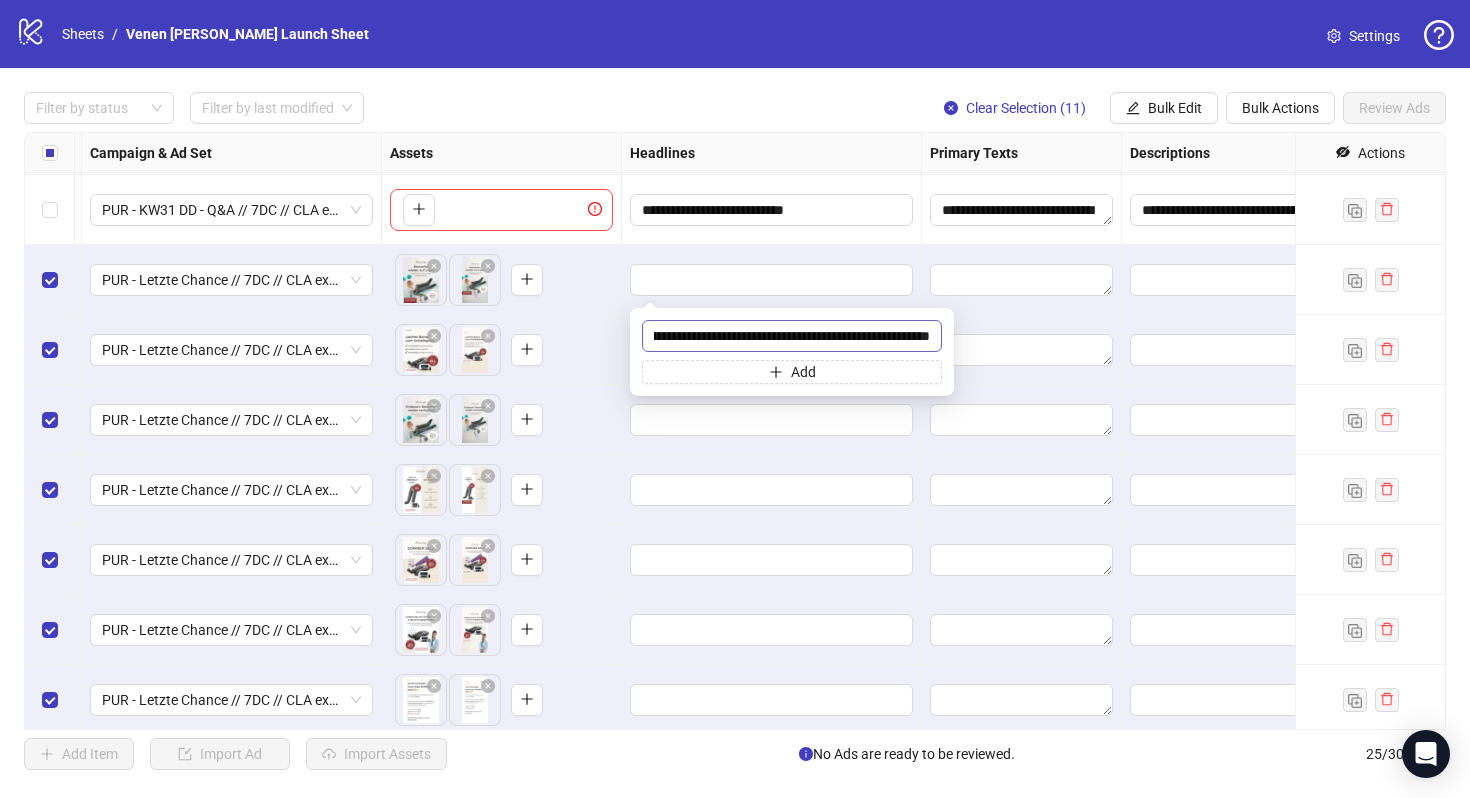 scroll, scrollTop: 0, scrollLeft: 0, axis: both 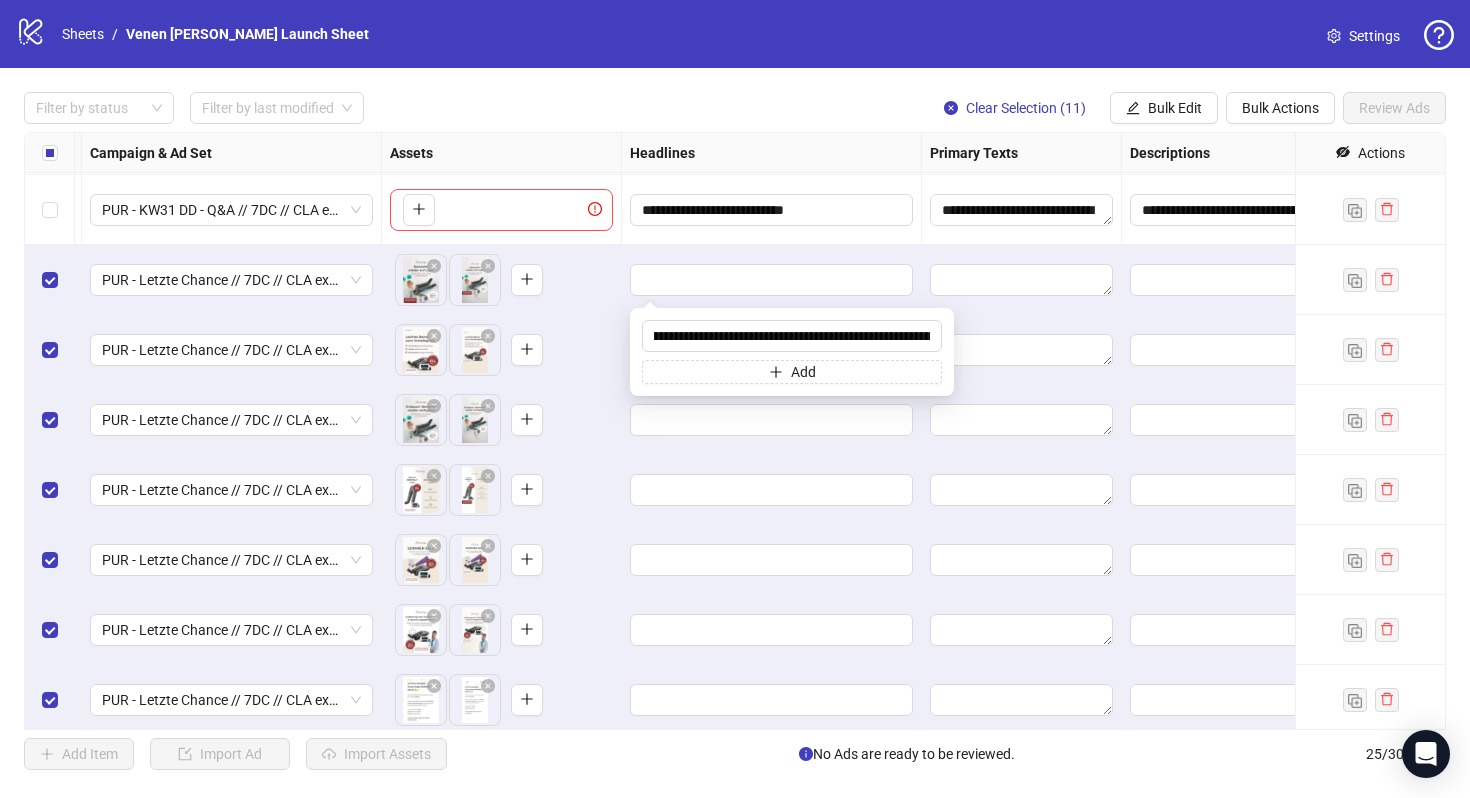 drag, startPoint x: 744, startPoint y: 331, endPoint x: 963, endPoint y: 457, distance: 252.65985 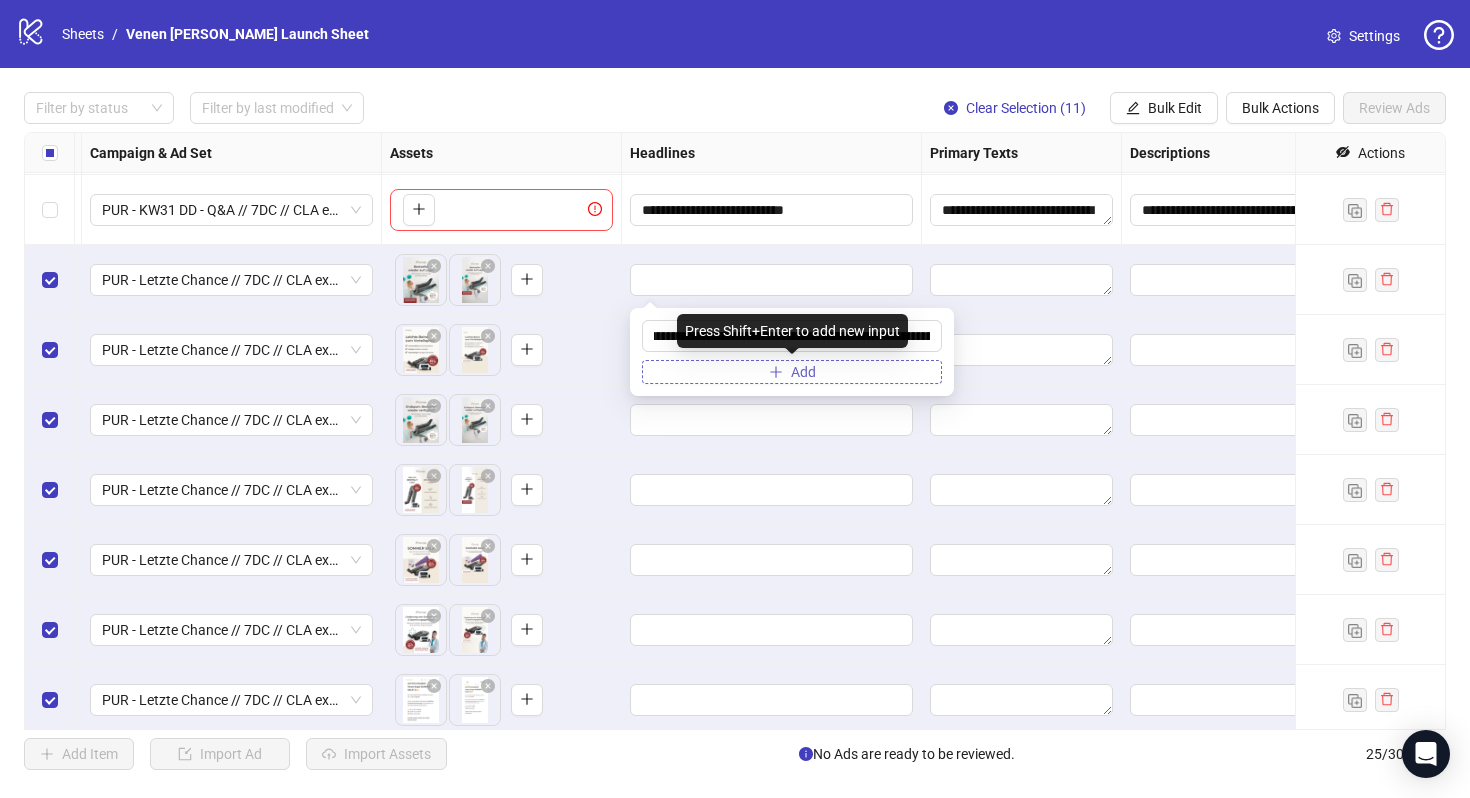 type on "**********" 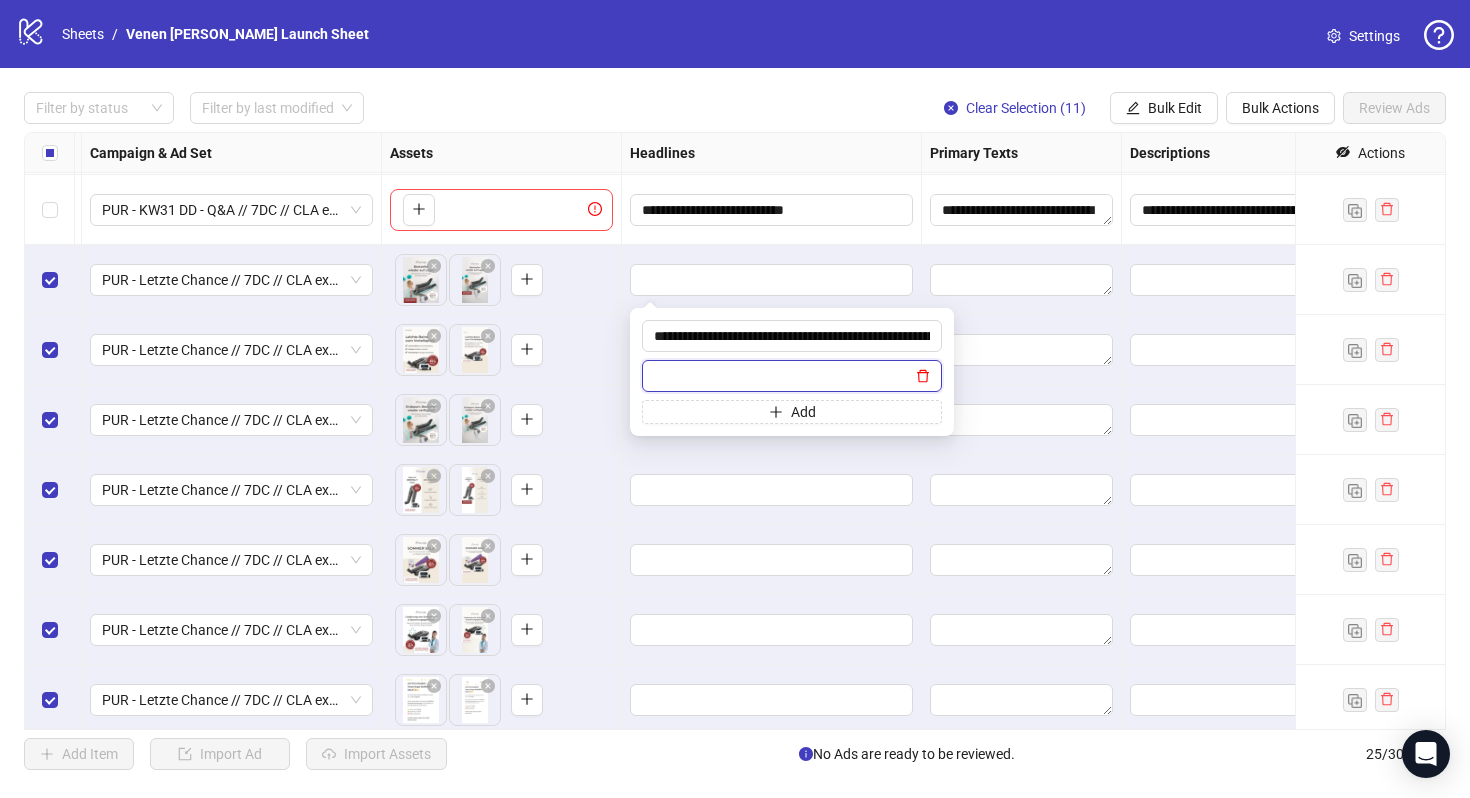 click 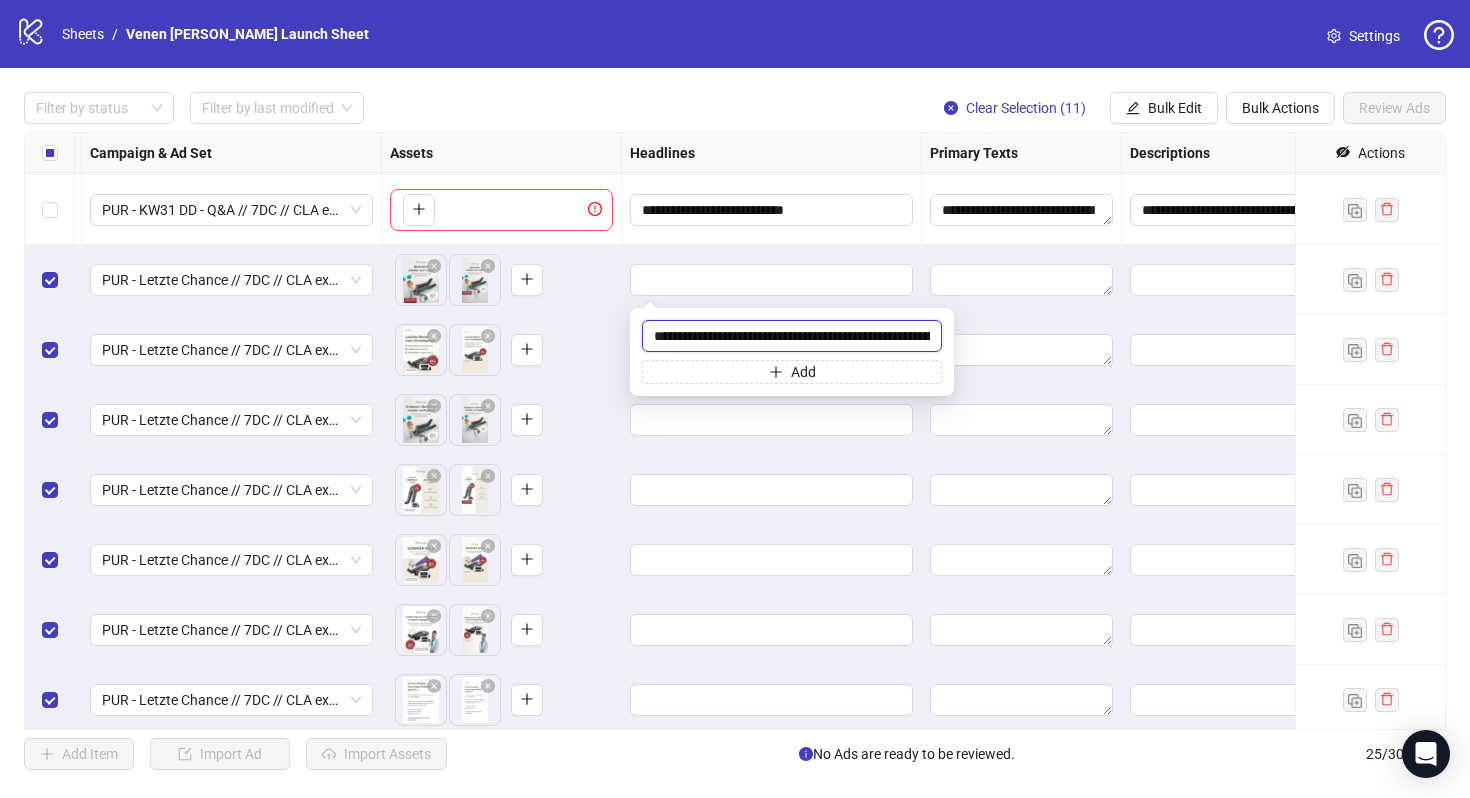 click on "**********" at bounding box center (792, 336) 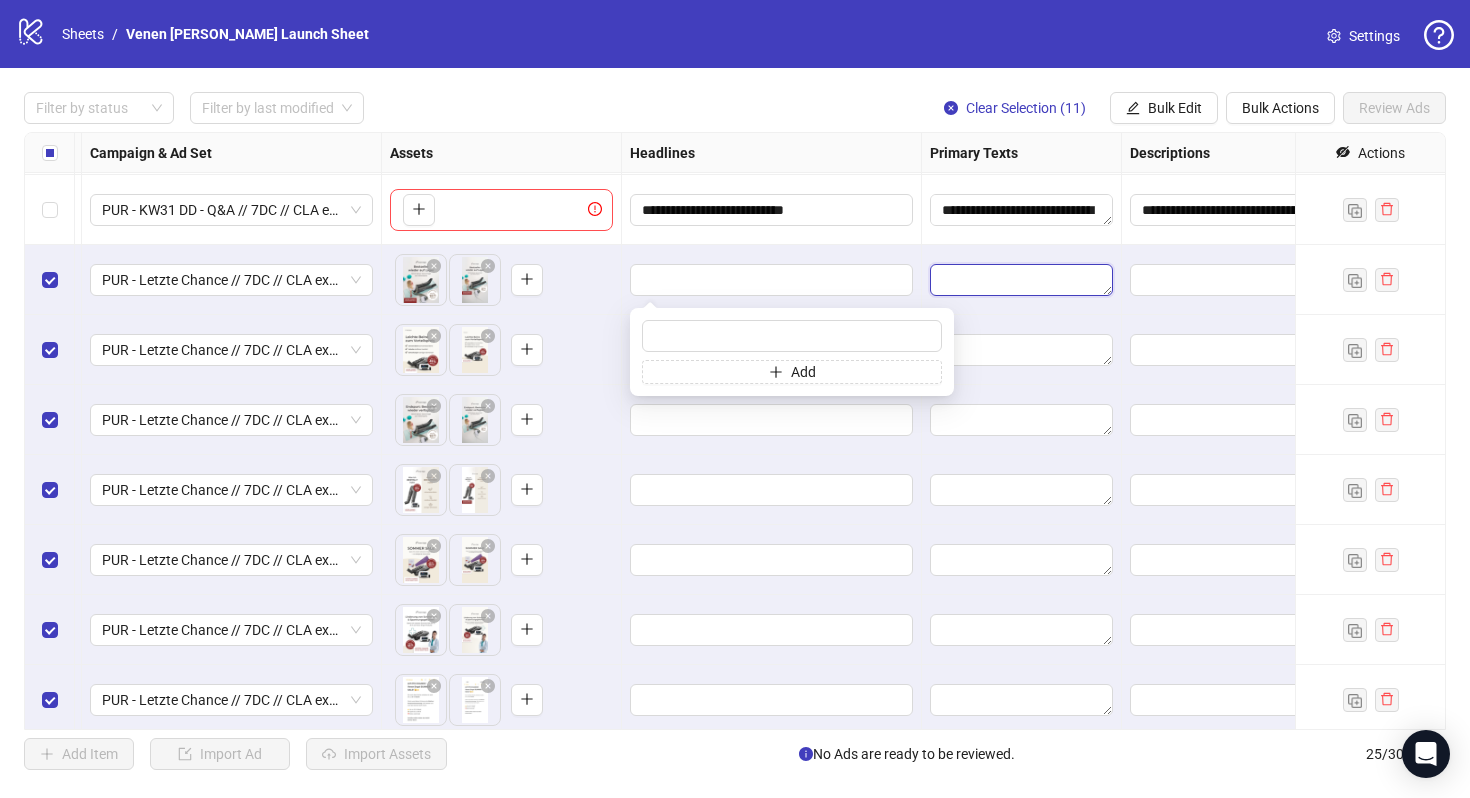 click at bounding box center [1021, 280] 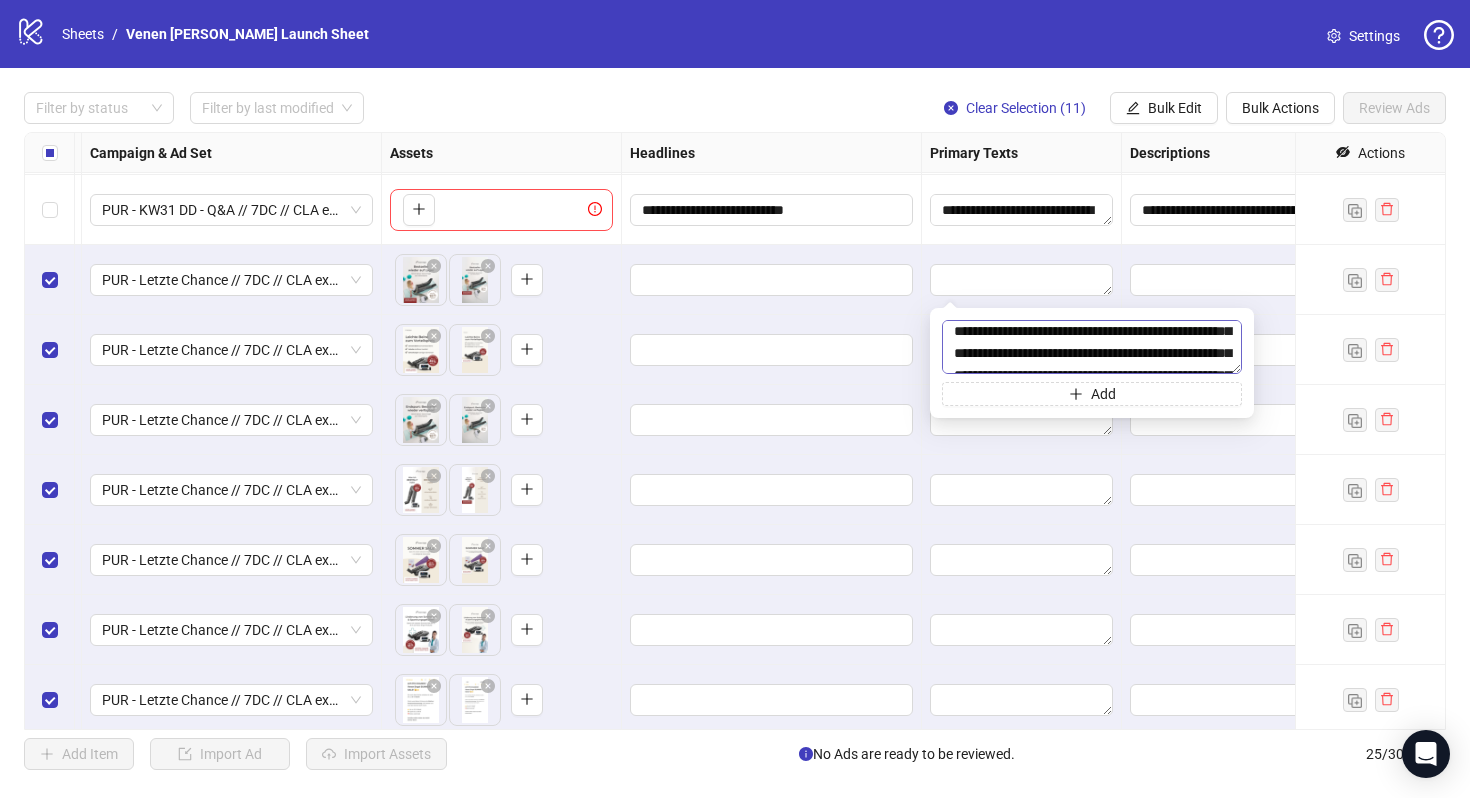 scroll, scrollTop: 18, scrollLeft: 0, axis: vertical 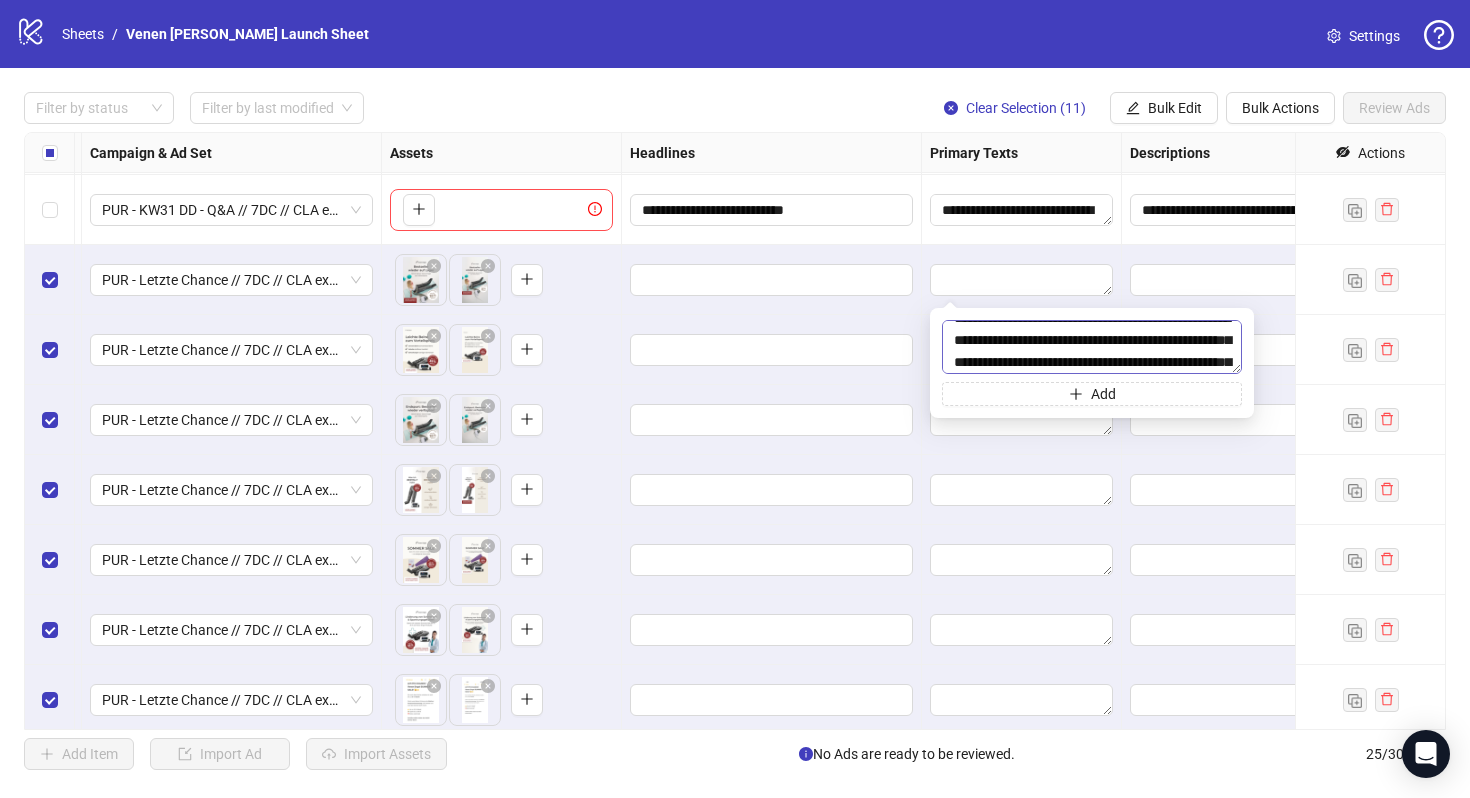 drag, startPoint x: 1152, startPoint y: 341, endPoint x: 1116, endPoint y: 343, distance: 36.05551 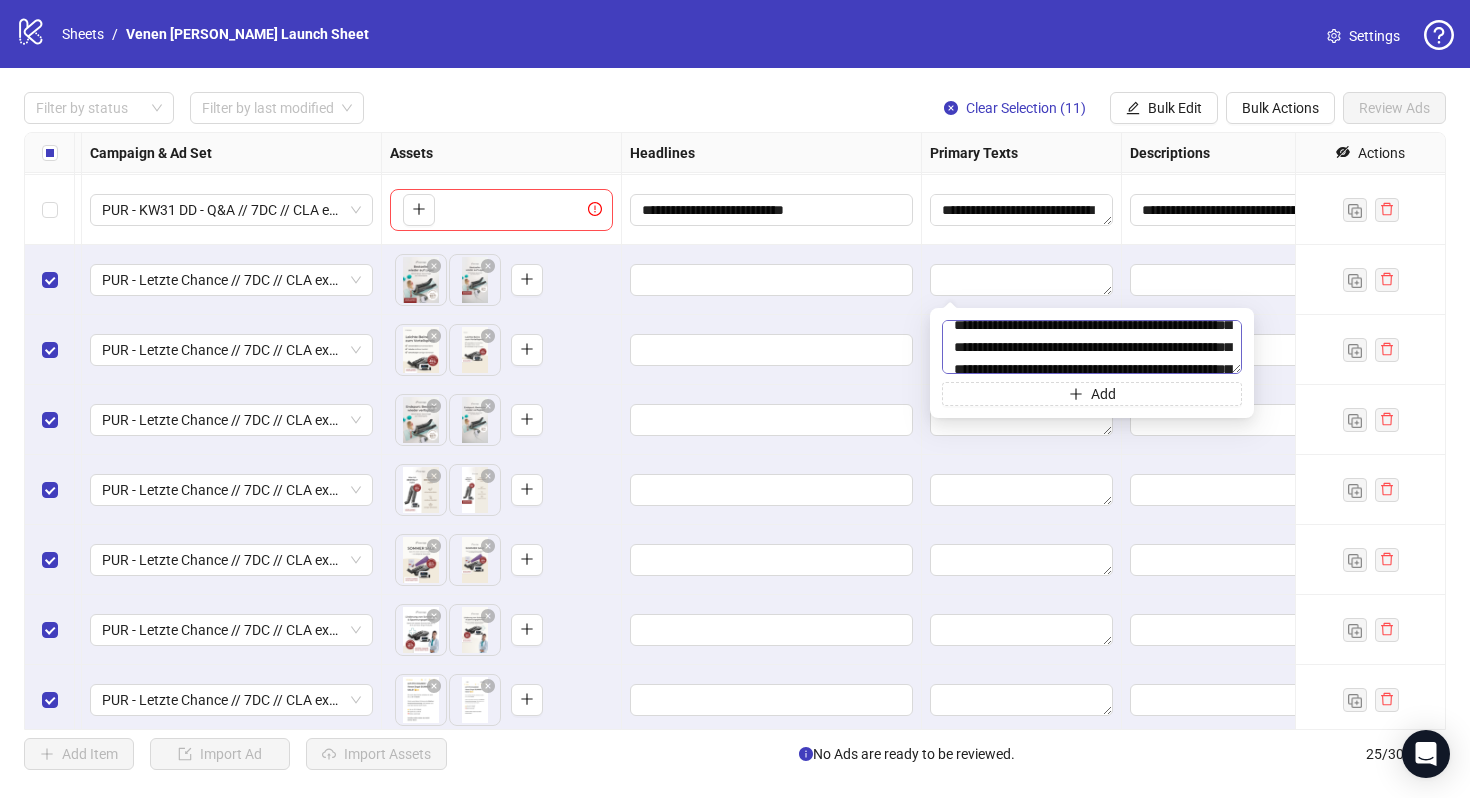 scroll, scrollTop: 28, scrollLeft: 0, axis: vertical 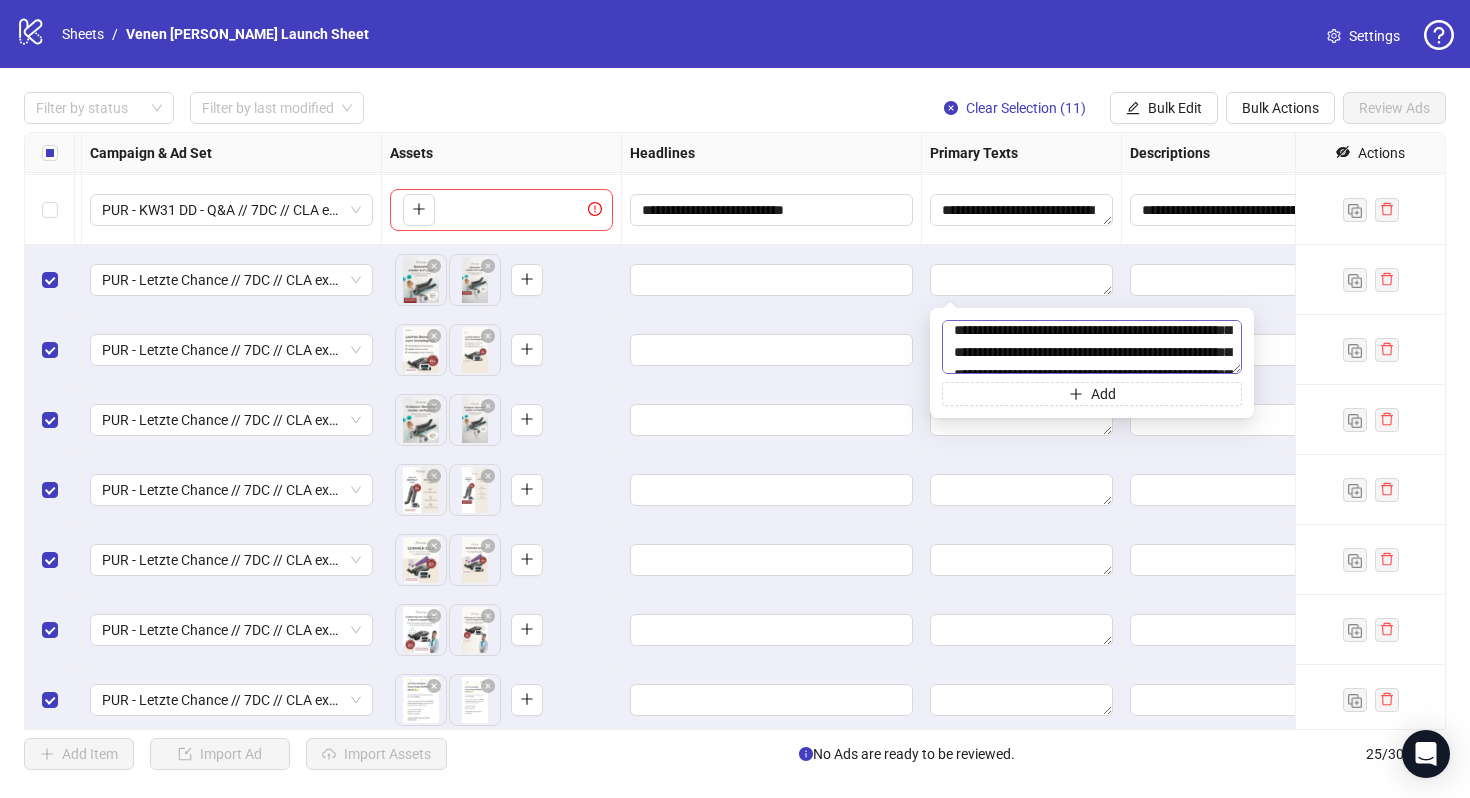 click on "**********" at bounding box center [1092, 347] 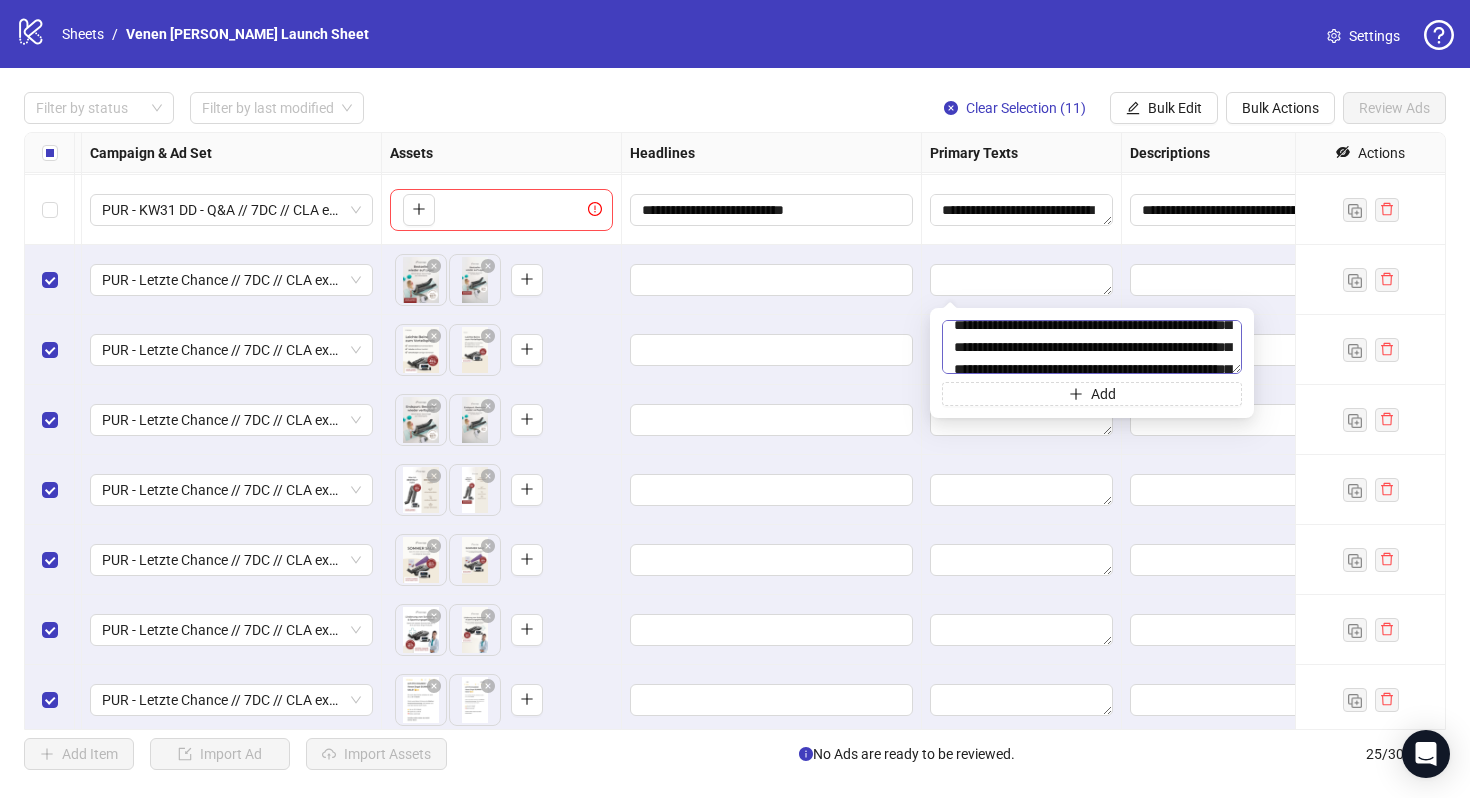 scroll, scrollTop: 83, scrollLeft: 0, axis: vertical 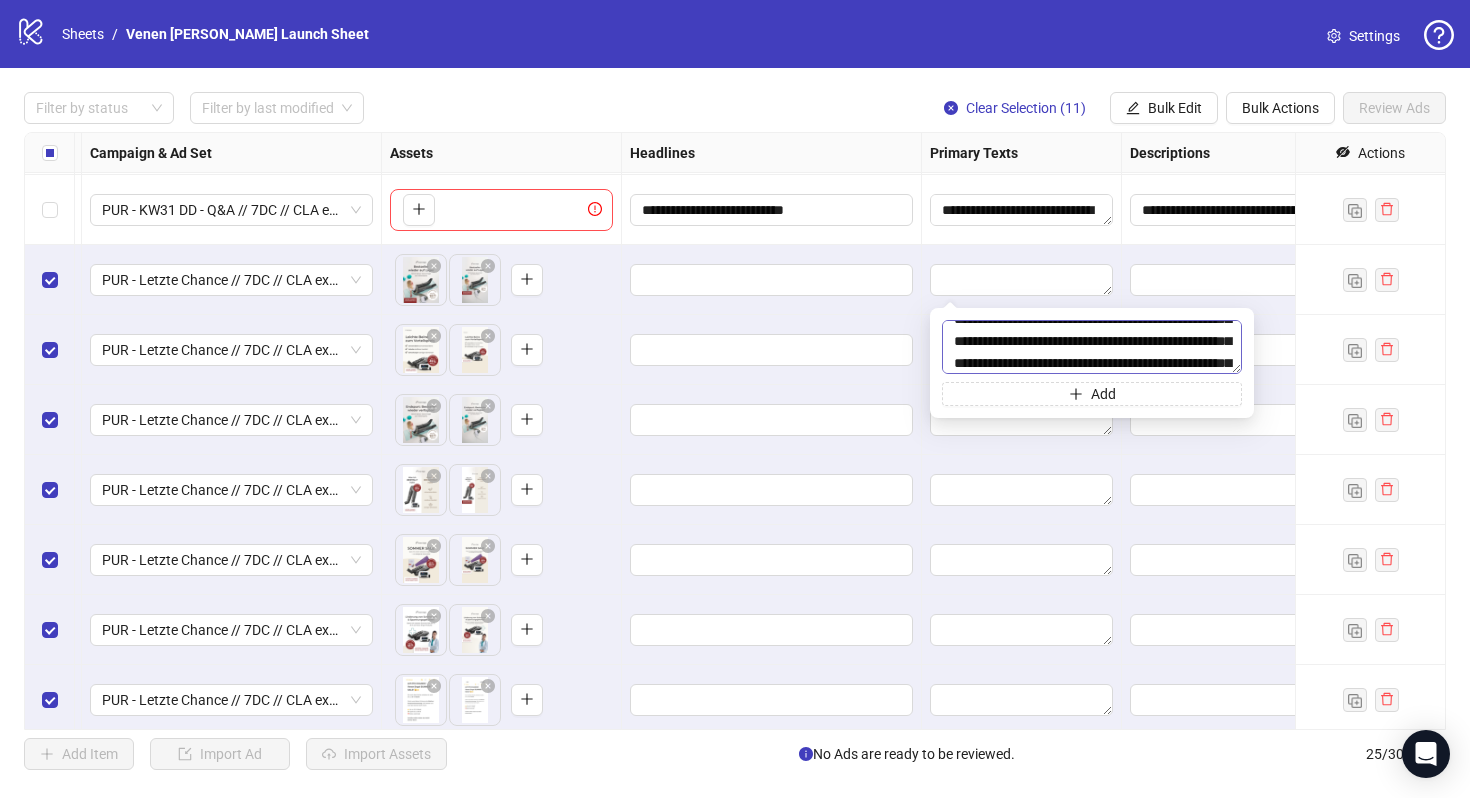drag, startPoint x: 1093, startPoint y: 362, endPoint x: 955, endPoint y: 344, distance: 139.16896 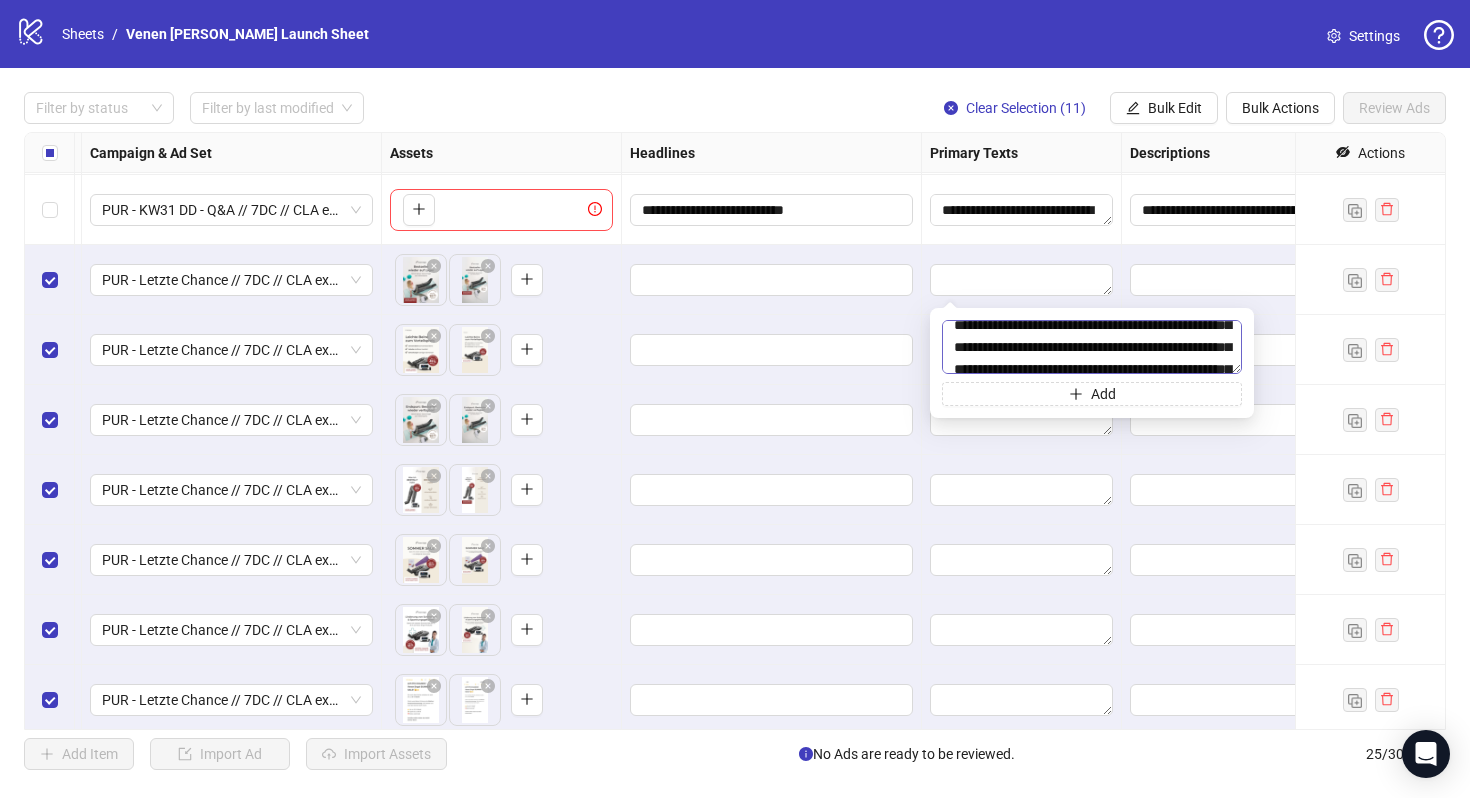 scroll, scrollTop: 49, scrollLeft: 0, axis: vertical 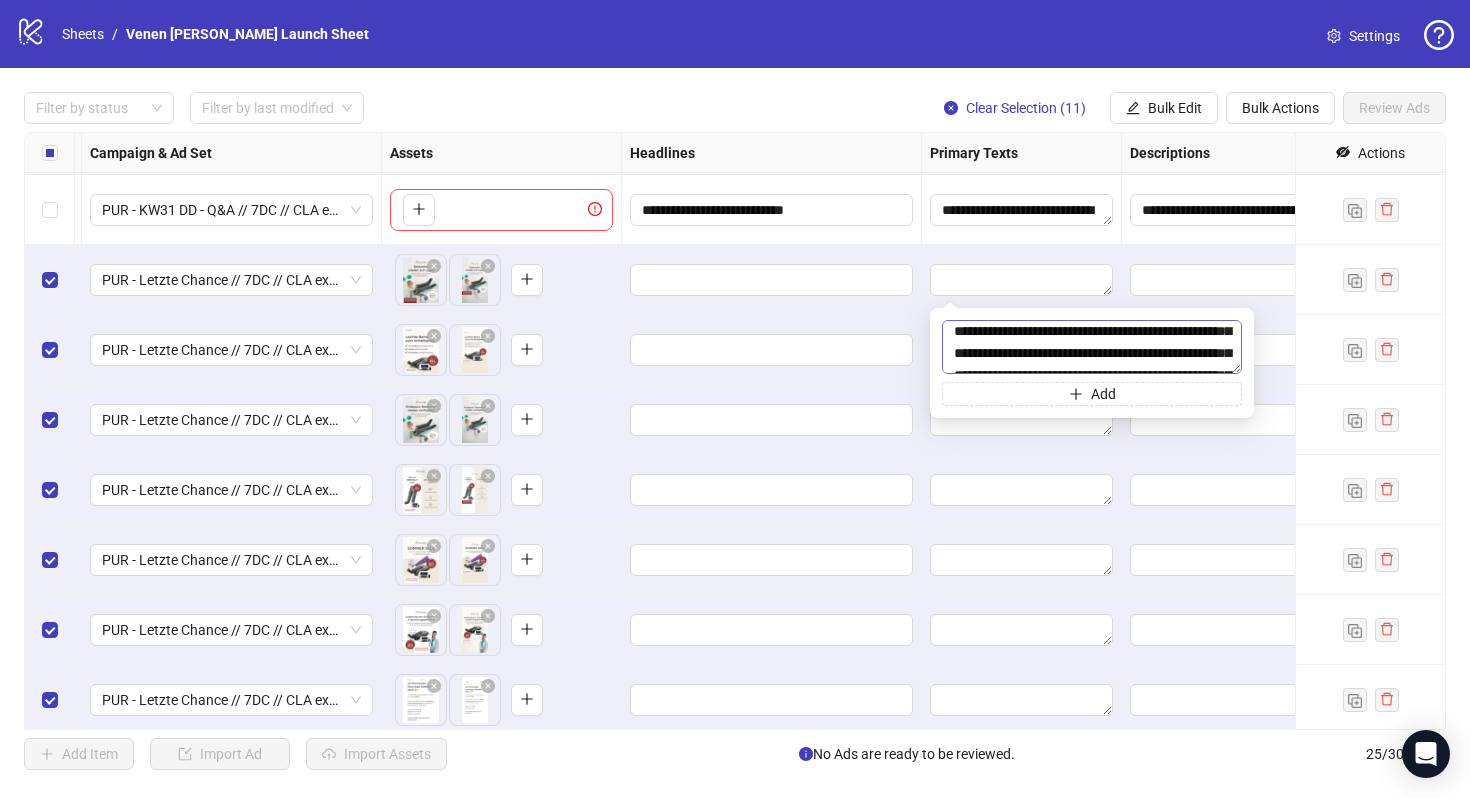 click on "**********" at bounding box center [1092, 347] 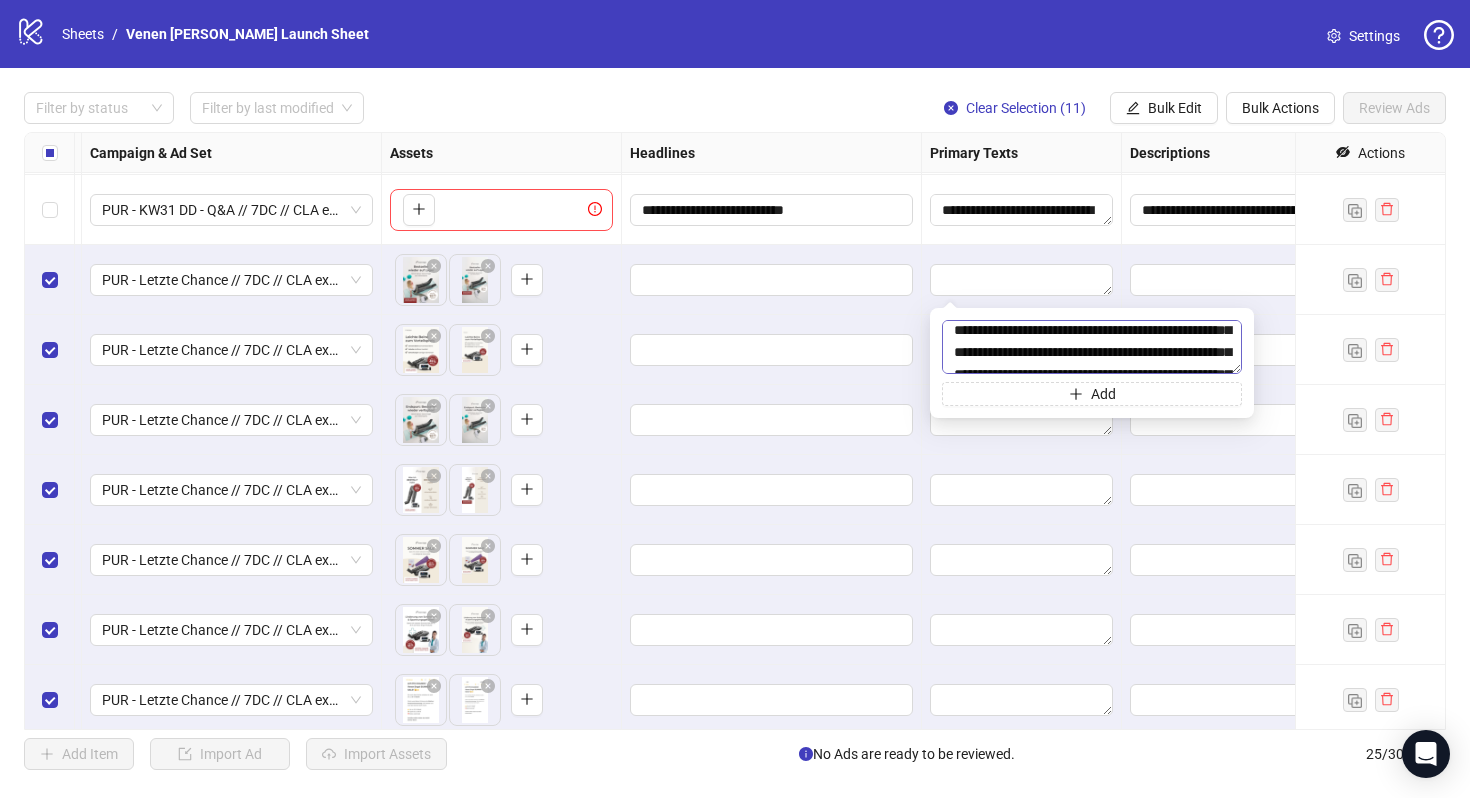 scroll, scrollTop: 59, scrollLeft: 0, axis: vertical 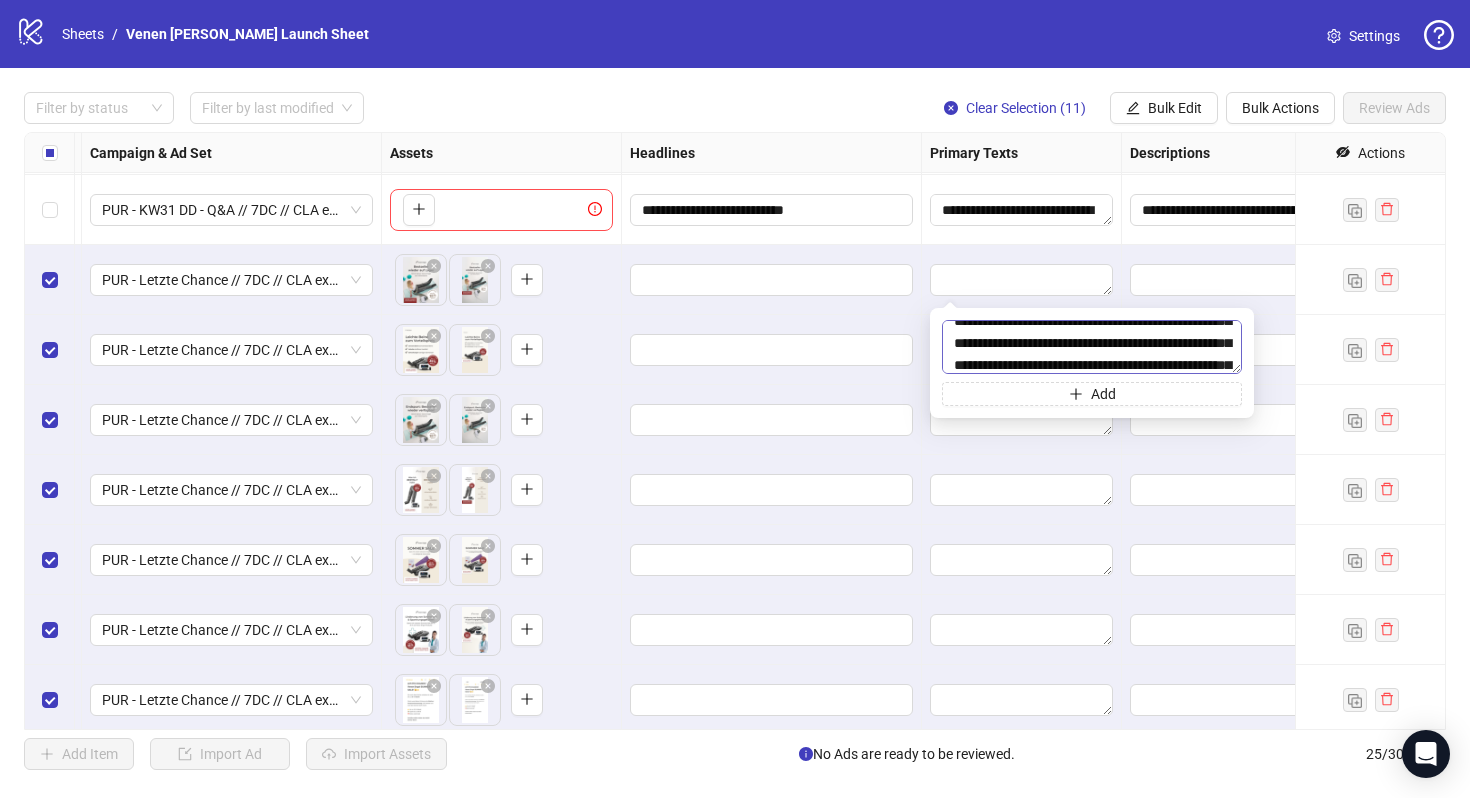 click on "**********" at bounding box center (1092, 347) 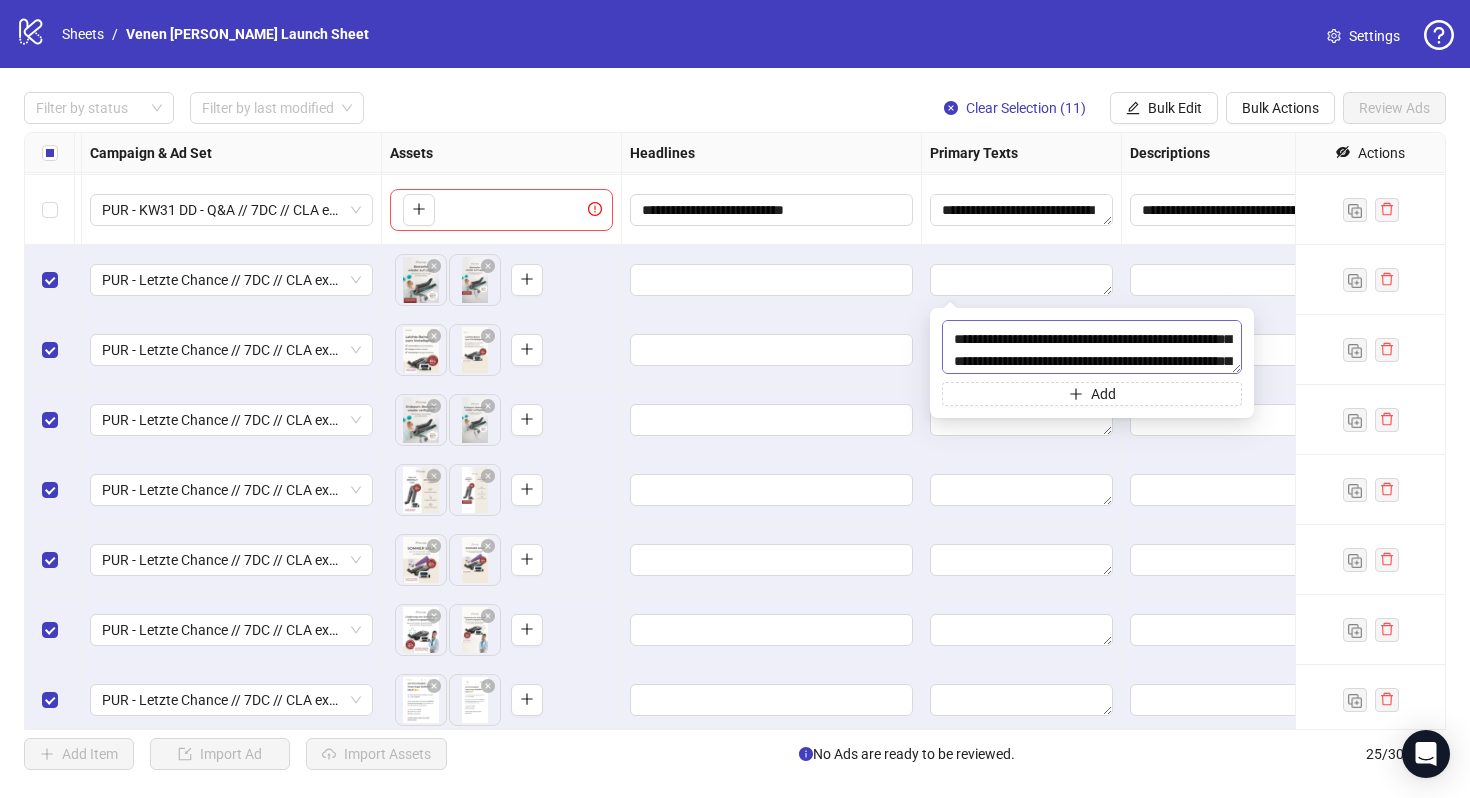 scroll, scrollTop: 113, scrollLeft: 0, axis: vertical 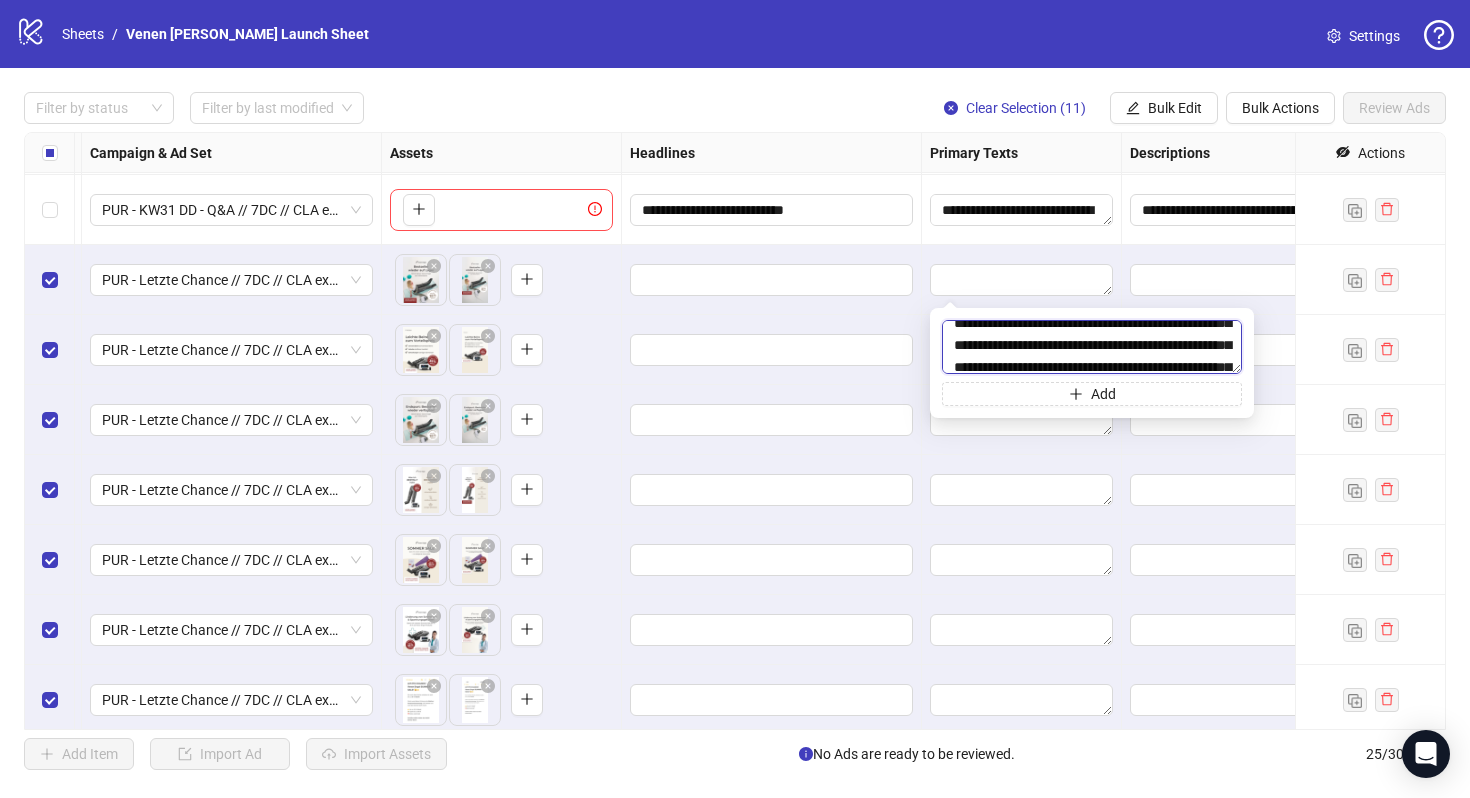 click on "**********" at bounding box center (1092, 347) 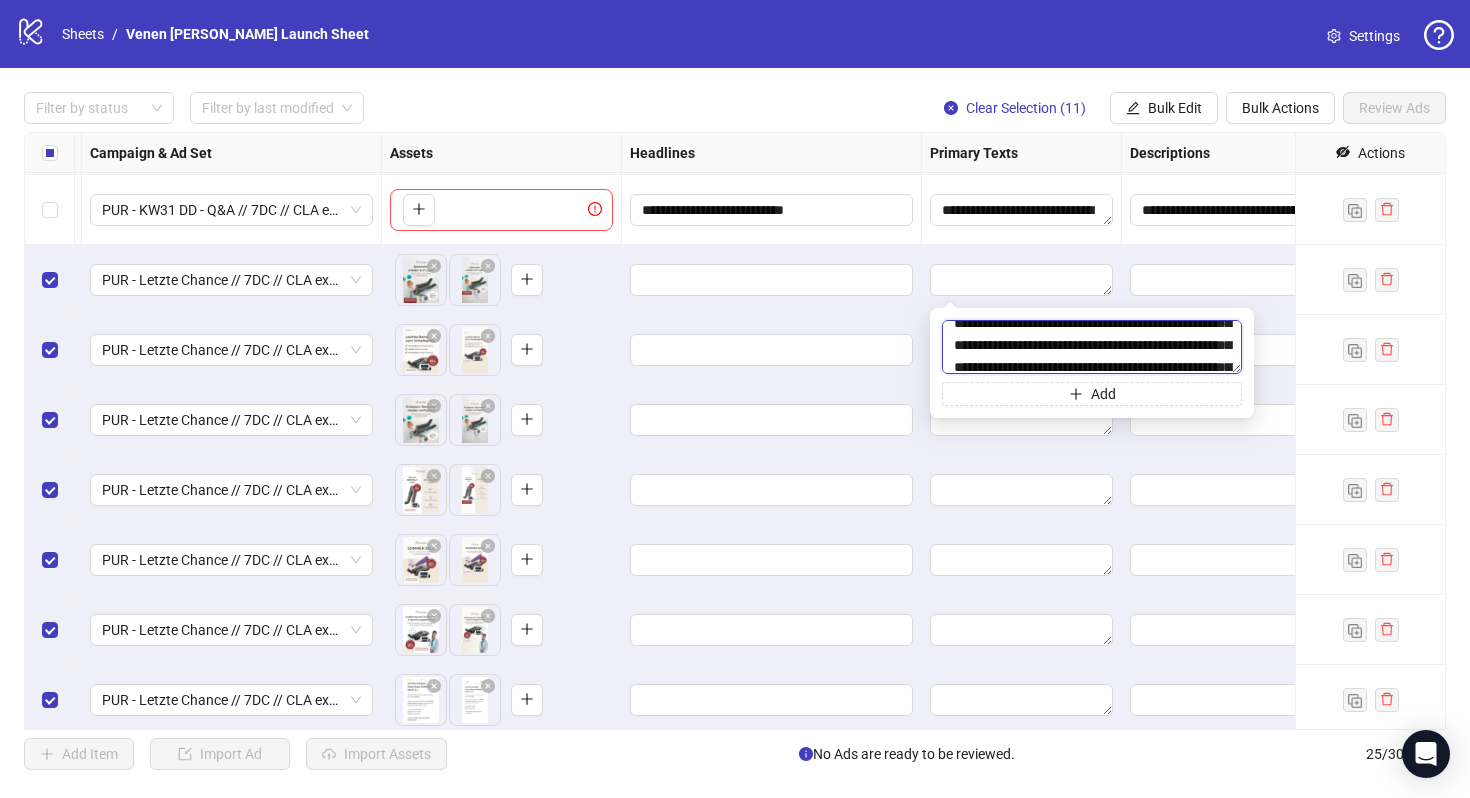 click on "**********" at bounding box center [1092, 347] 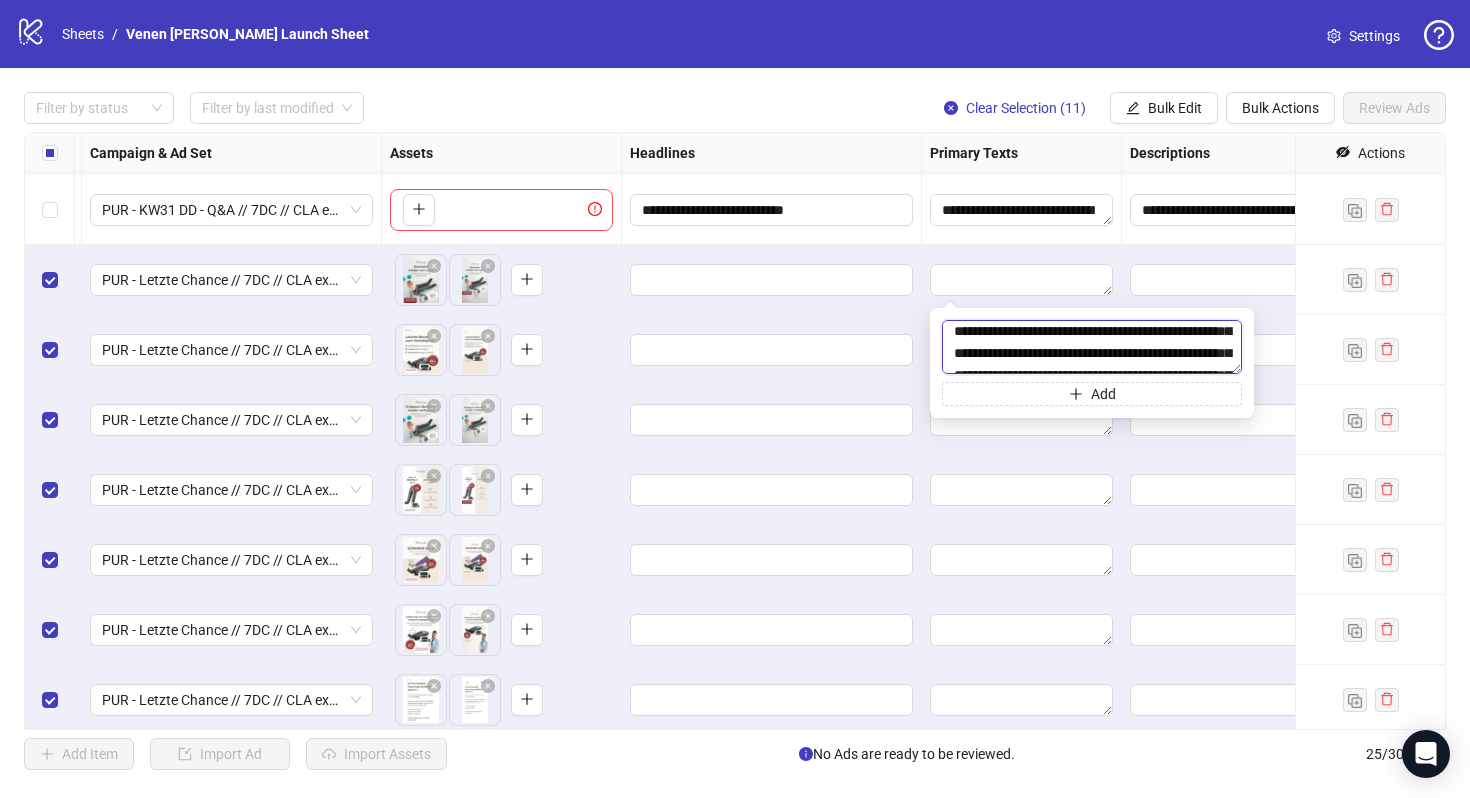scroll, scrollTop: 273, scrollLeft: 0, axis: vertical 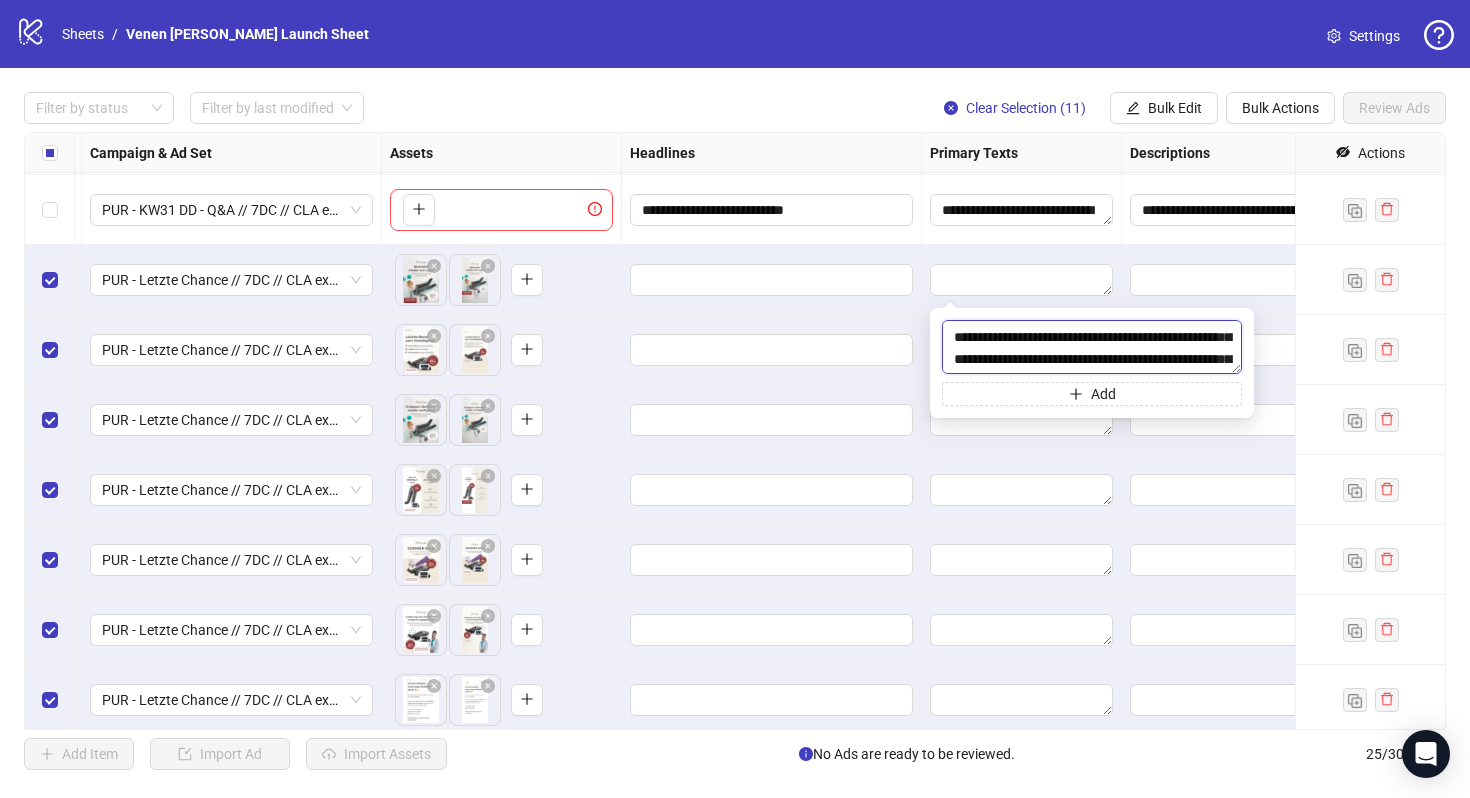 click on "**********" at bounding box center [1092, 347] 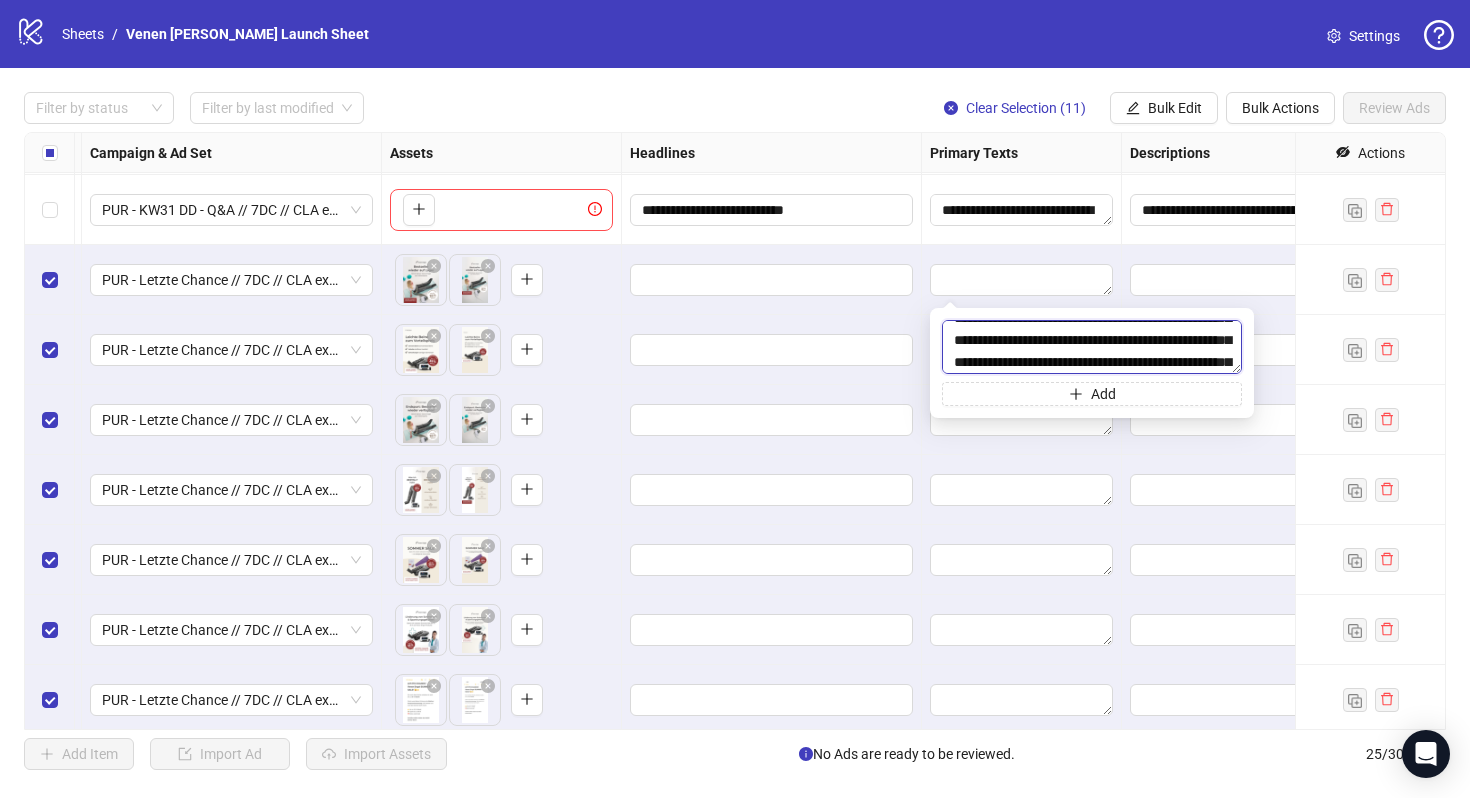 scroll, scrollTop: 295, scrollLeft: 0, axis: vertical 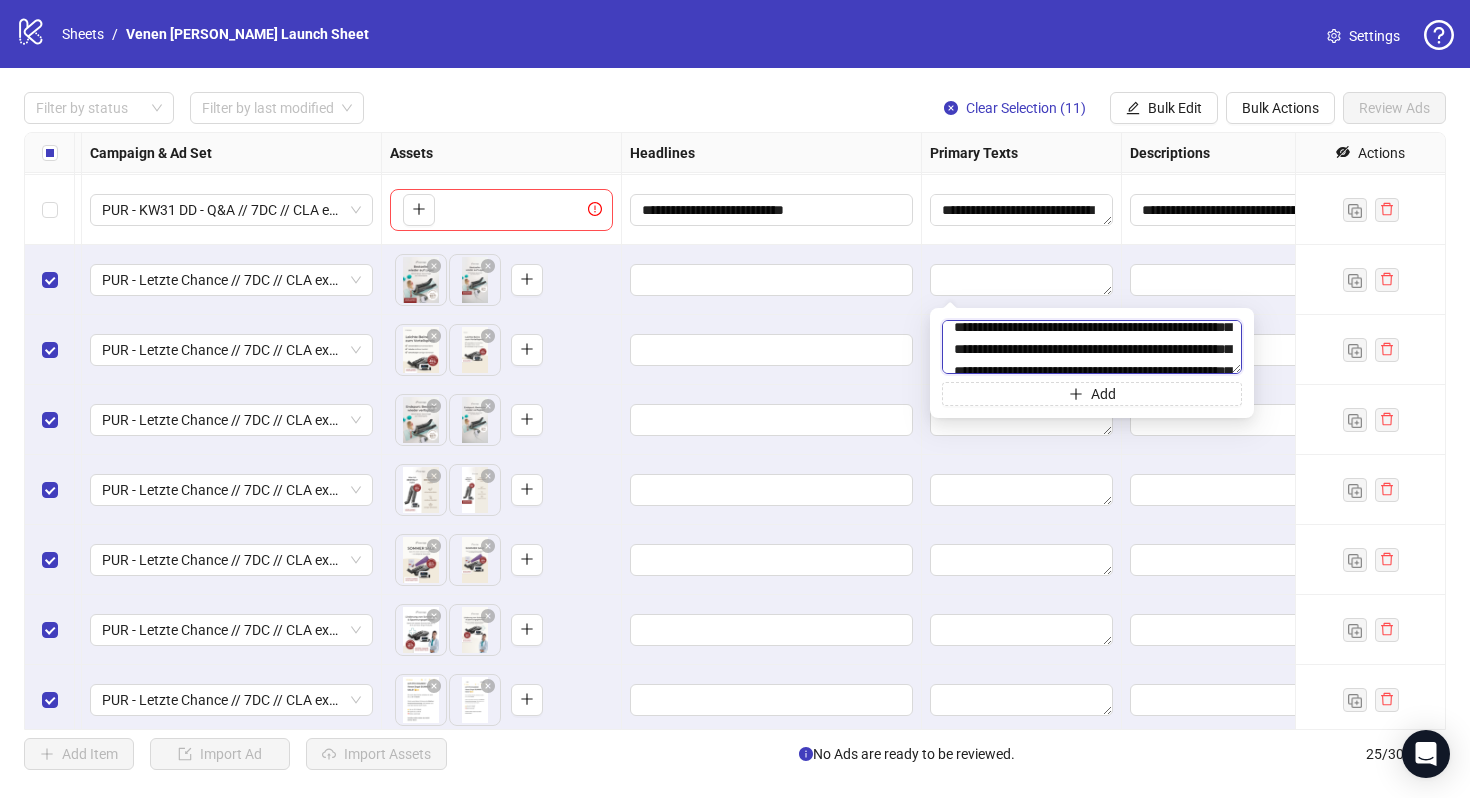 click on "**********" at bounding box center [1092, 347] 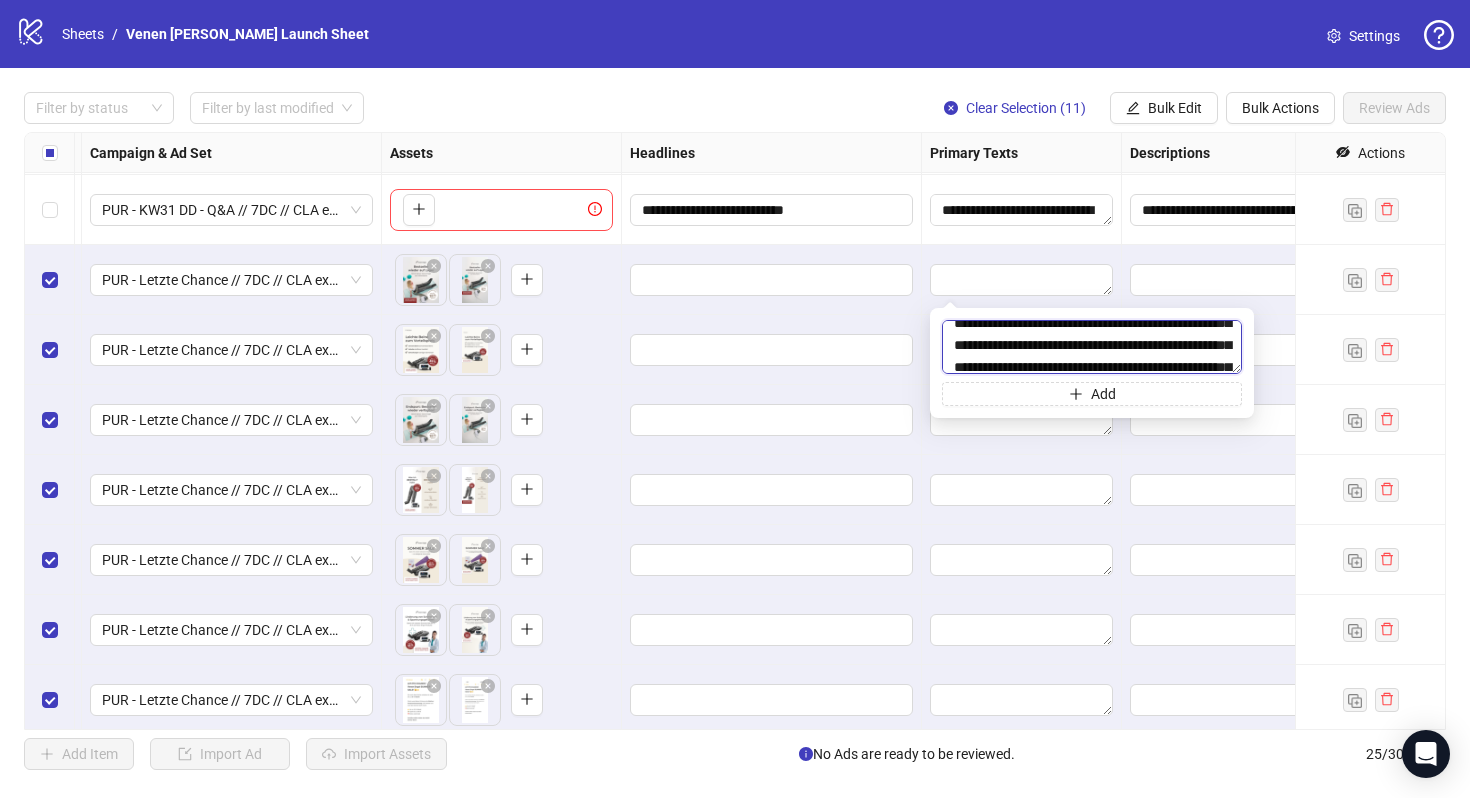 scroll, scrollTop: 355, scrollLeft: 0, axis: vertical 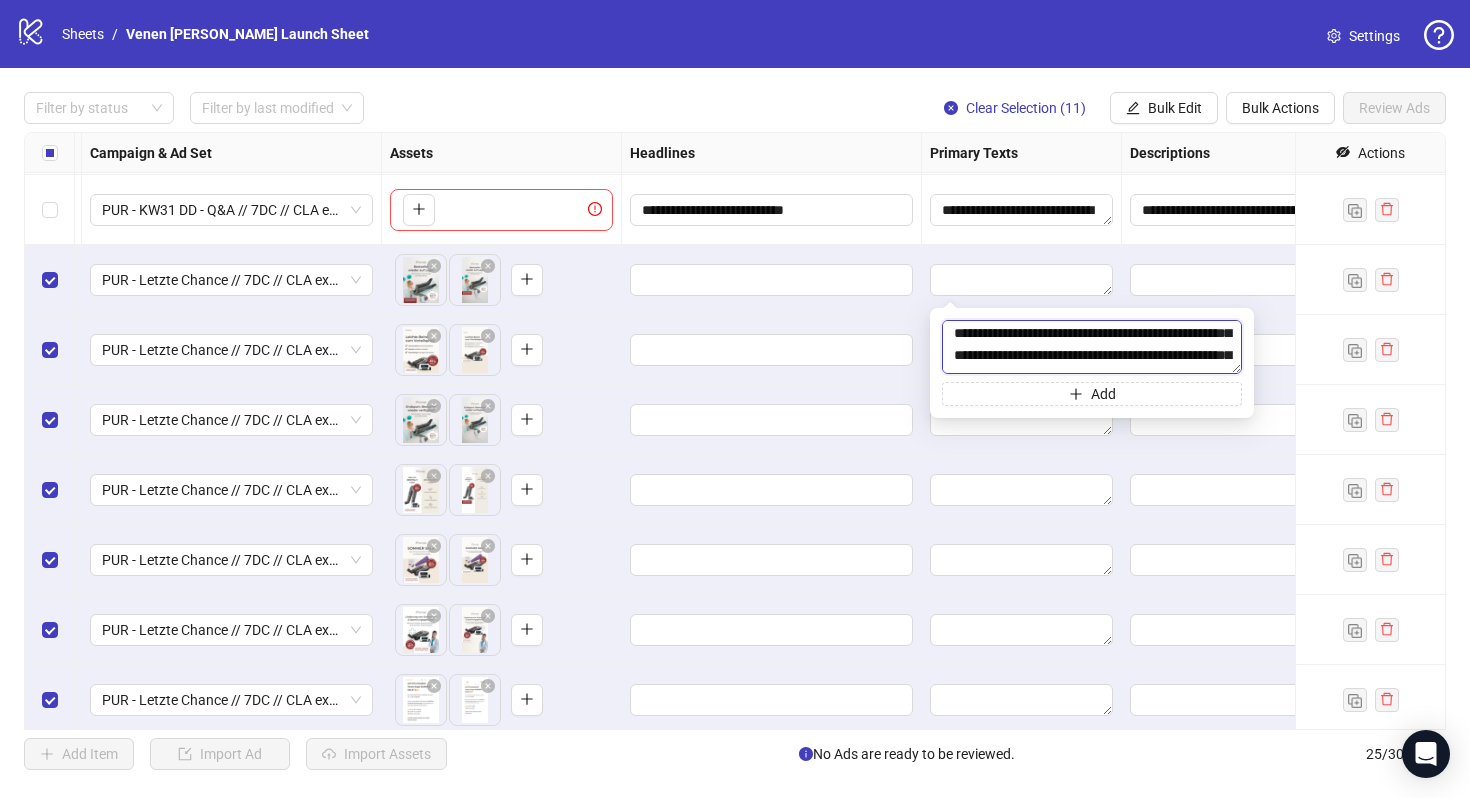 click on "**********" at bounding box center (1092, 347) 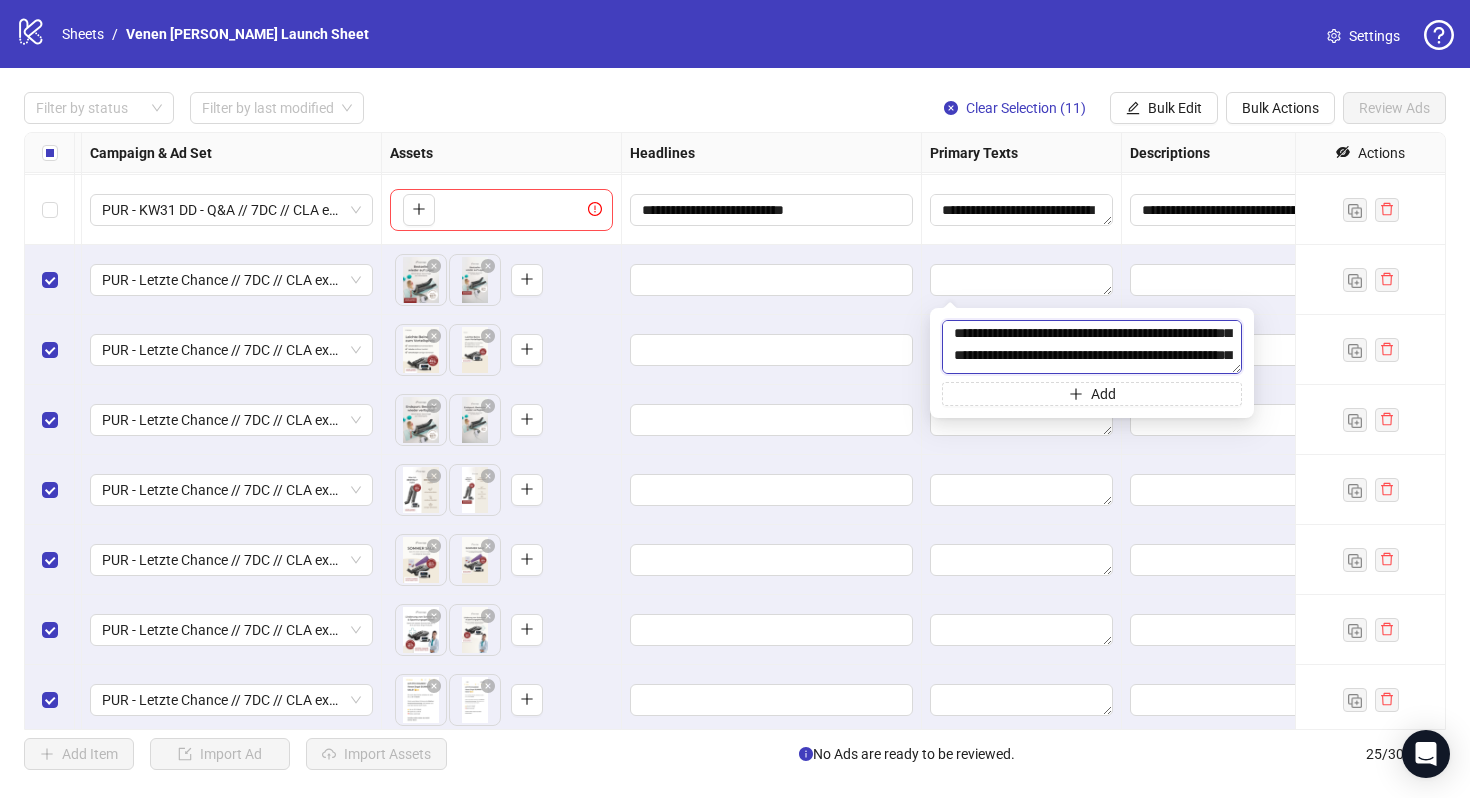 scroll, scrollTop: 399, scrollLeft: 0, axis: vertical 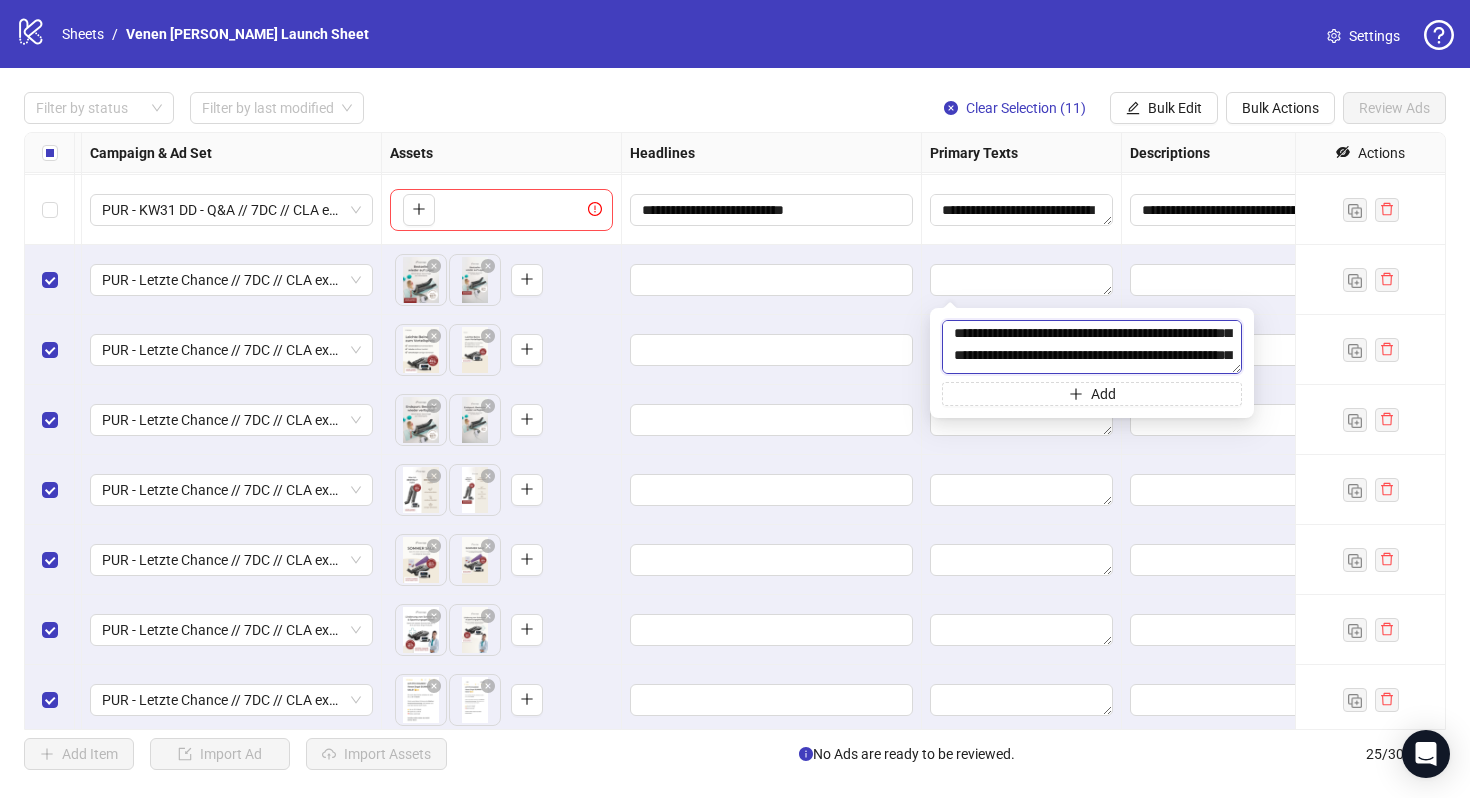 click on "**********" at bounding box center [1092, 347] 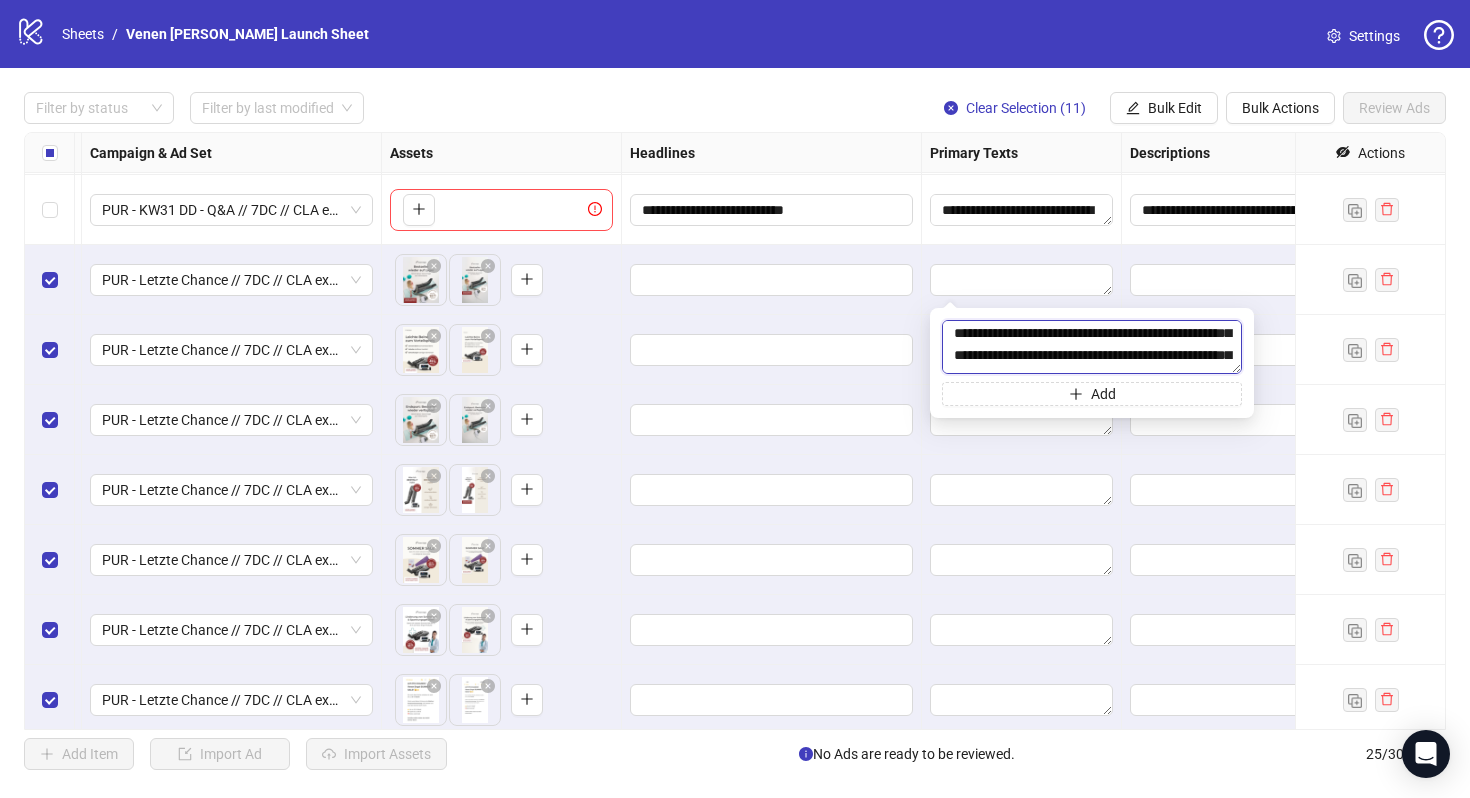 click on "**********" at bounding box center (1092, 347) 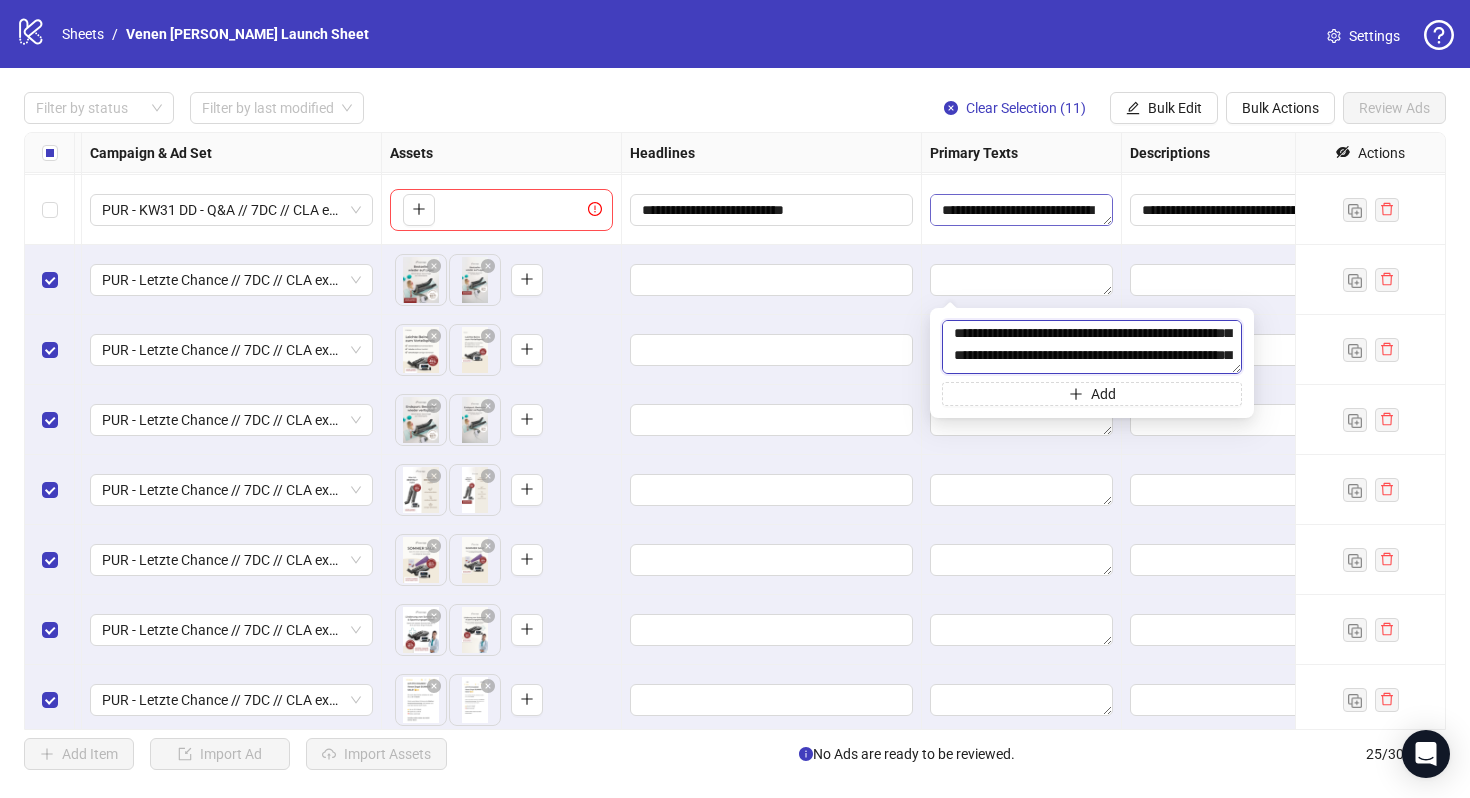 scroll, scrollTop: 509, scrollLeft: 0, axis: vertical 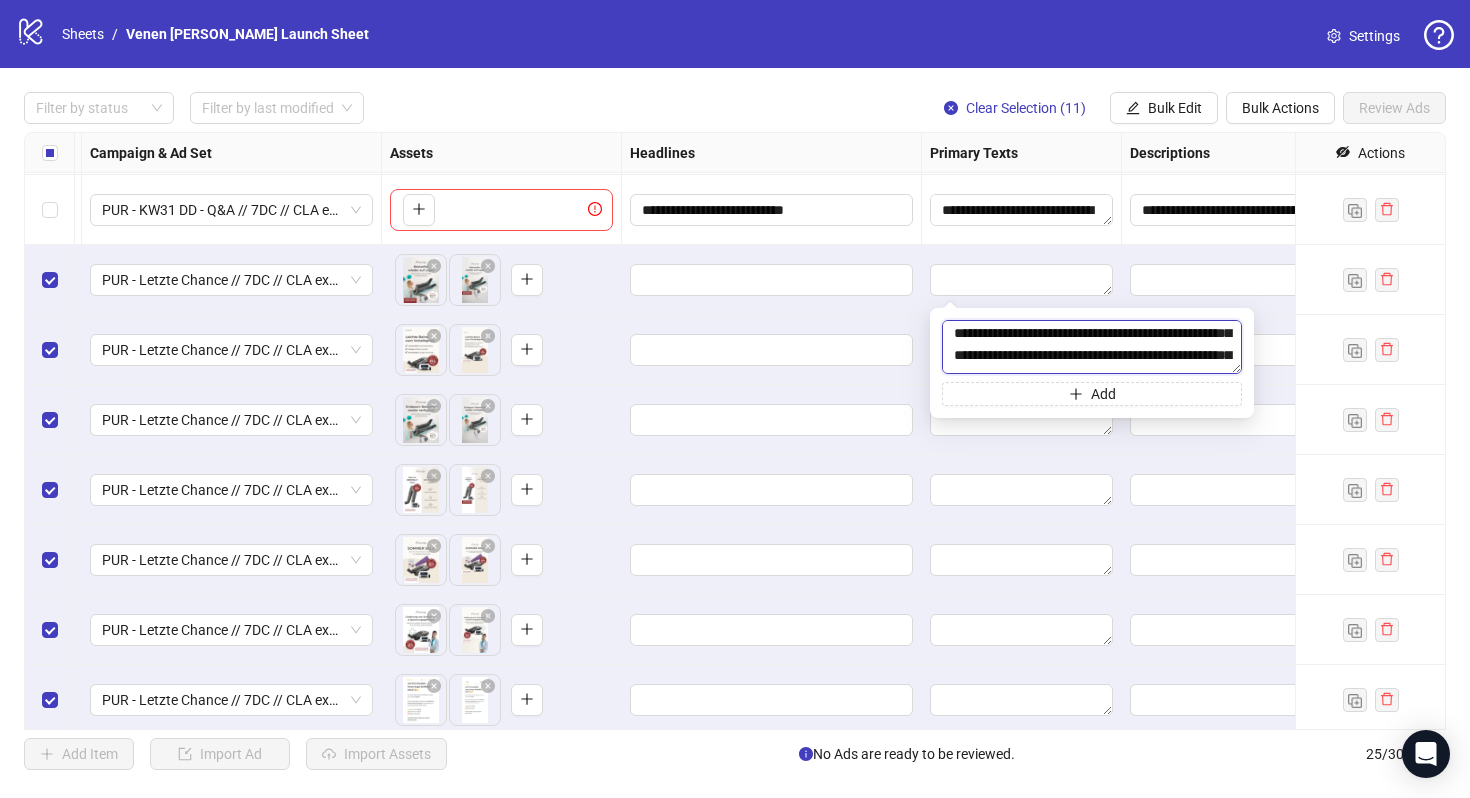 click on "**********" at bounding box center [1092, 347] 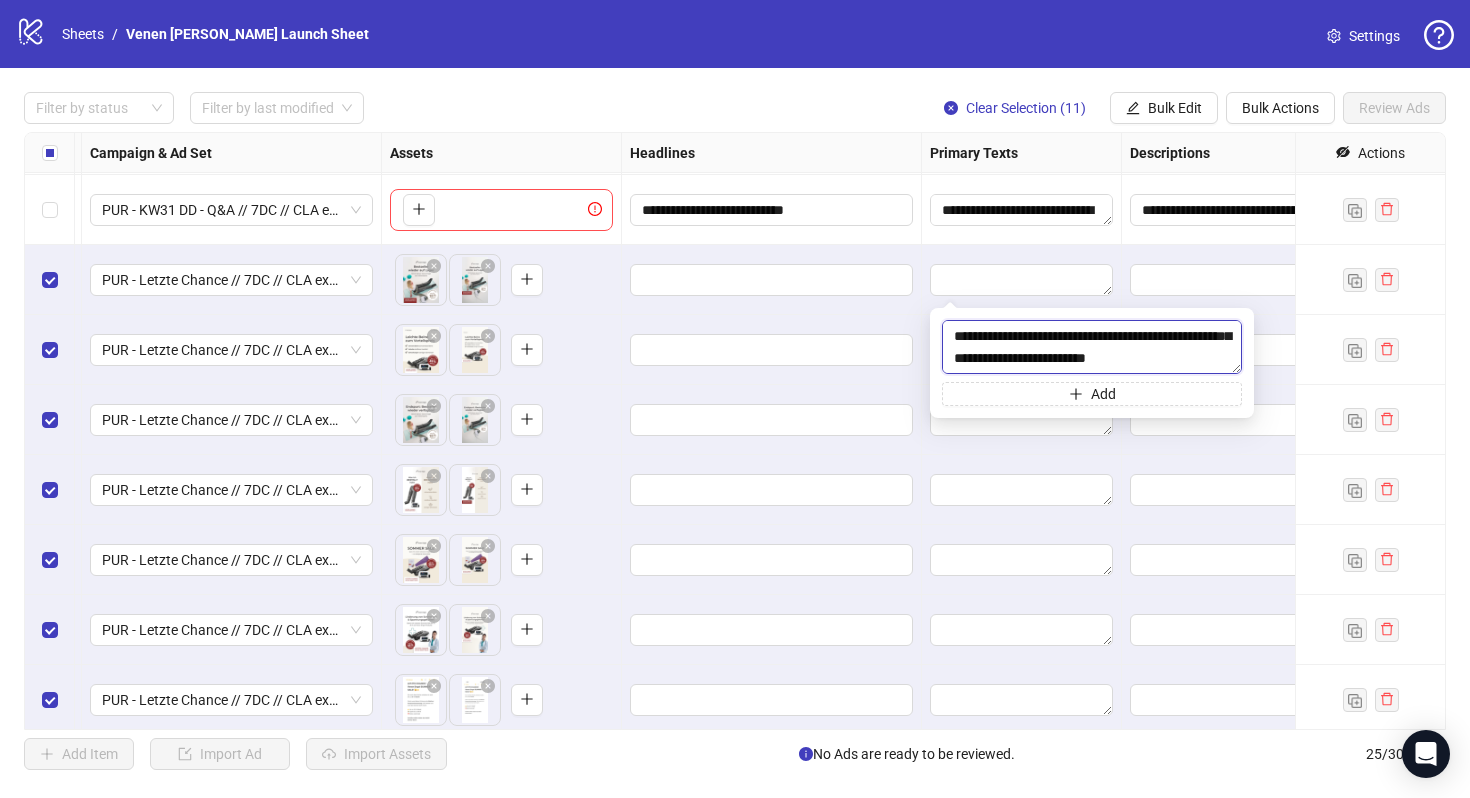scroll, scrollTop: 546, scrollLeft: 0, axis: vertical 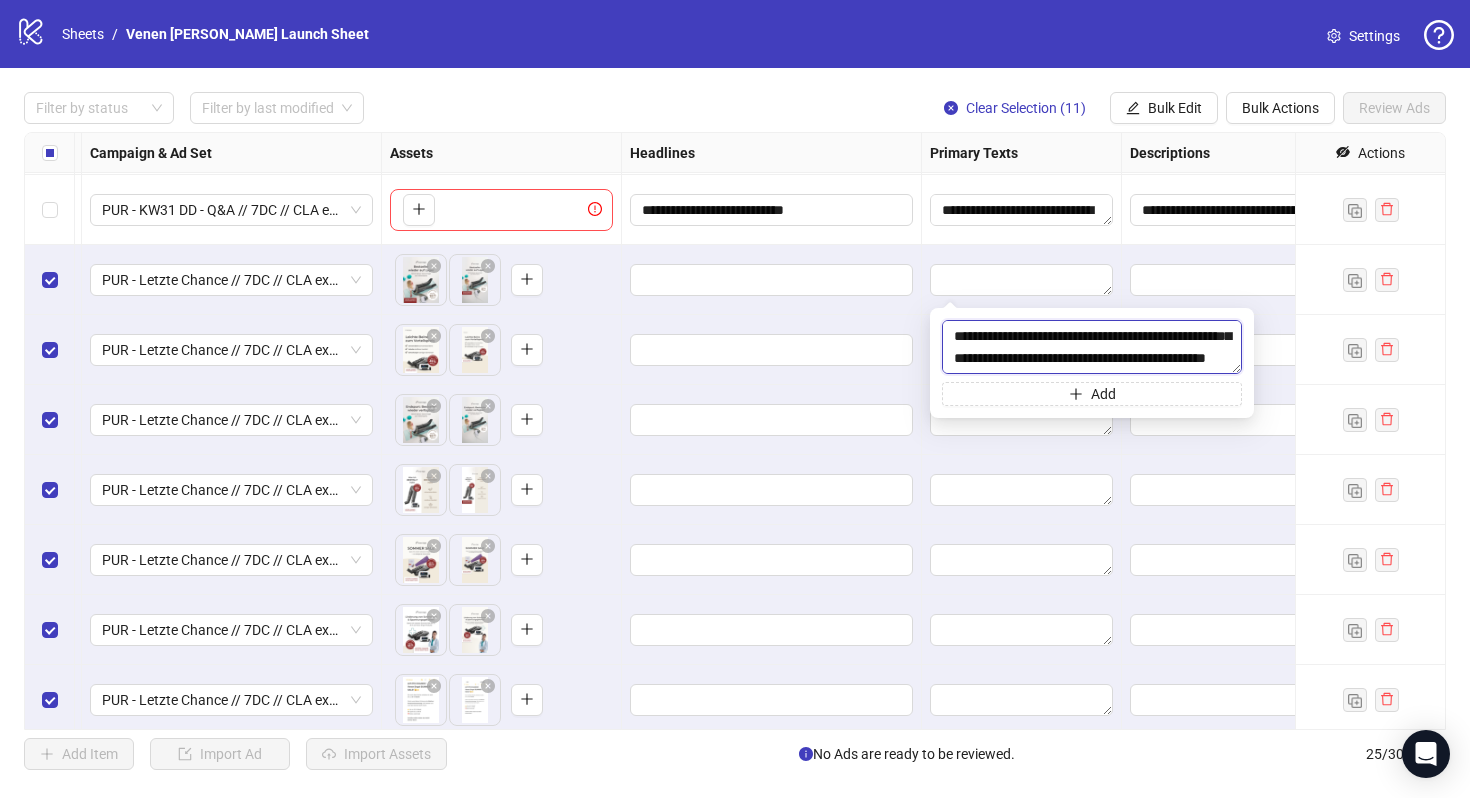 click on "**********" at bounding box center (1092, 347) 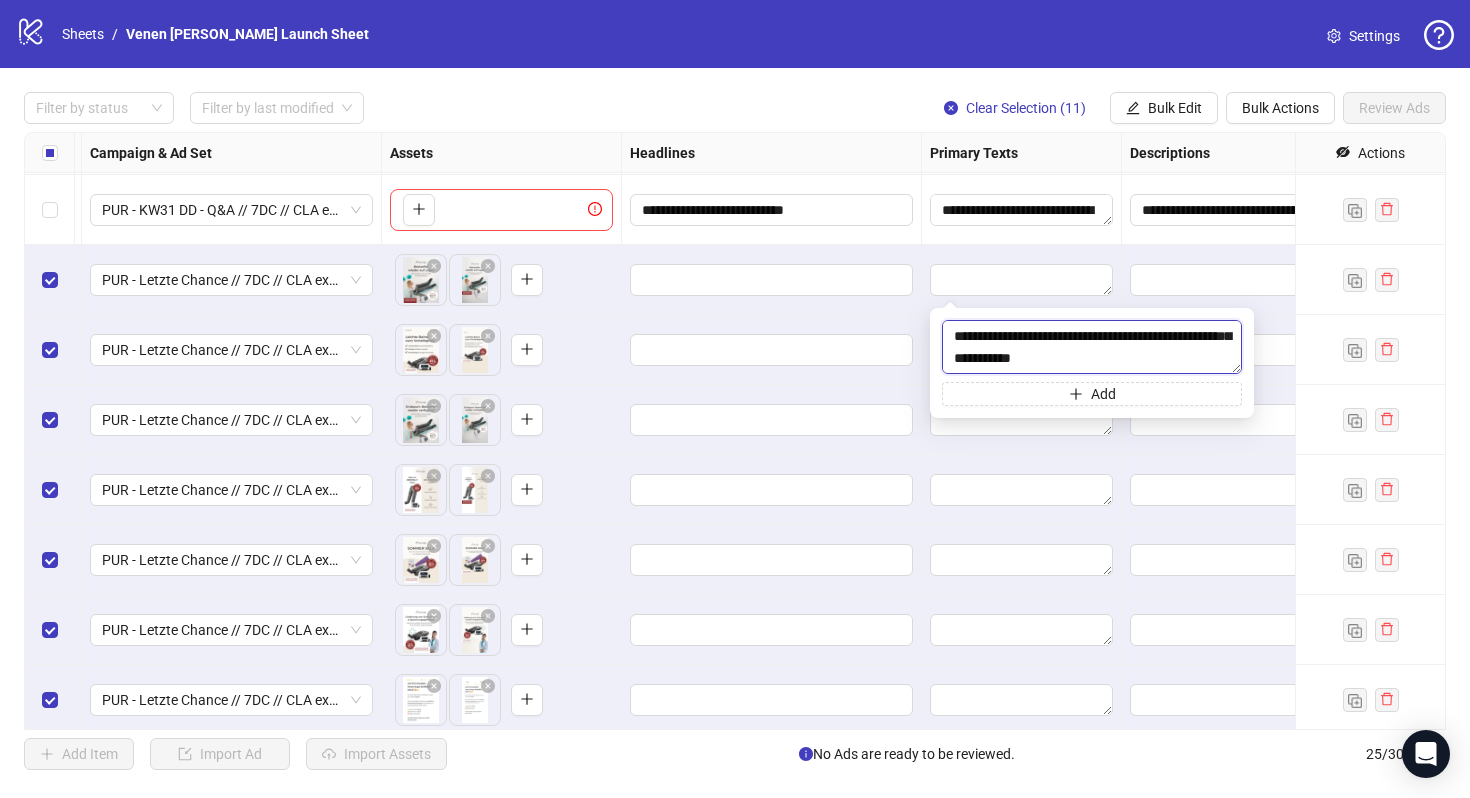 scroll, scrollTop: 696, scrollLeft: 0, axis: vertical 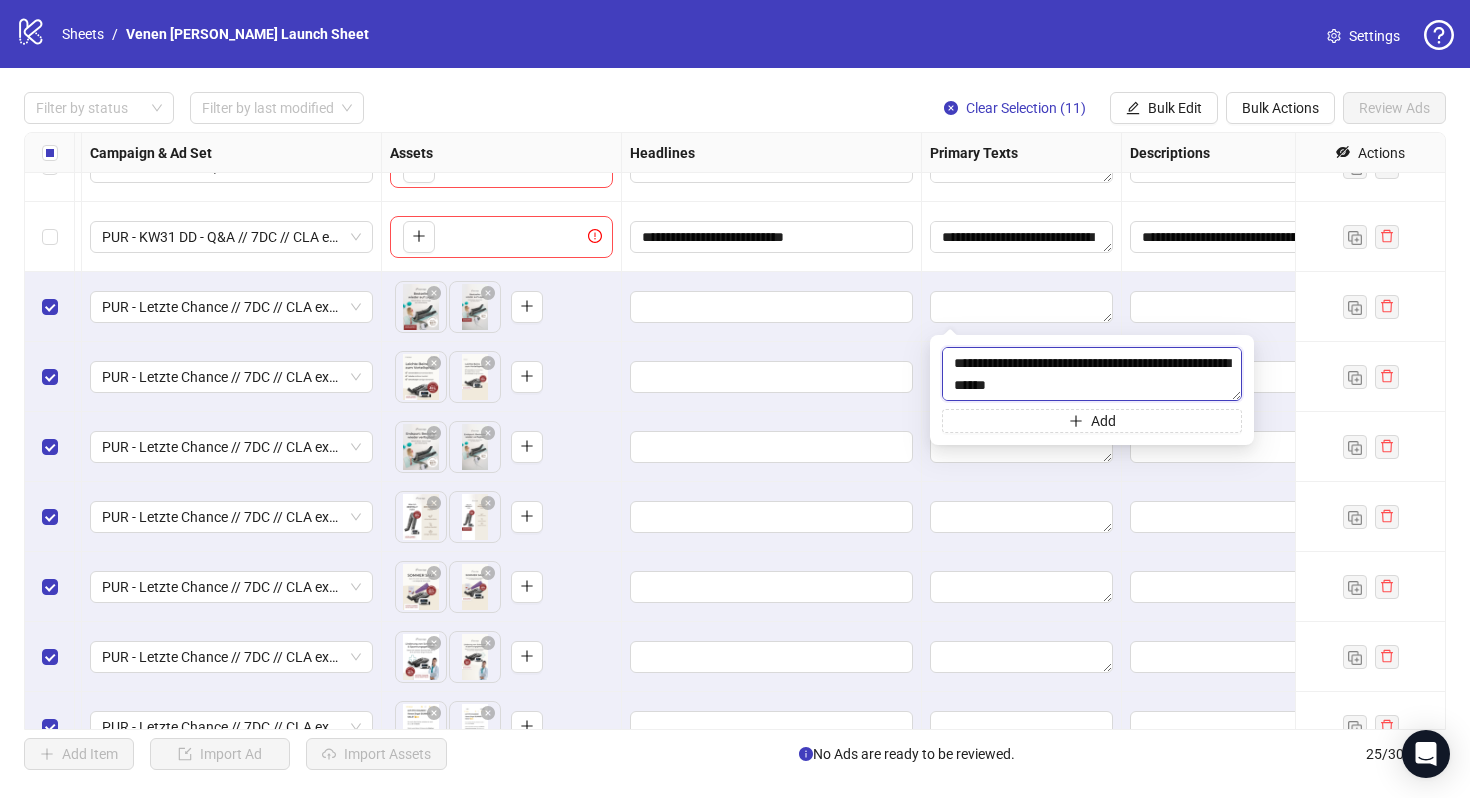 drag, startPoint x: 1080, startPoint y: 362, endPoint x: 1056, endPoint y: 364, distance: 24.083189 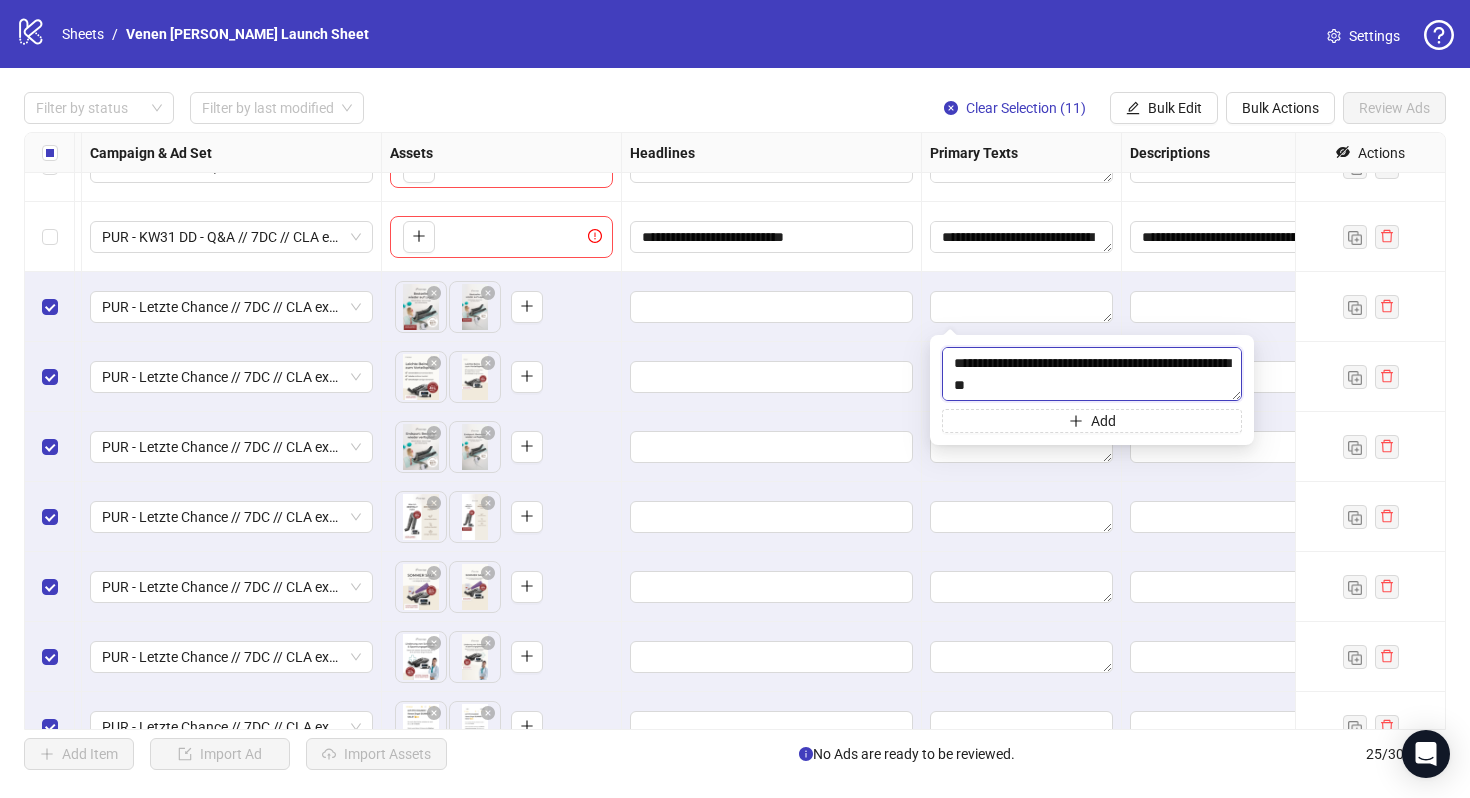 click on "**********" at bounding box center [1092, 374] 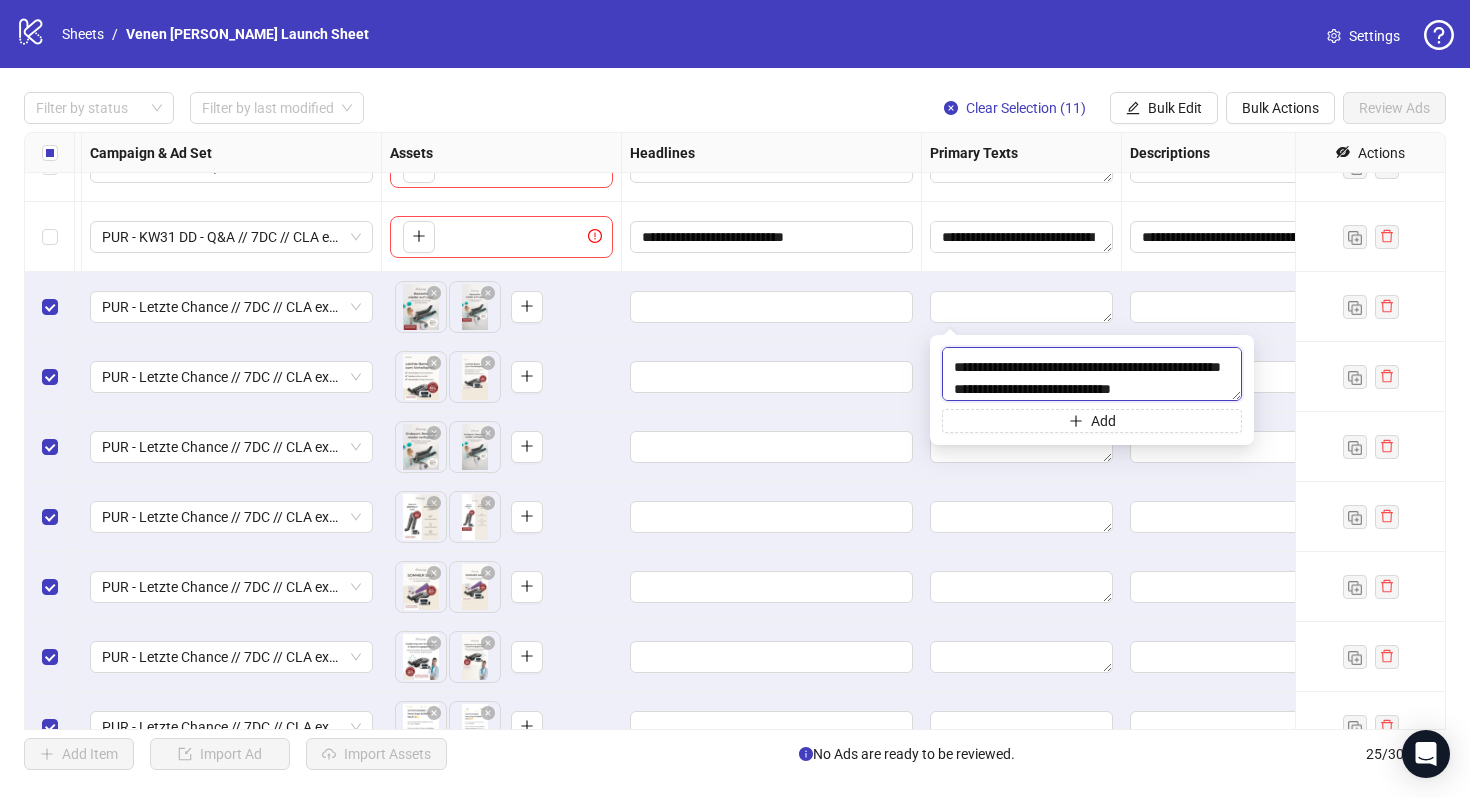 scroll, scrollTop: 407, scrollLeft: 0, axis: vertical 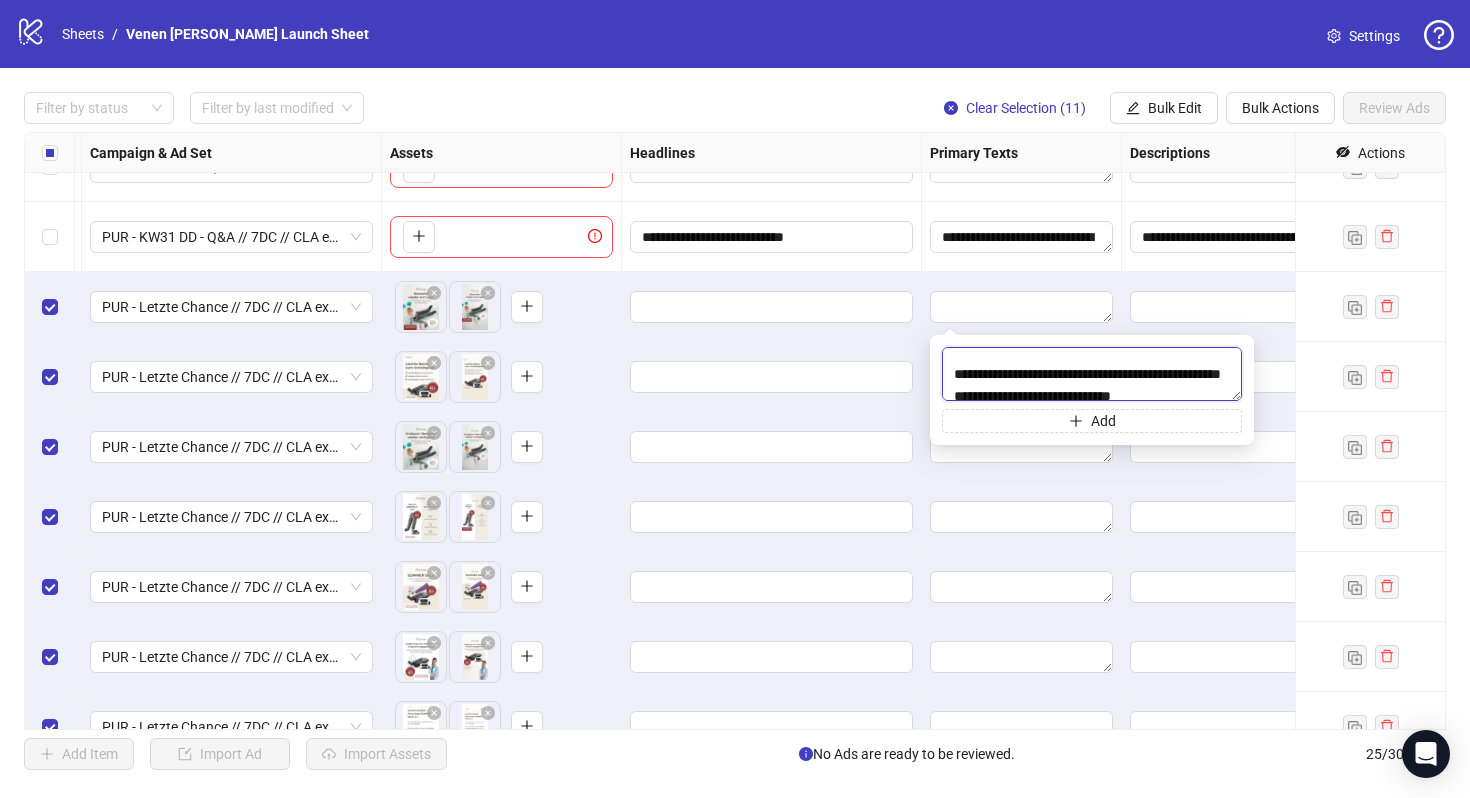 drag, startPoint x: 1076, startPoint y: 373, endPoint x: 971, endPoint y: 377, distance: 105.076164 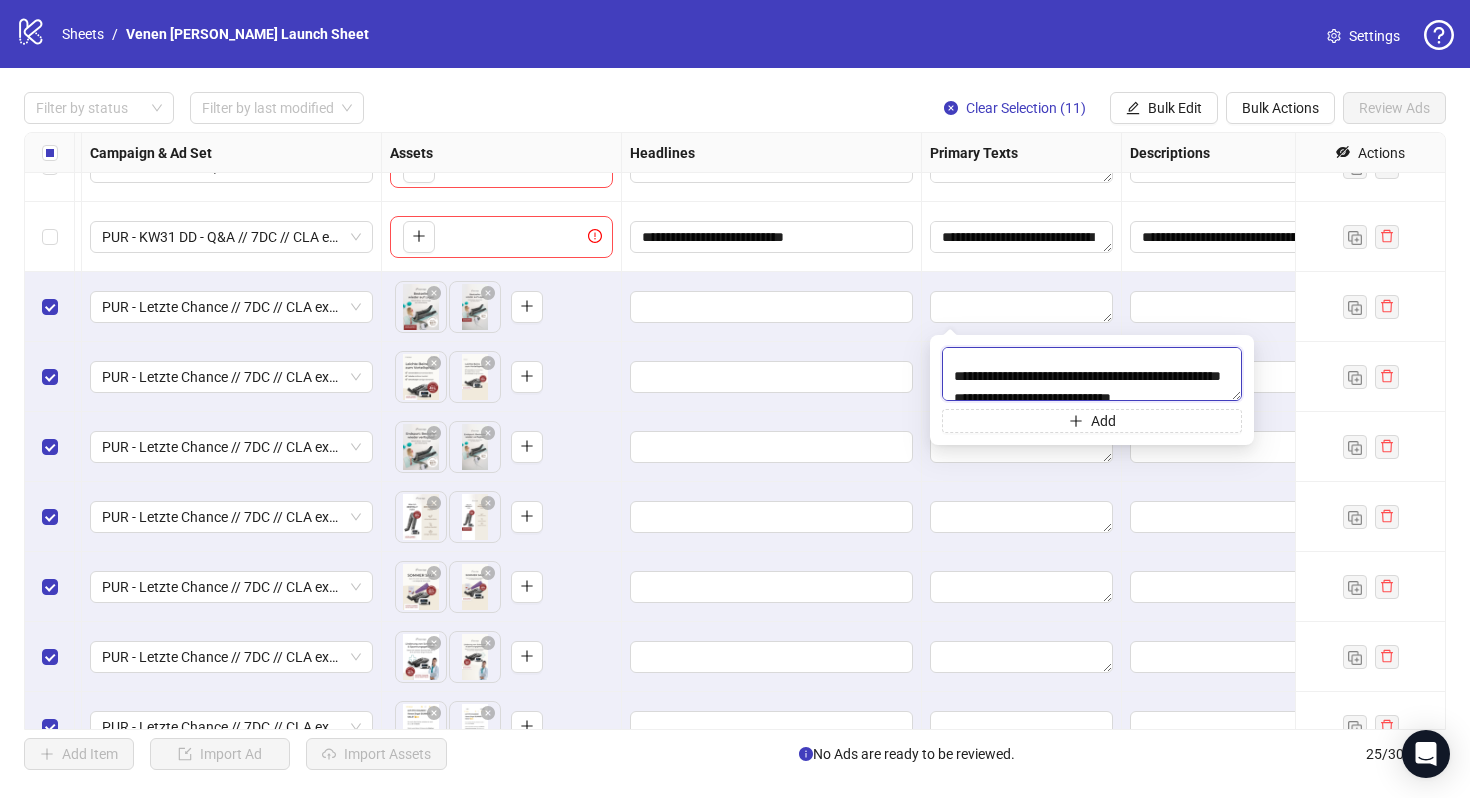 scroll, scrollTop: 407, scrollLeft: 0, axis: vertical 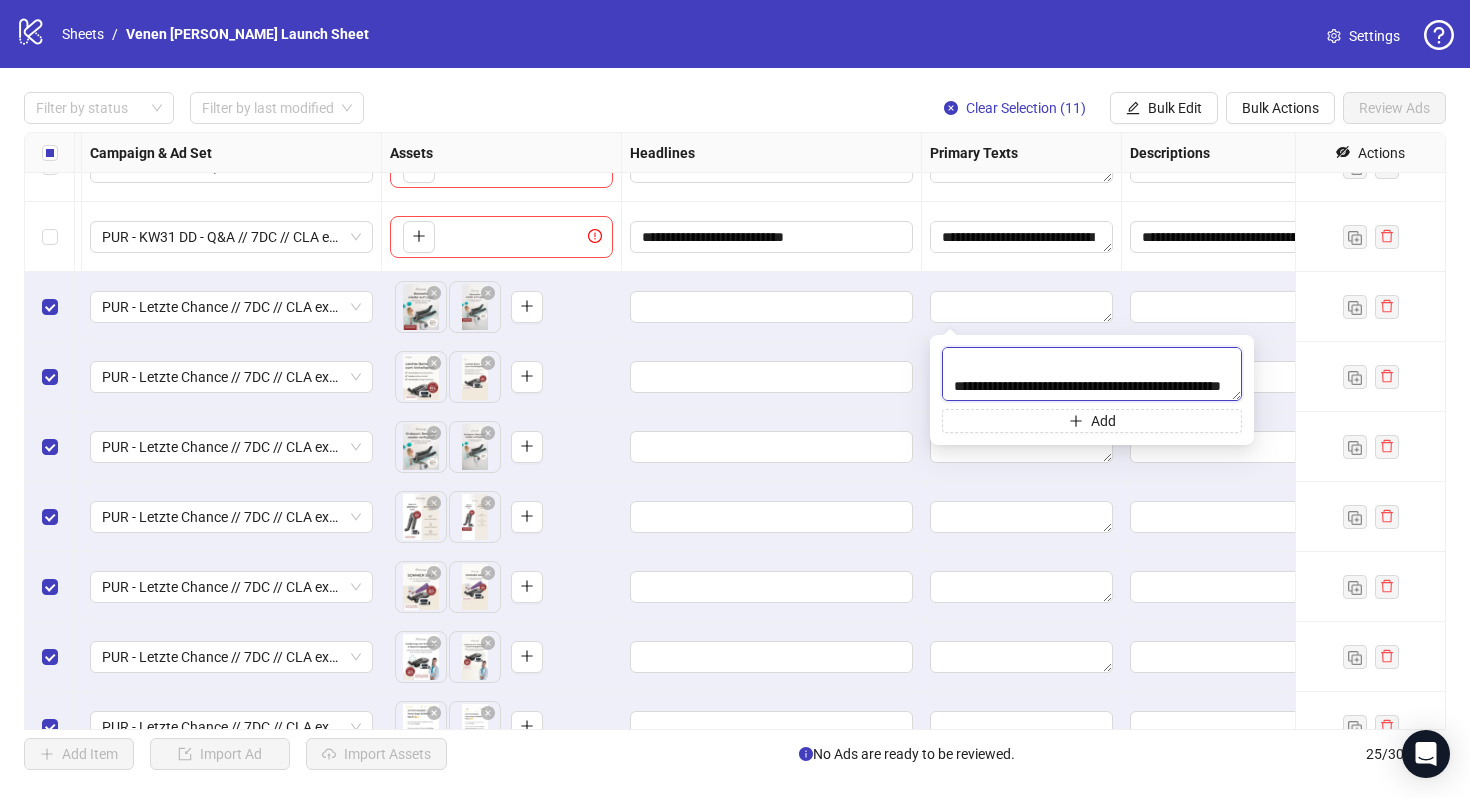 drag, startPoint x: 1016, startPoint y: 388, endPoint x: 1155, endPoint y: 384, distance: 139.05754 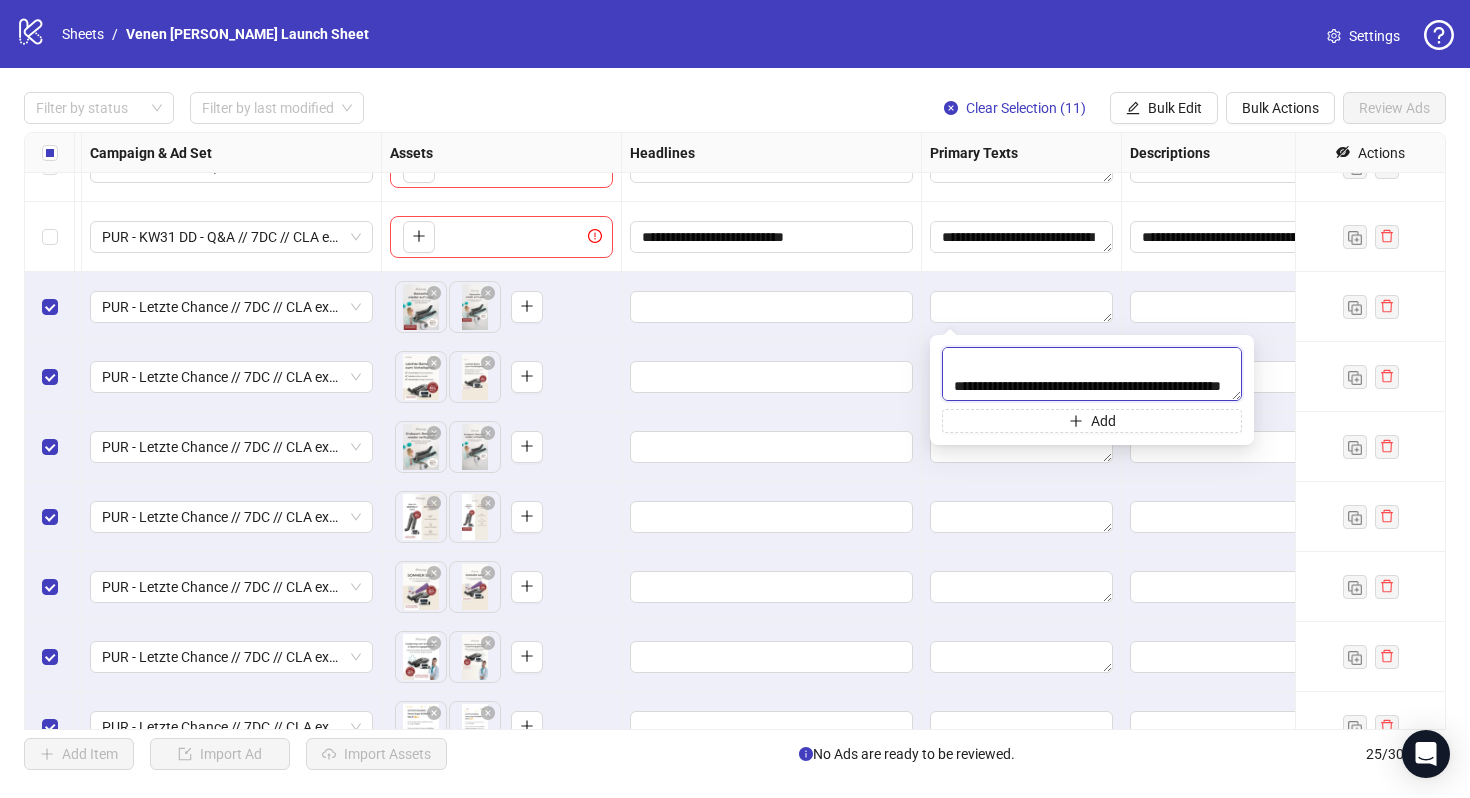 type on "**********" 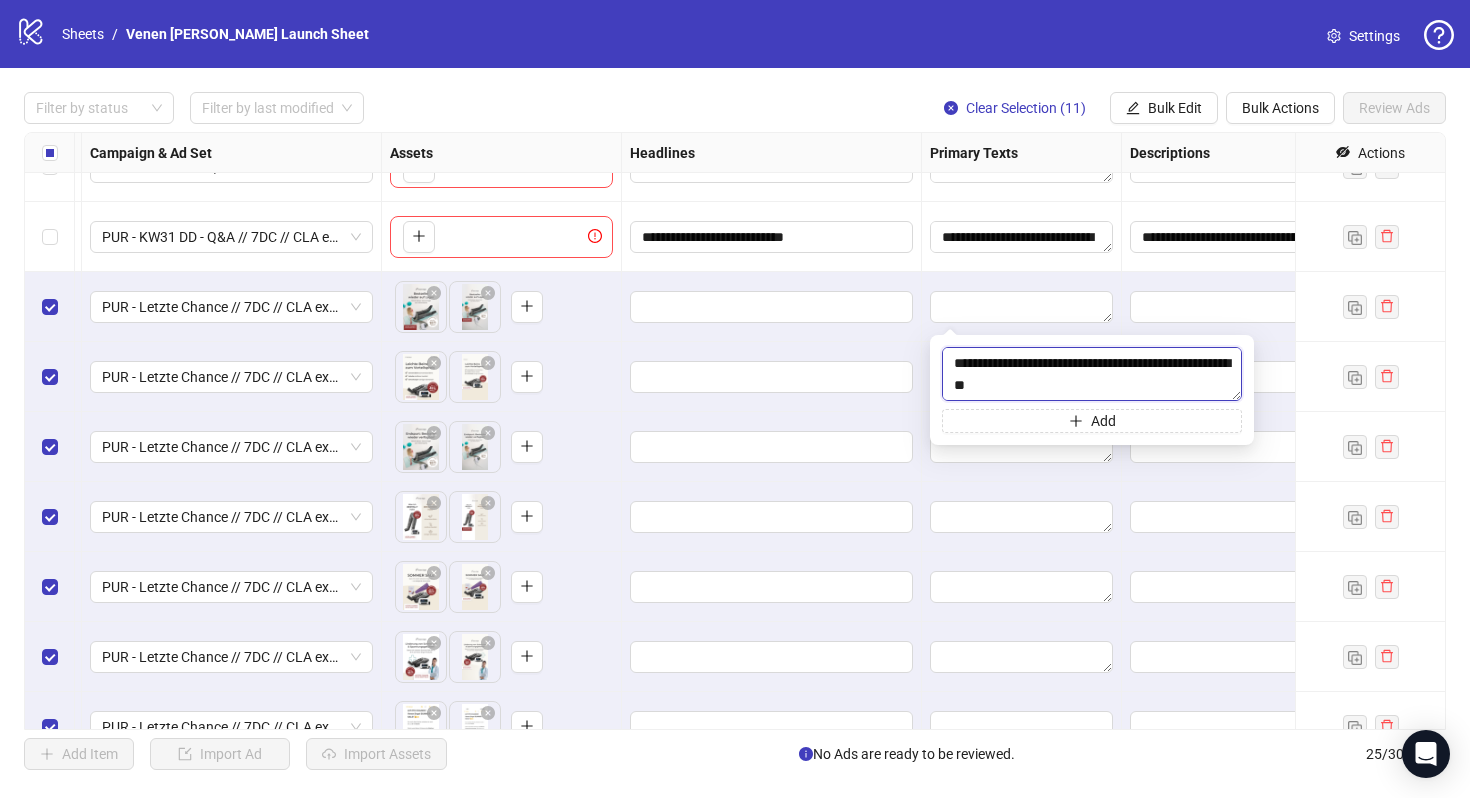 scroll, scrollTop: 748, scrollLeft: 0, axis: vertical 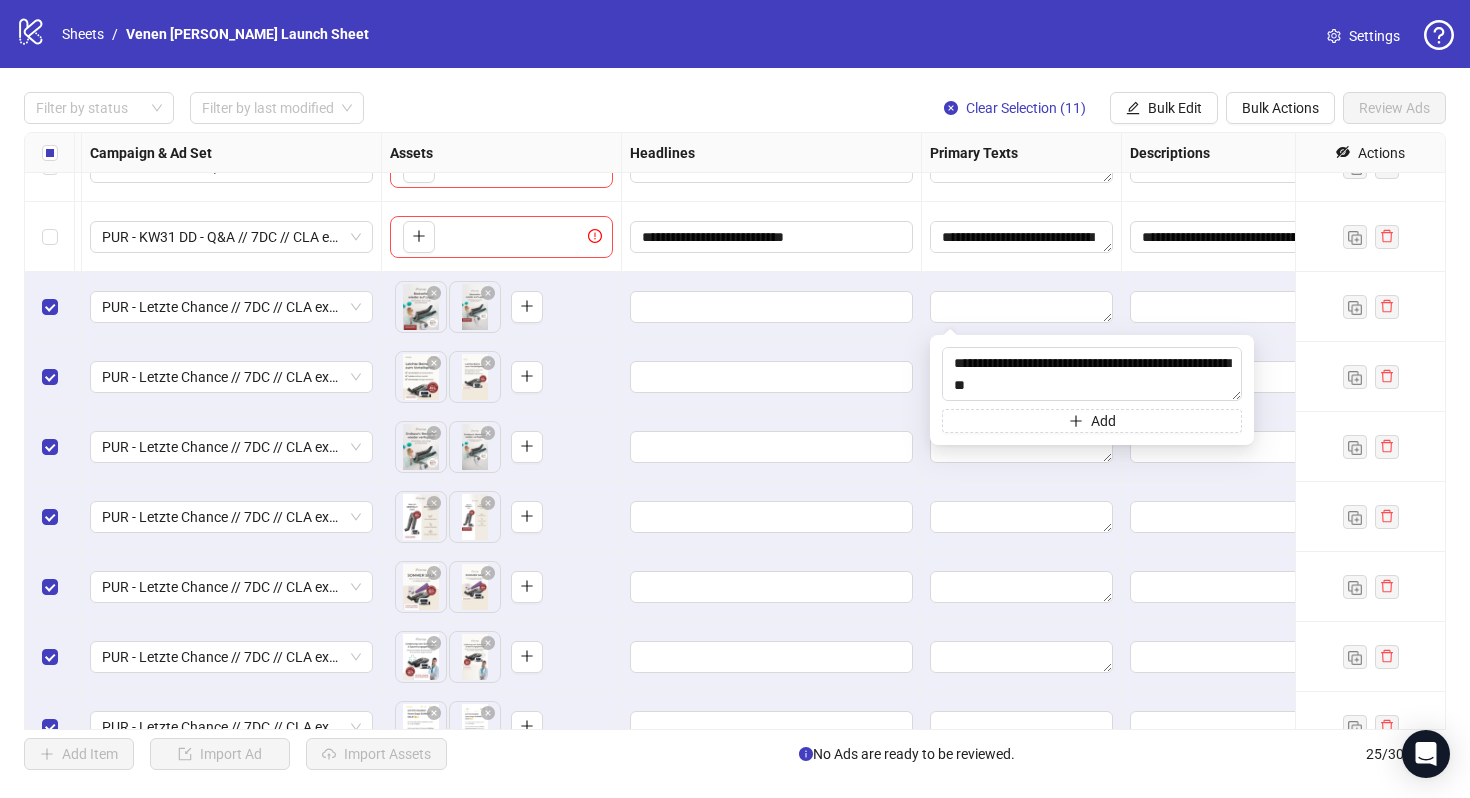 click at bounding box center [1272, 447] 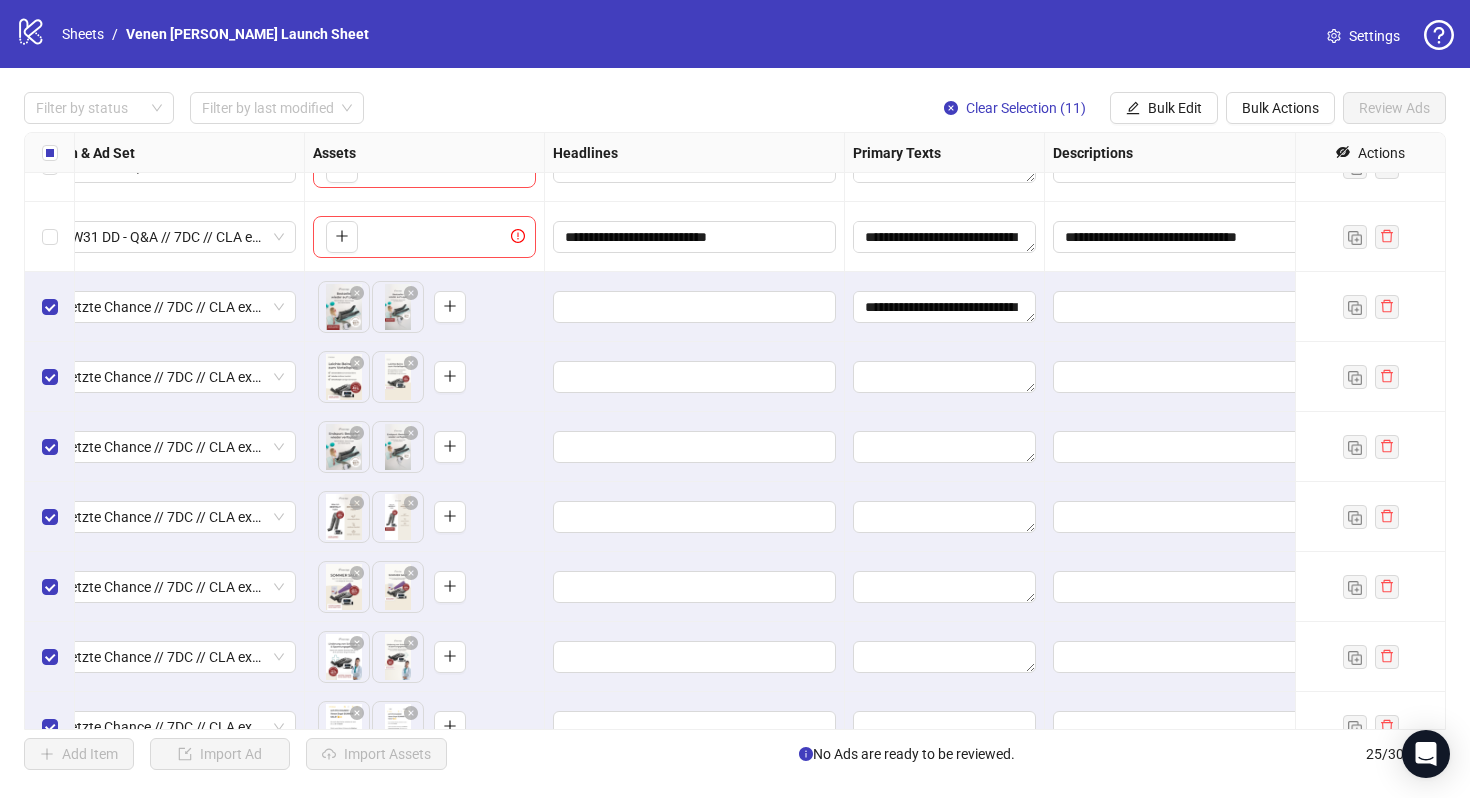 scroll, scrollTop: 881, scrollLeft: 671, axis: both 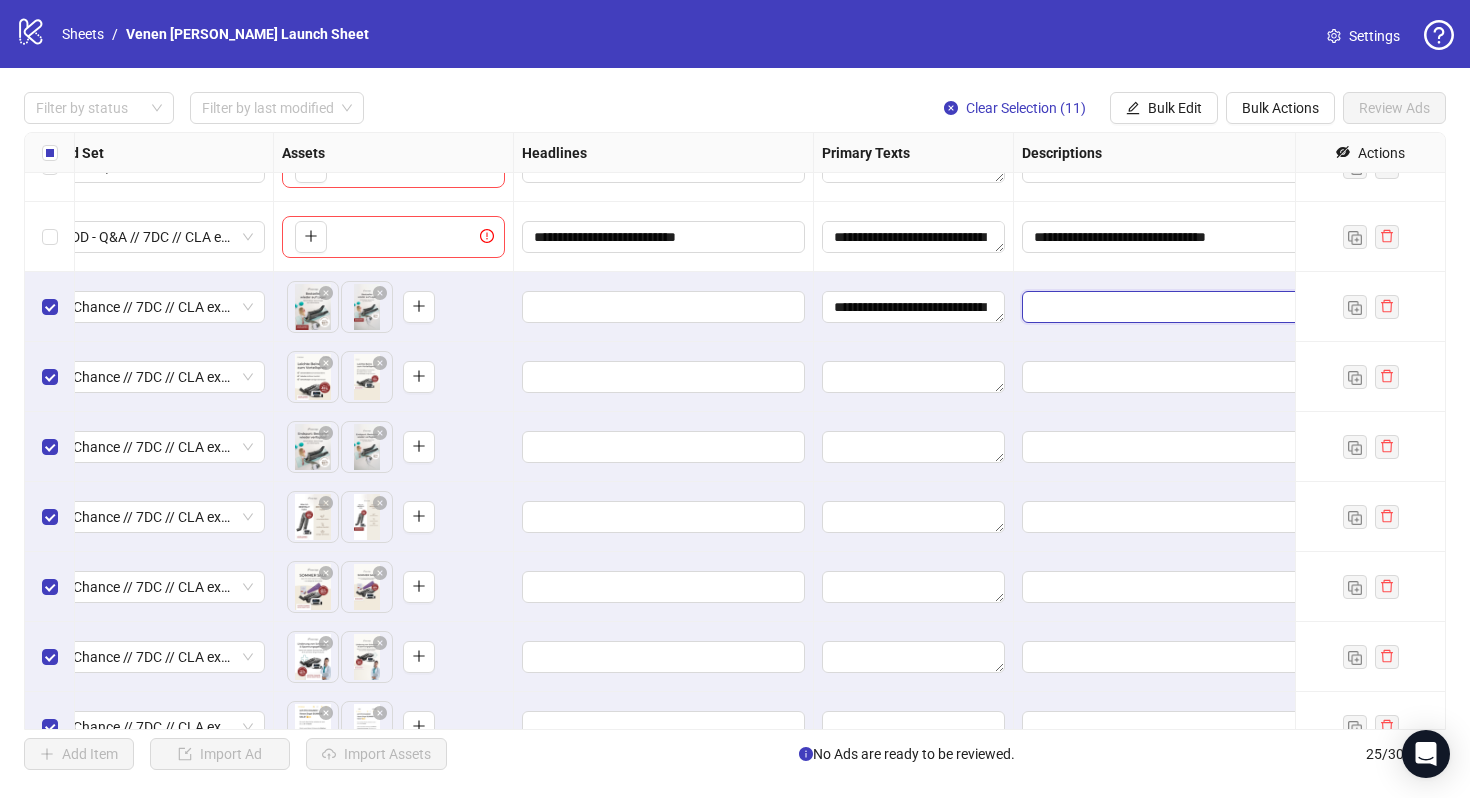 click at bounding box center [1163, 307] 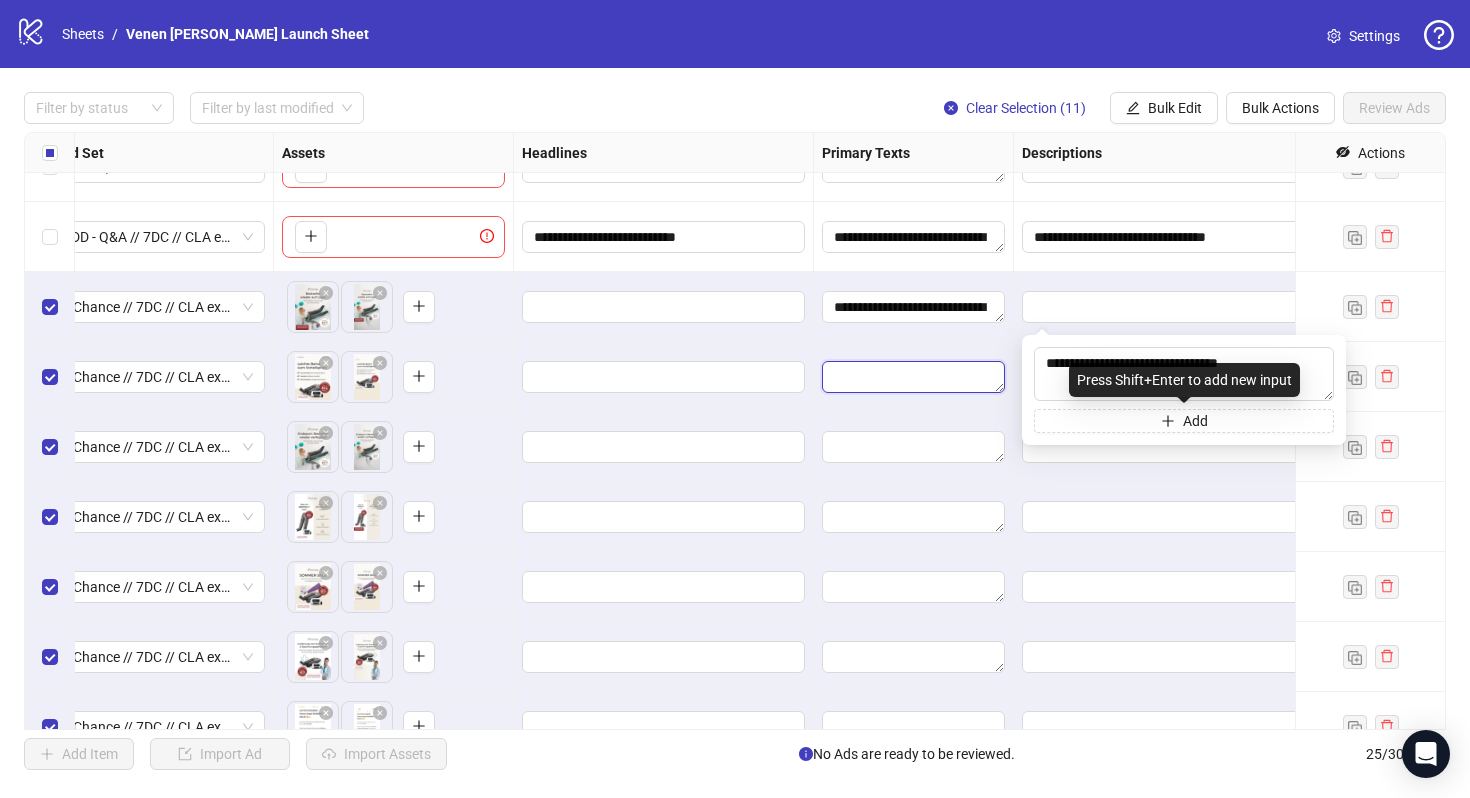 click at bounding box center (913, 377) 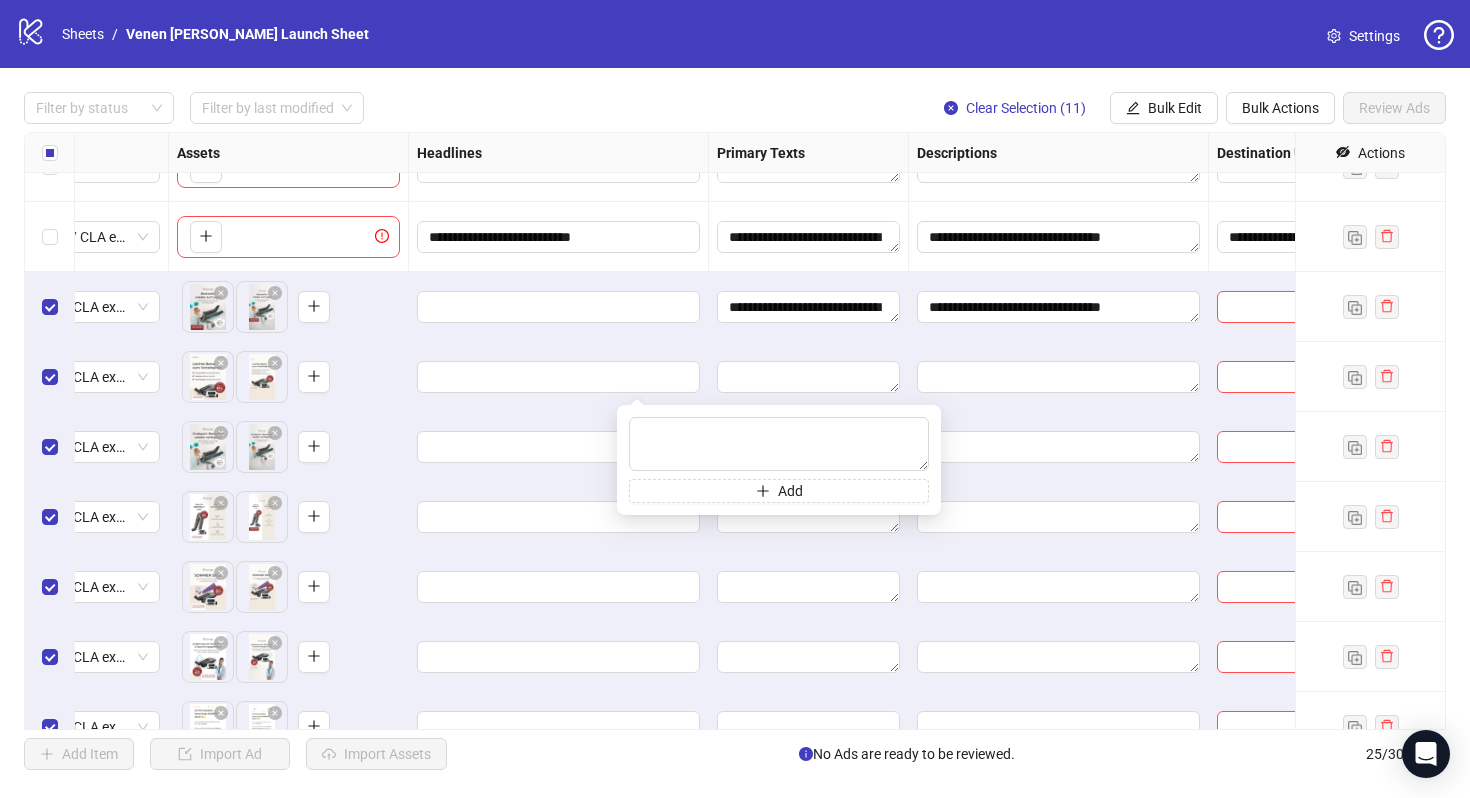 scroll, scrollTop: 881, scrollLeft: 936, axis: both 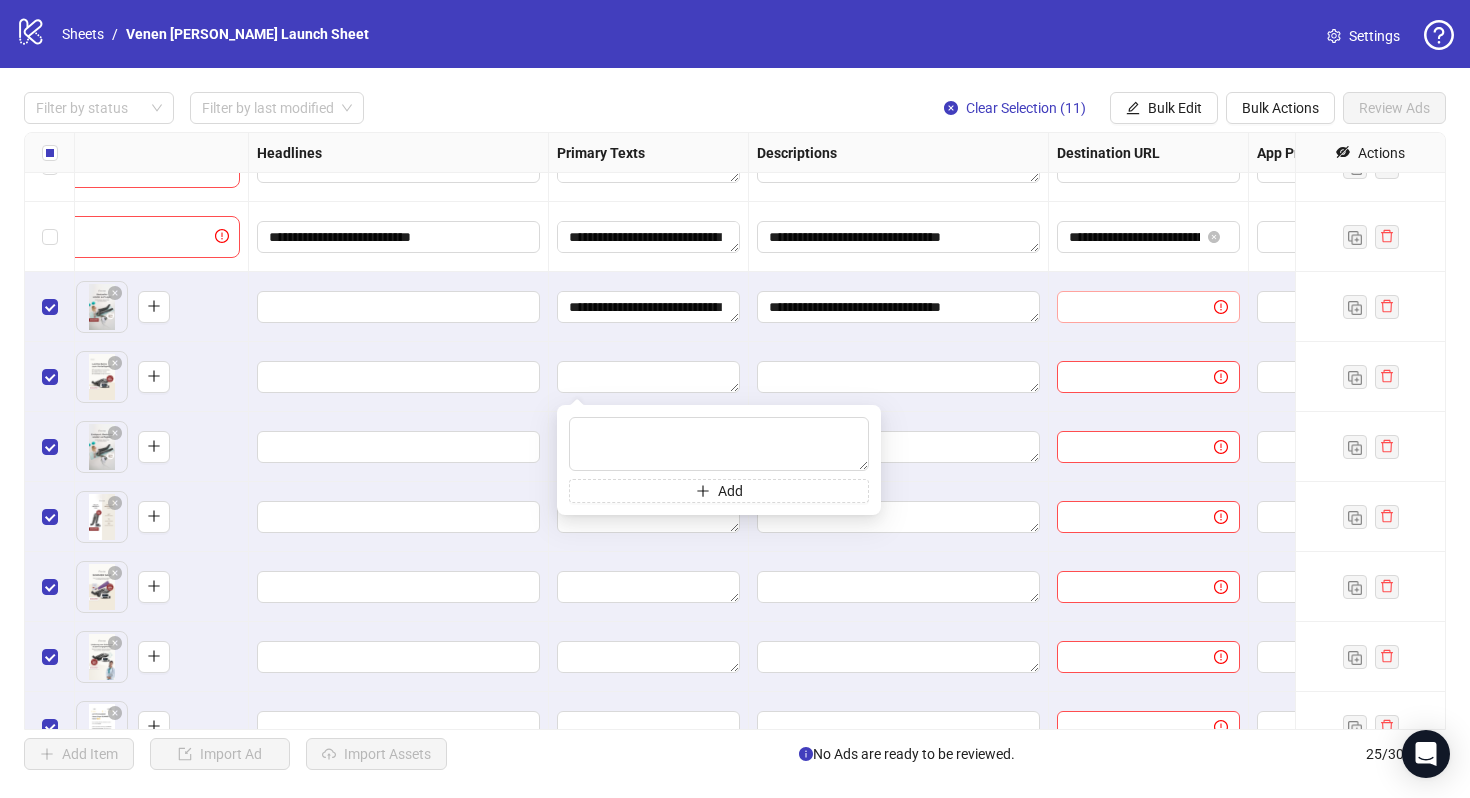 click at bounding box center (1148, 307) 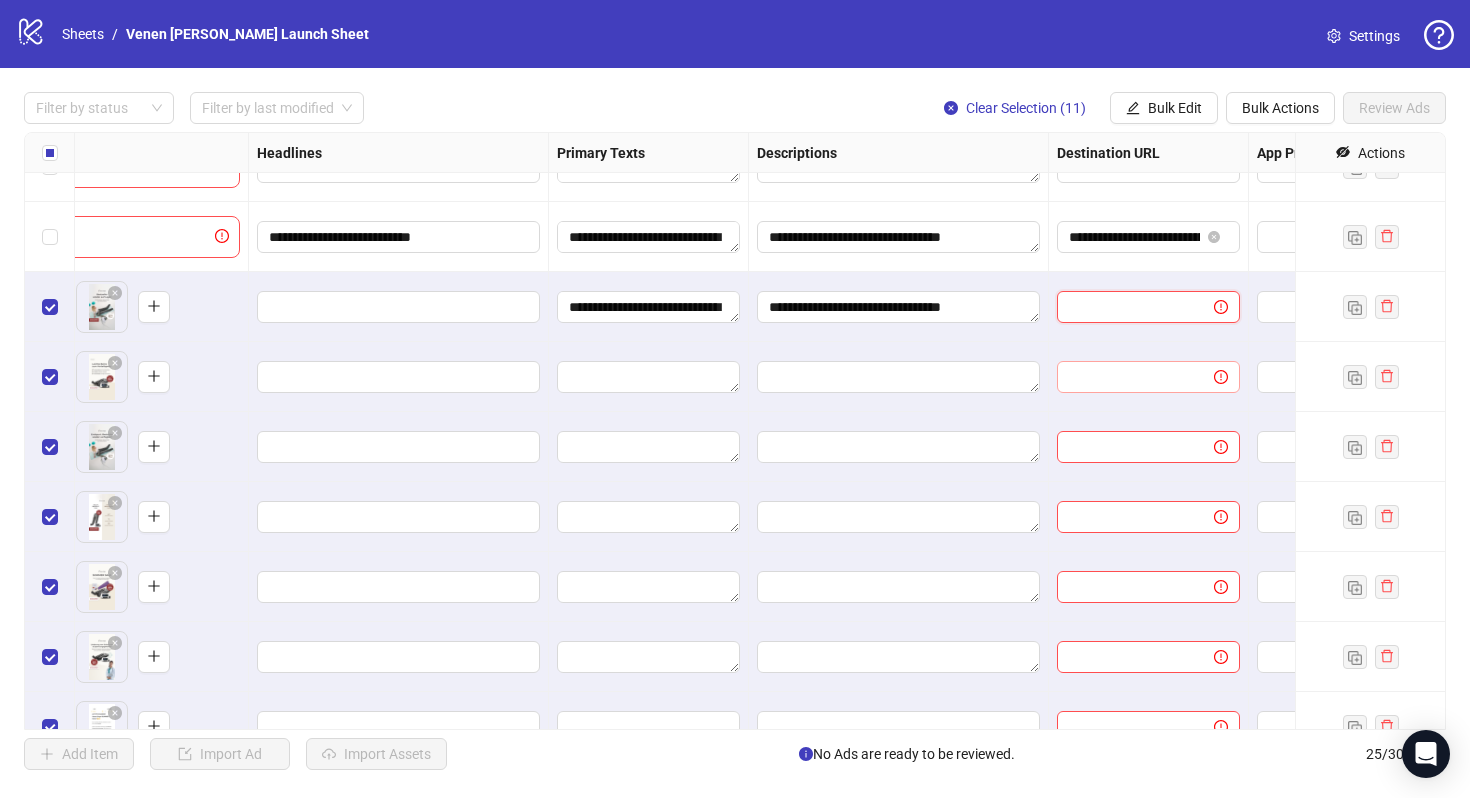 paste on "**********" 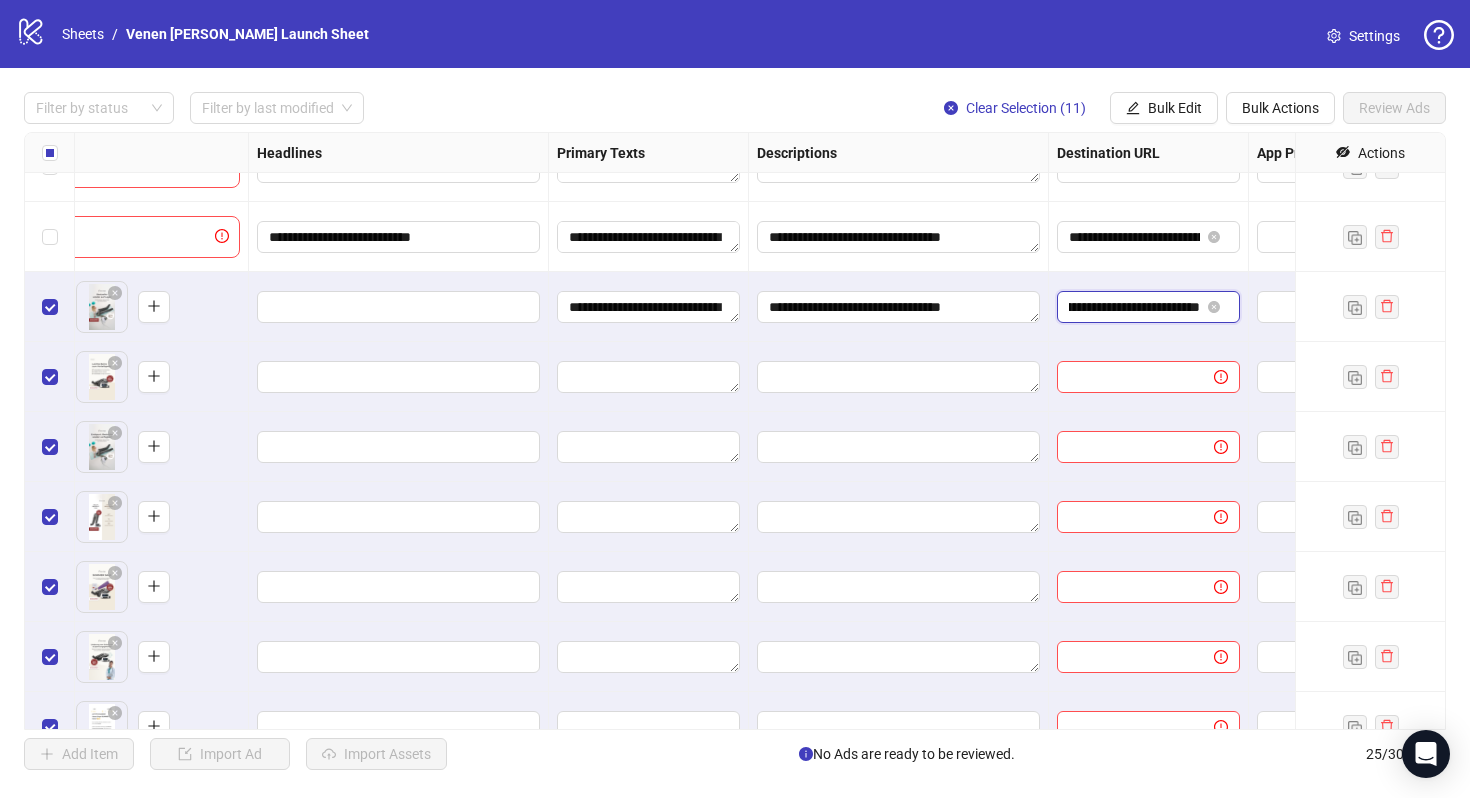 scroll, scrollTop: 0, scrollLeft: 114, axis: horizontal 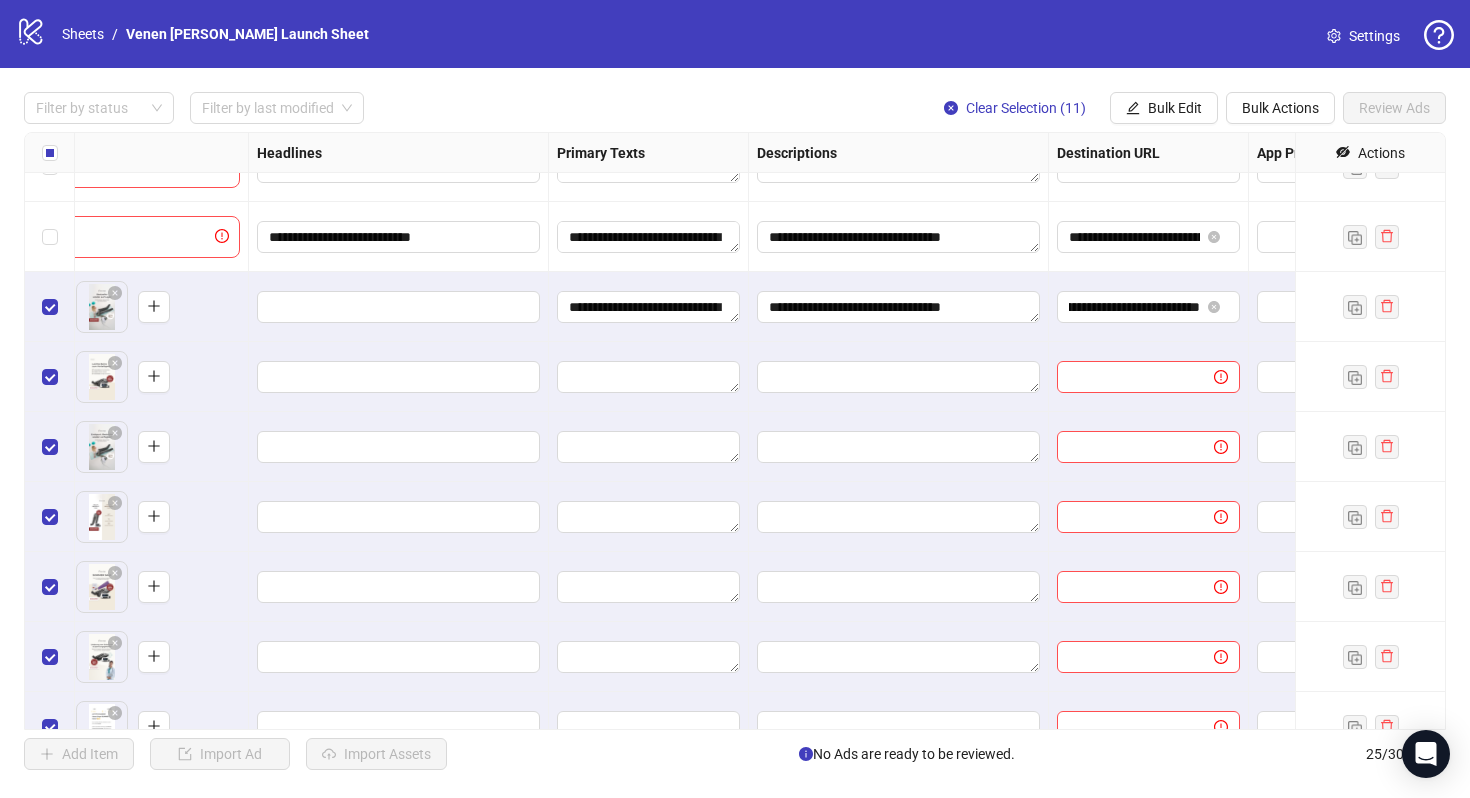 click at bounding box center (1149, 377) 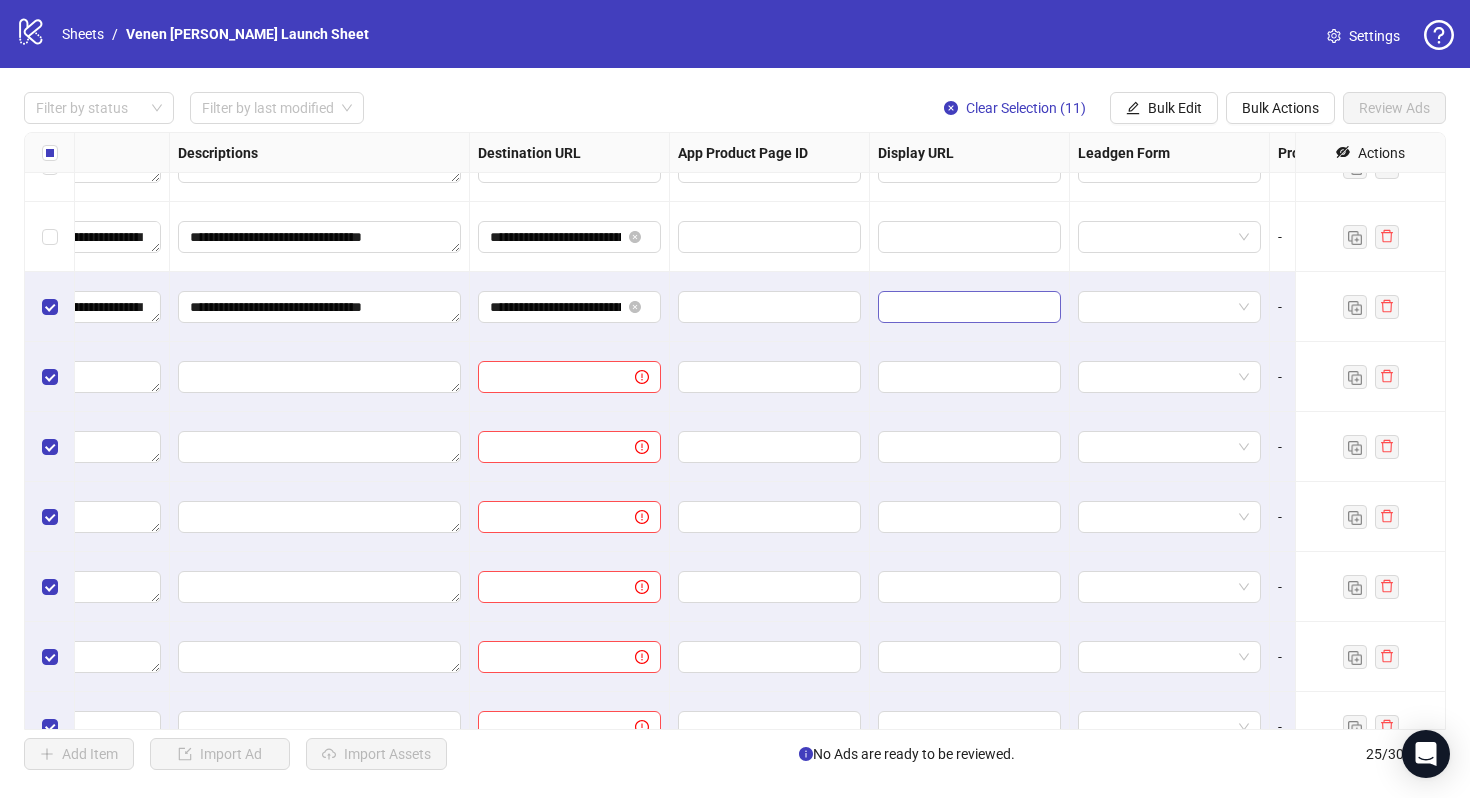 scroll, scrollTop: 881, scrollLeft: 1850, axis: both 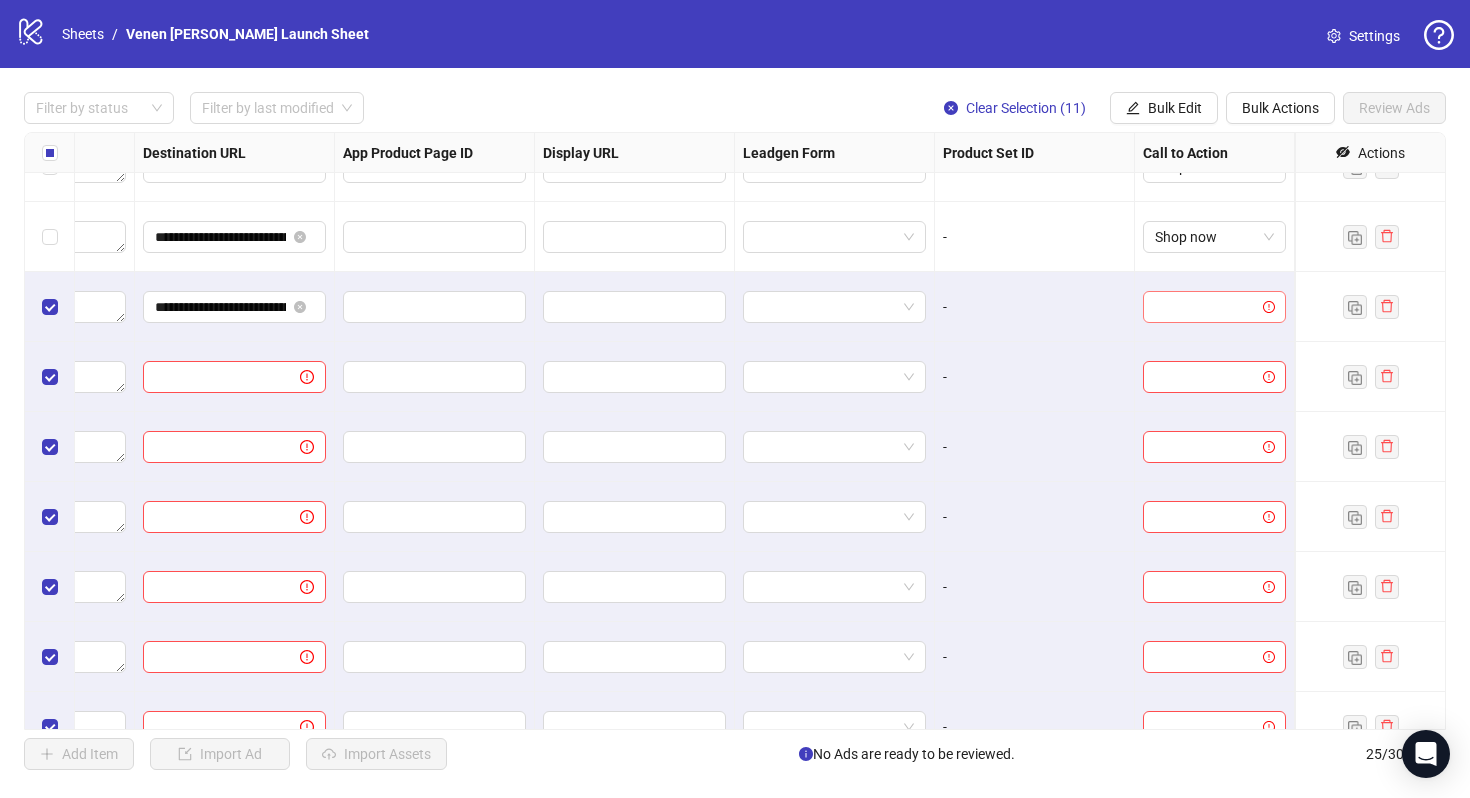 click at bounding box center (1205, 307) 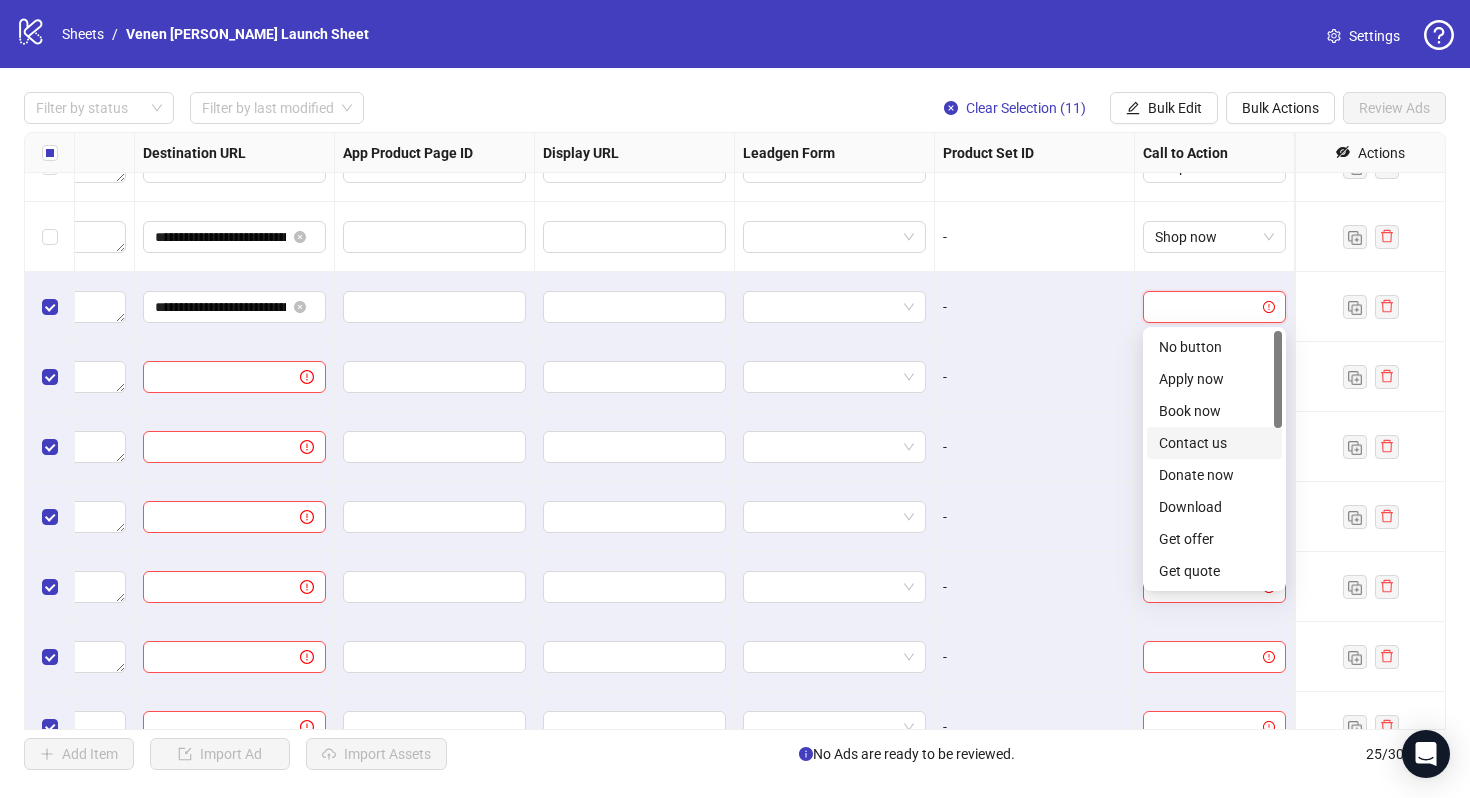 type on "*" 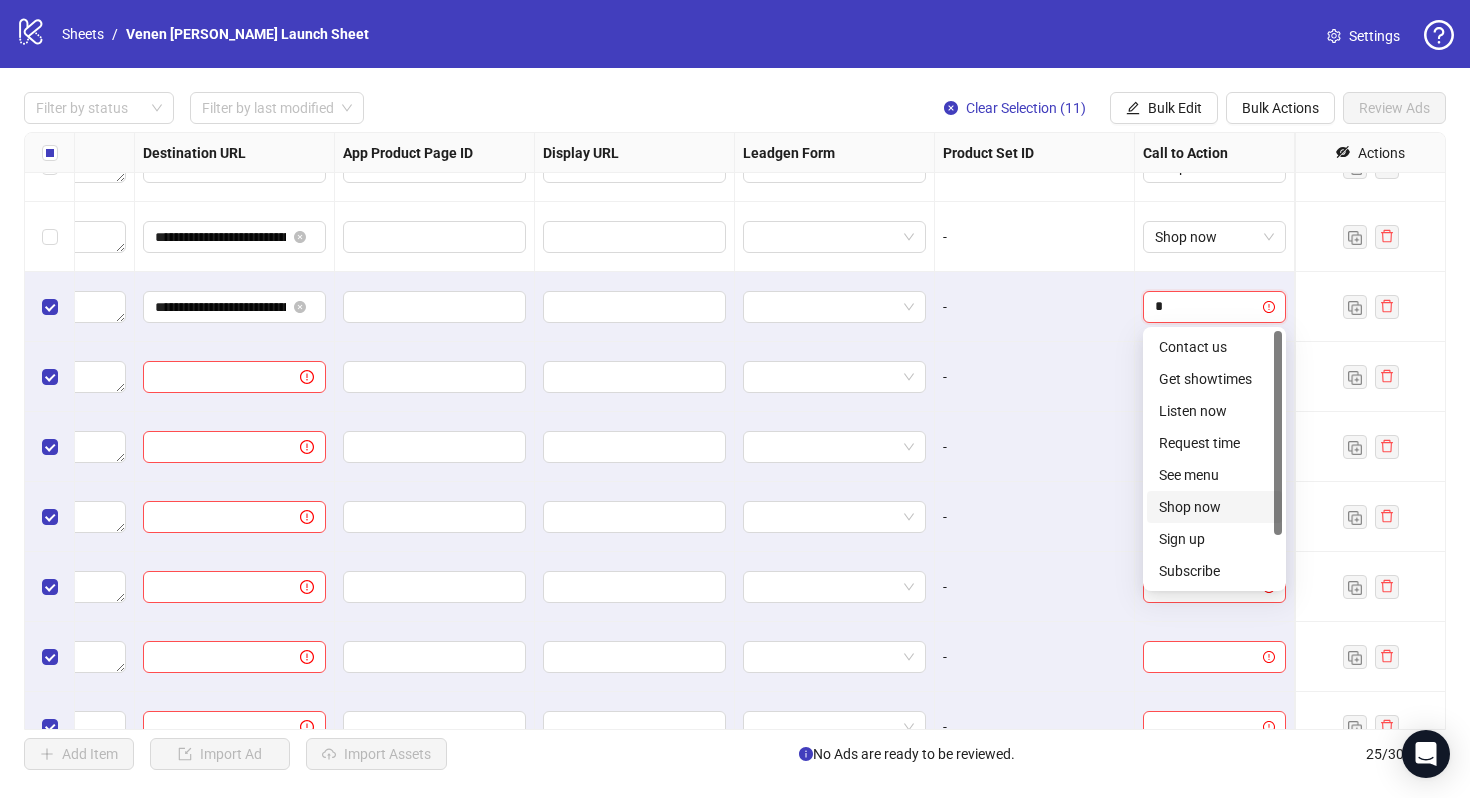 click on "Shop now" at bounding box center [1214, 507] 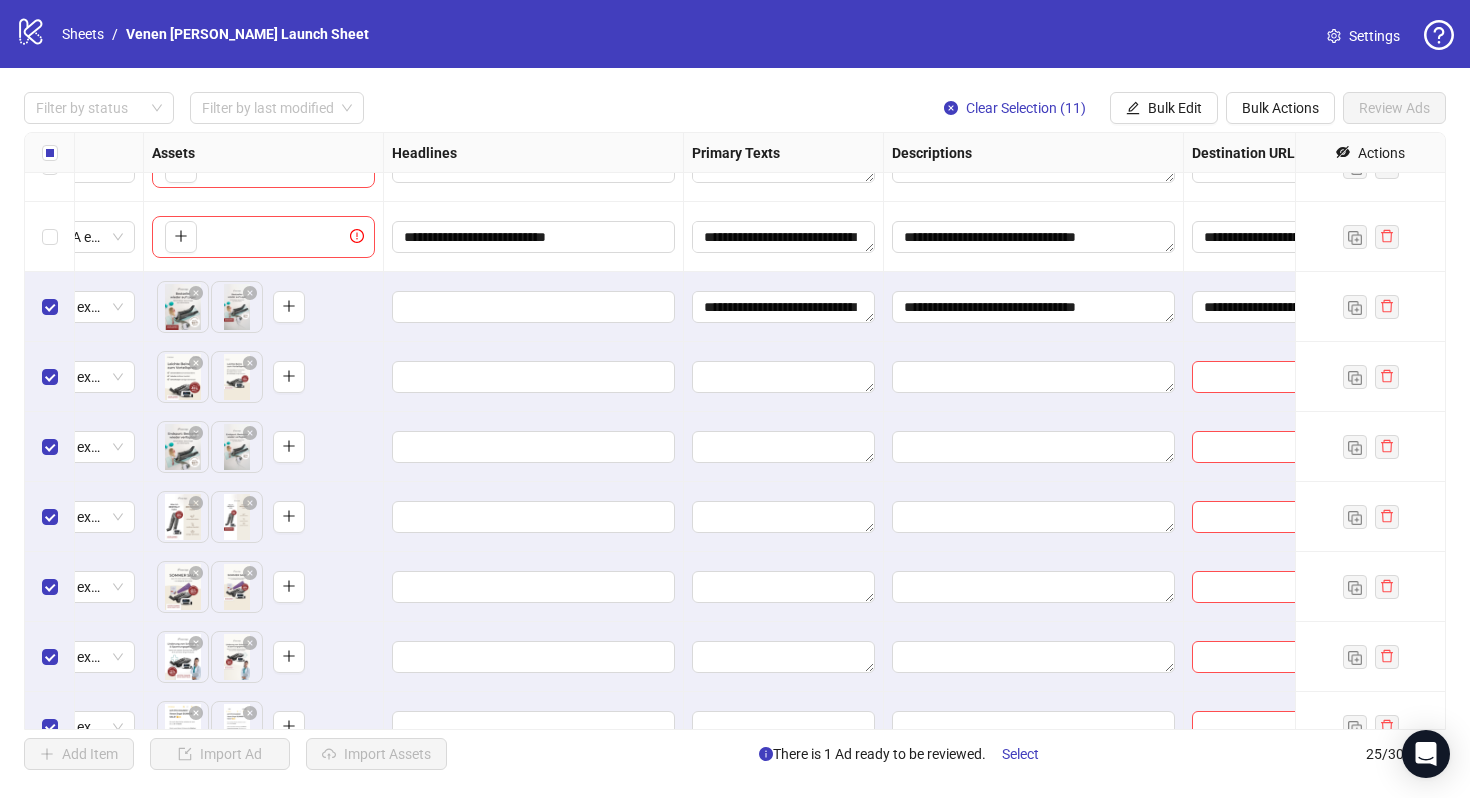 scroll, scrollTop: 881, scrollLeft: 574, axis: both 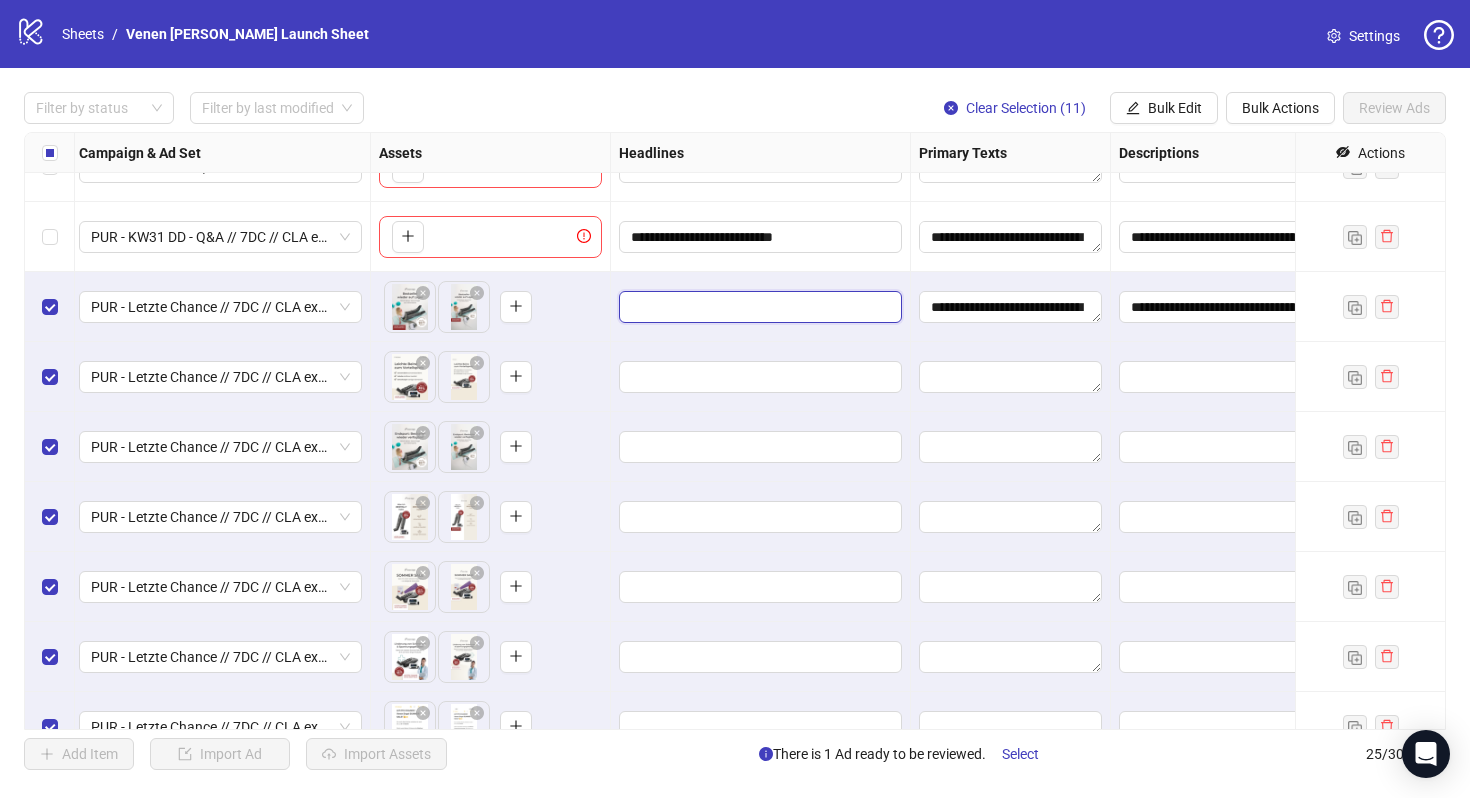 click at bounding box center (758, 307) 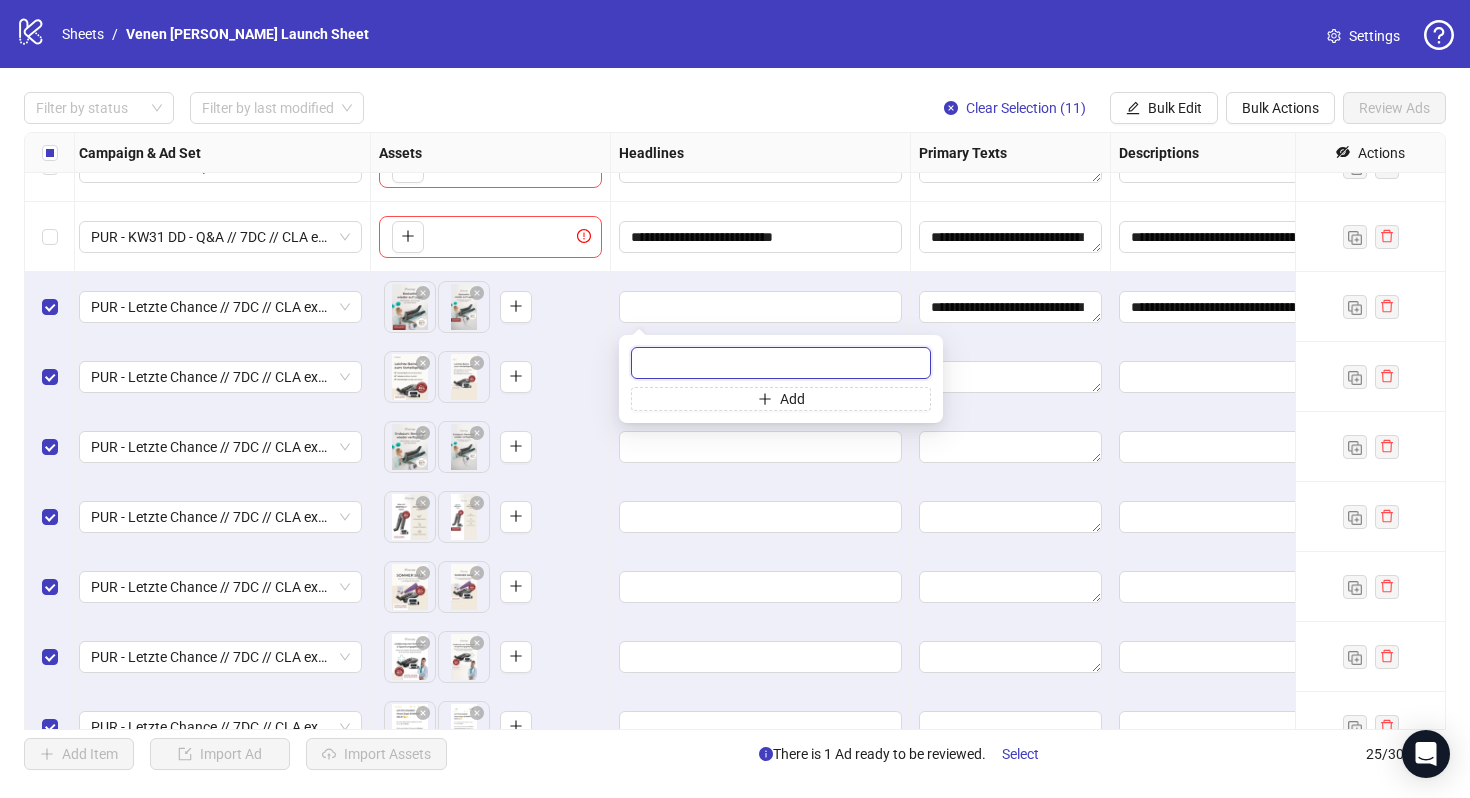 paste on "**********" 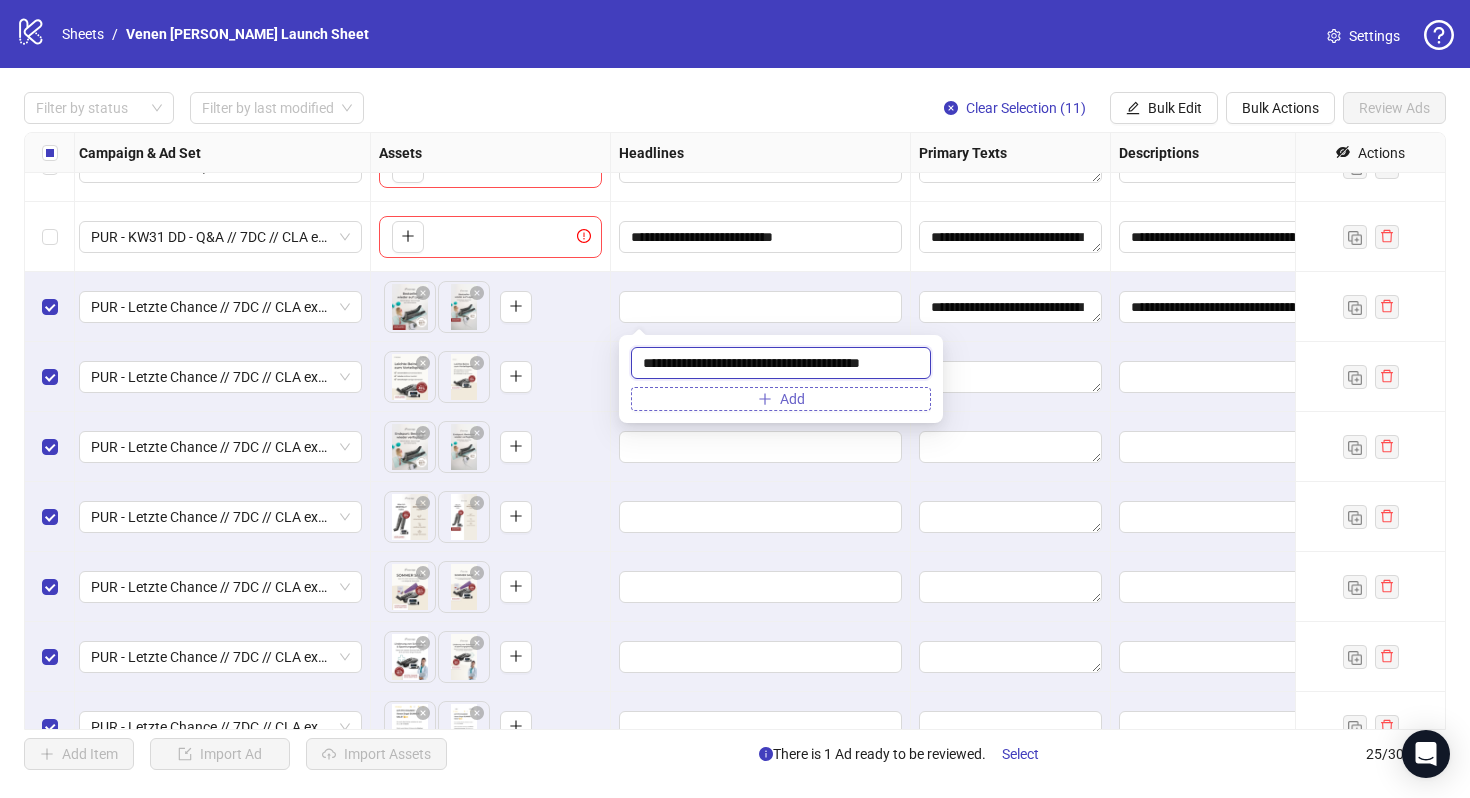 type on "**********" 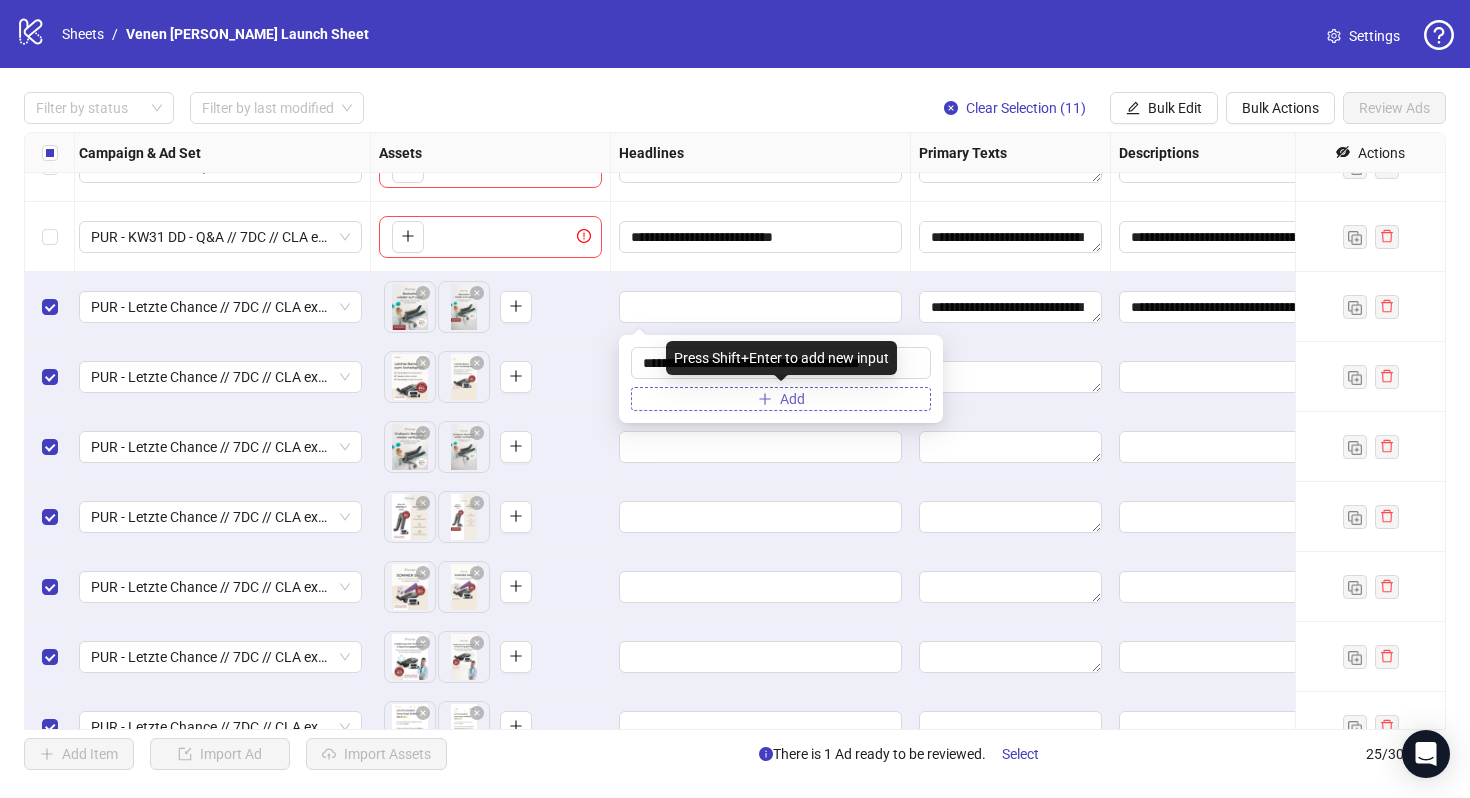 click on "Add" at bounding box center [781, 399] 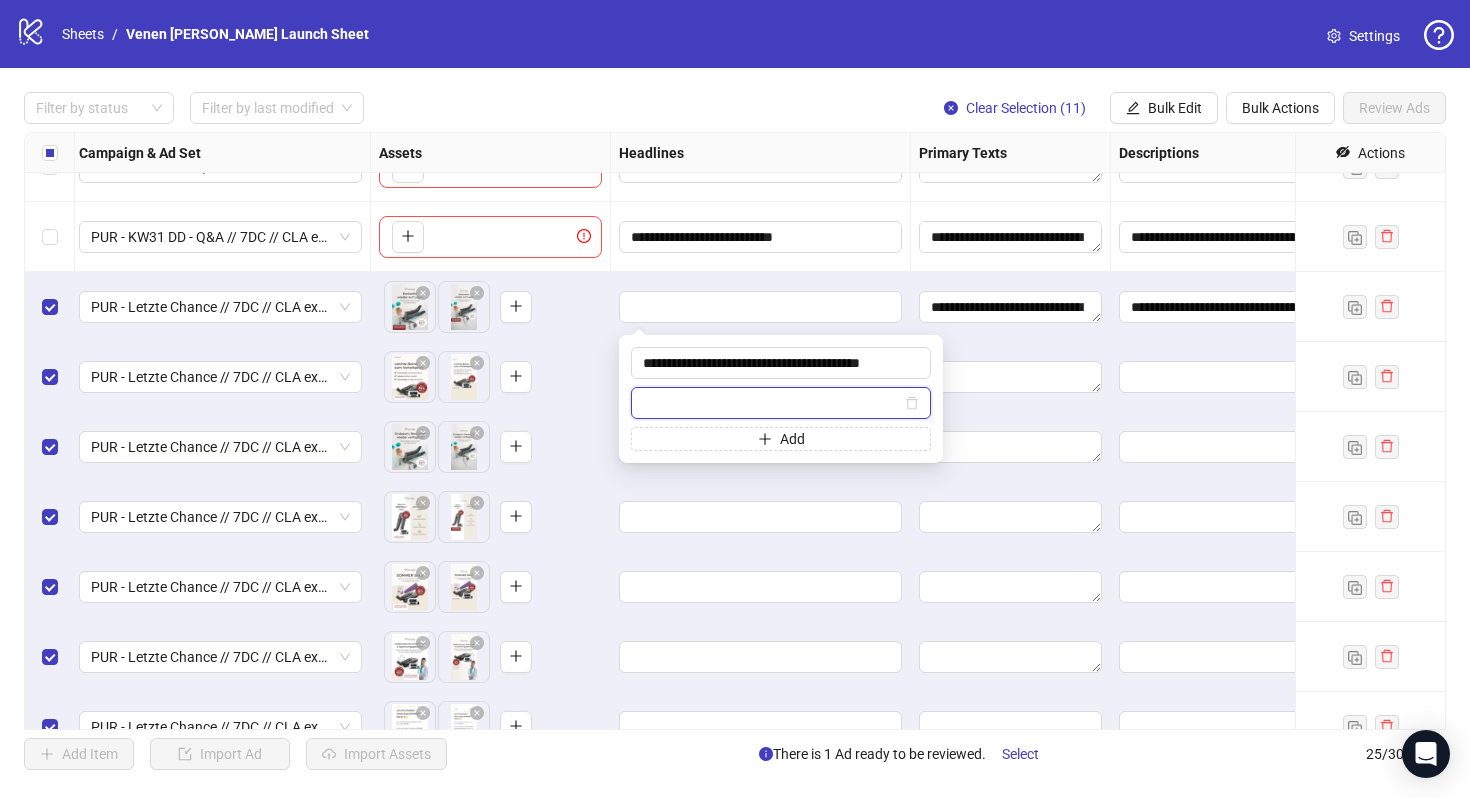 paste on "**********" 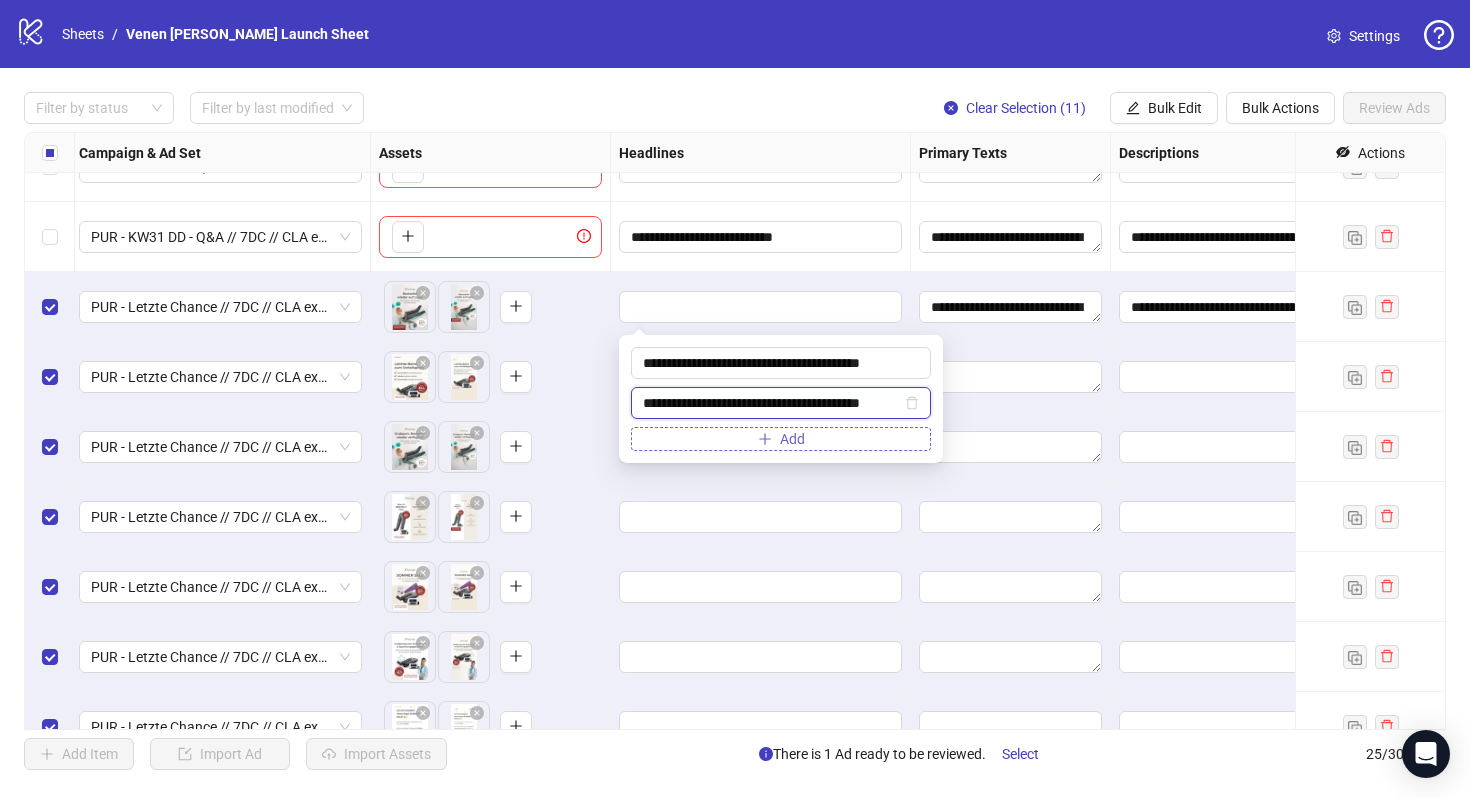 scroll, scrollTop: 0, scrollLeft: 11, axis: horizontal 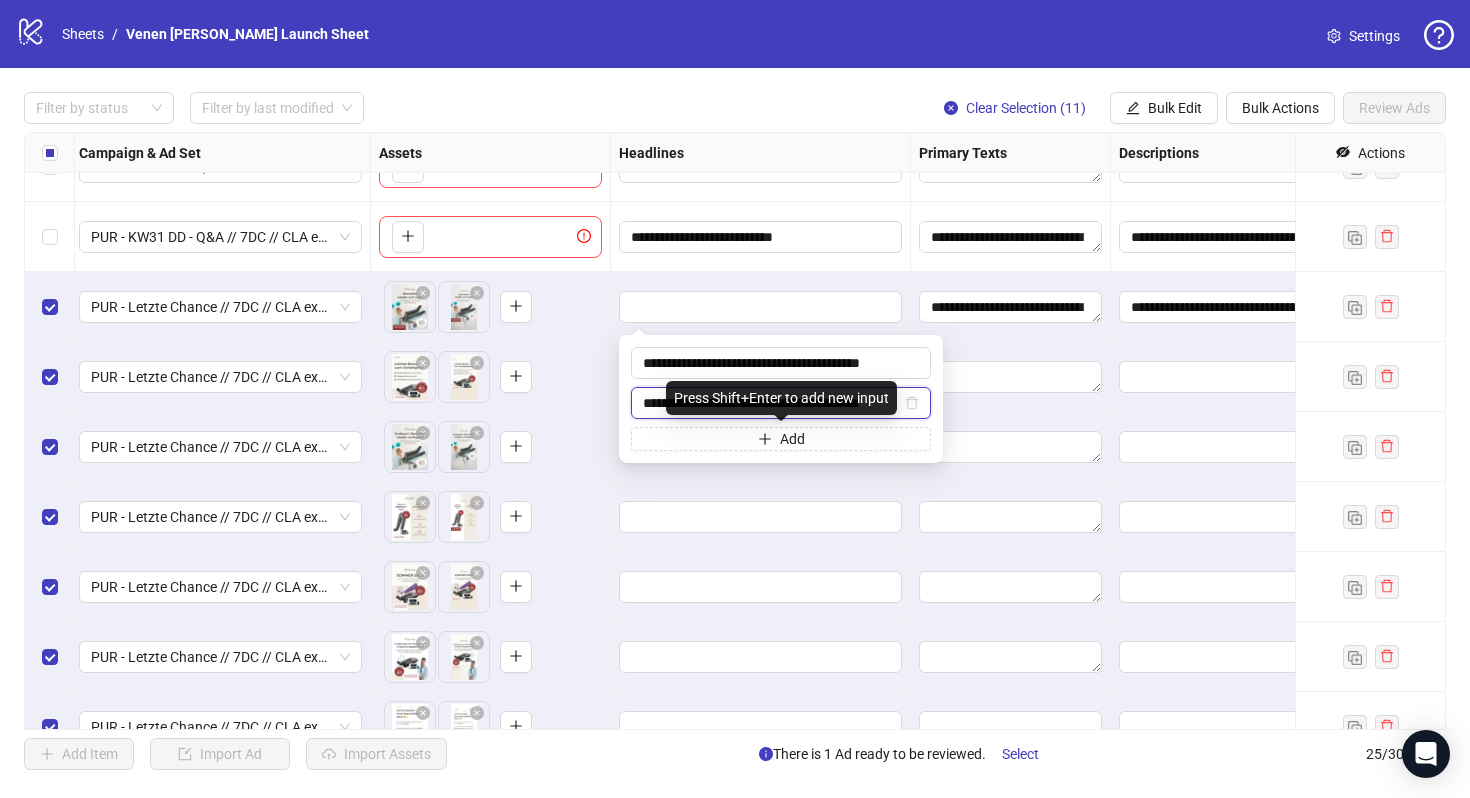 type on "**********" 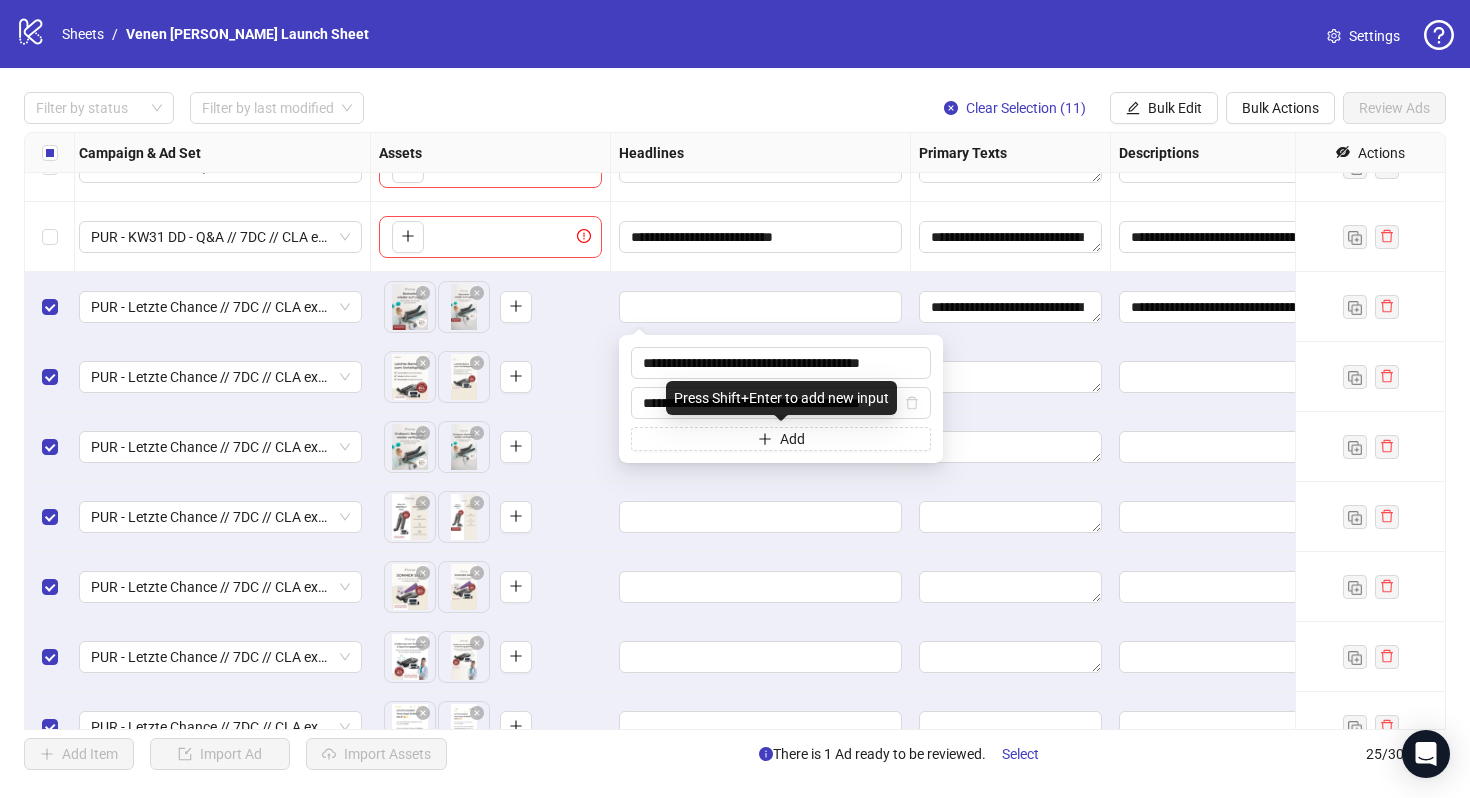 click on "**********" at bounding box center [781, 399] 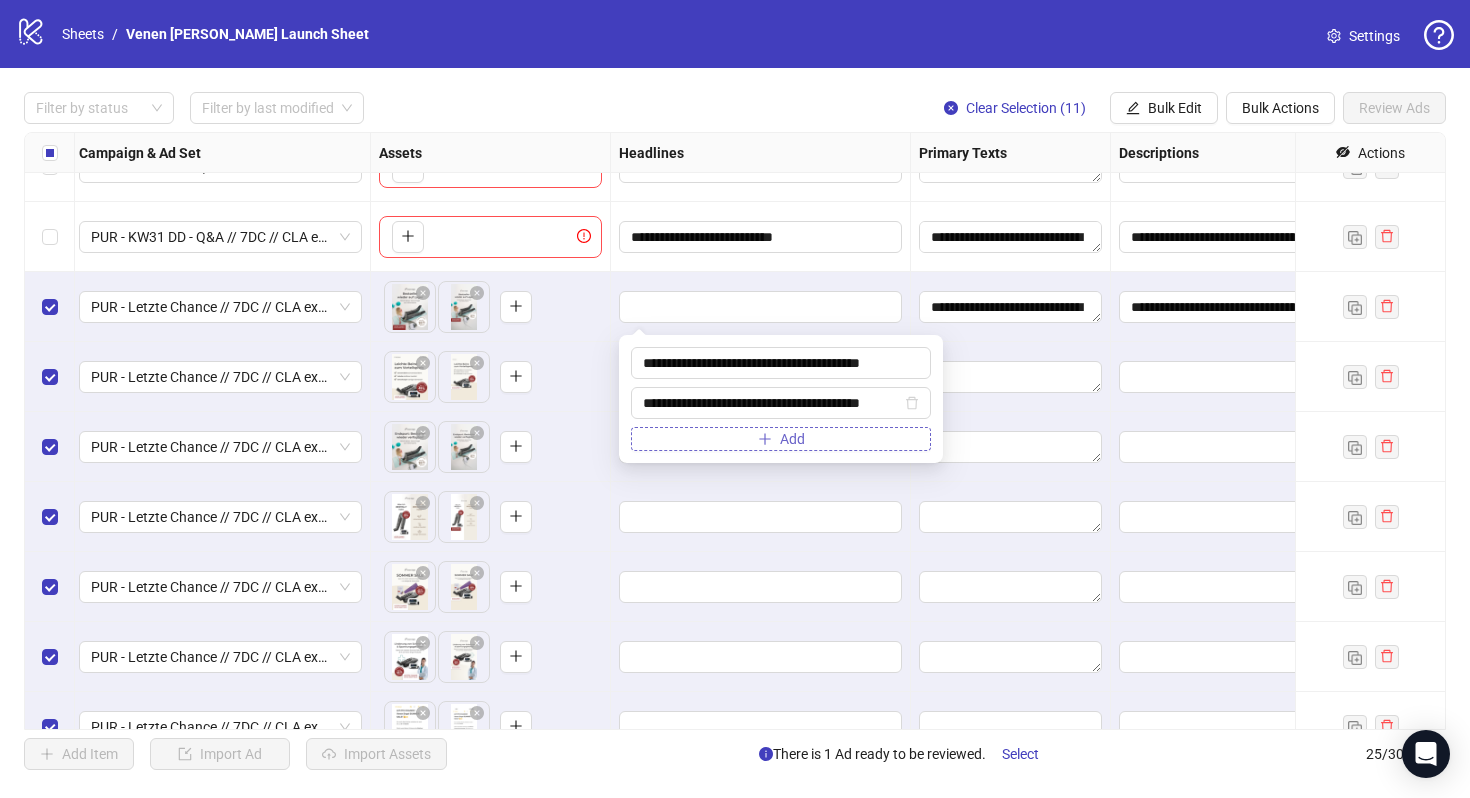 click on "Add" at bounding box center (792, 439) 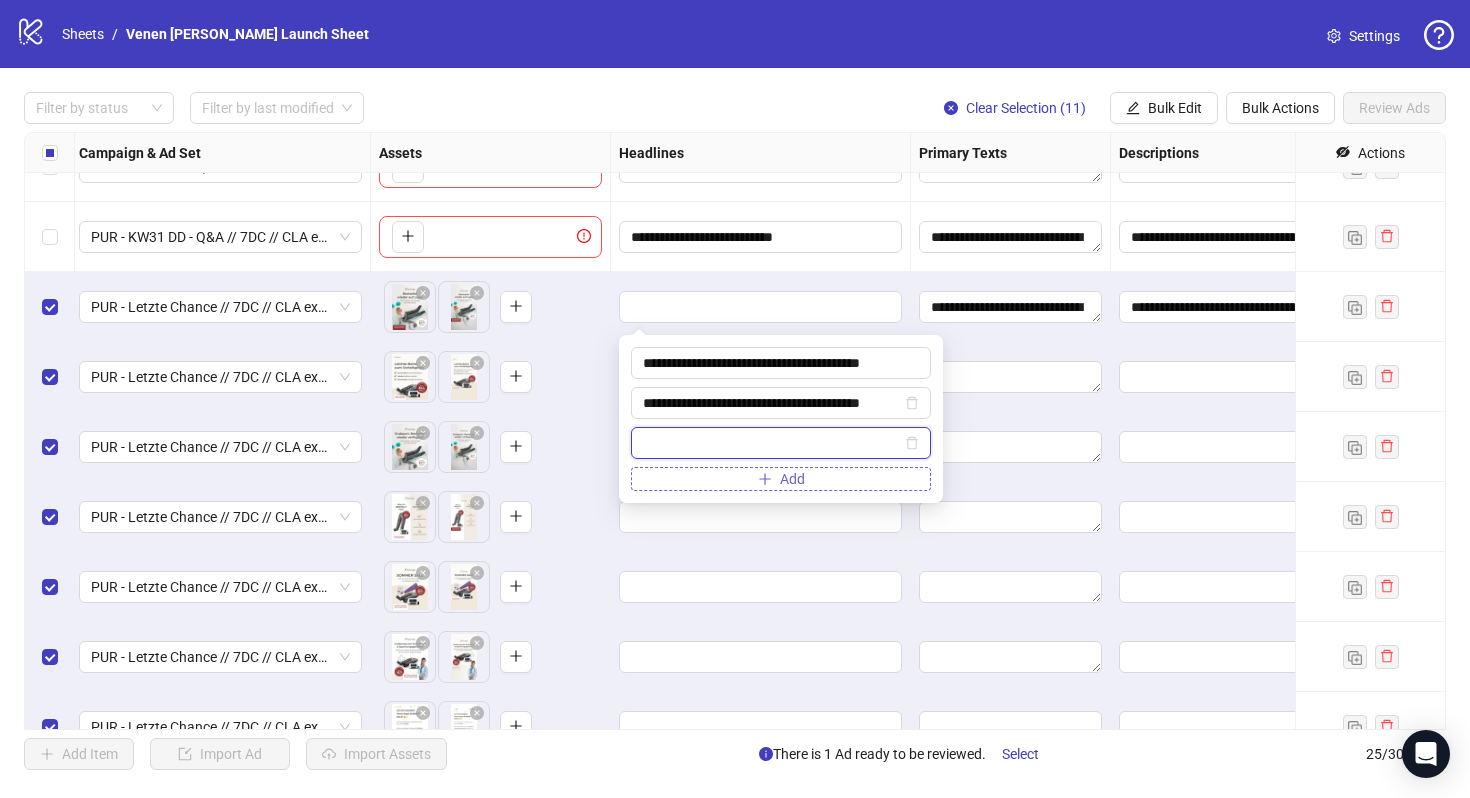 paste on "**********" 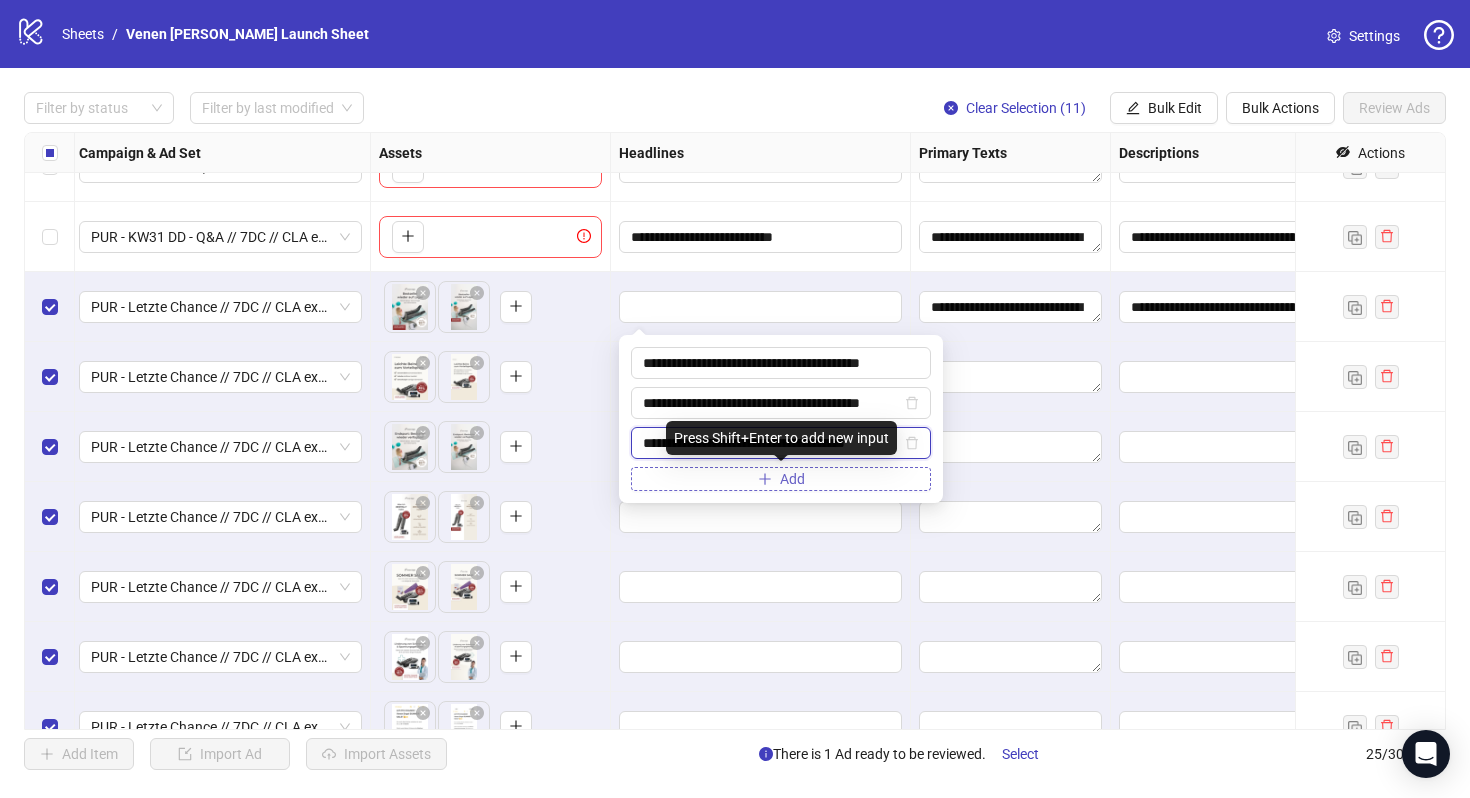 scroll, scrollTop: 0, scrollLeft: 7, axis: horizontal 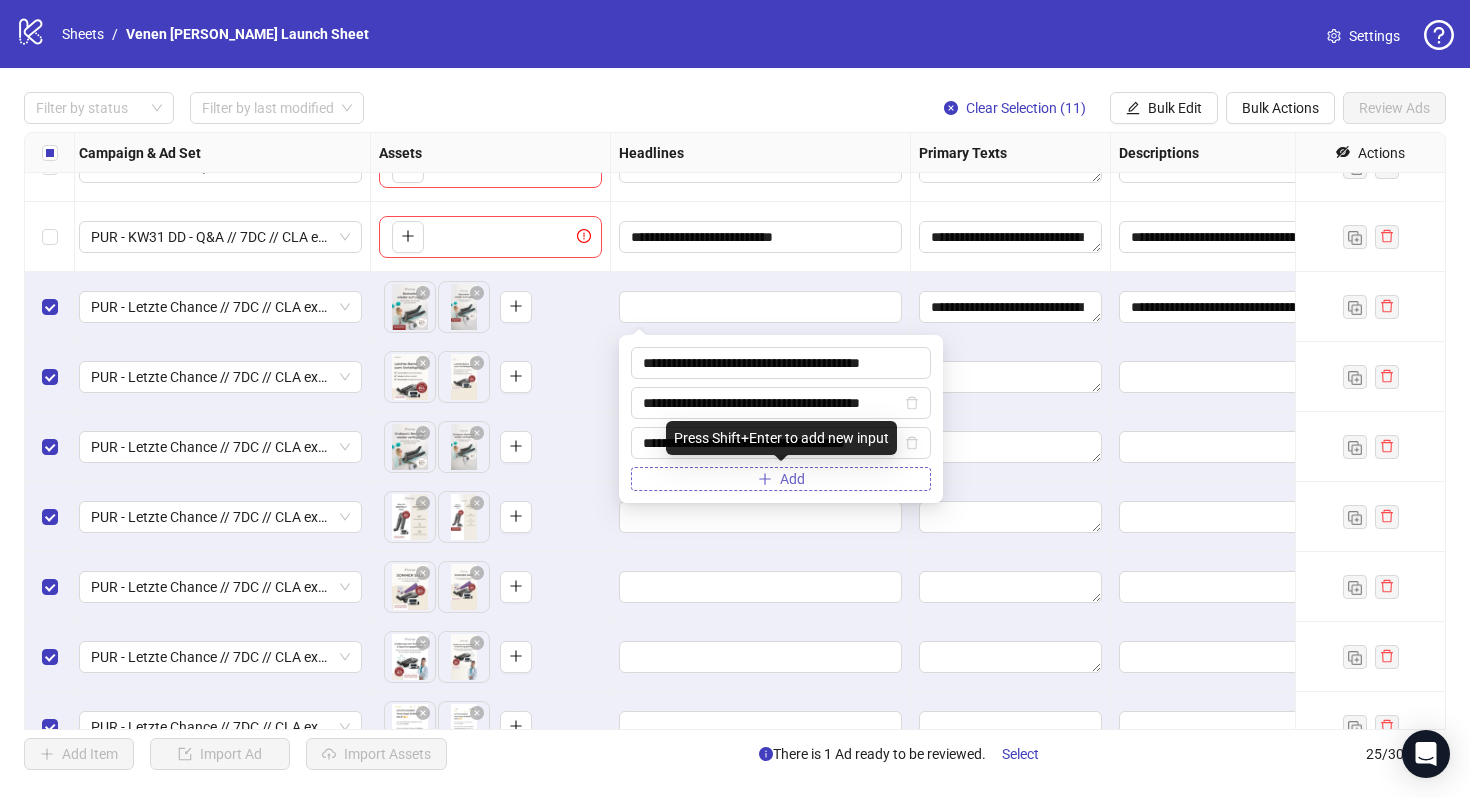click on "Add" at bounding box center [781, 479] 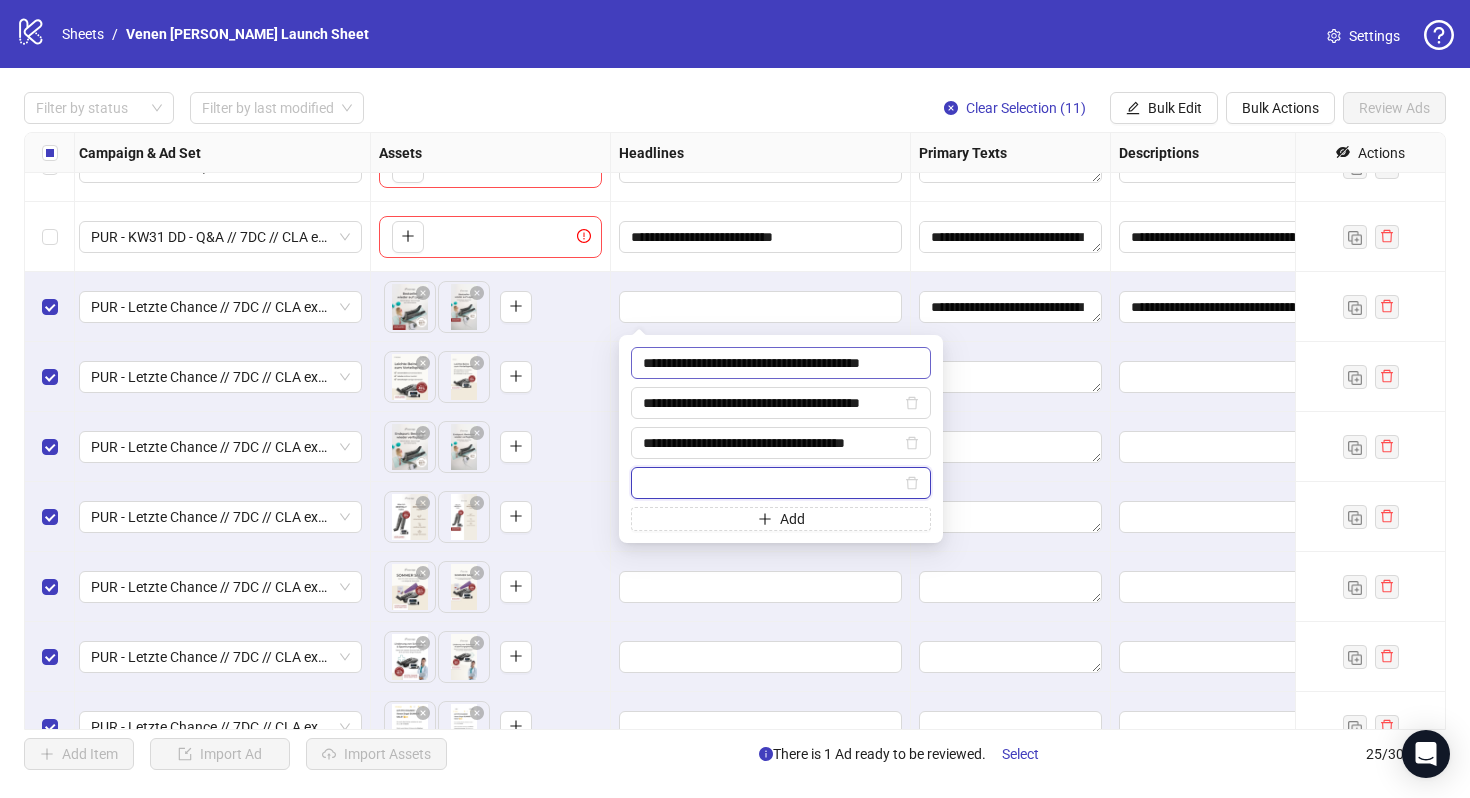 paste on "**********" 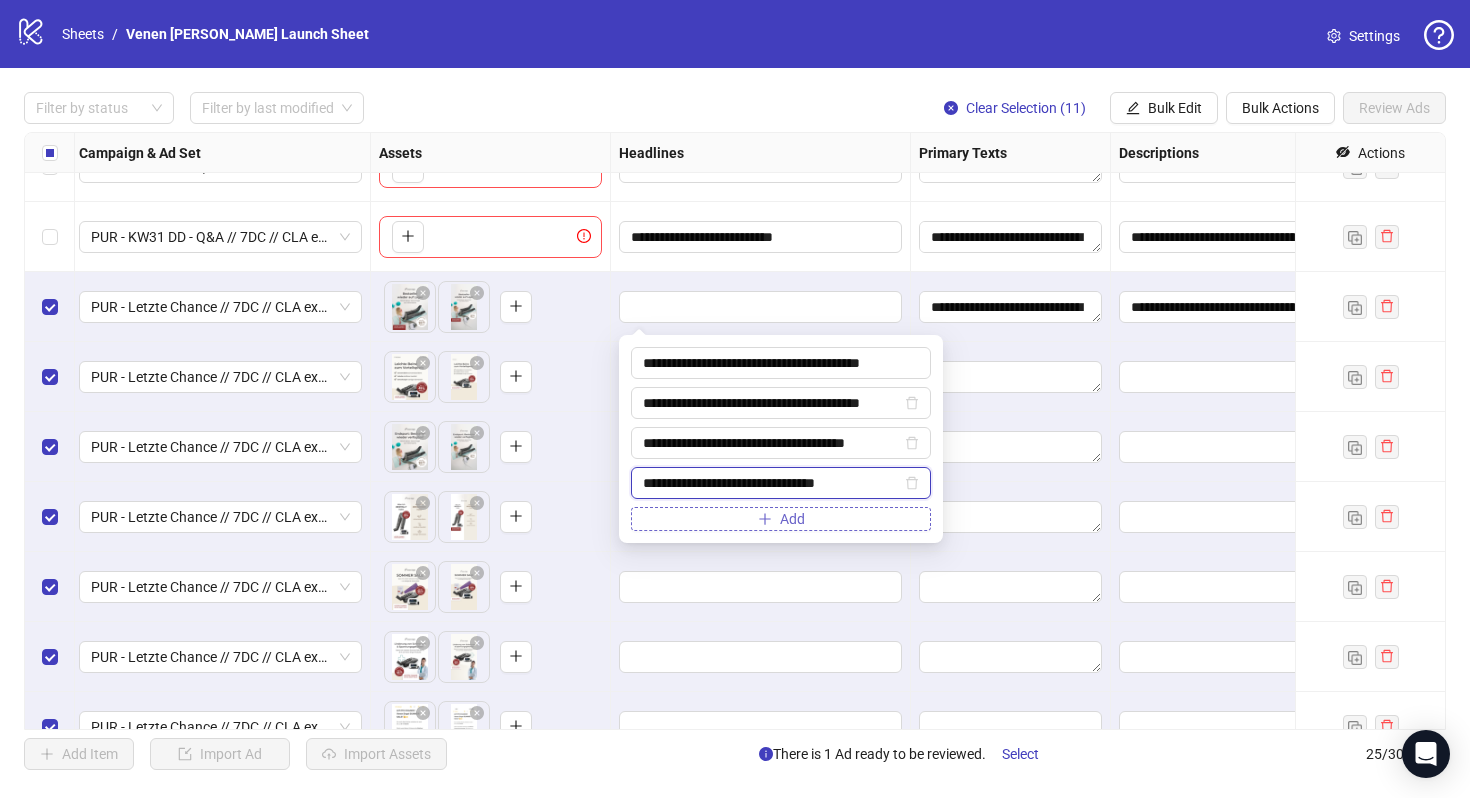 type on "**********" 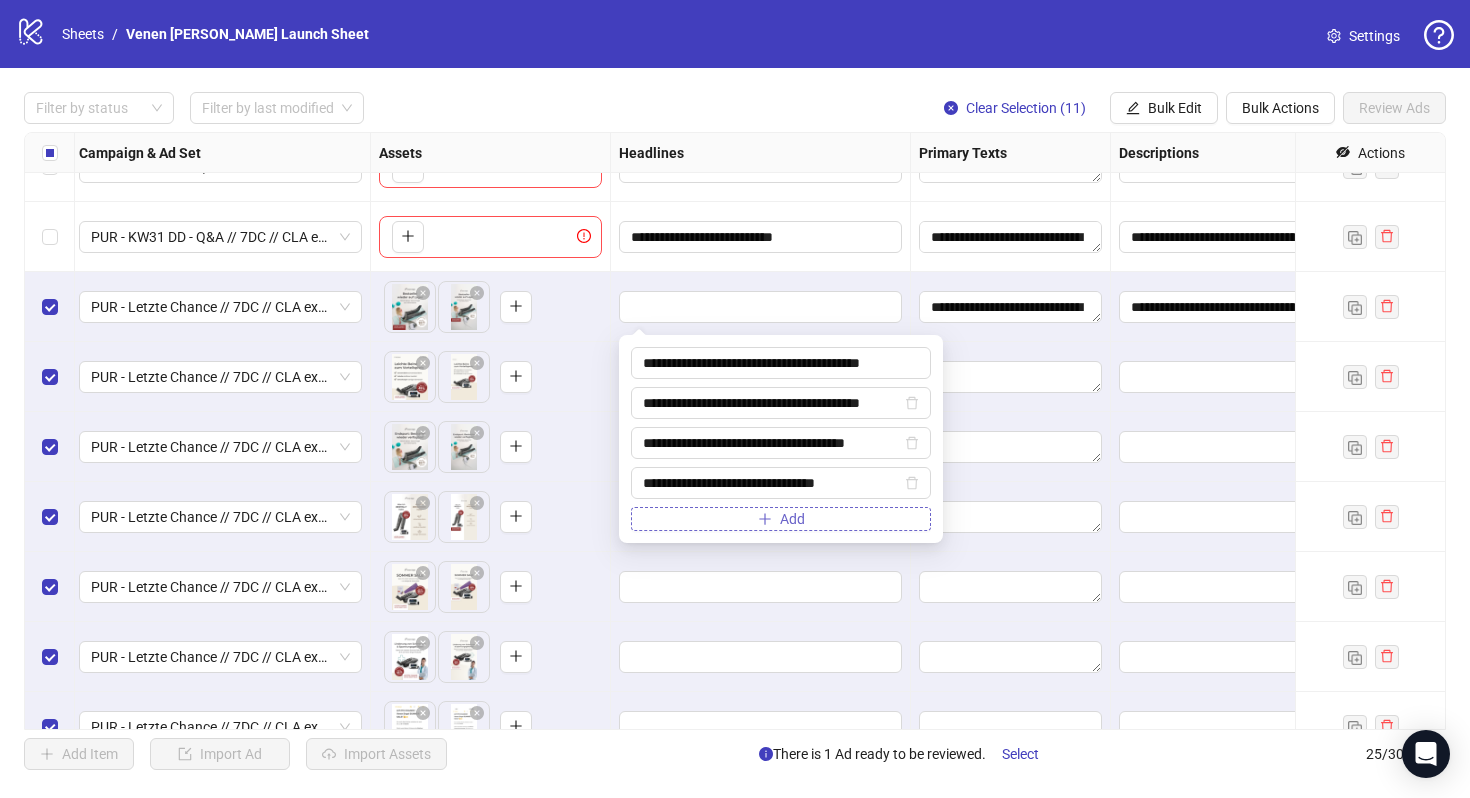 click on "Add" at bounding box center (792, 519) 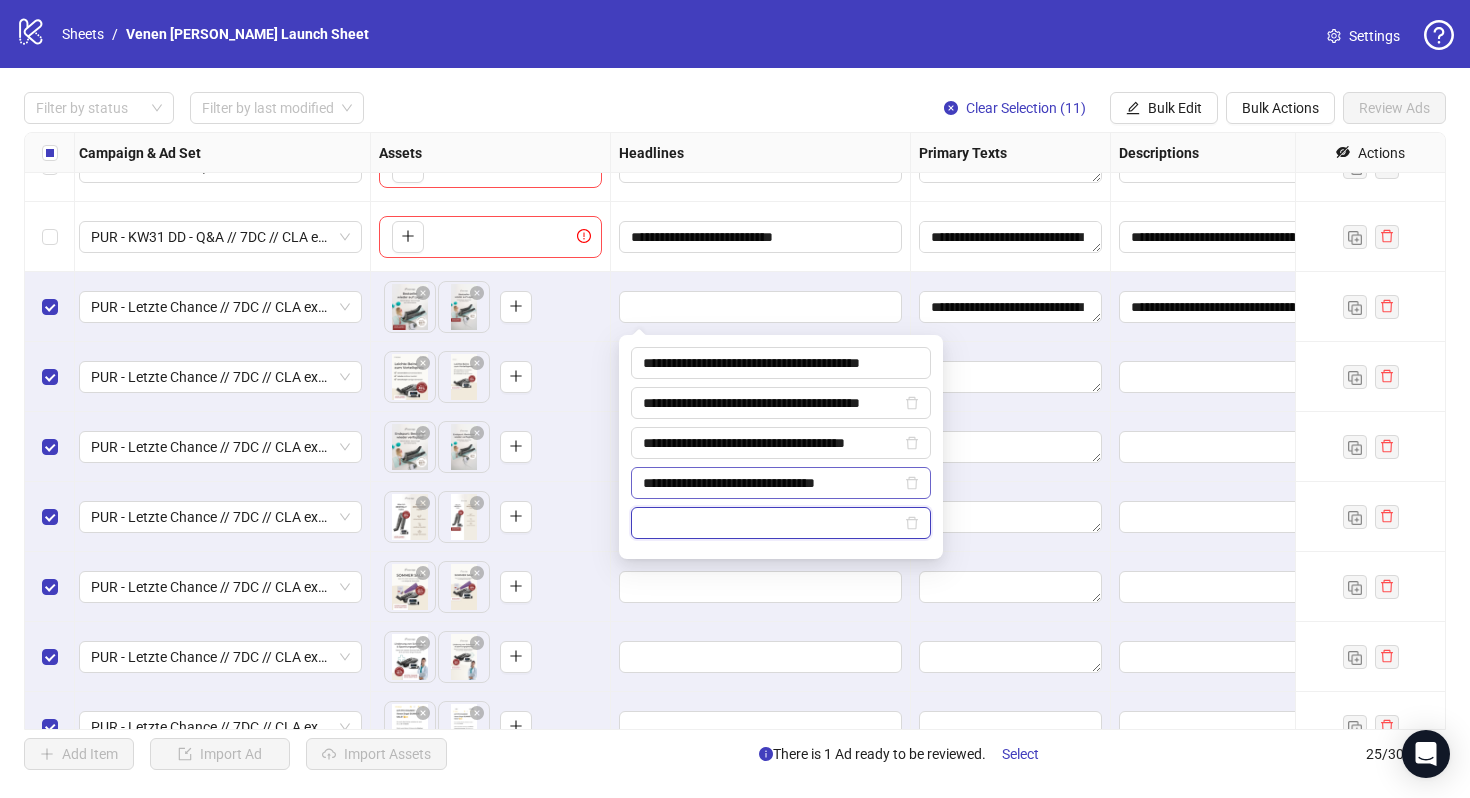 paste on "**********" 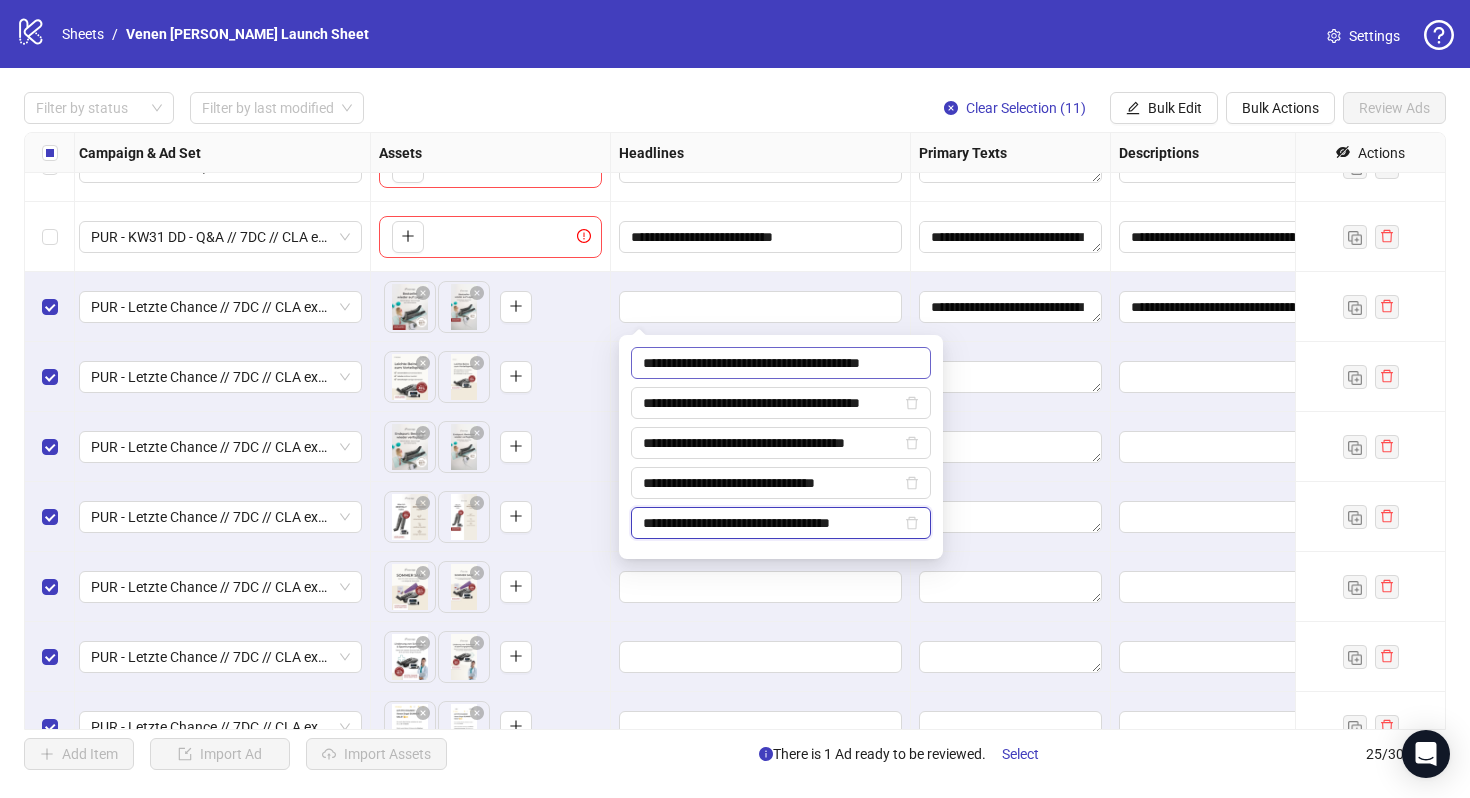 type on "**********" 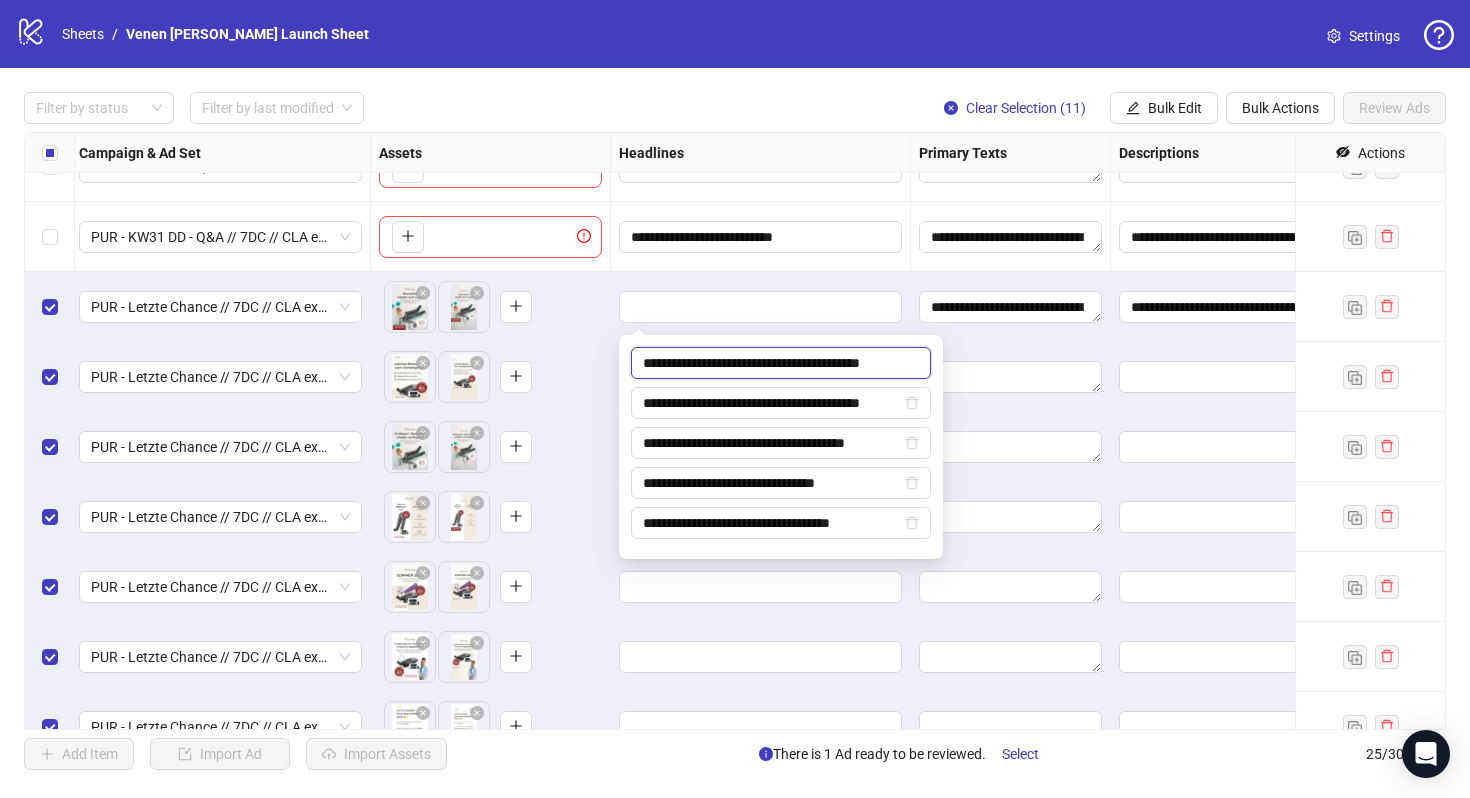 drag, startPoint x: 693, startPoint y: 363, endPoint x: 599, endPoint y: 362, distance: 94.00532 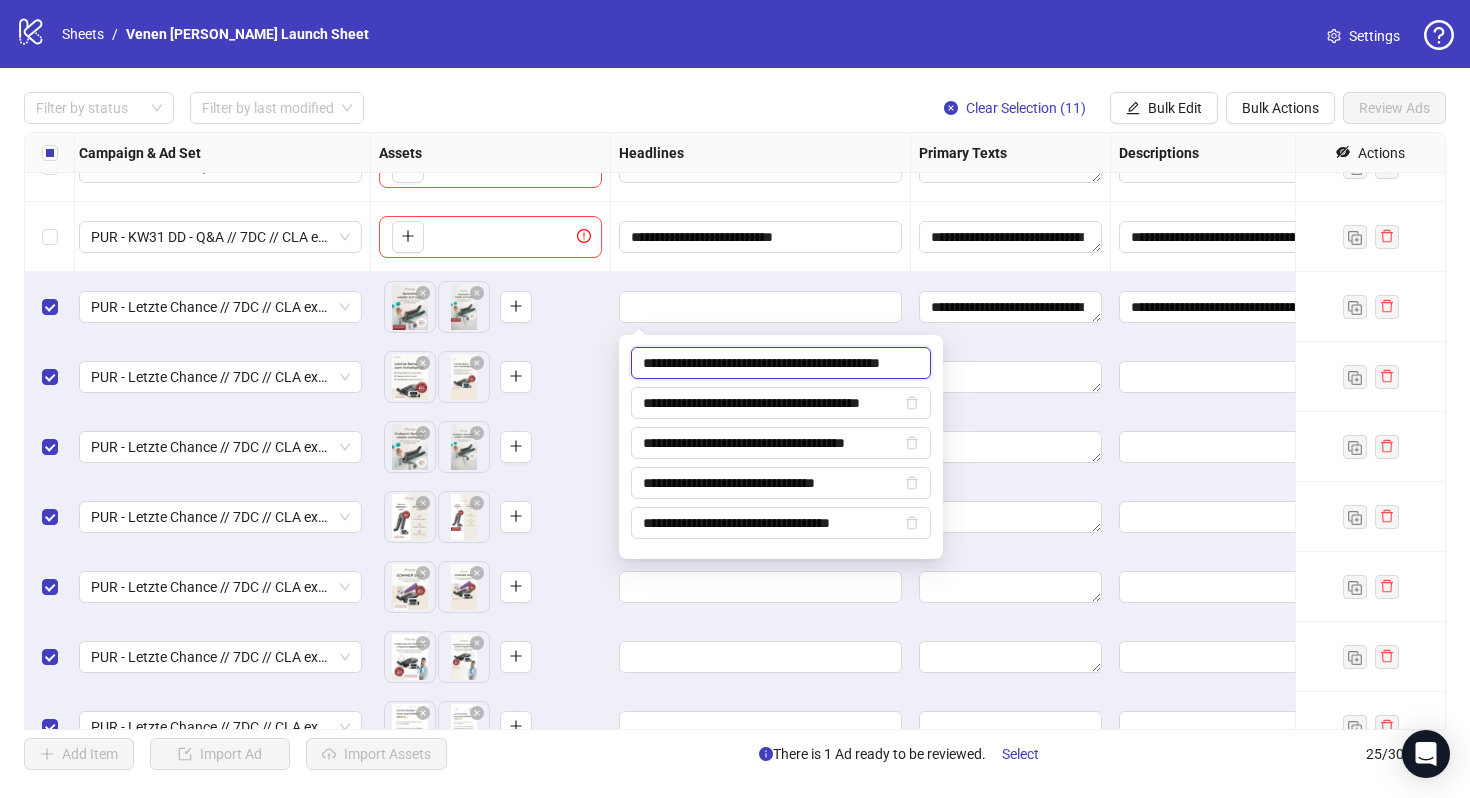 scroll, scrollTop: 0, scrollLeft: 26, axis: horizontal 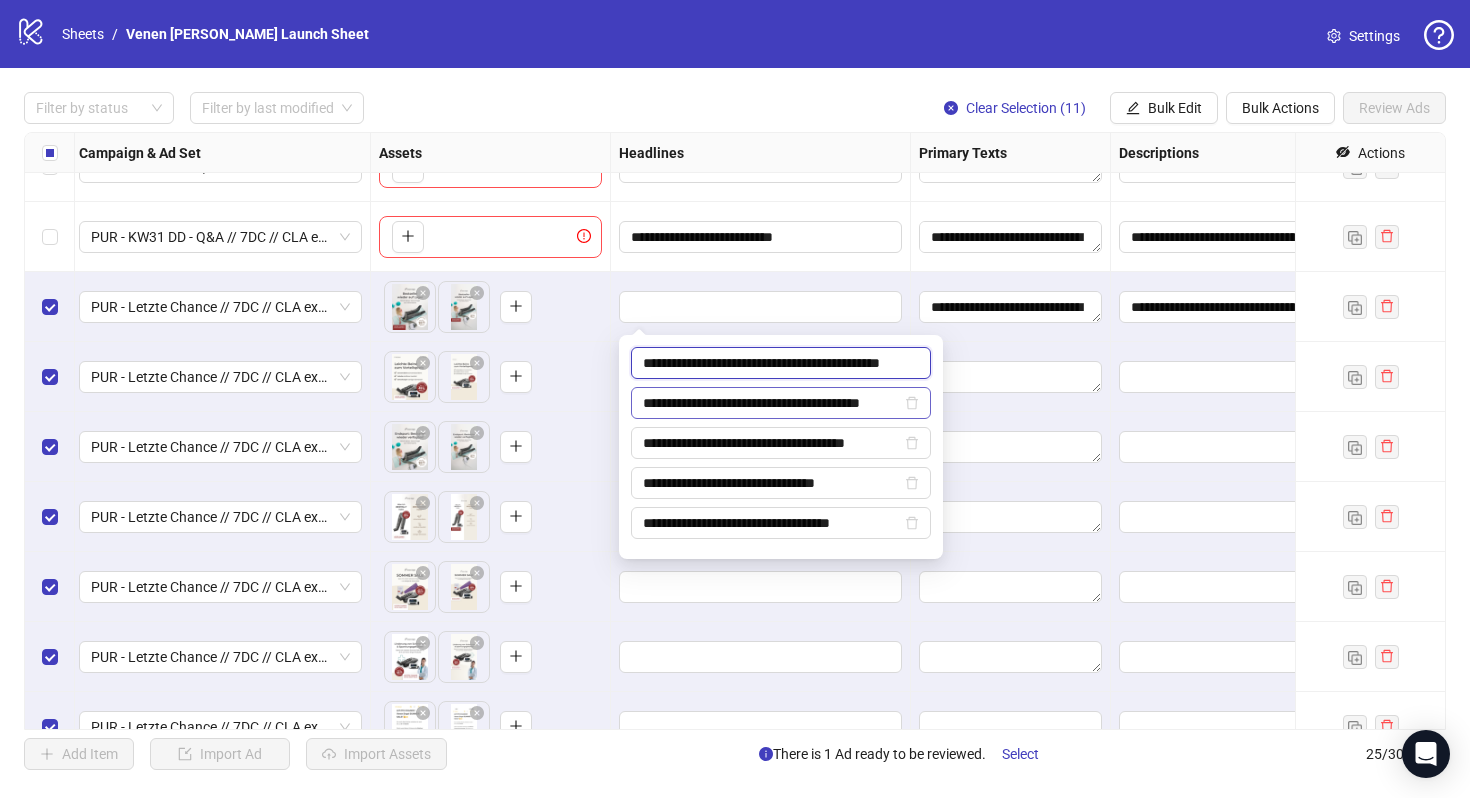 type on "**********" 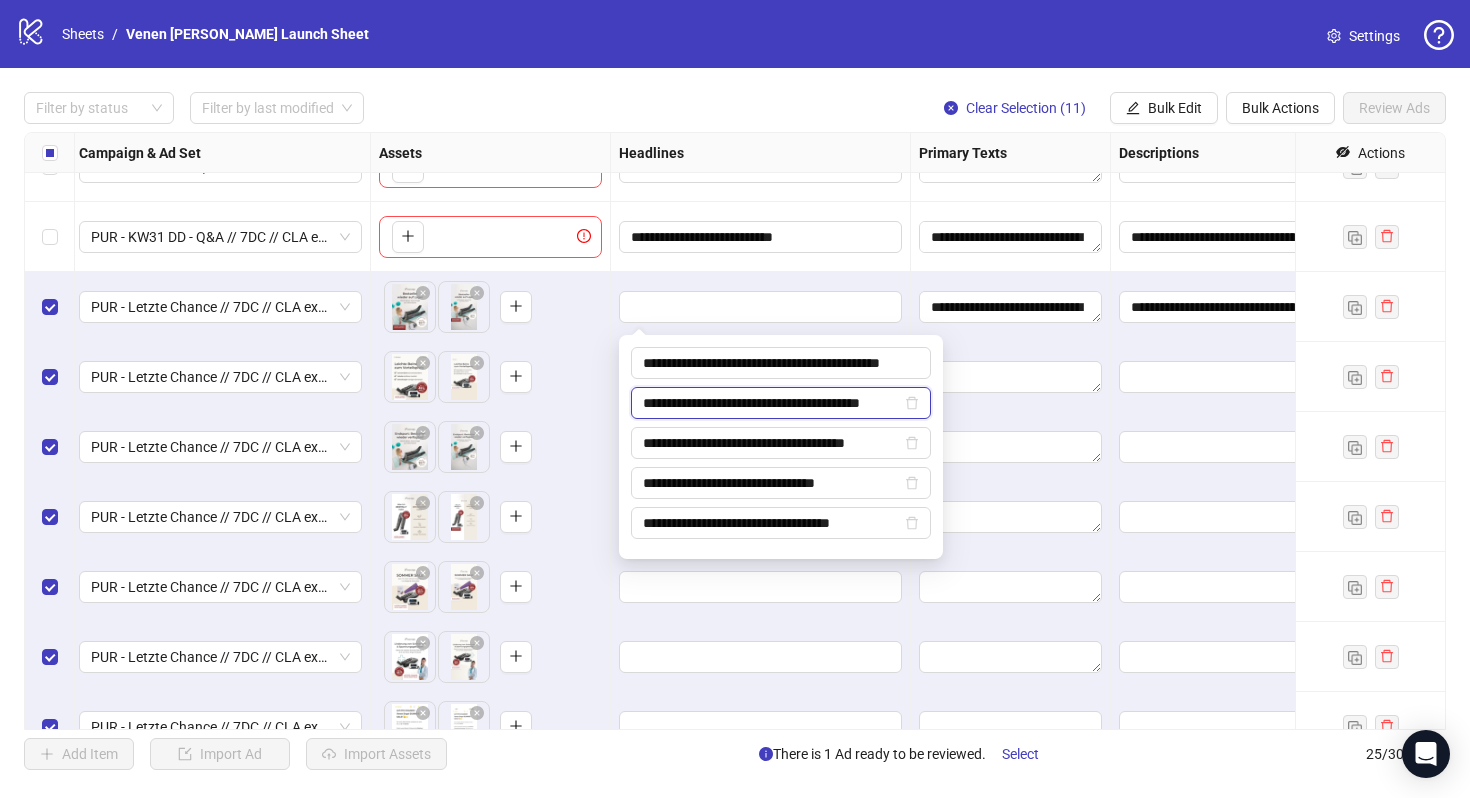 scroll, scrollTop: 0, scrollLeft: 0, axis: both 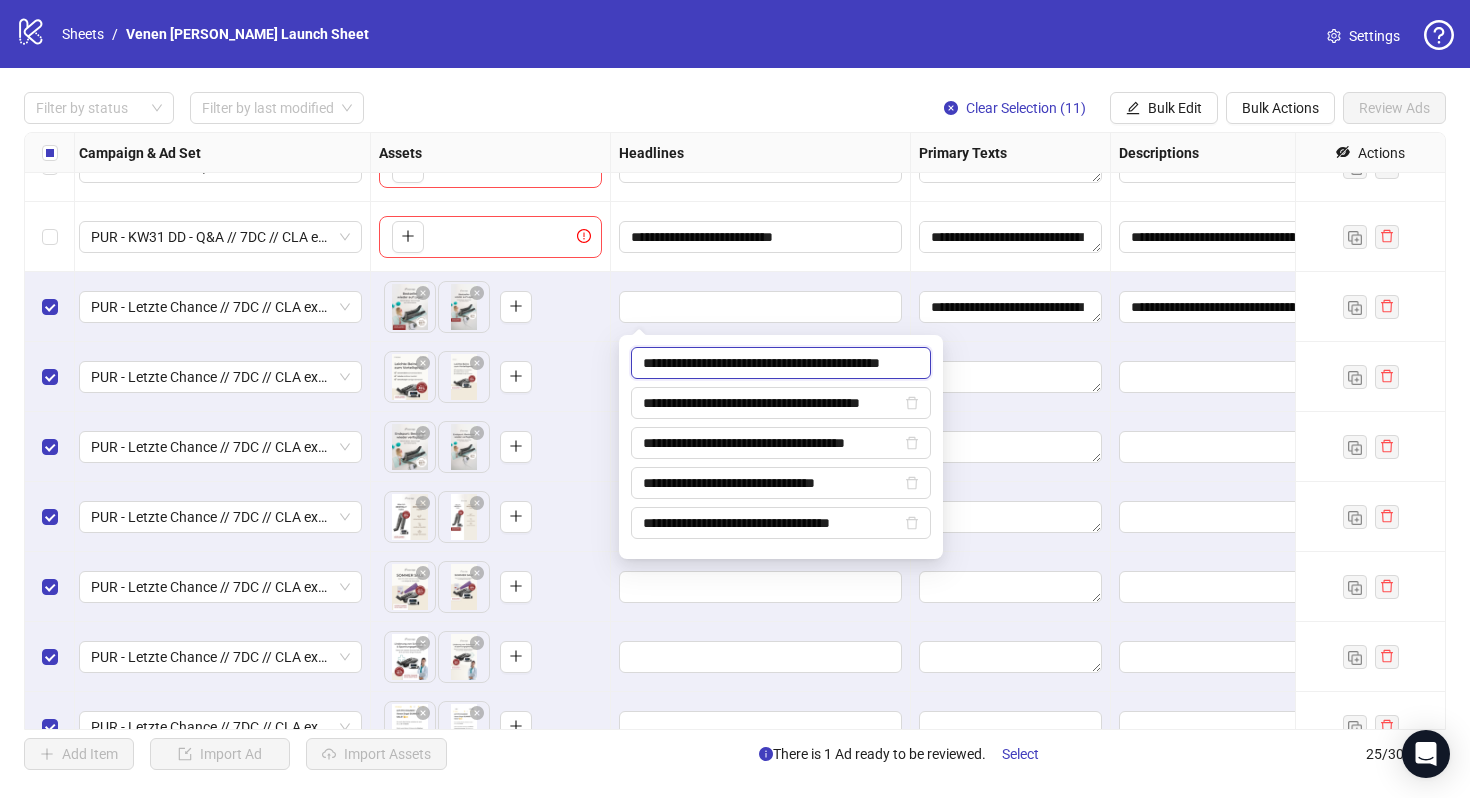 click on "**********" at bounding box center (781, 363) 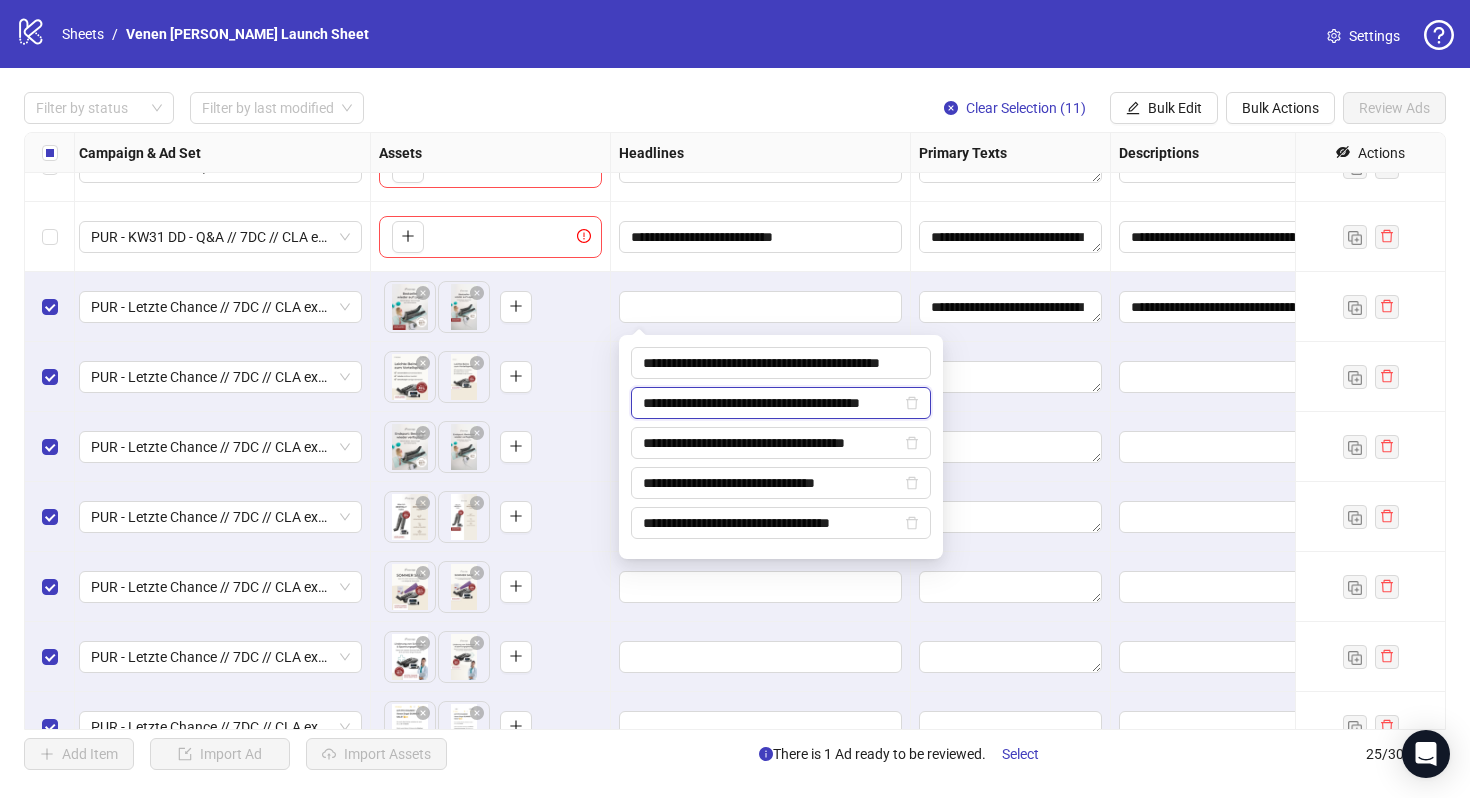 click on "**********" at bounding box center [772, 403] 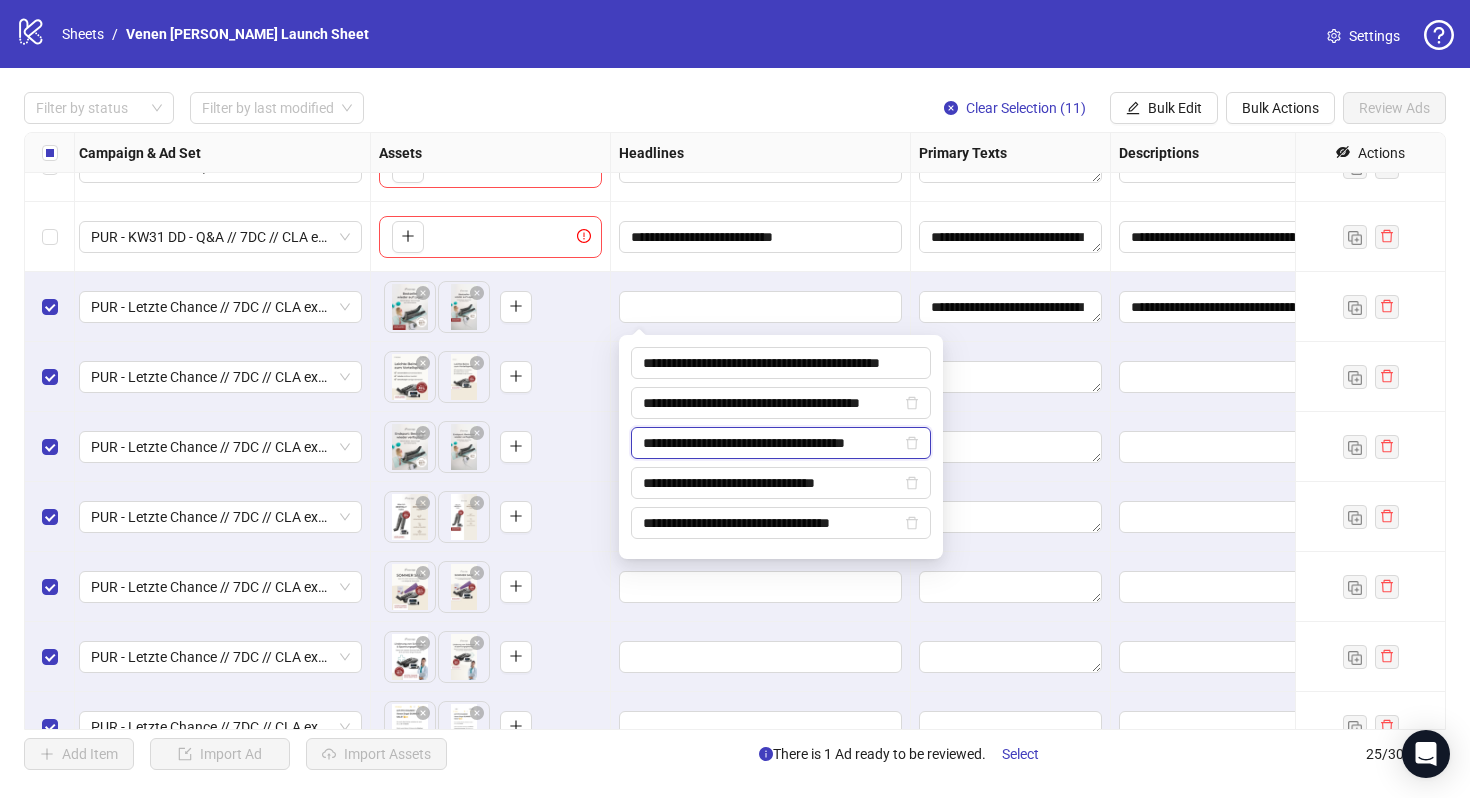 click on "**********" at bounding box center (772, 443) 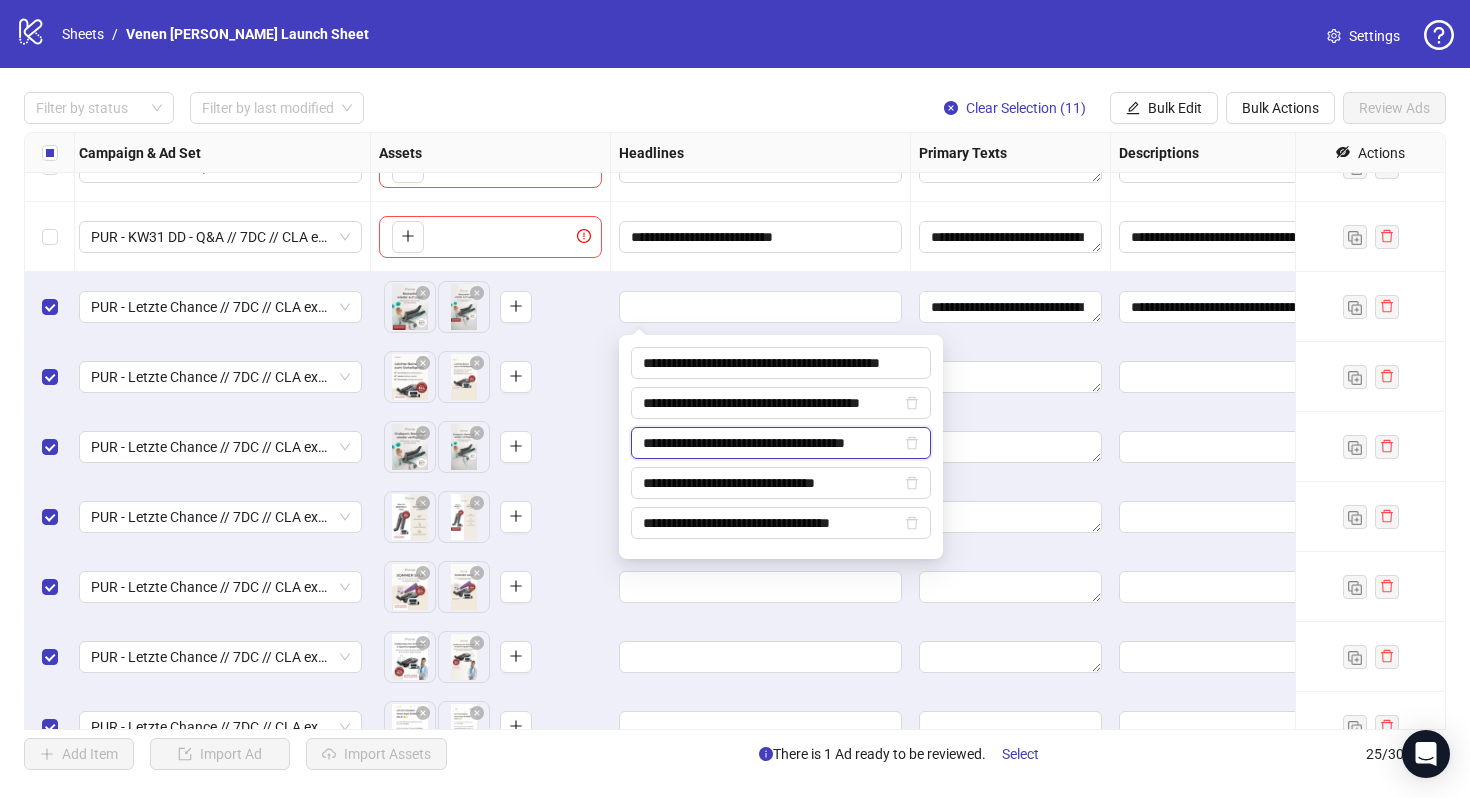 scroll, scrollTop: 0, scrollLeft: 7, axis: horizontal 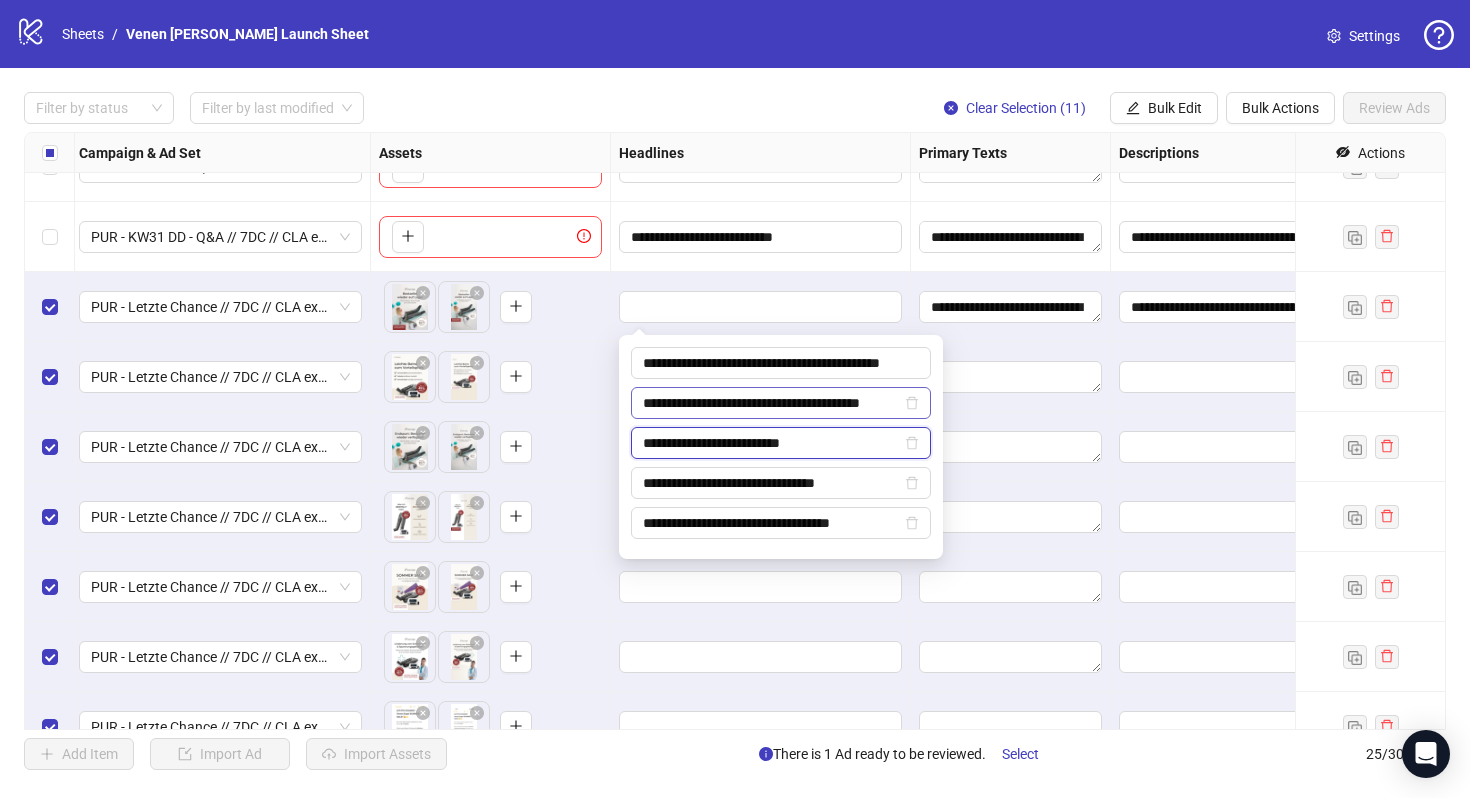 type on "**********" 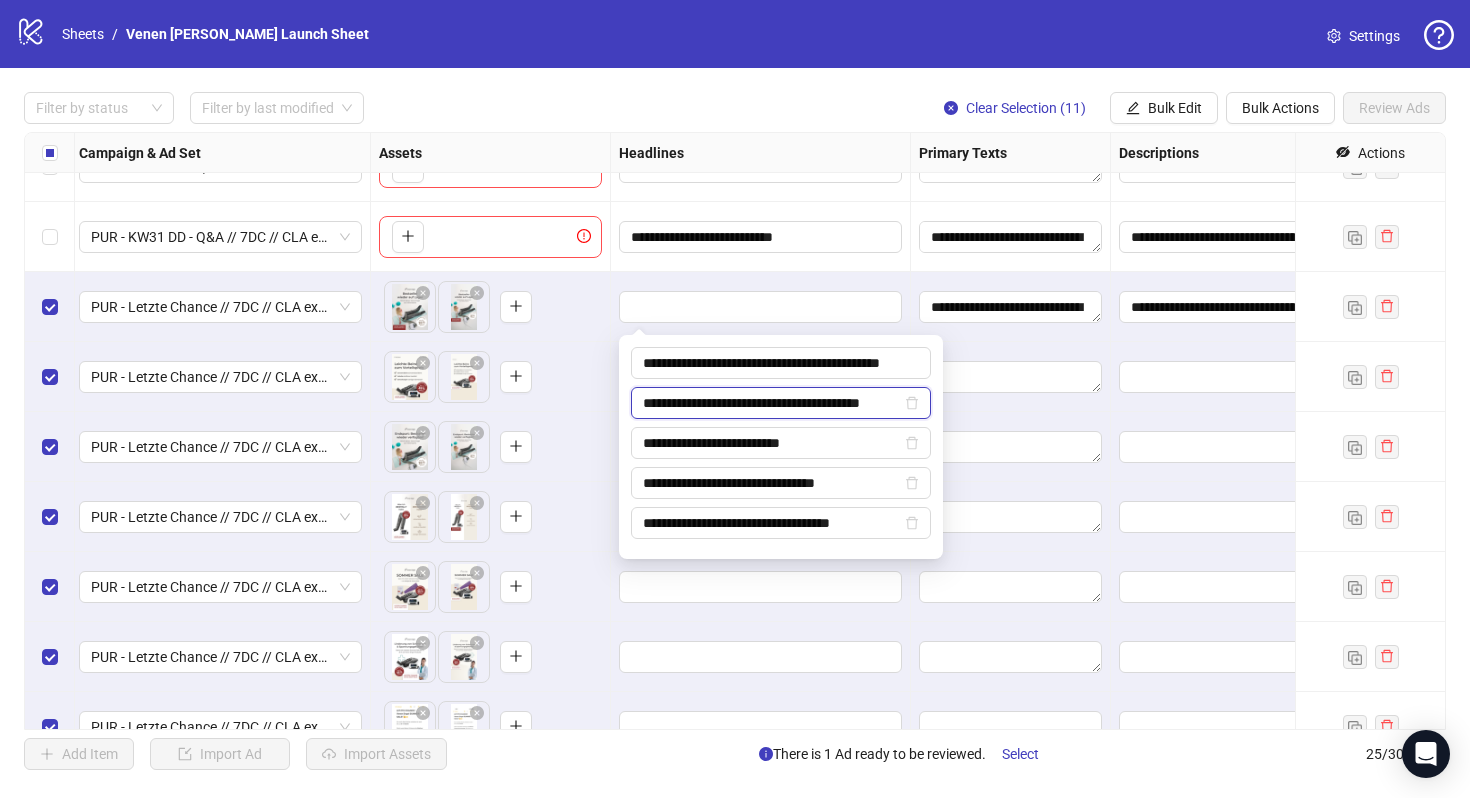 scroll, scrollTop: 0, scrollLeft: 11, axis: horizontal 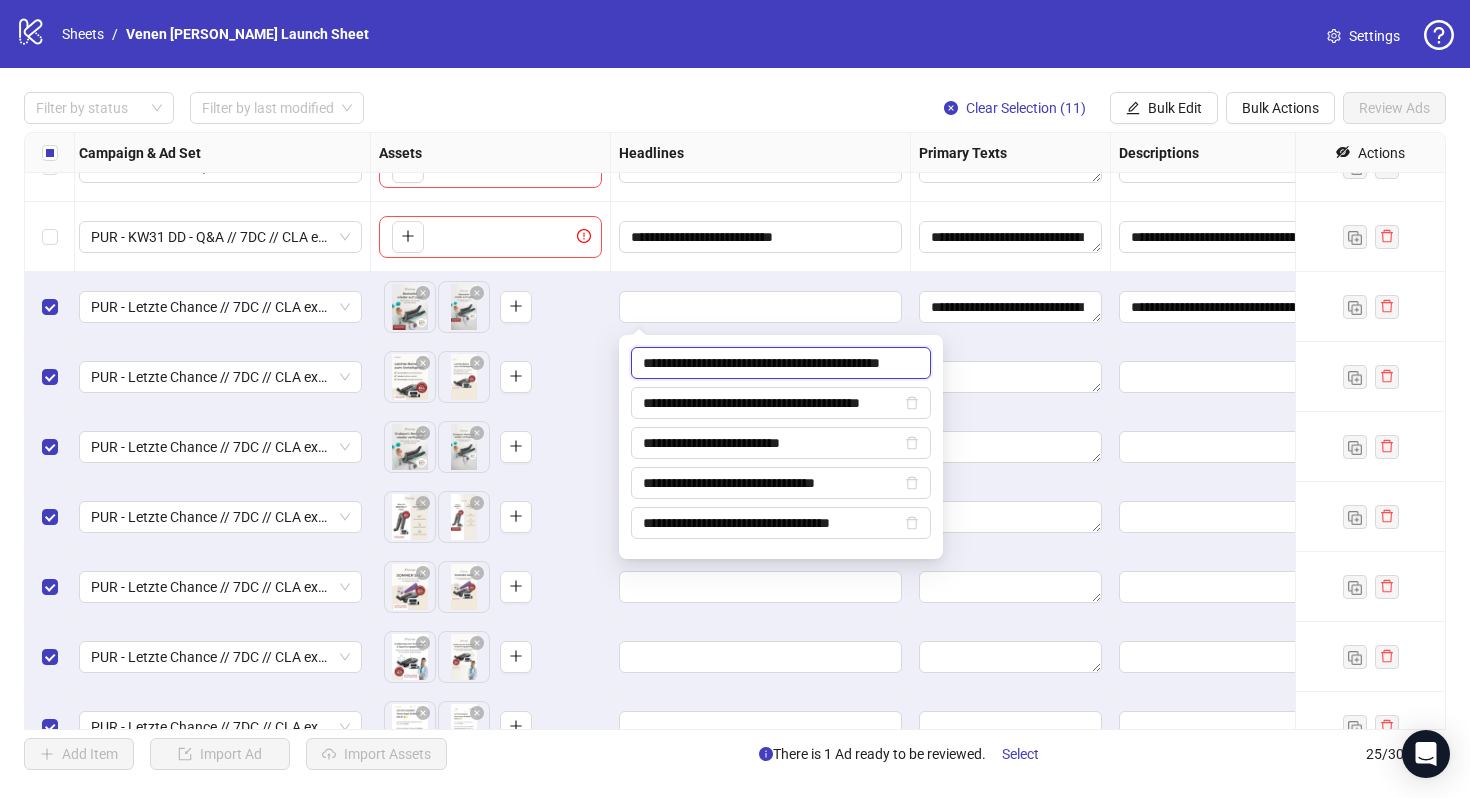 click on "**********" at bounding box center (781, 363) 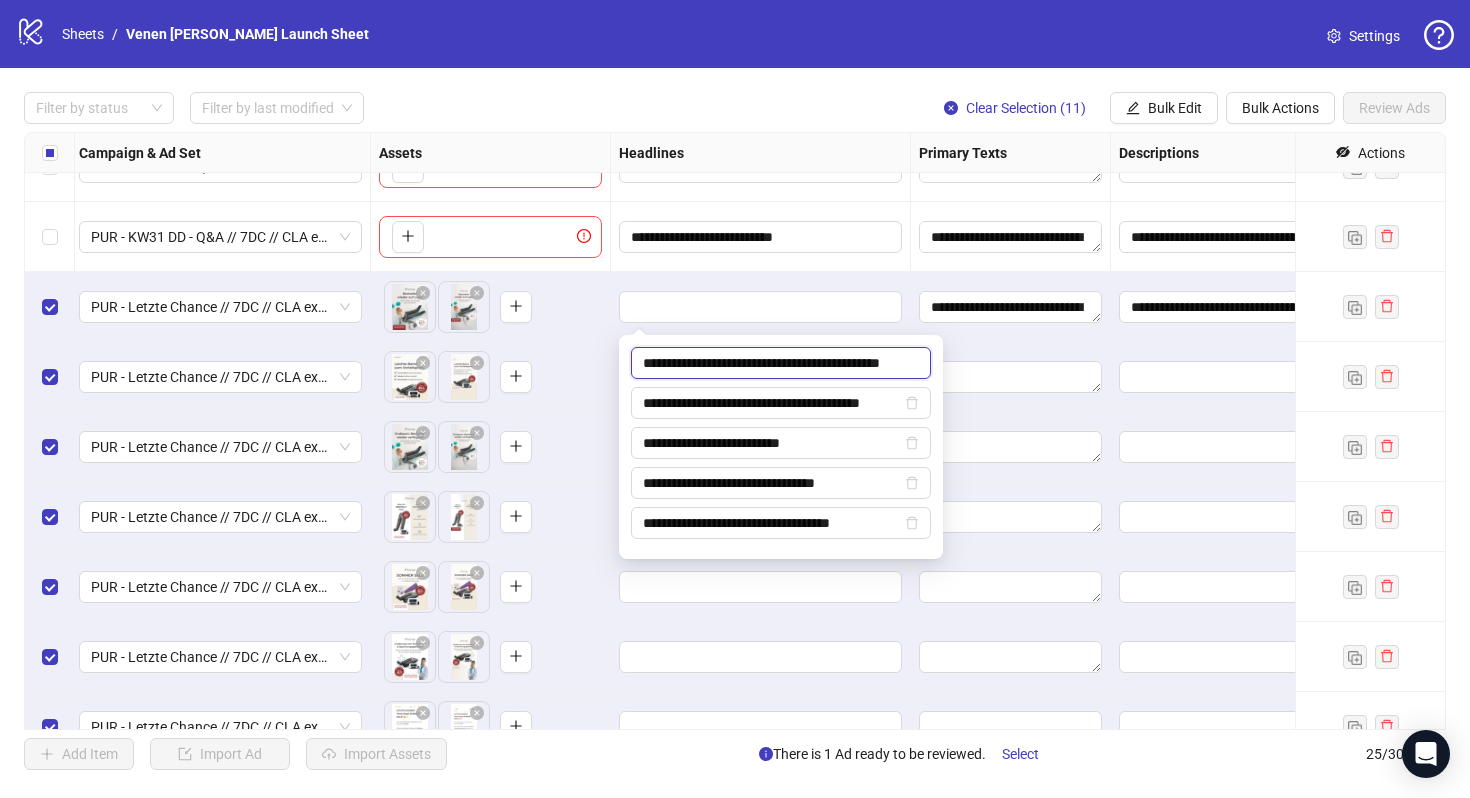 scroll, scrollTop: 0, scrollLeft: 26, axis: horizontal 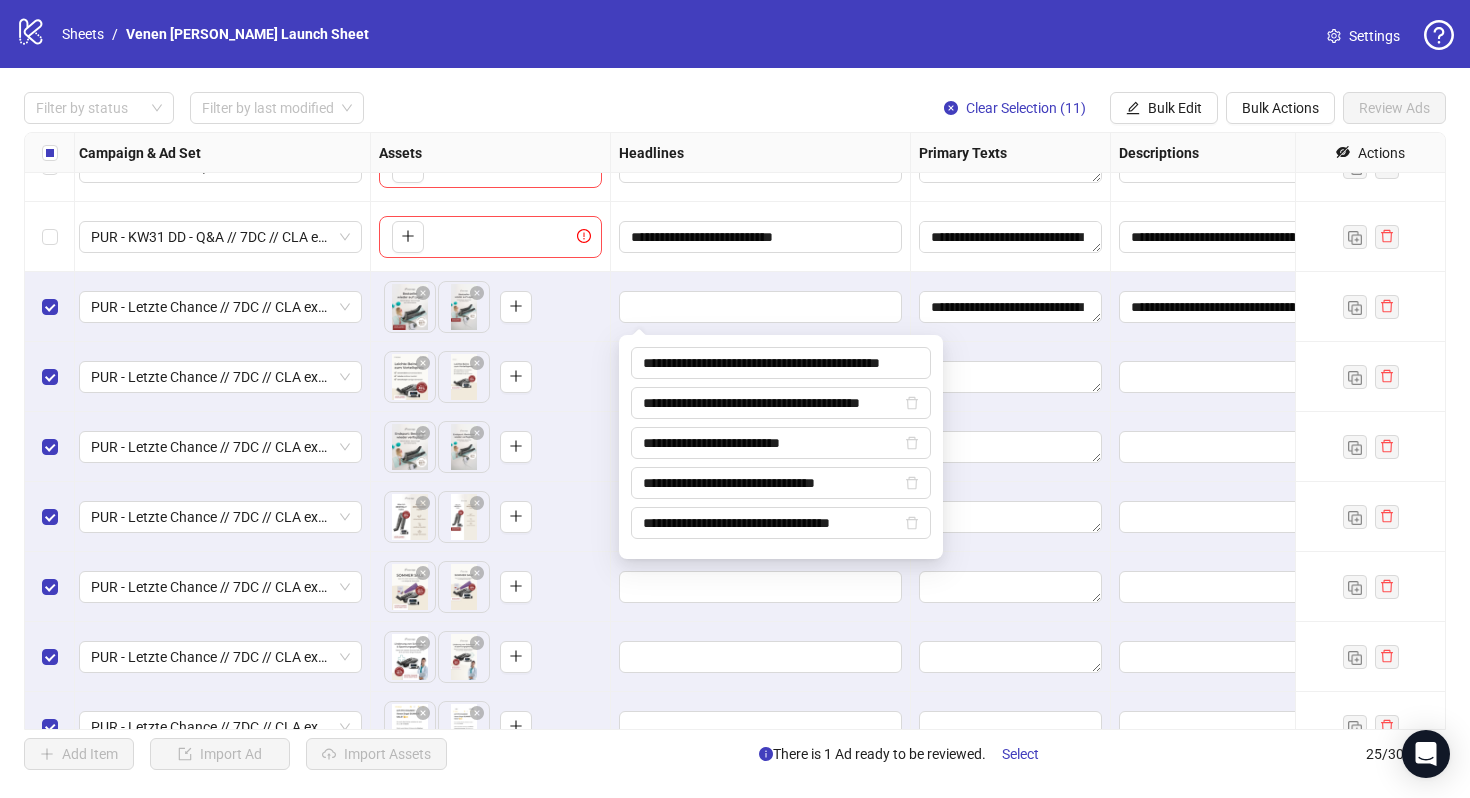 click at bounding box center [1011, 377] 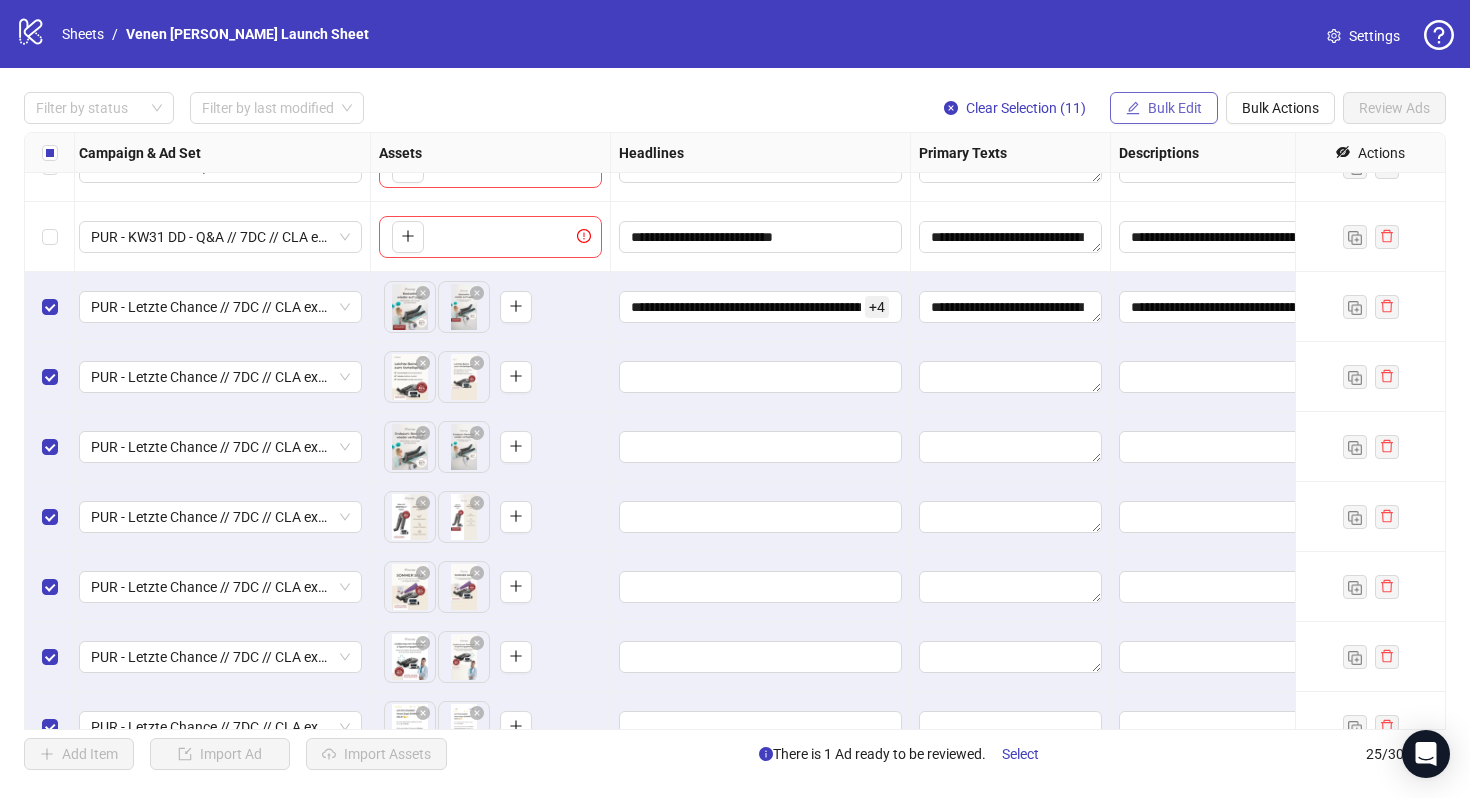 click on "Bulk Edit" at bounding box center (1175, 108) 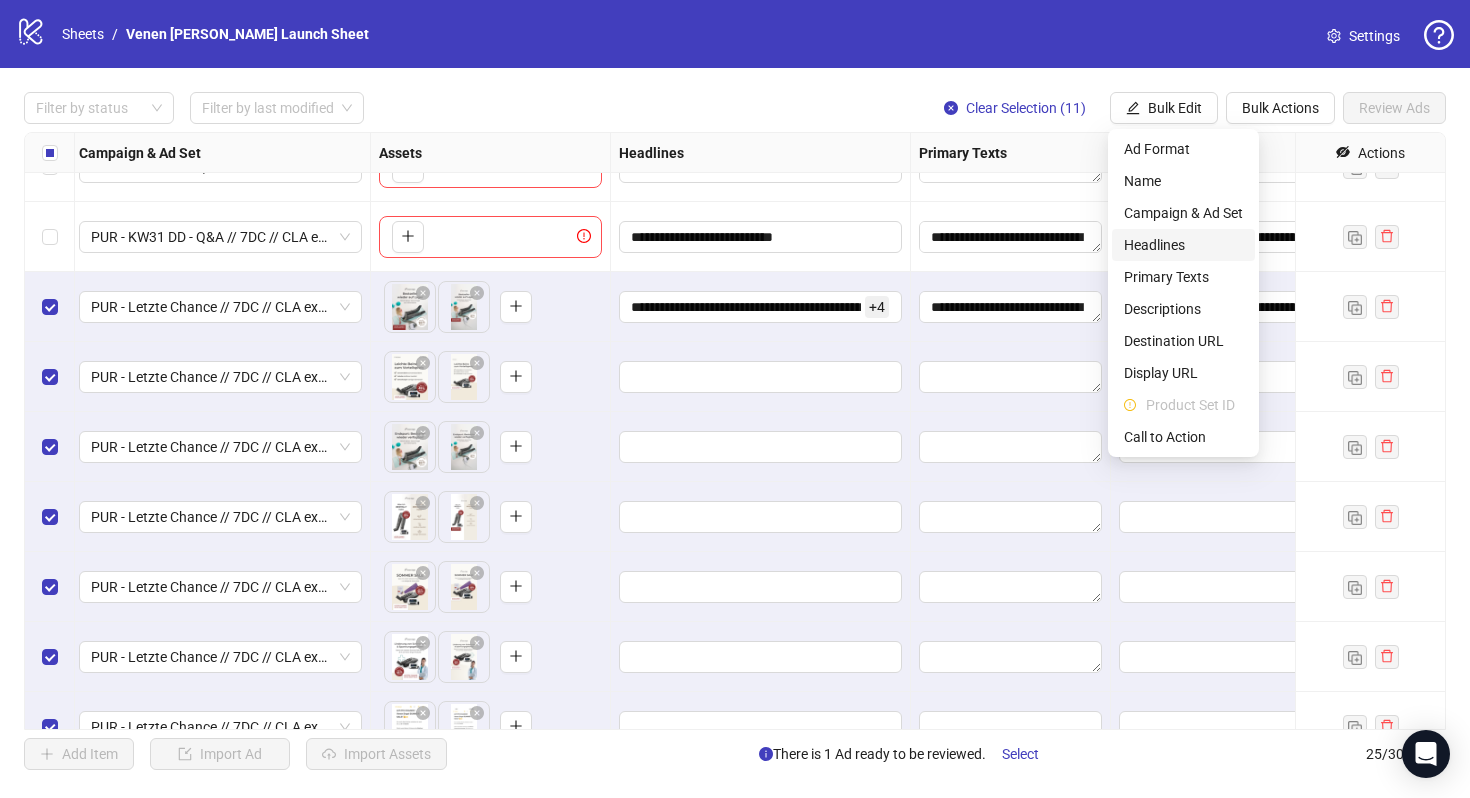 click on "Headlines" at bounding box center [1183, 245] 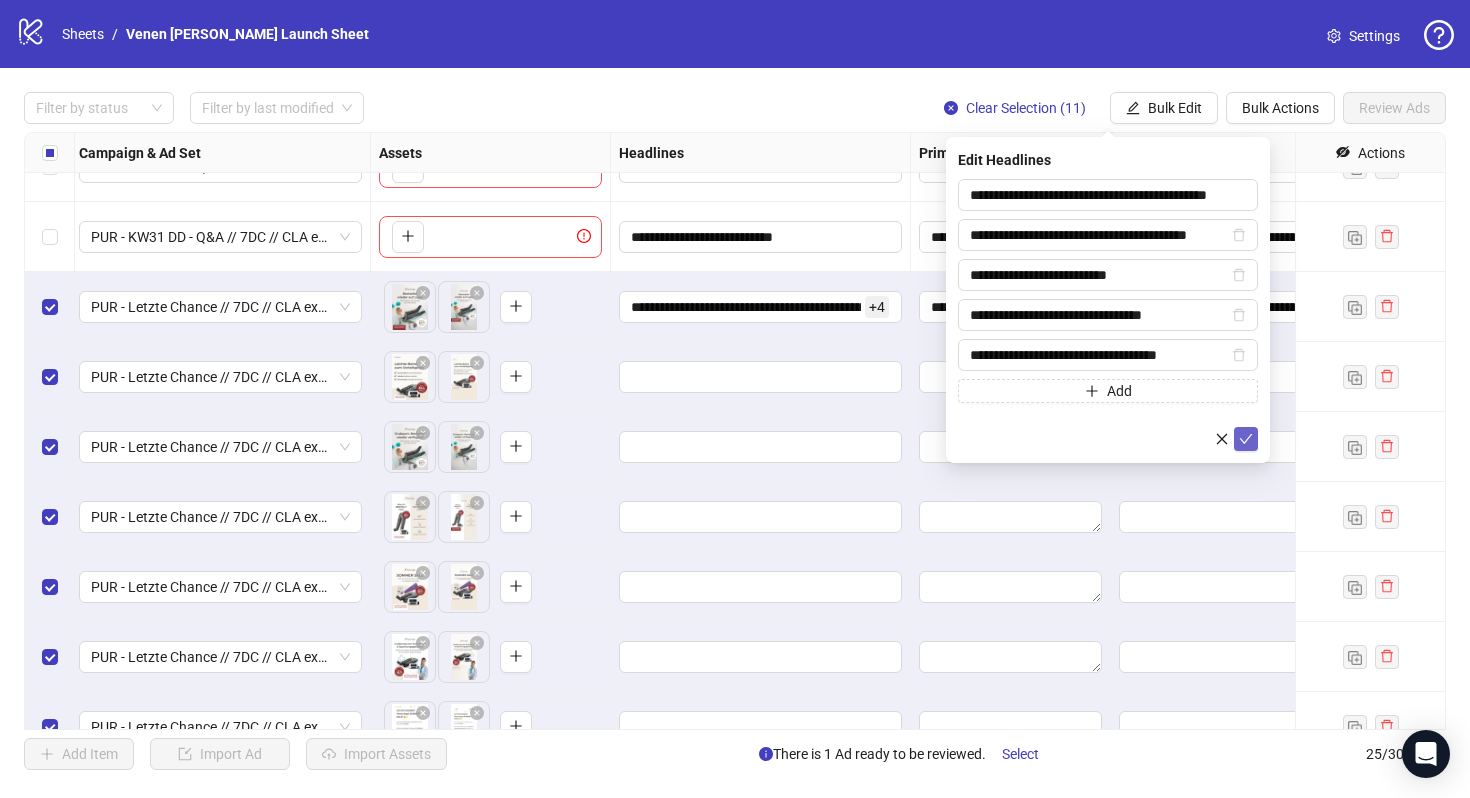 click at bounding box center (1246, 439) 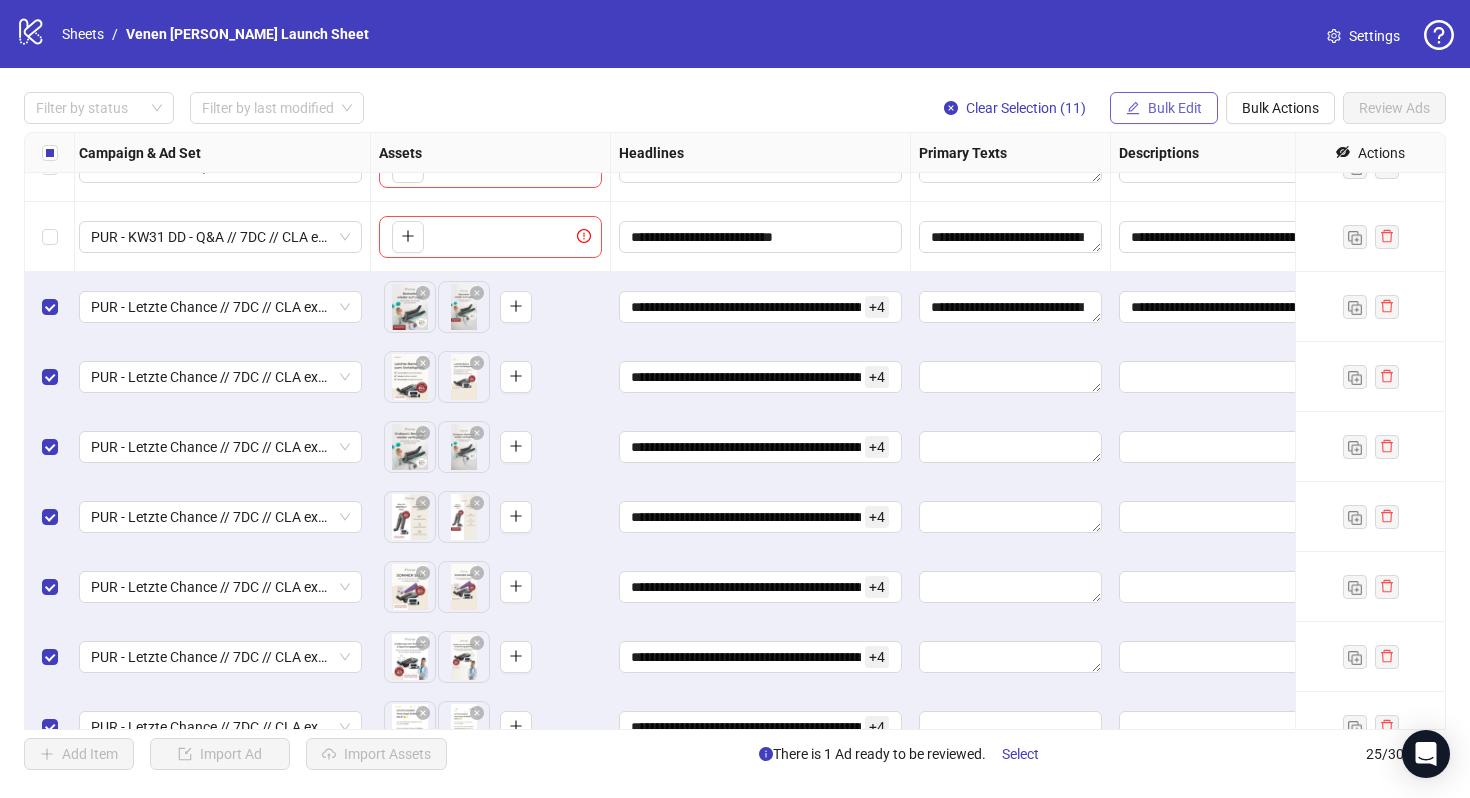 click on "Bulk Edit" at bounding box center (1164, 108) 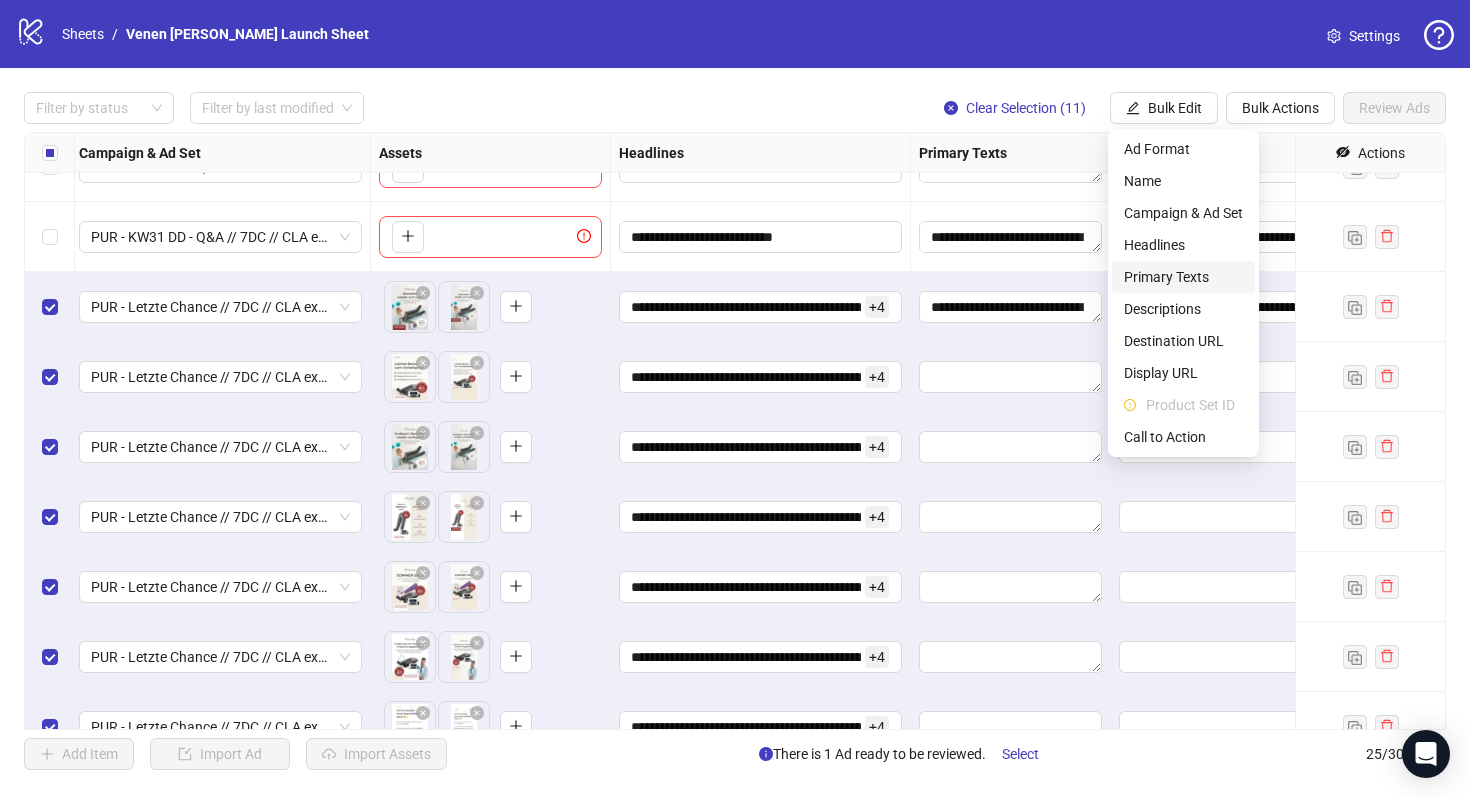 click on "Primary Texts" at bounding box center [1183, 277] 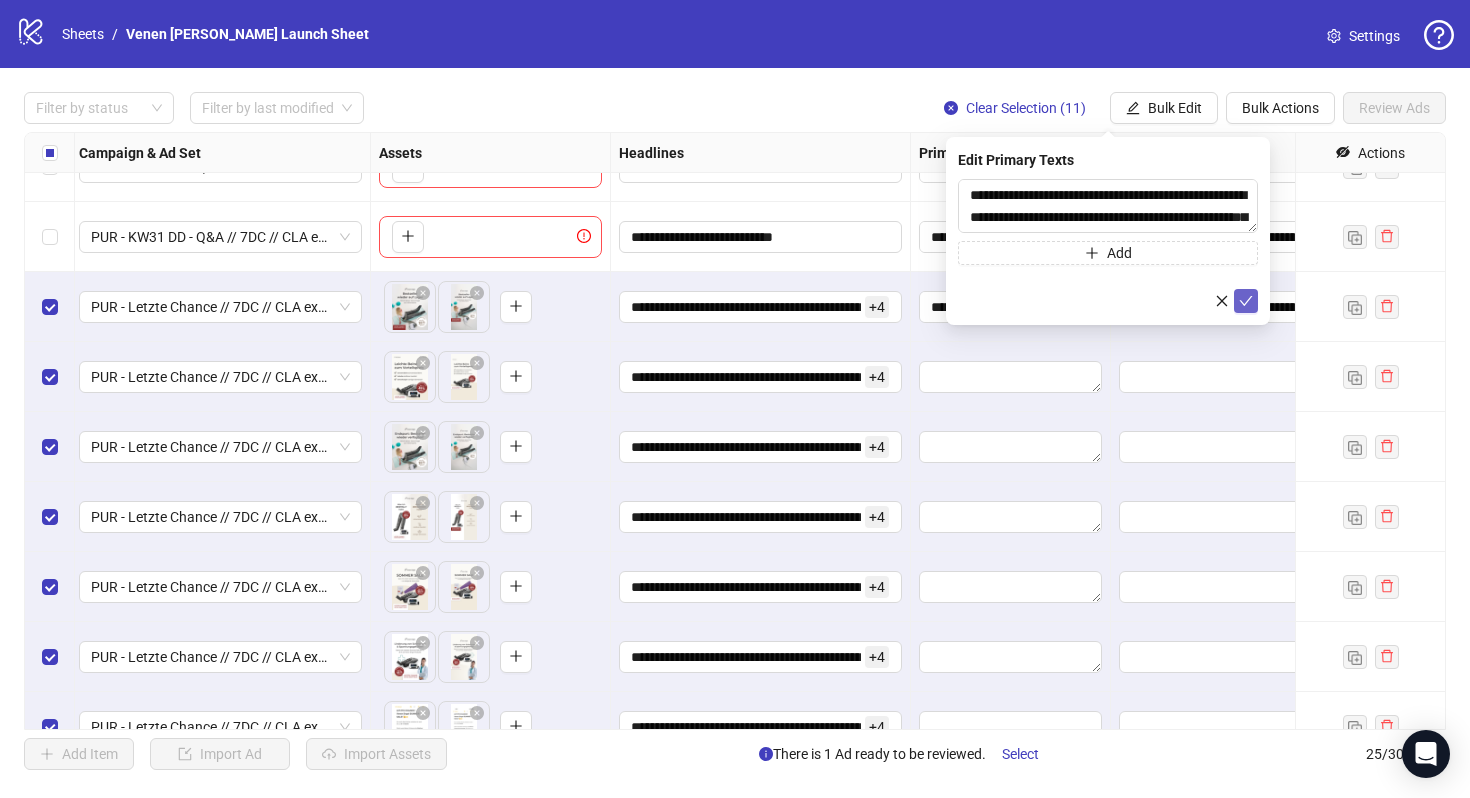 click at bounding box center (1246, 301) 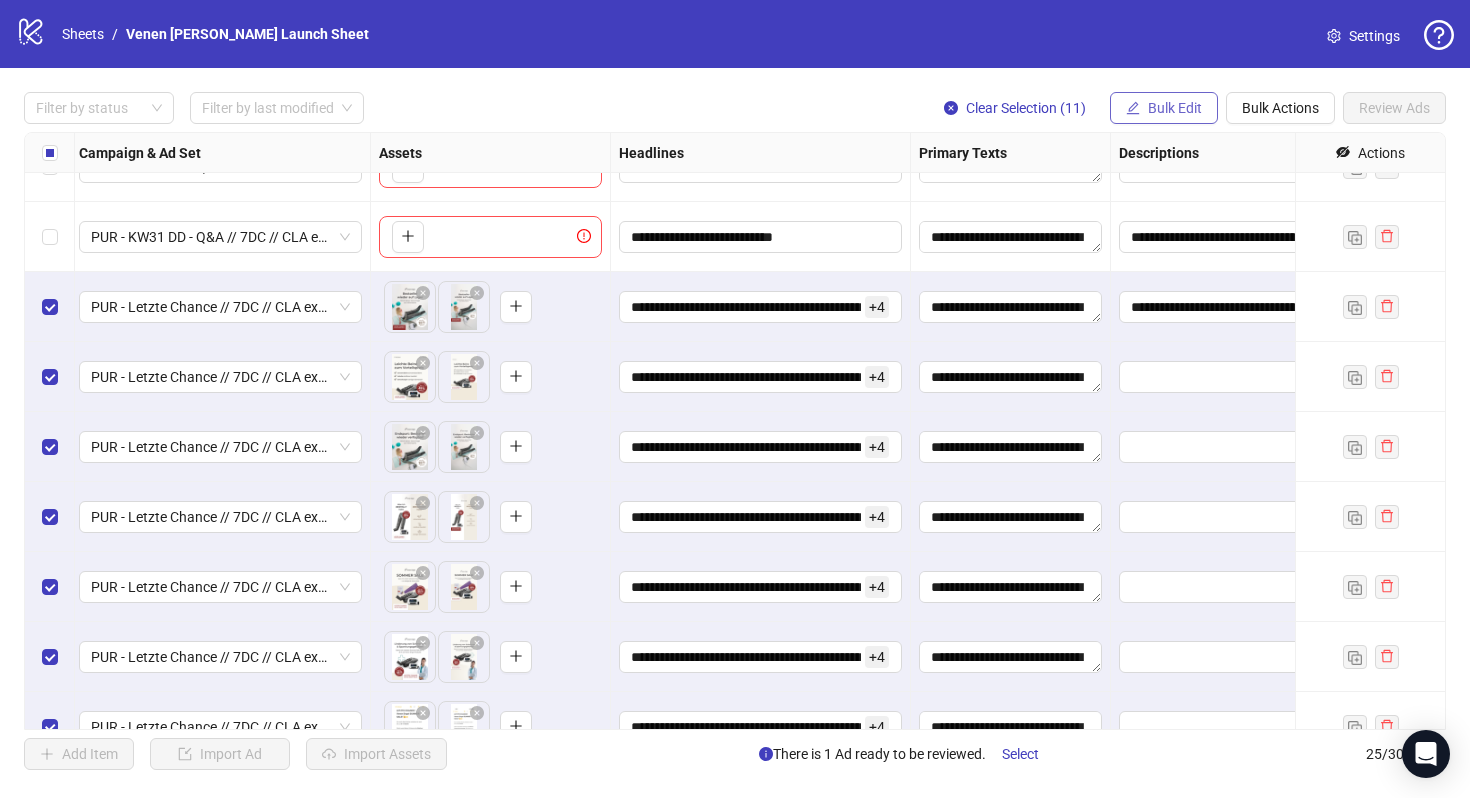click on "Bulk Edit" at bounding box center [1175, 108] 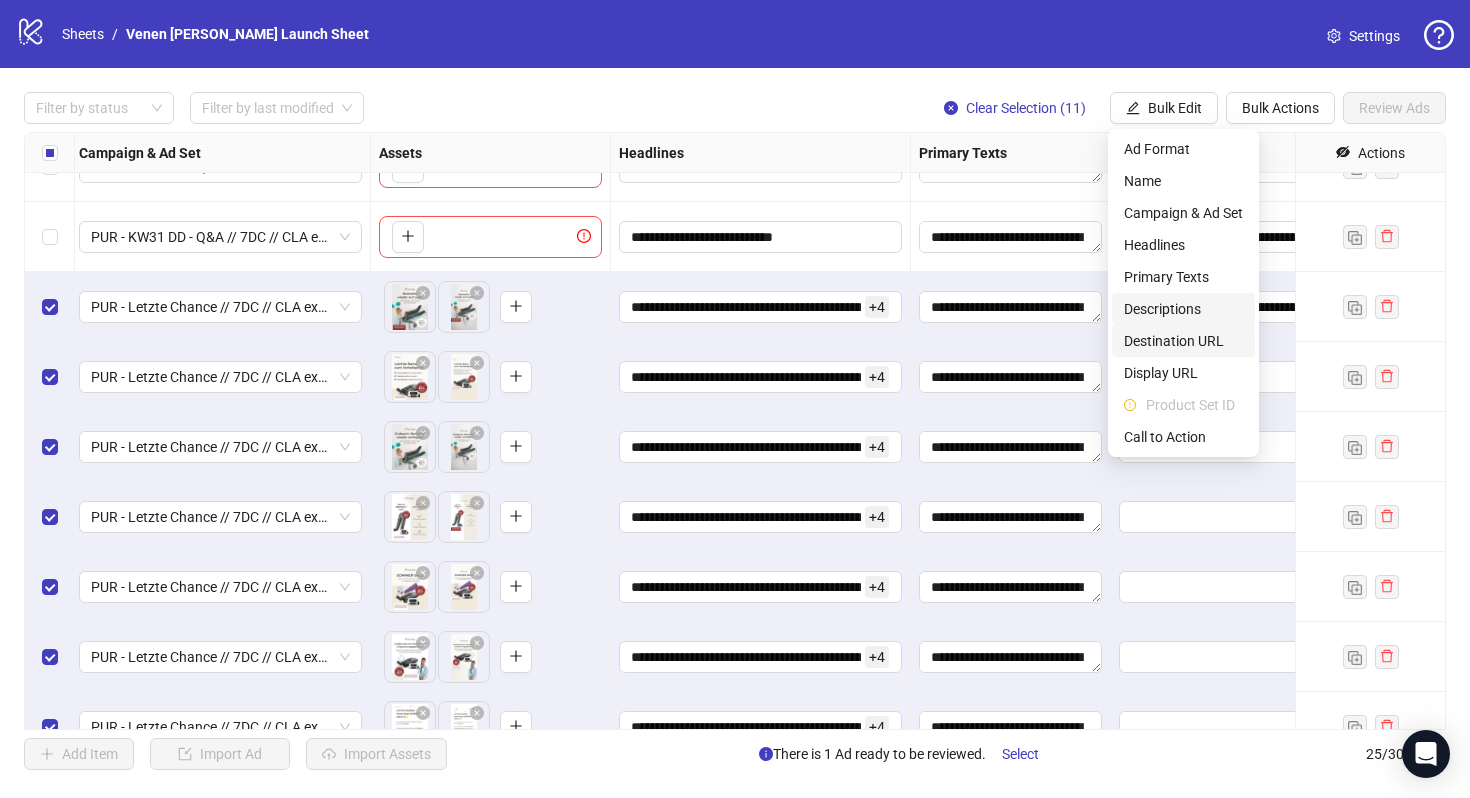 click on "Descriptions" at bounding box center (1183, 309) 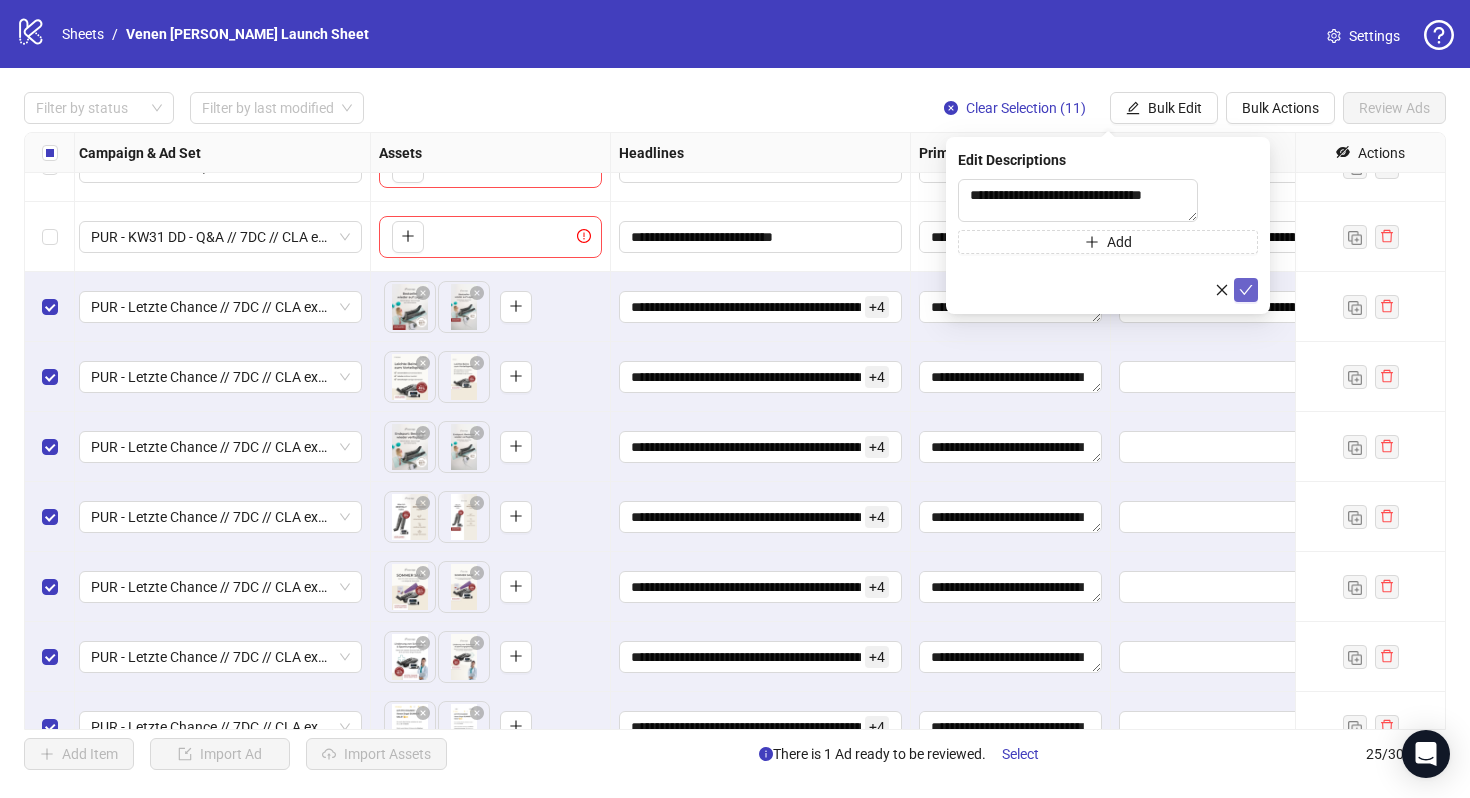 click at bounding box center (1246, 290) 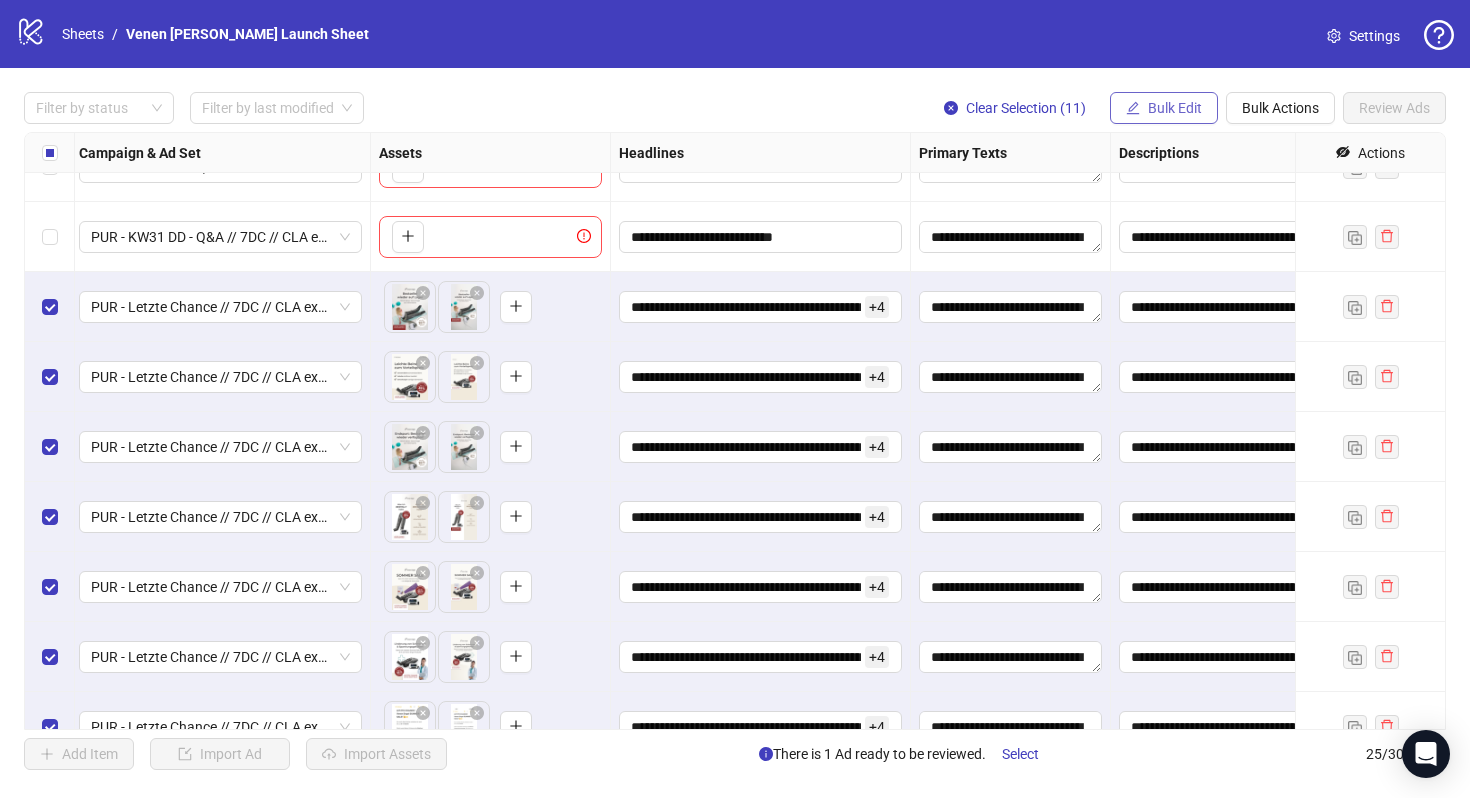 click on "Bulk Edit" at bounding box center (1164, 108) 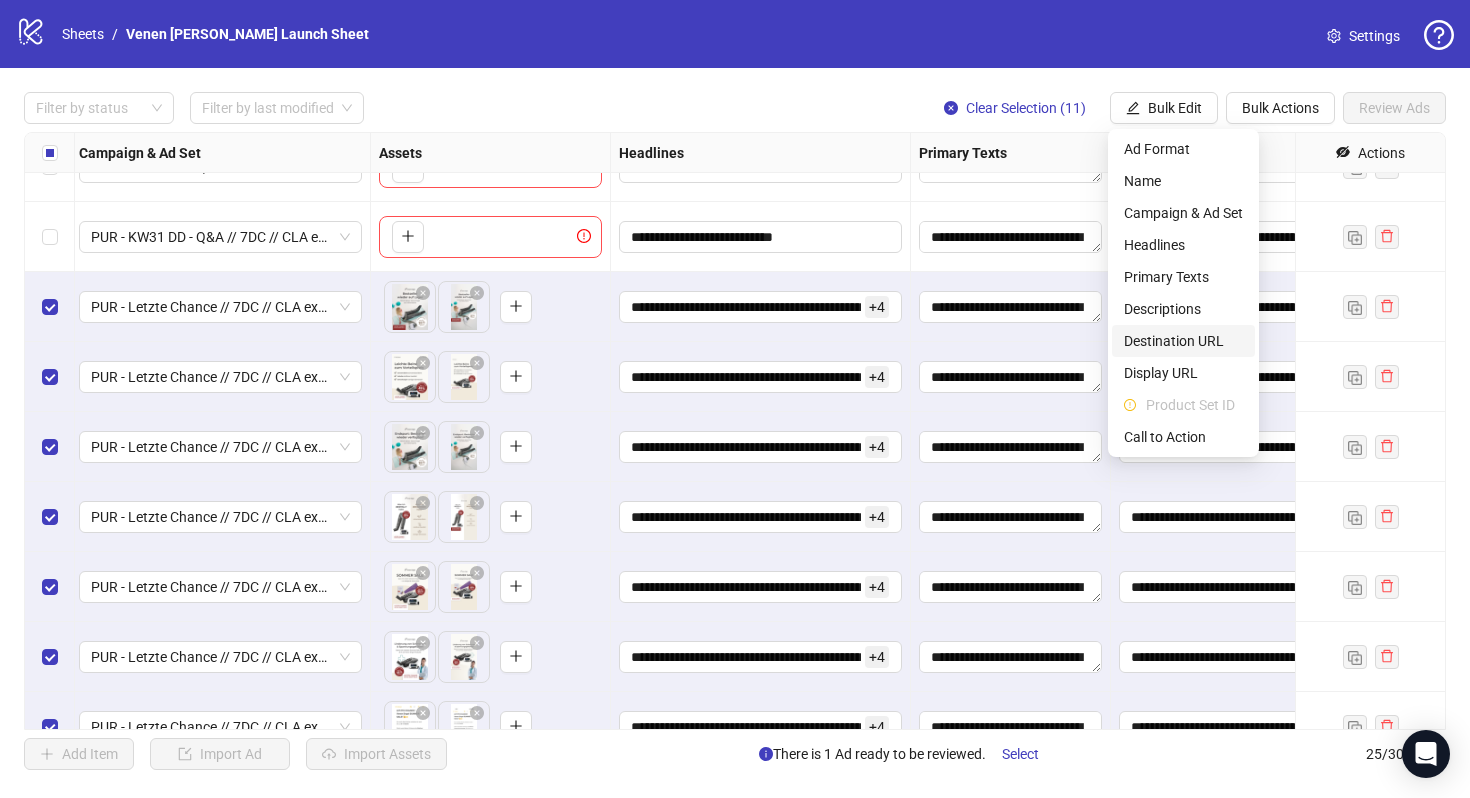 click on "Destination URL" at bounding box center (1183, 341) 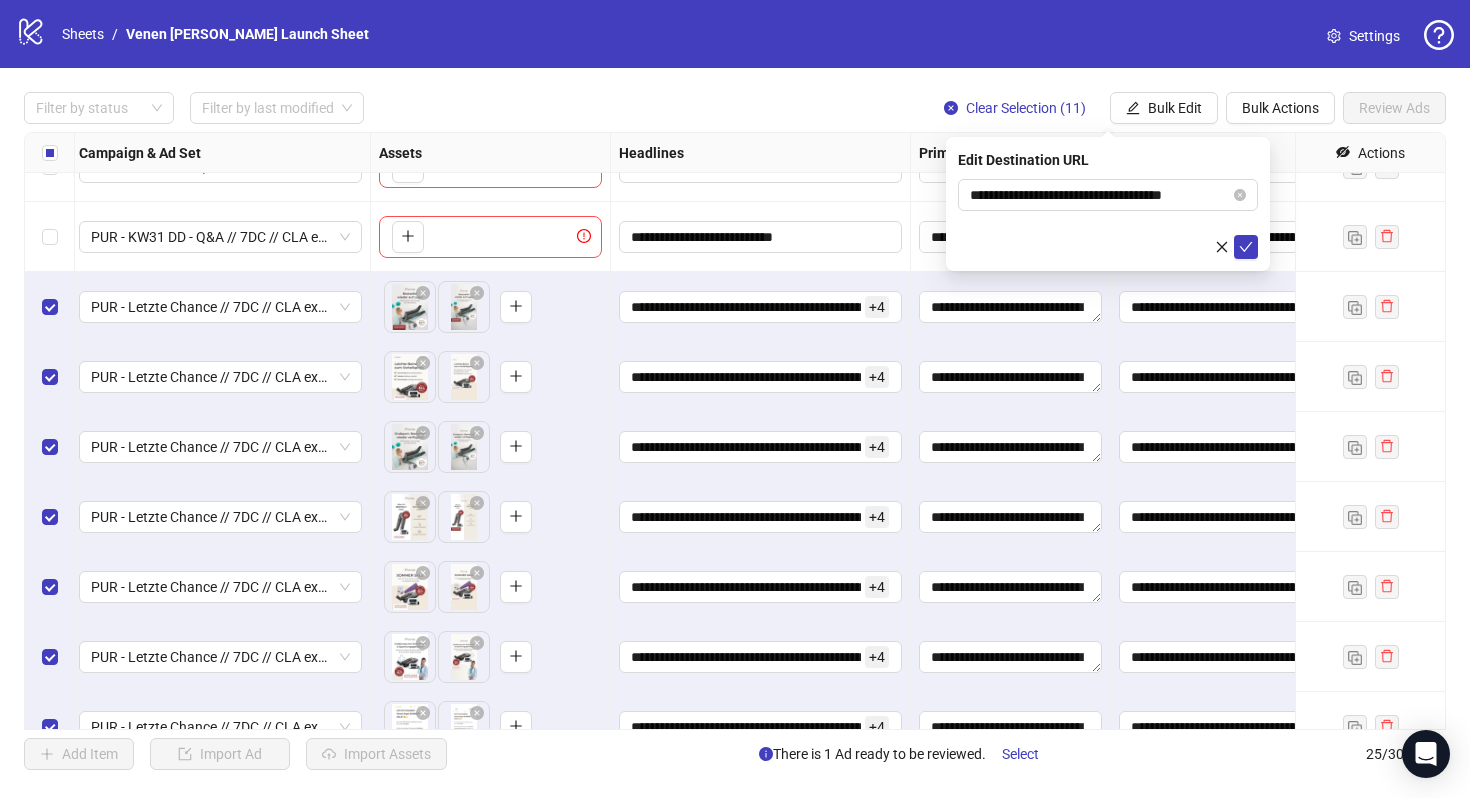 click on "**********" at bounding box center [1108, 219] 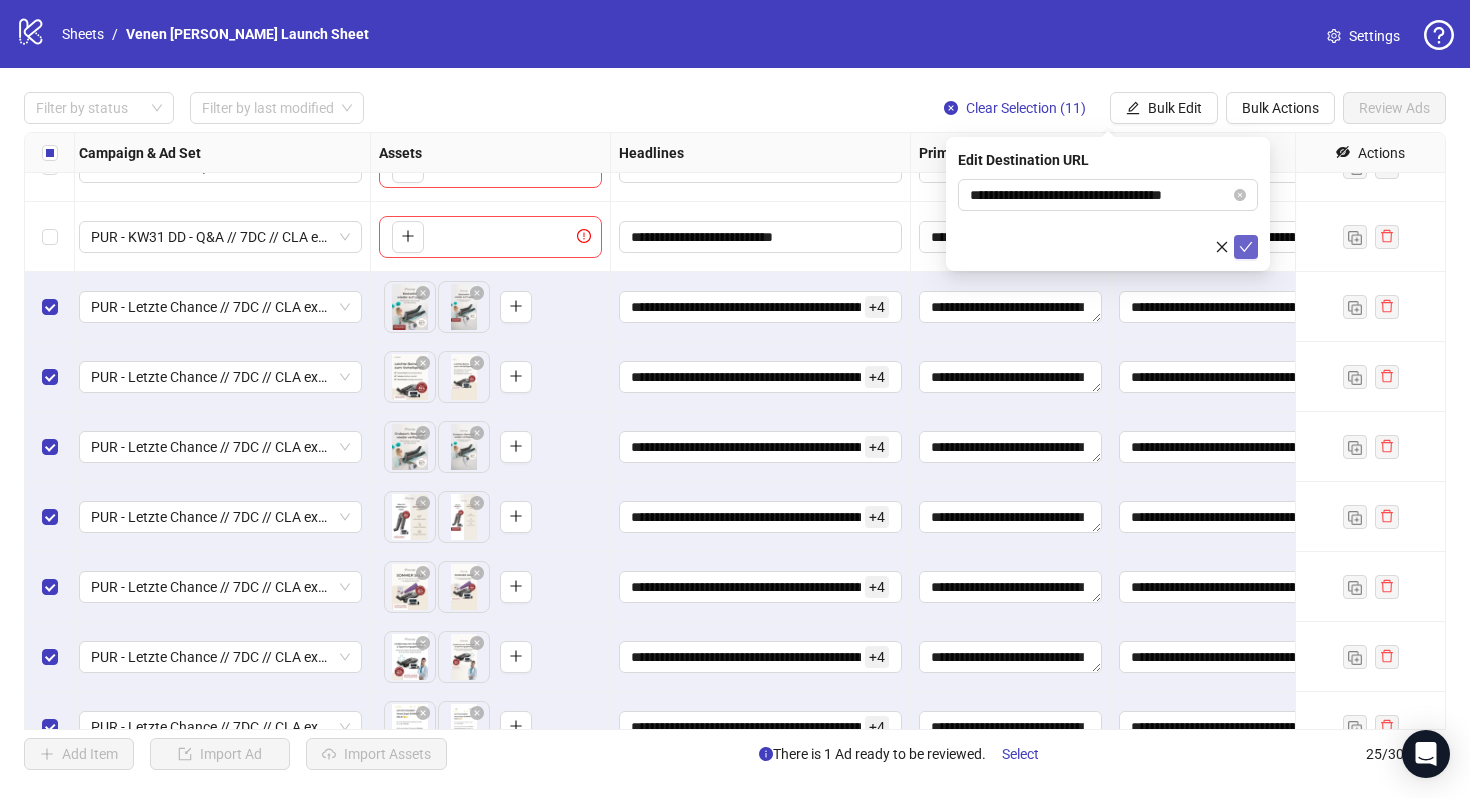 click 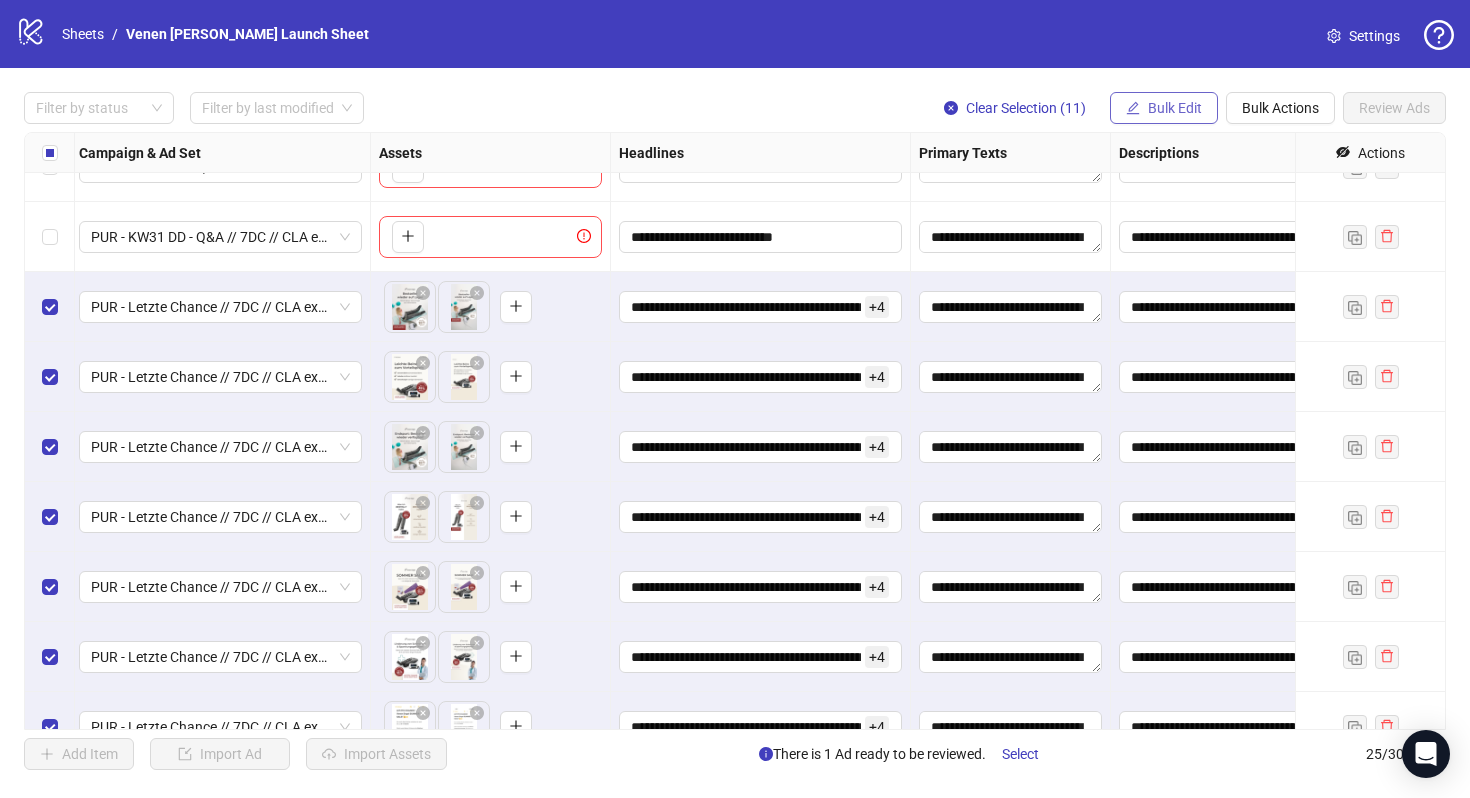 click on "Bulk Edit" at bounding box center [1175, 108] 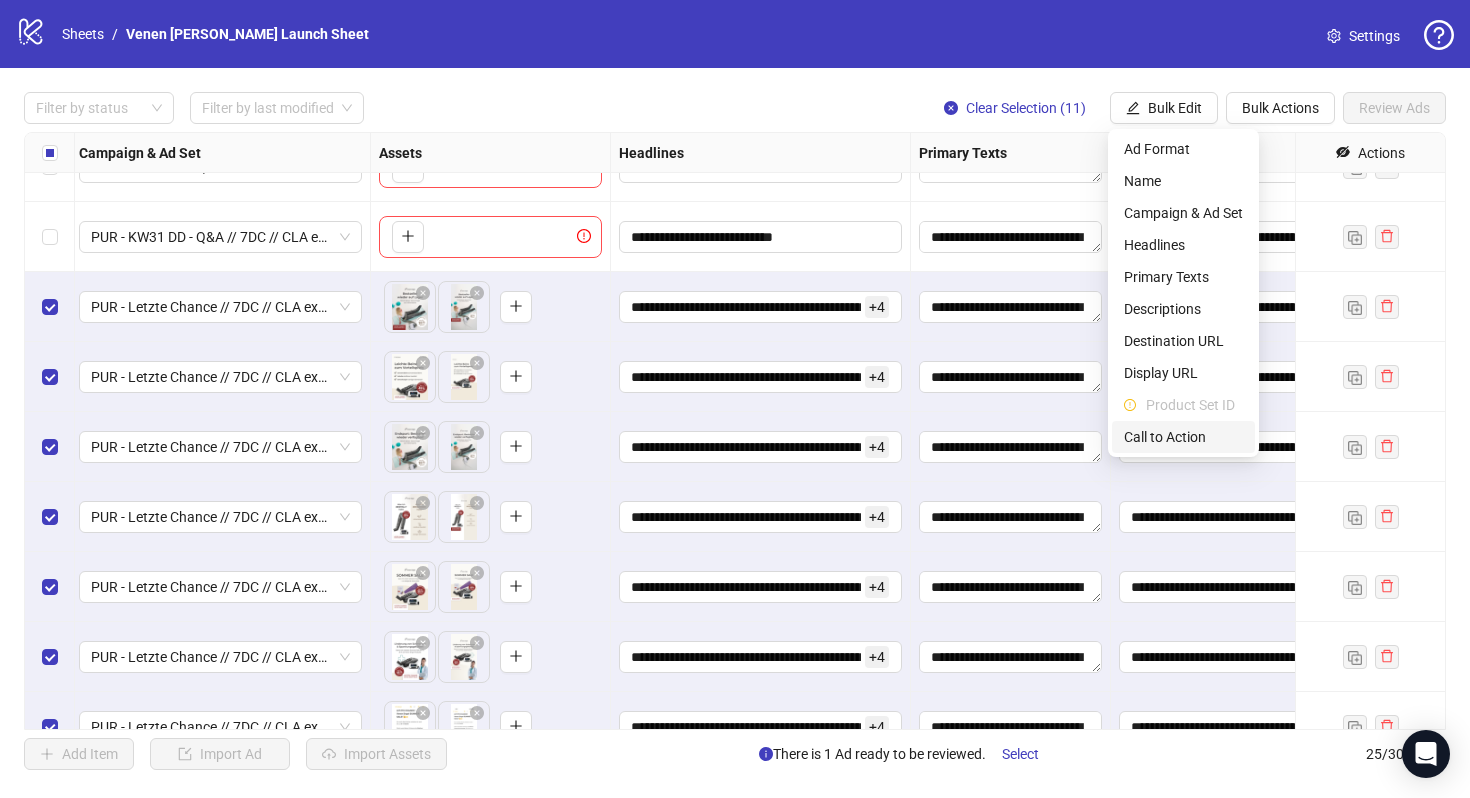 click on "Call to Action" at bounding box center (1183, 437) 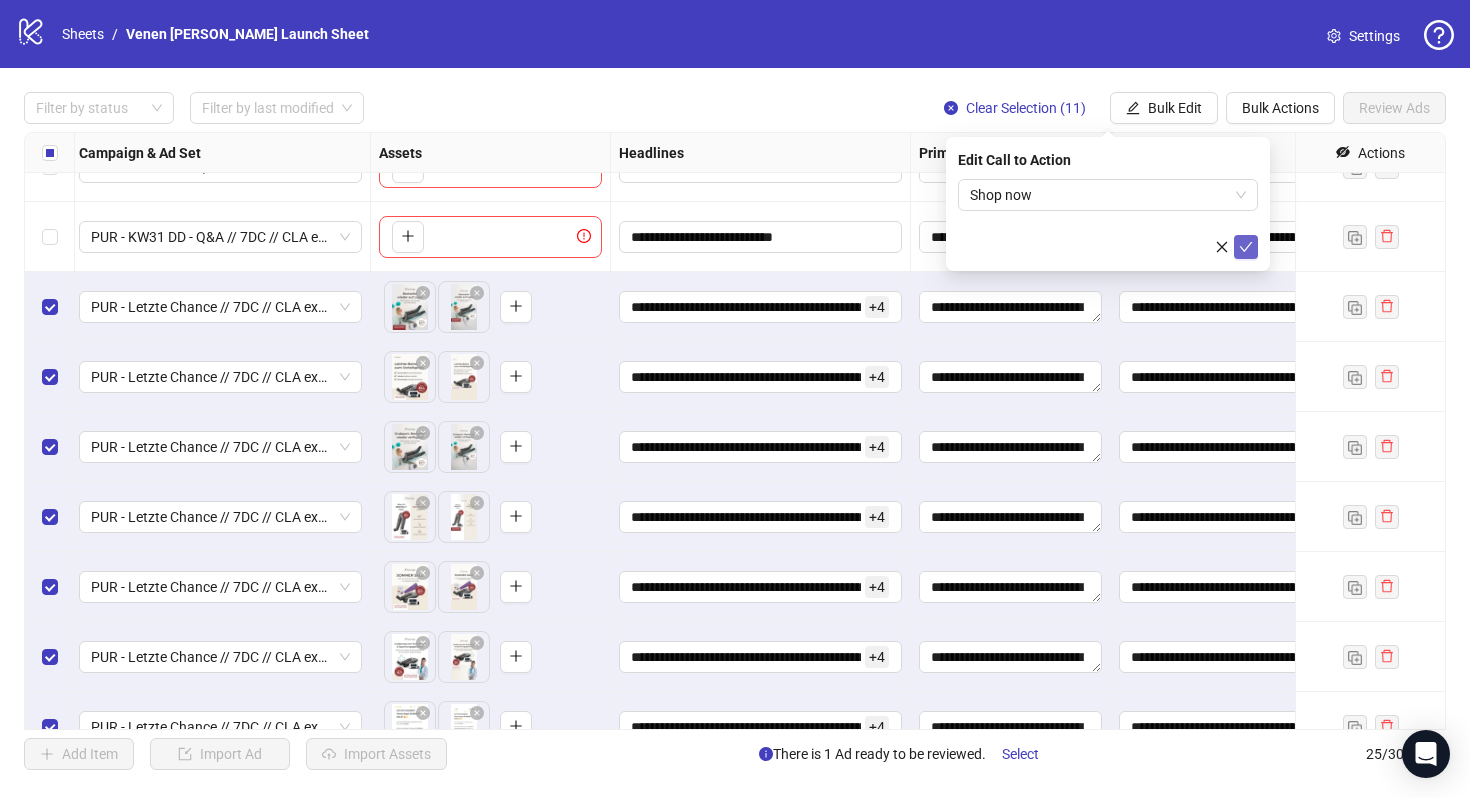 click 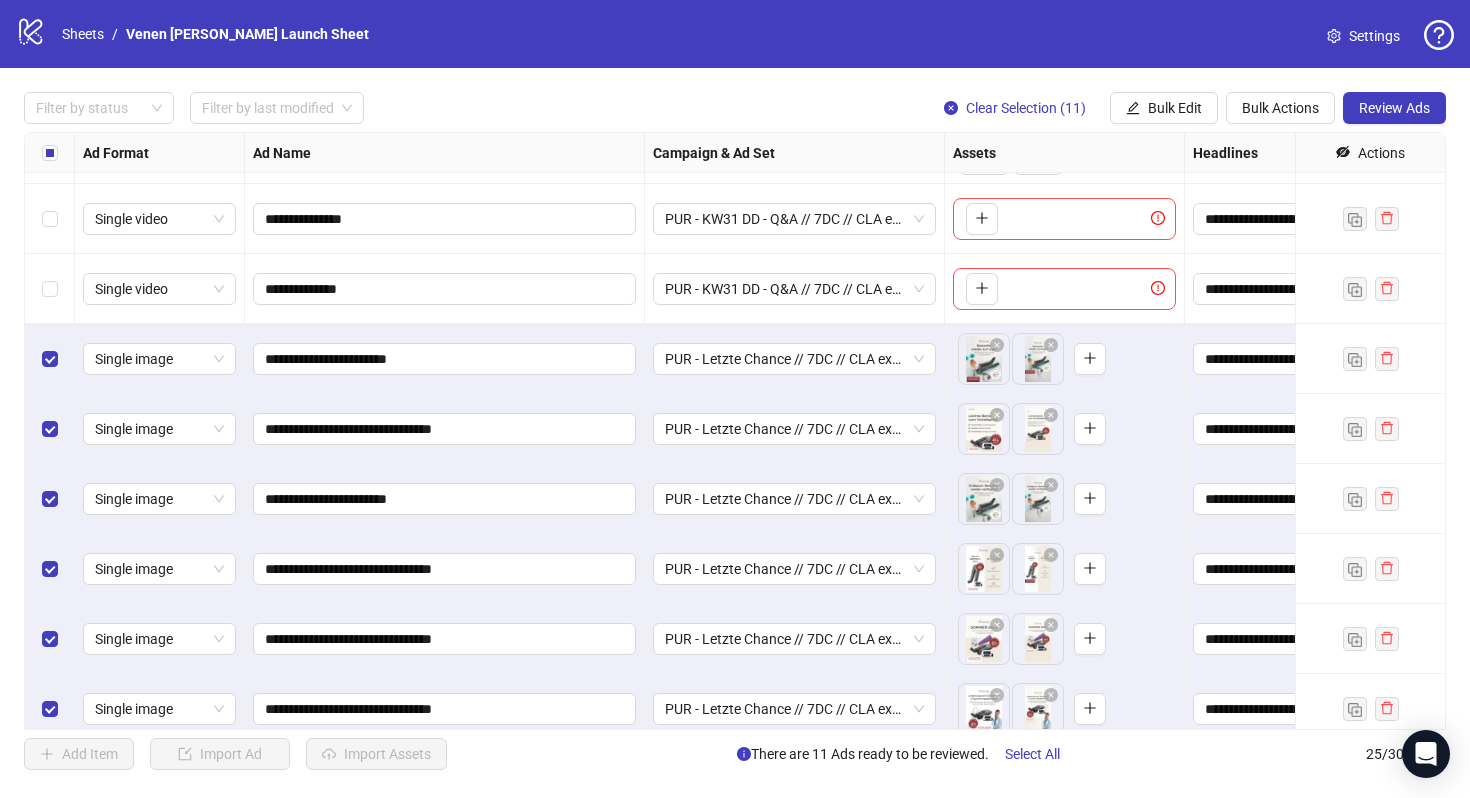 scroll, scrollTop: 821, scrollLeft: 0, axis: vertical 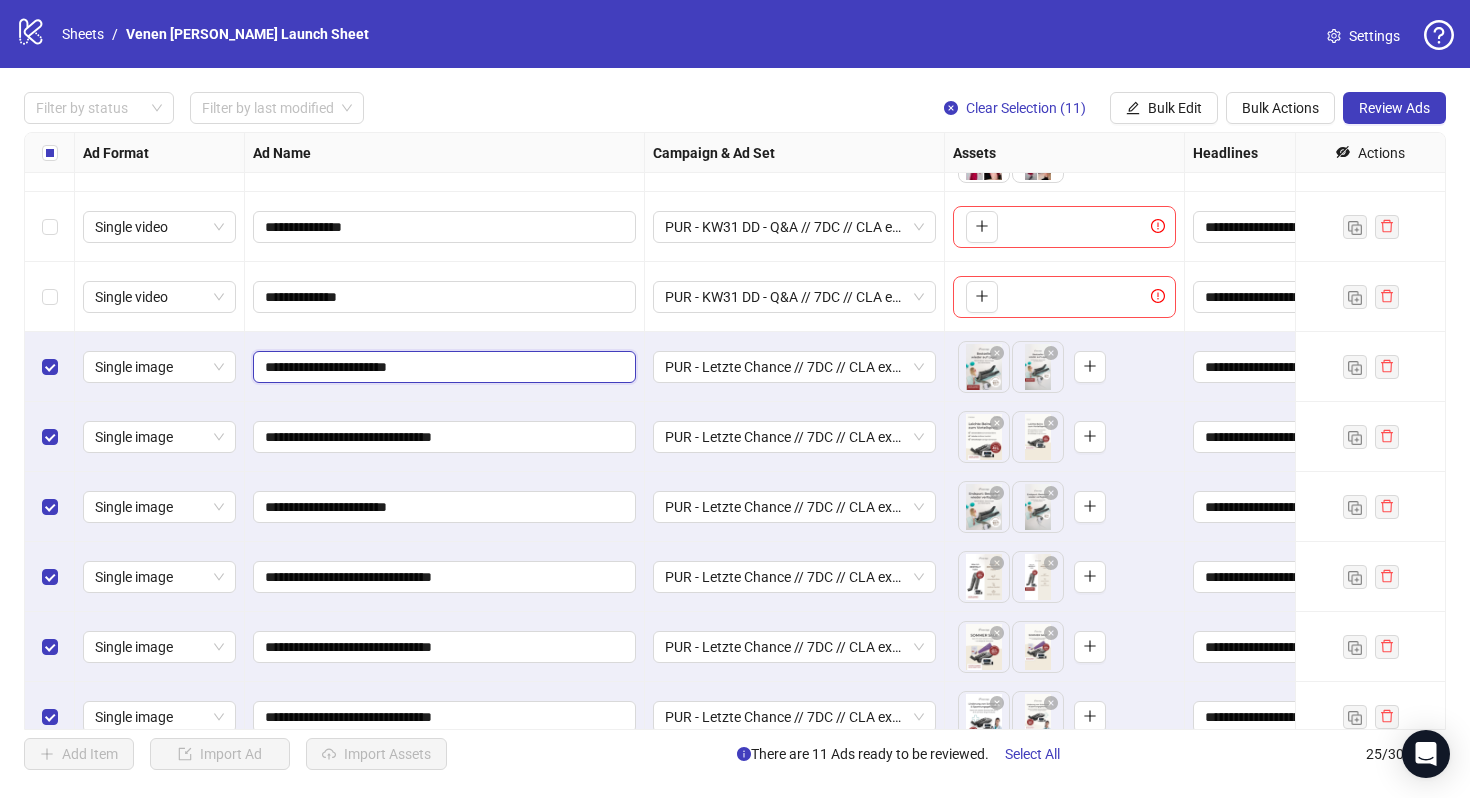 click on "**********" at bounding box center [442, 367] 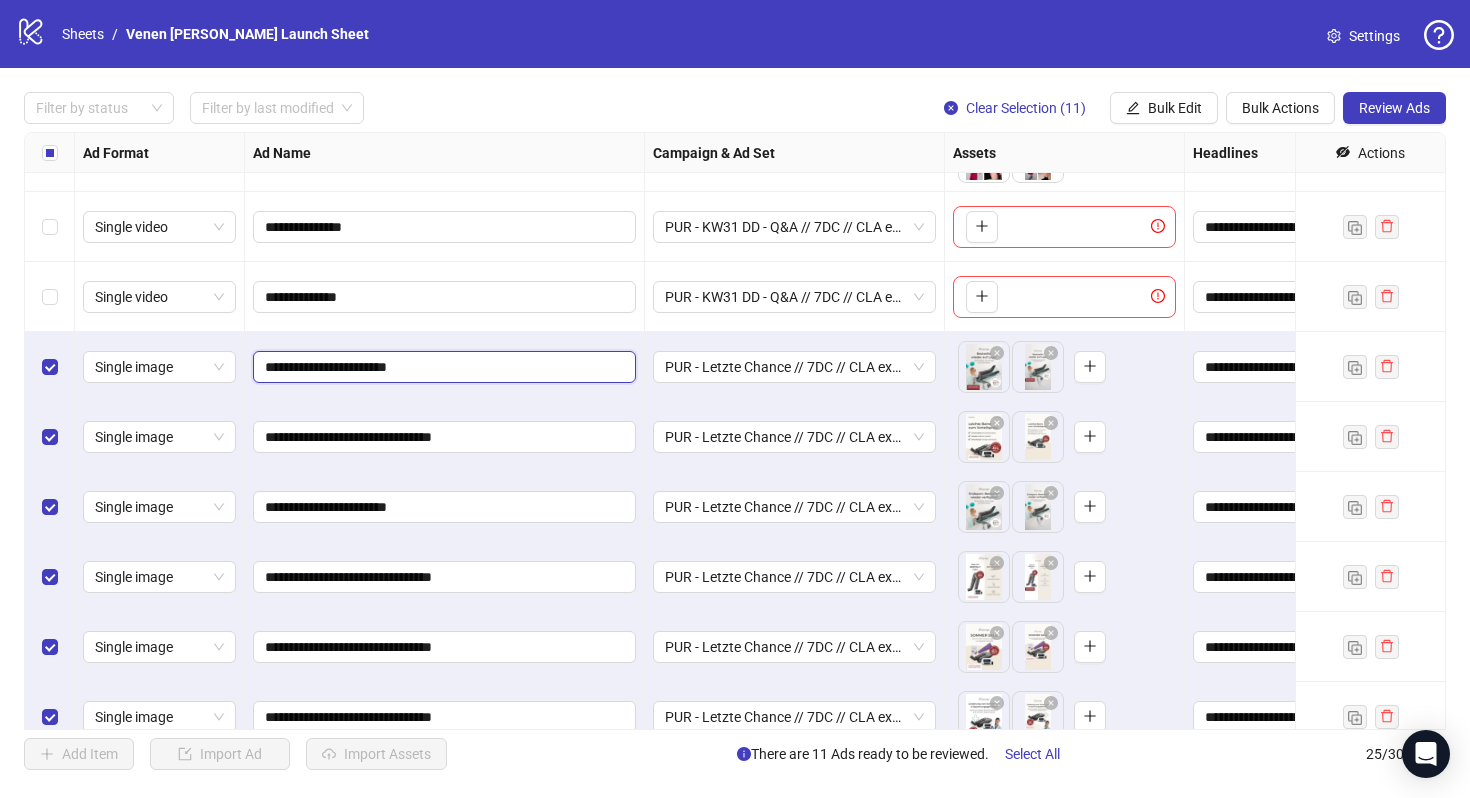 click on "**********" at bounding box center (442, 367) 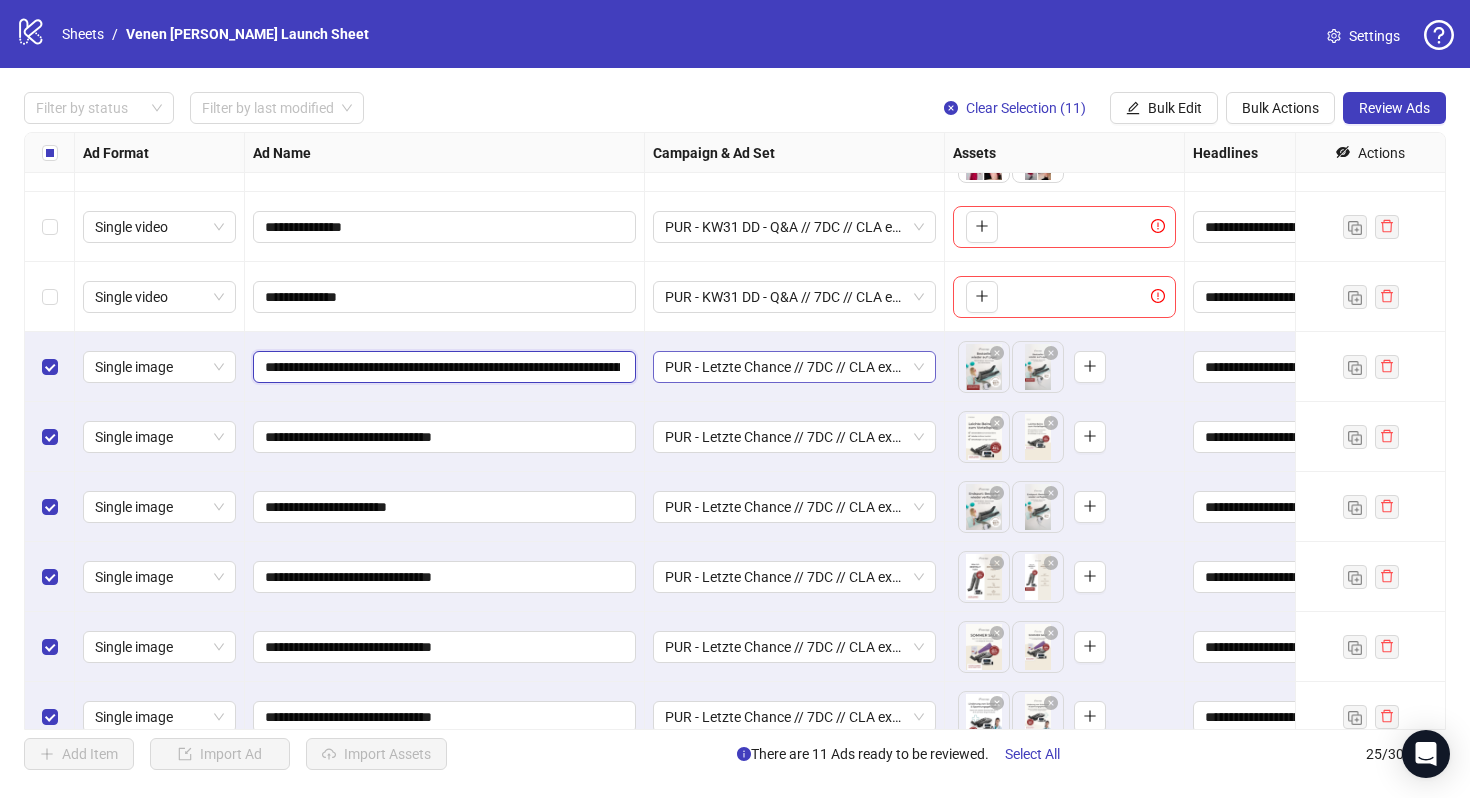 scroll, scrollTop: 0, scrollLeft: 135, axis: horizontal 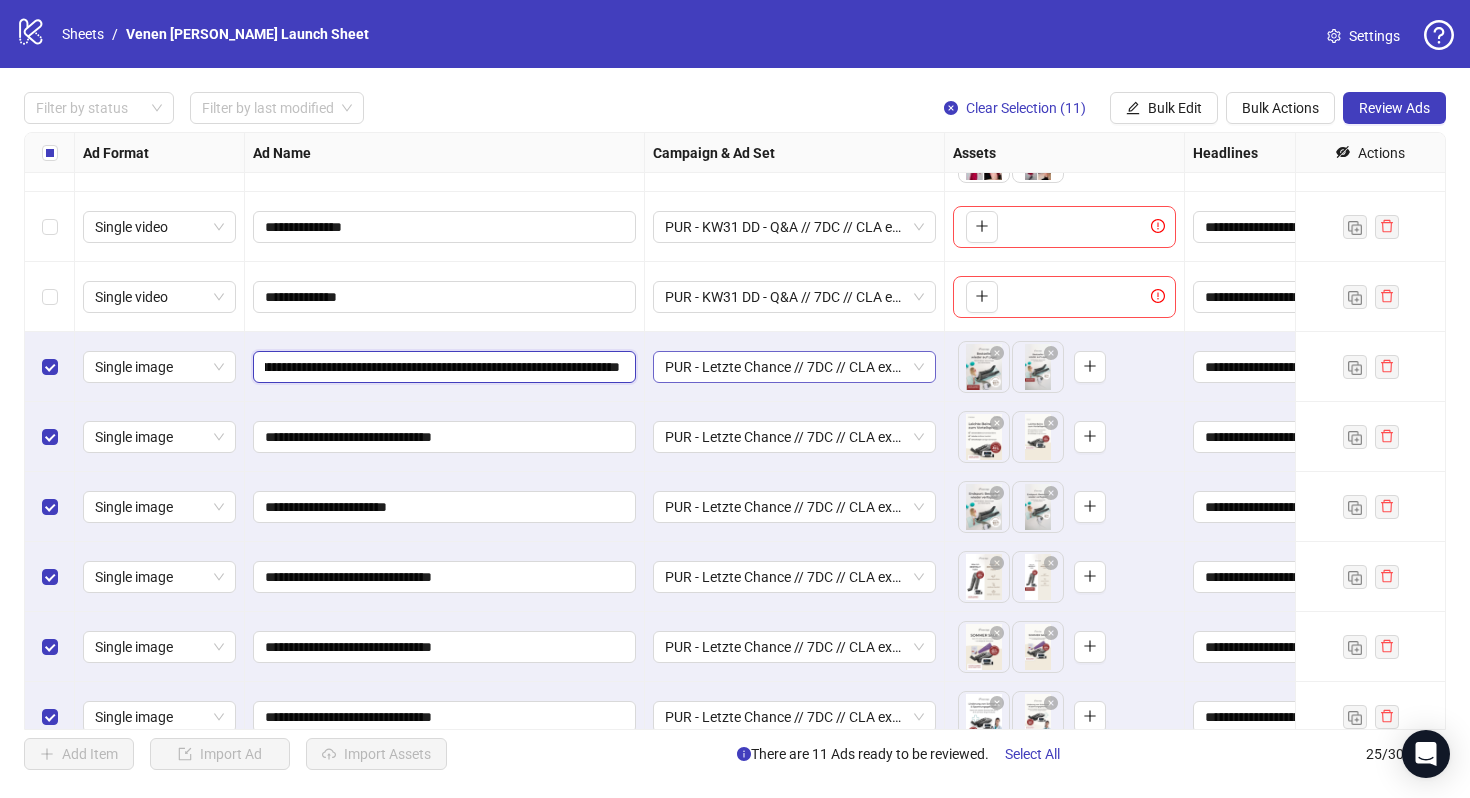 drag, startPoint x: 615, startPoint y: 368, endPoint x: 776, endPoint y: 370, distance: 161.01242 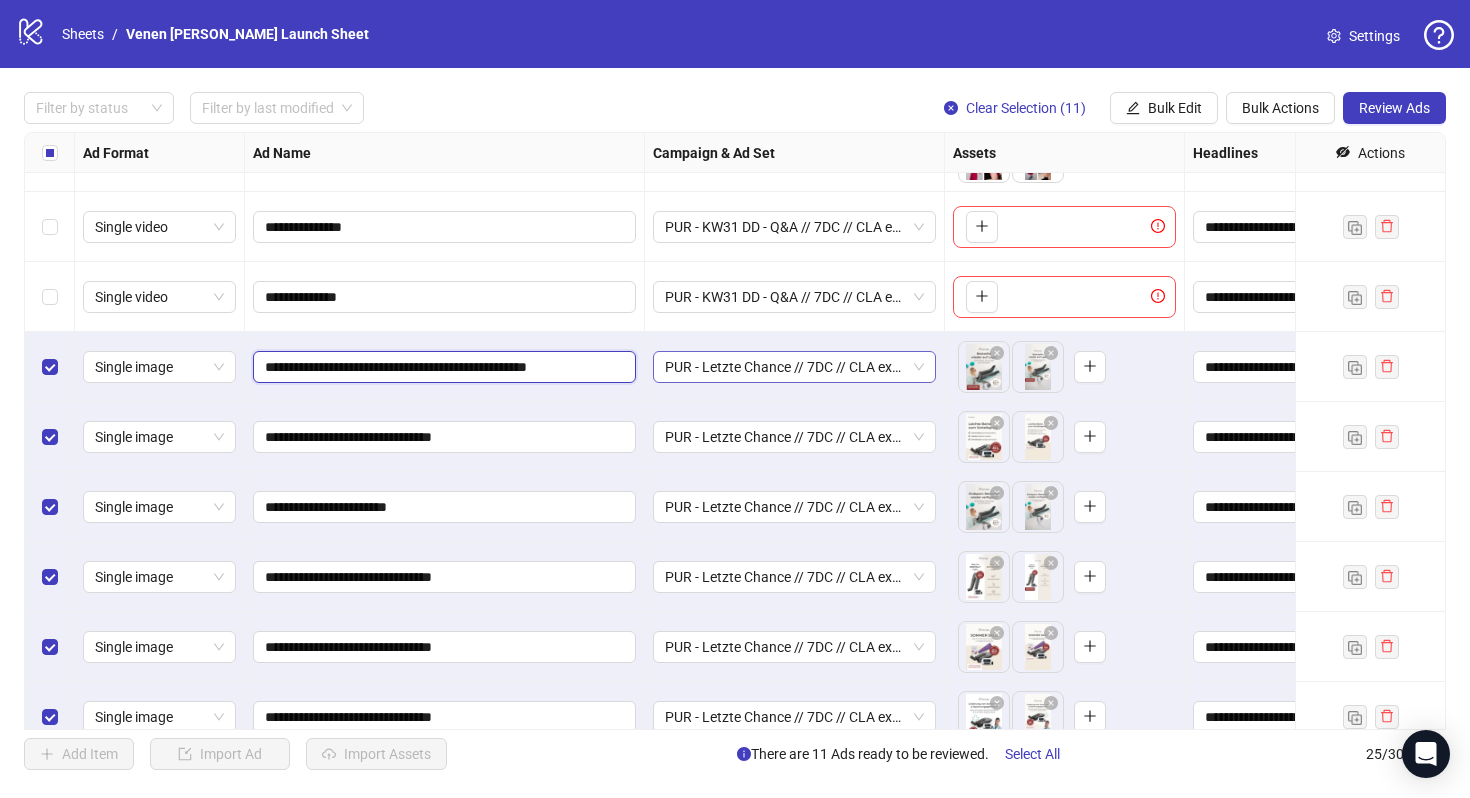 scroll, scrollTop: 0, scrollLeft: 0, axis: both 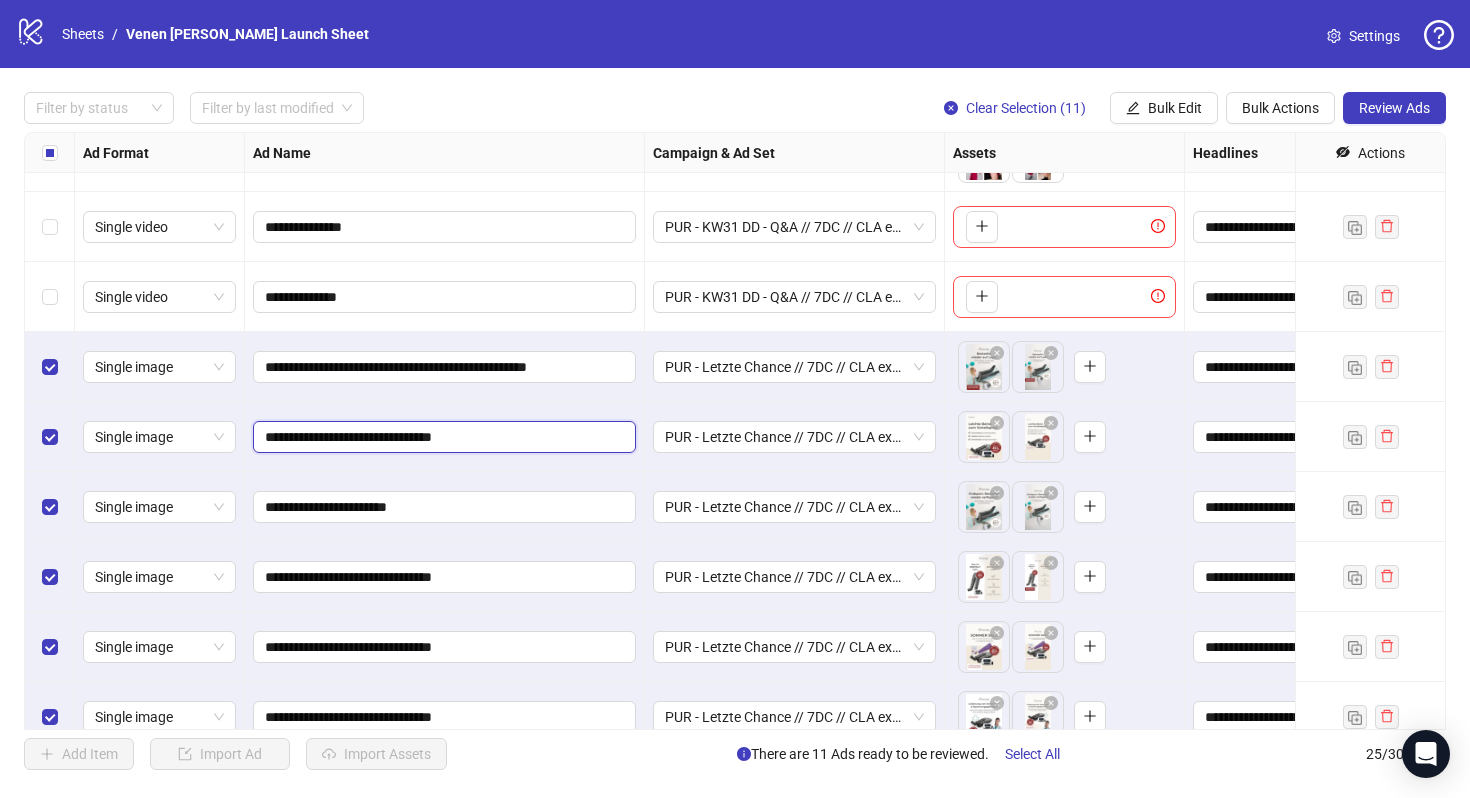 click on "**********" at bounding box center [442, 437] 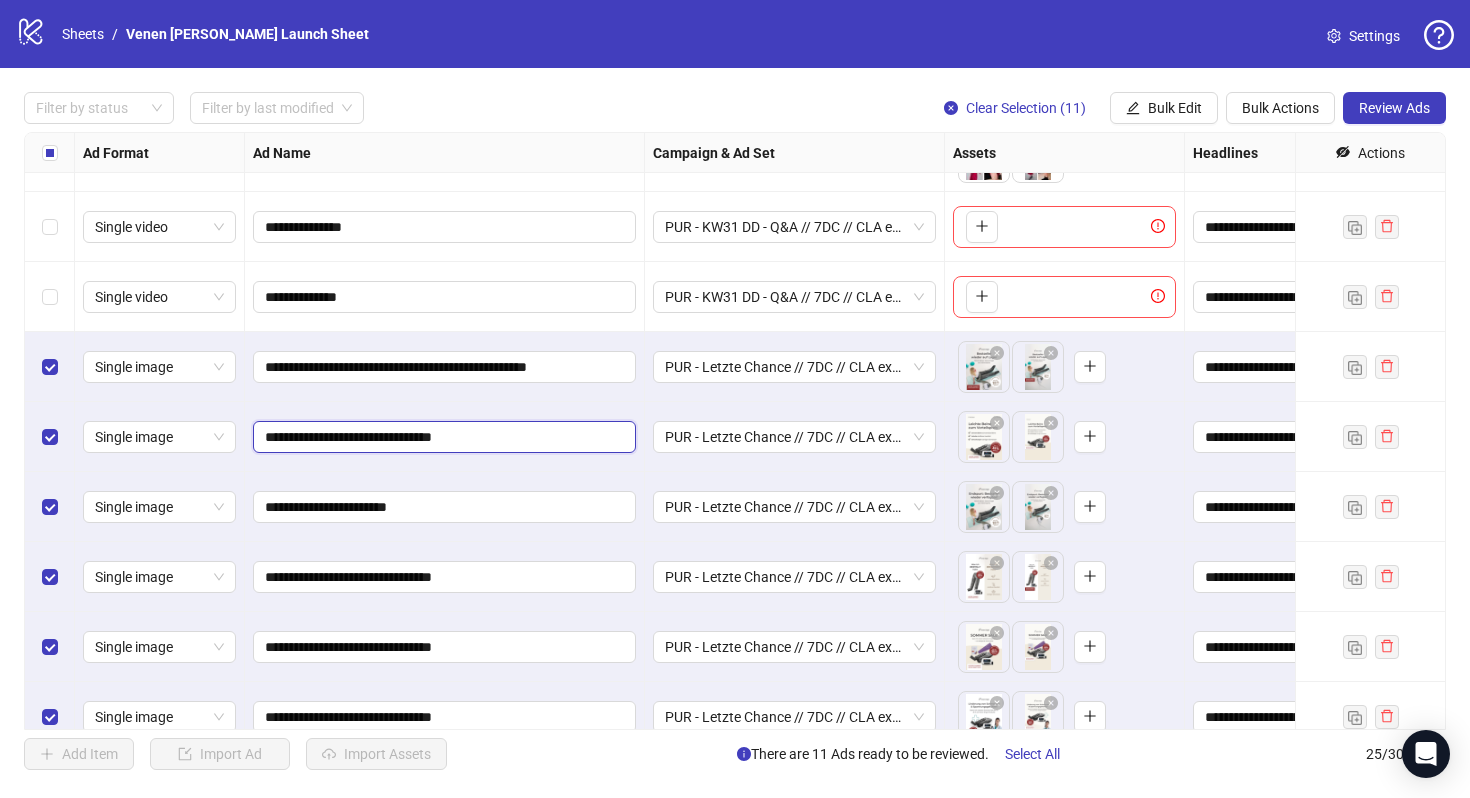 paste on "**********" 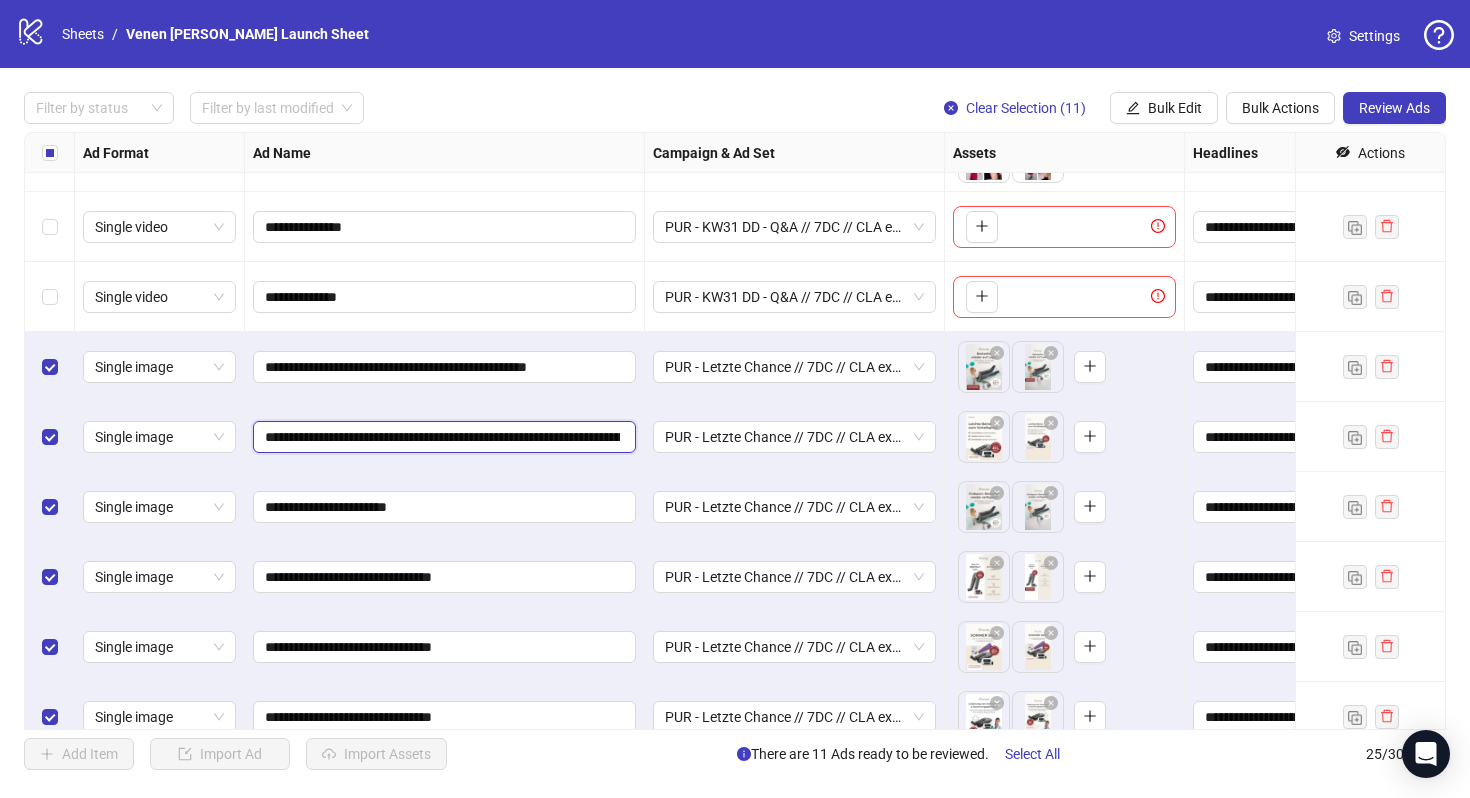 scroll, scrollTop: 0, scrollLeft: 188, axis: horizontal 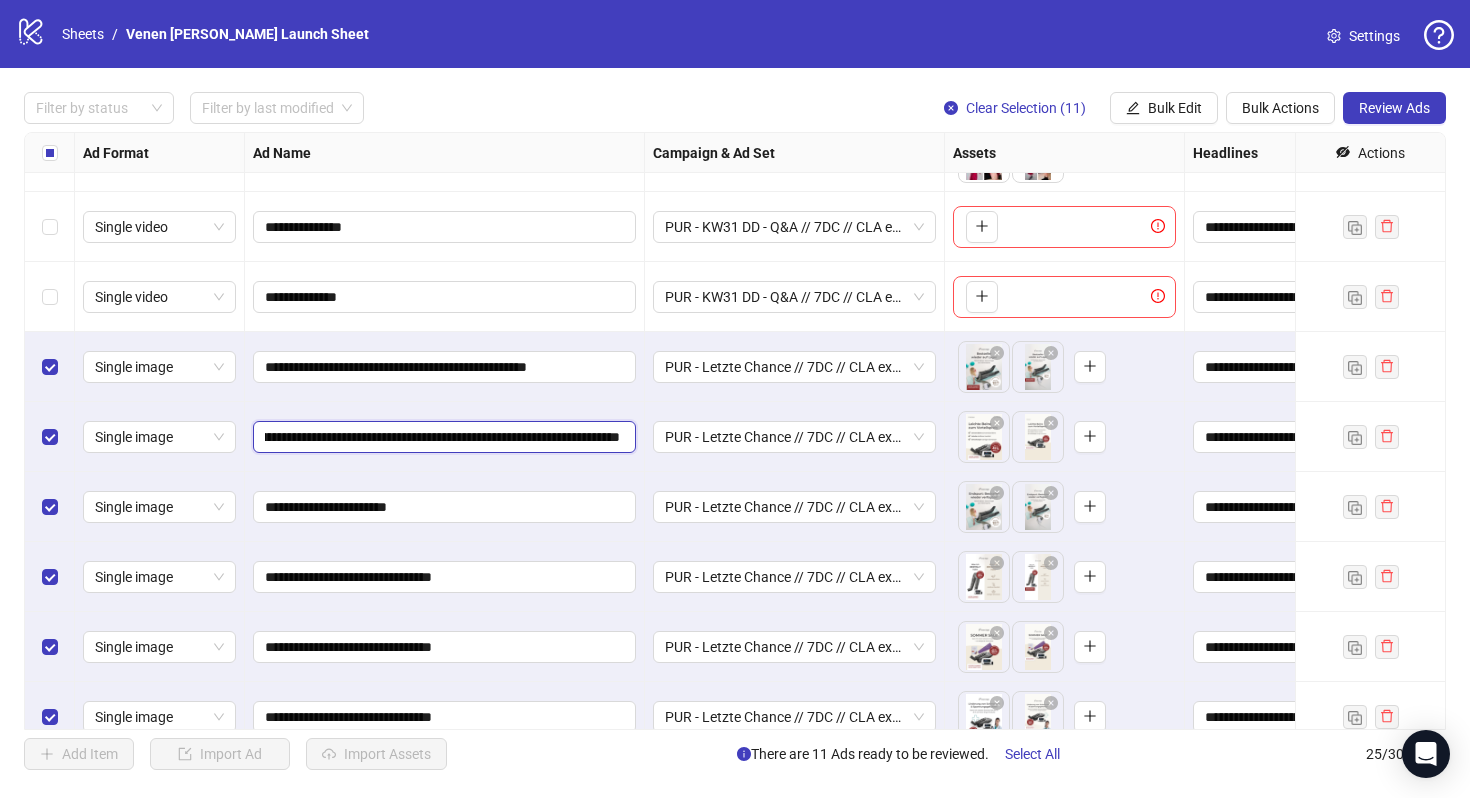 click on "**********" at bounding box center [442, 437] 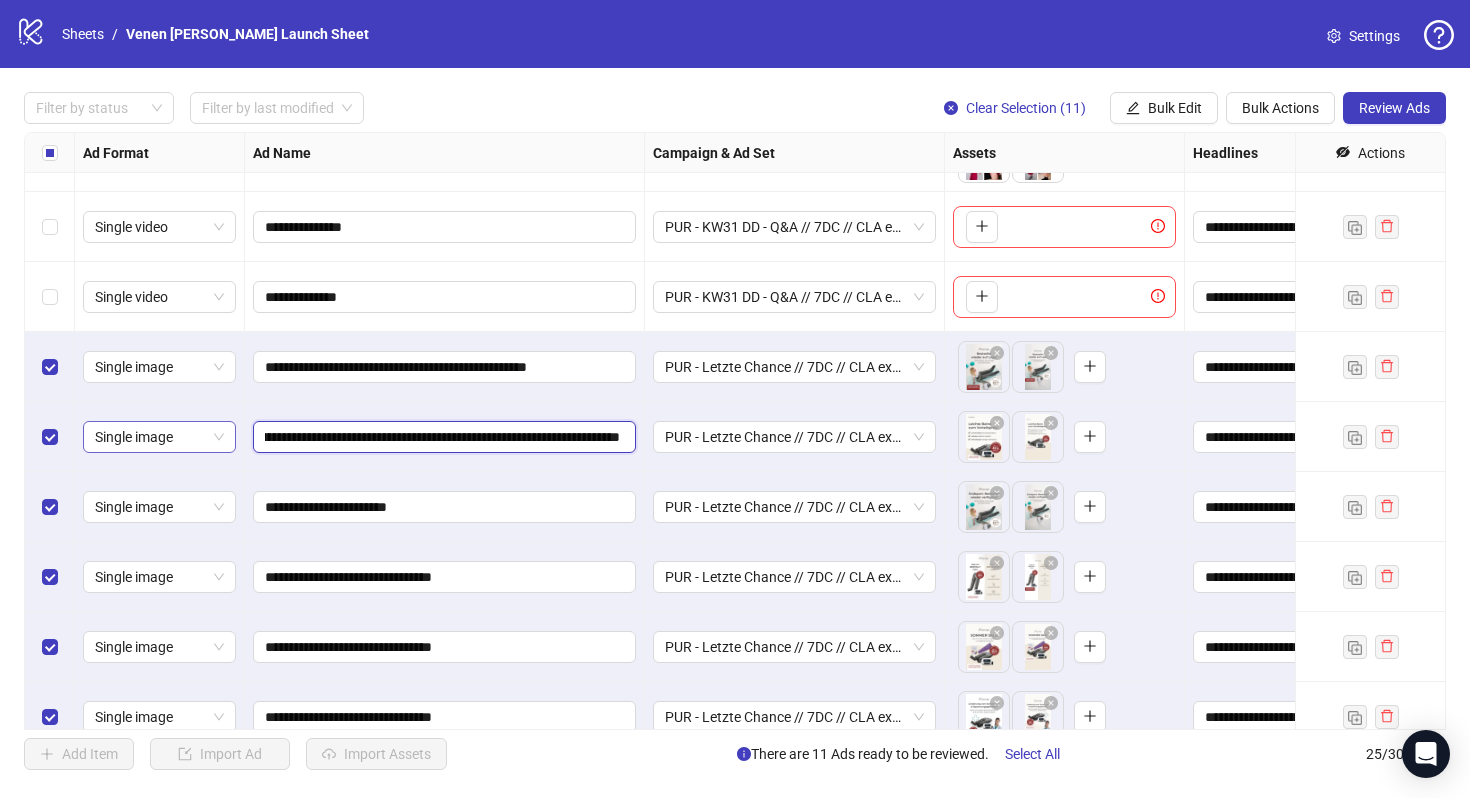 scroll, scrollTop: 0, scrollLeft: 0, axis: both 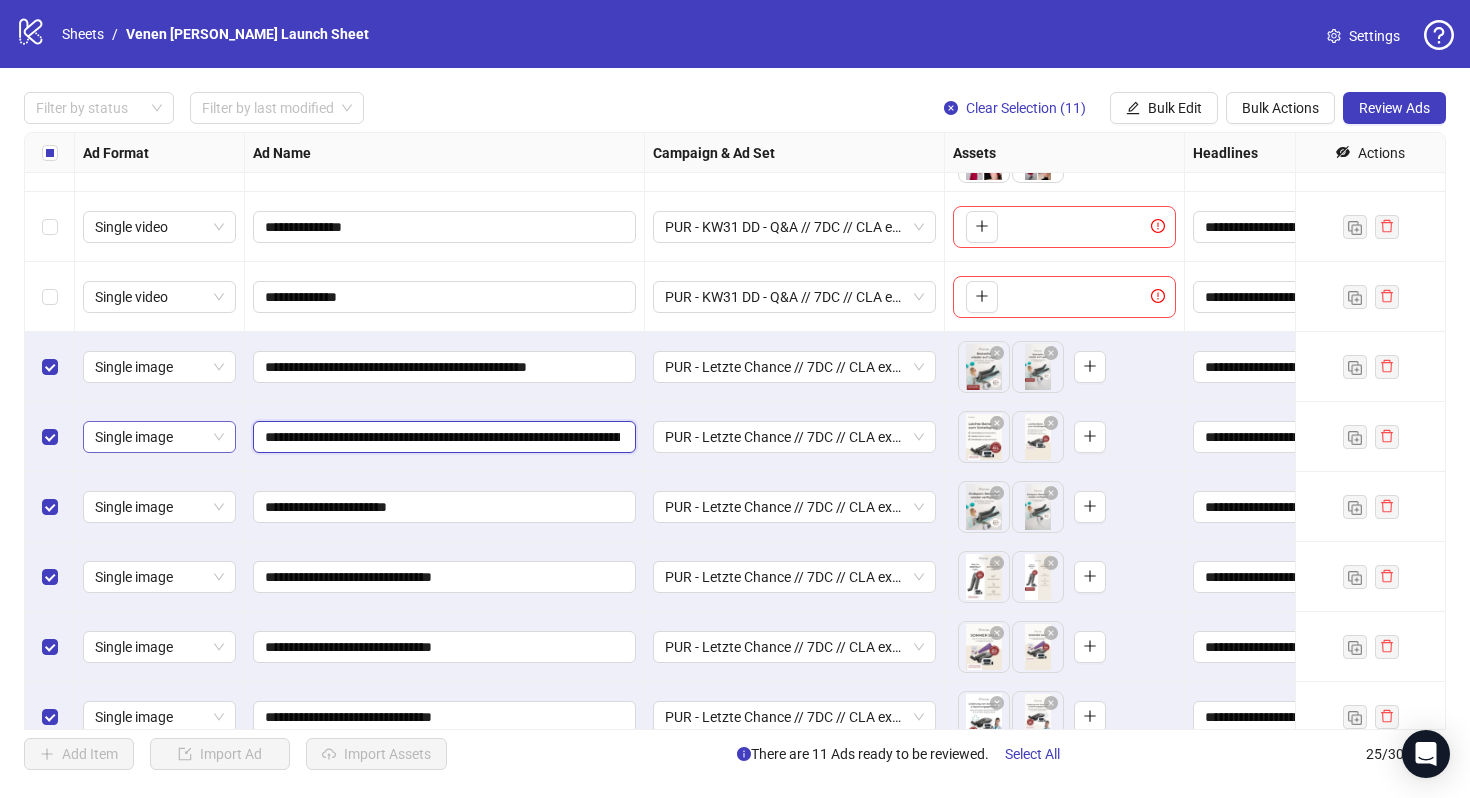 drag, startPoint x: 273, startPoint y: 440, endPoint x: 169, endPoint y: 439, distance: 104.00481 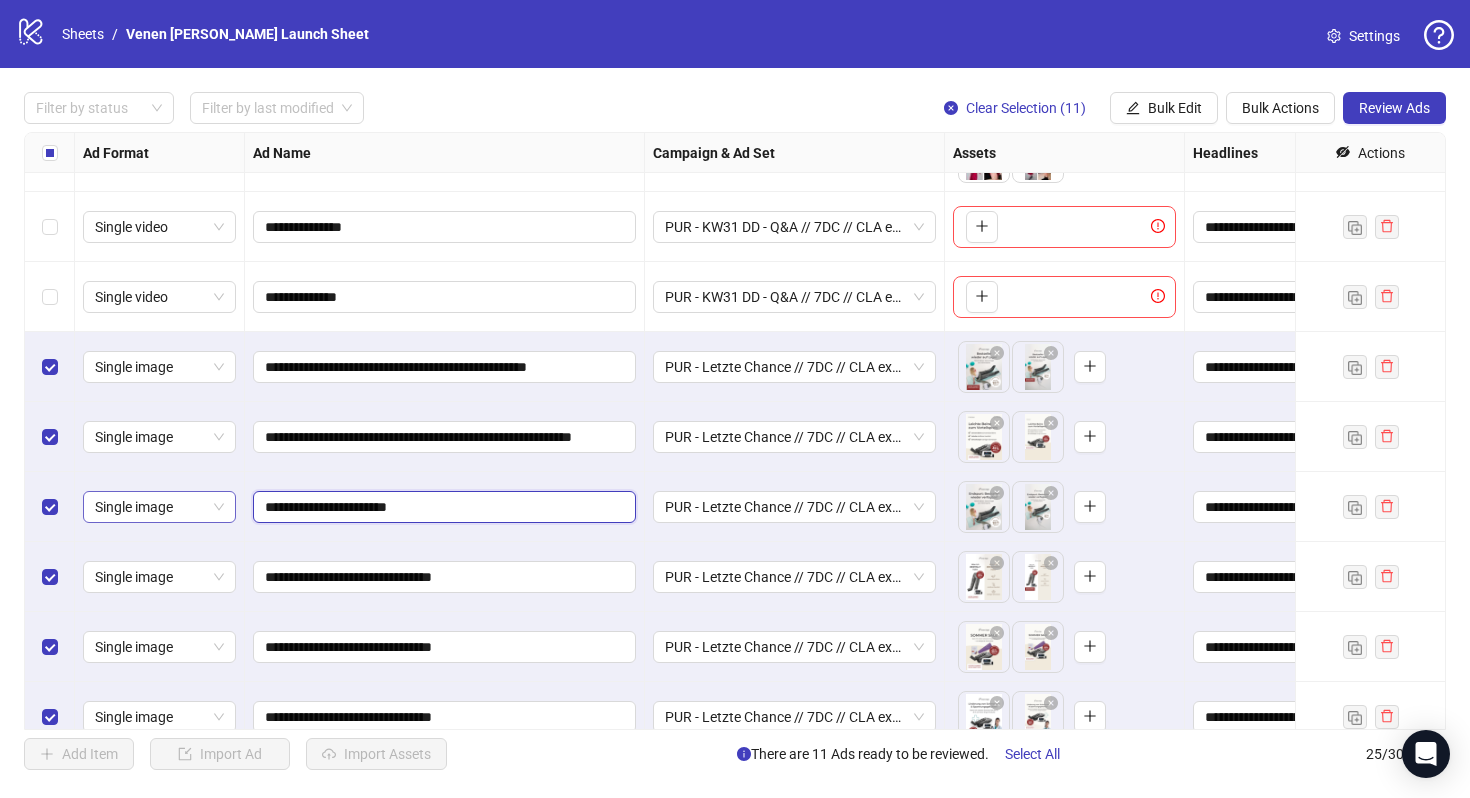 drag, startPoint x: 448, startPoint y: 503, endPoint x: 127, endPoint y: 501, distance: 321.00623 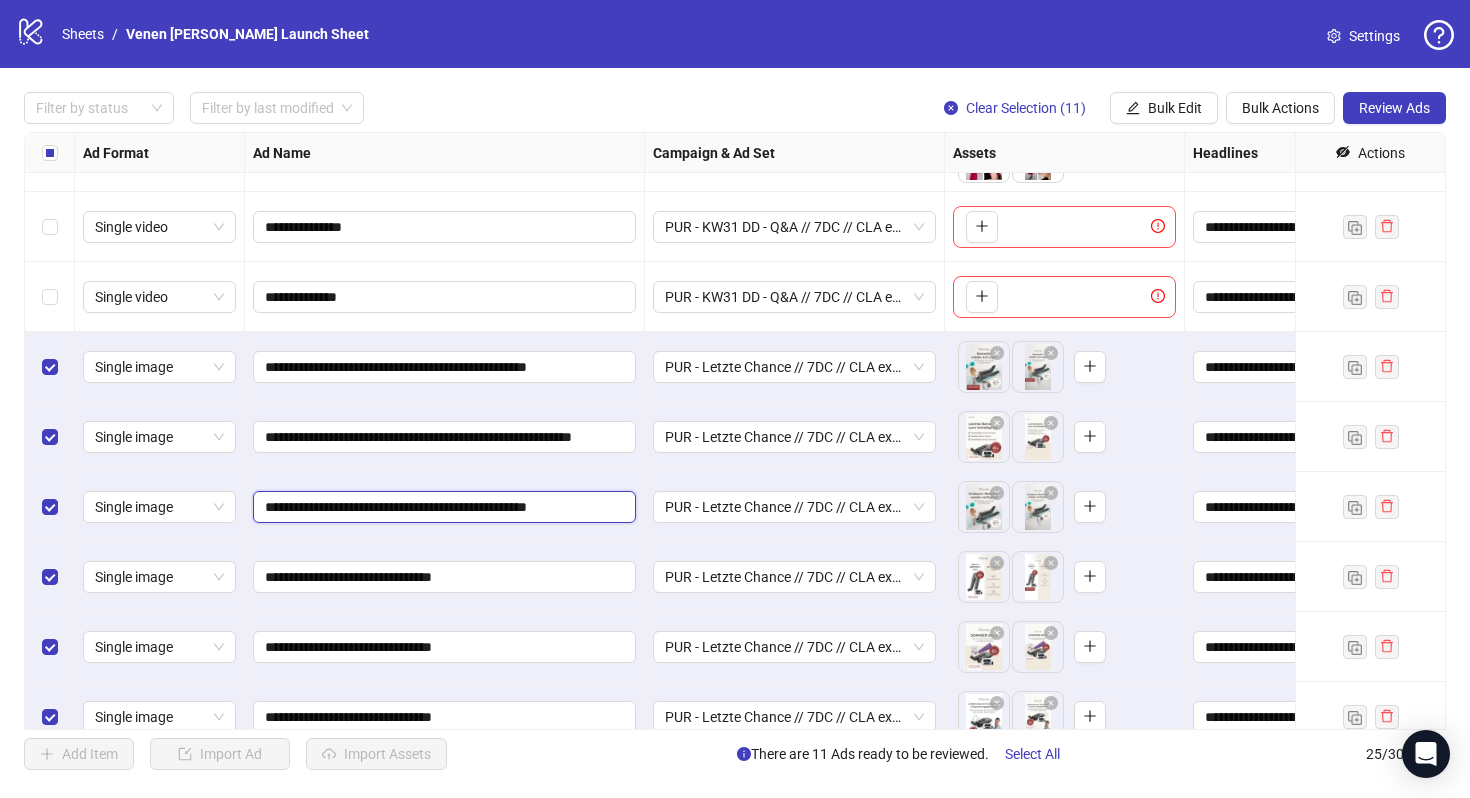 click on "**********" at bounding box center [442, 507] 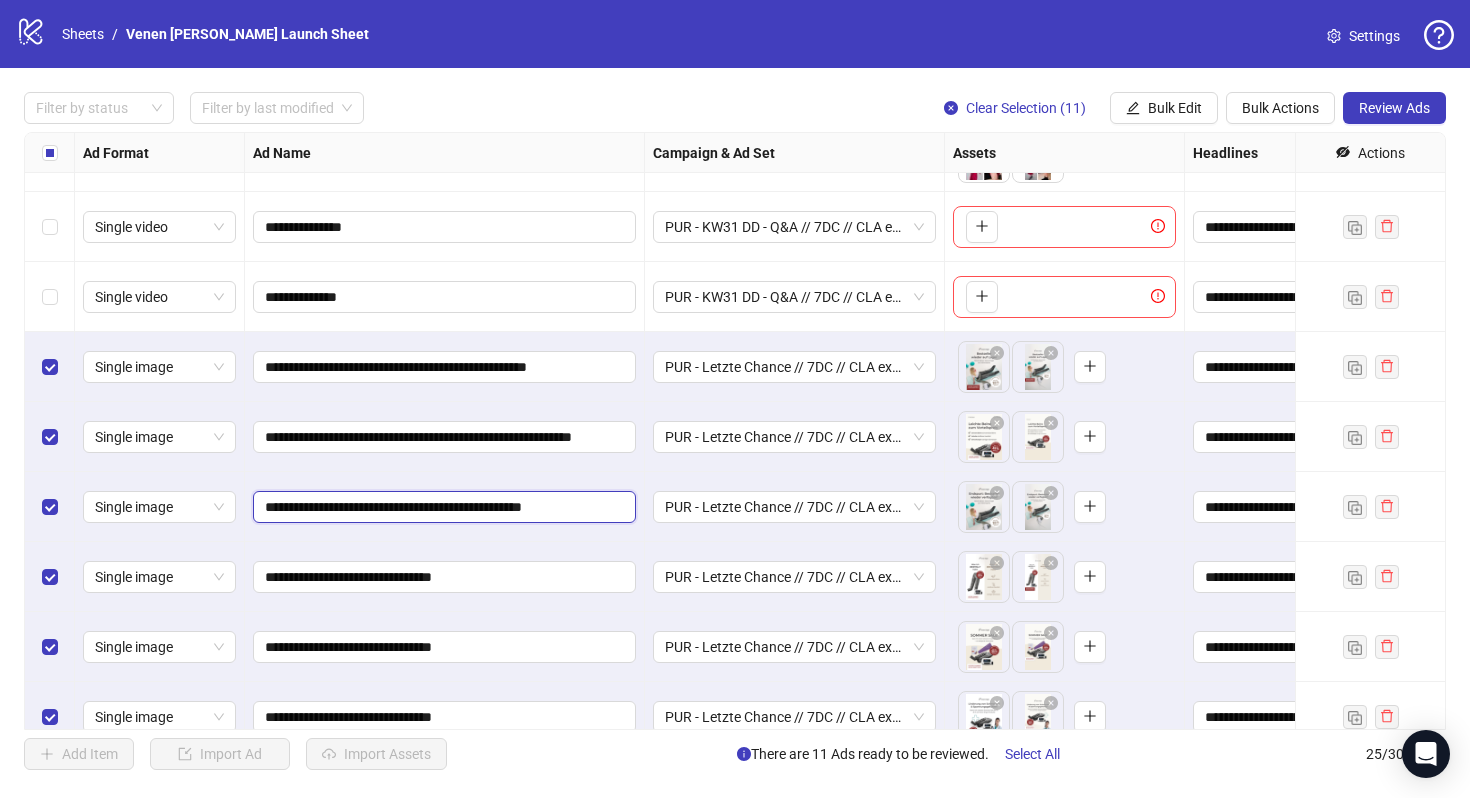 type on "**********" 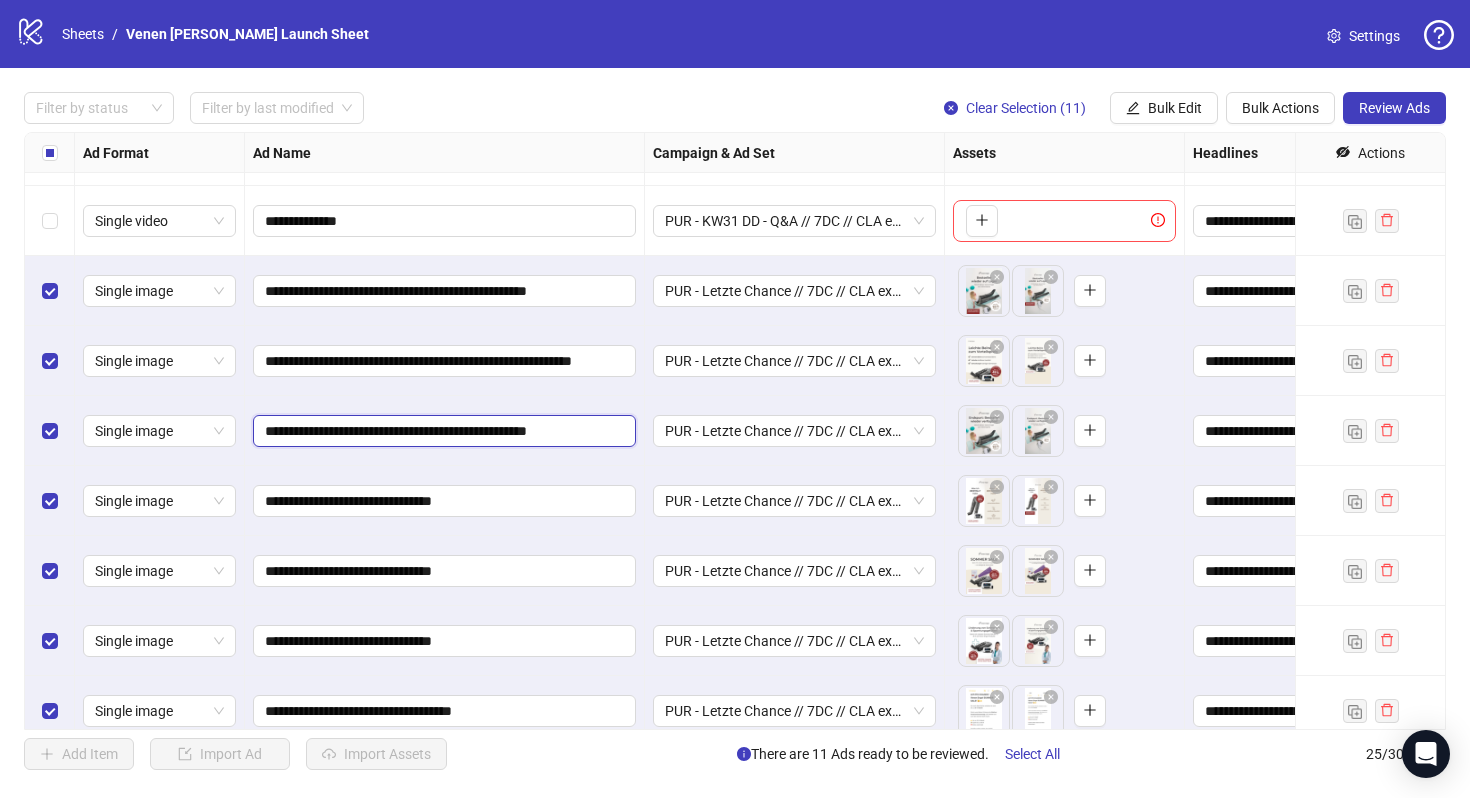scroll, scrollTop: 956, scrollLeft: 0, axis: vertical 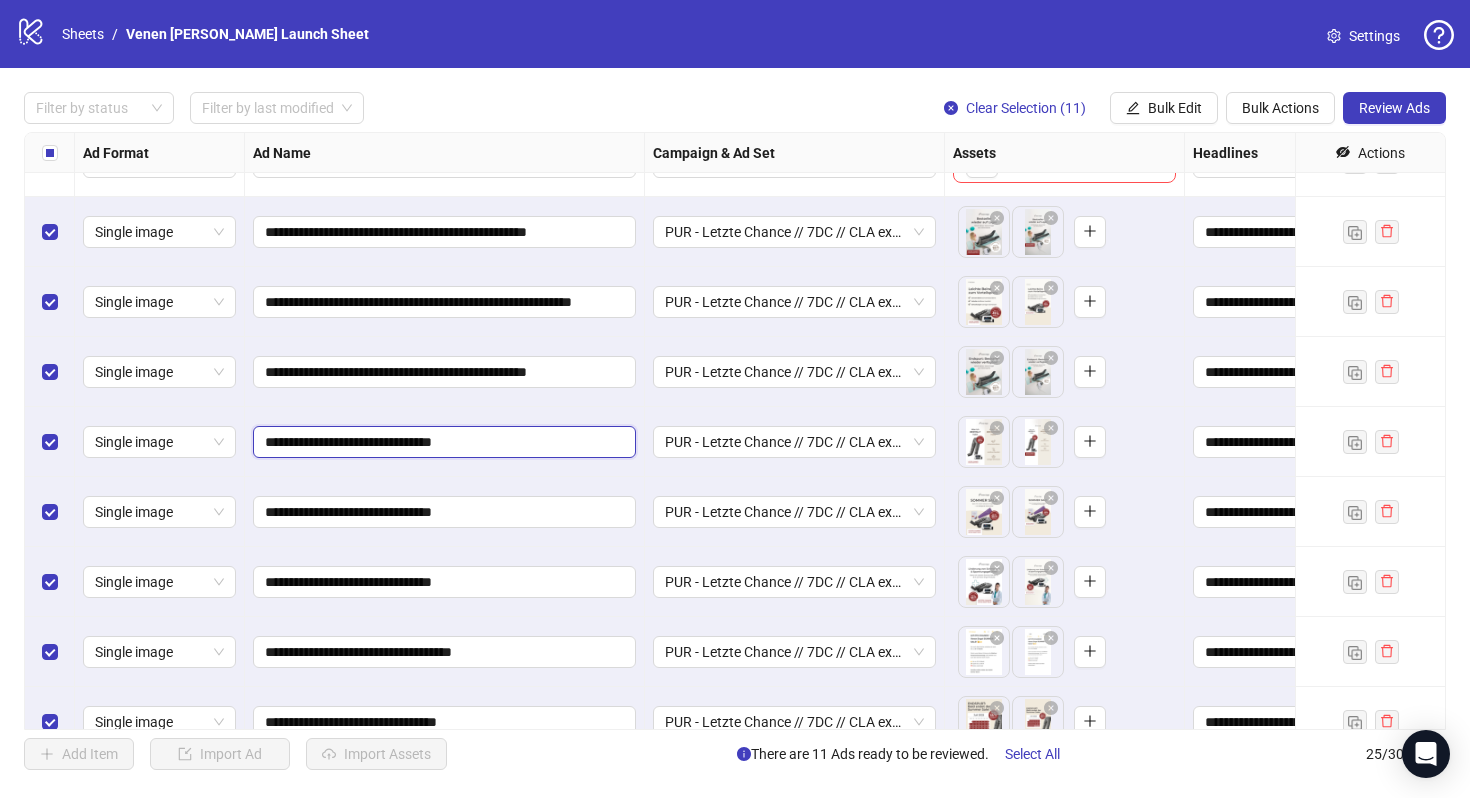 click on "**********" at bounding box center [442, 442] 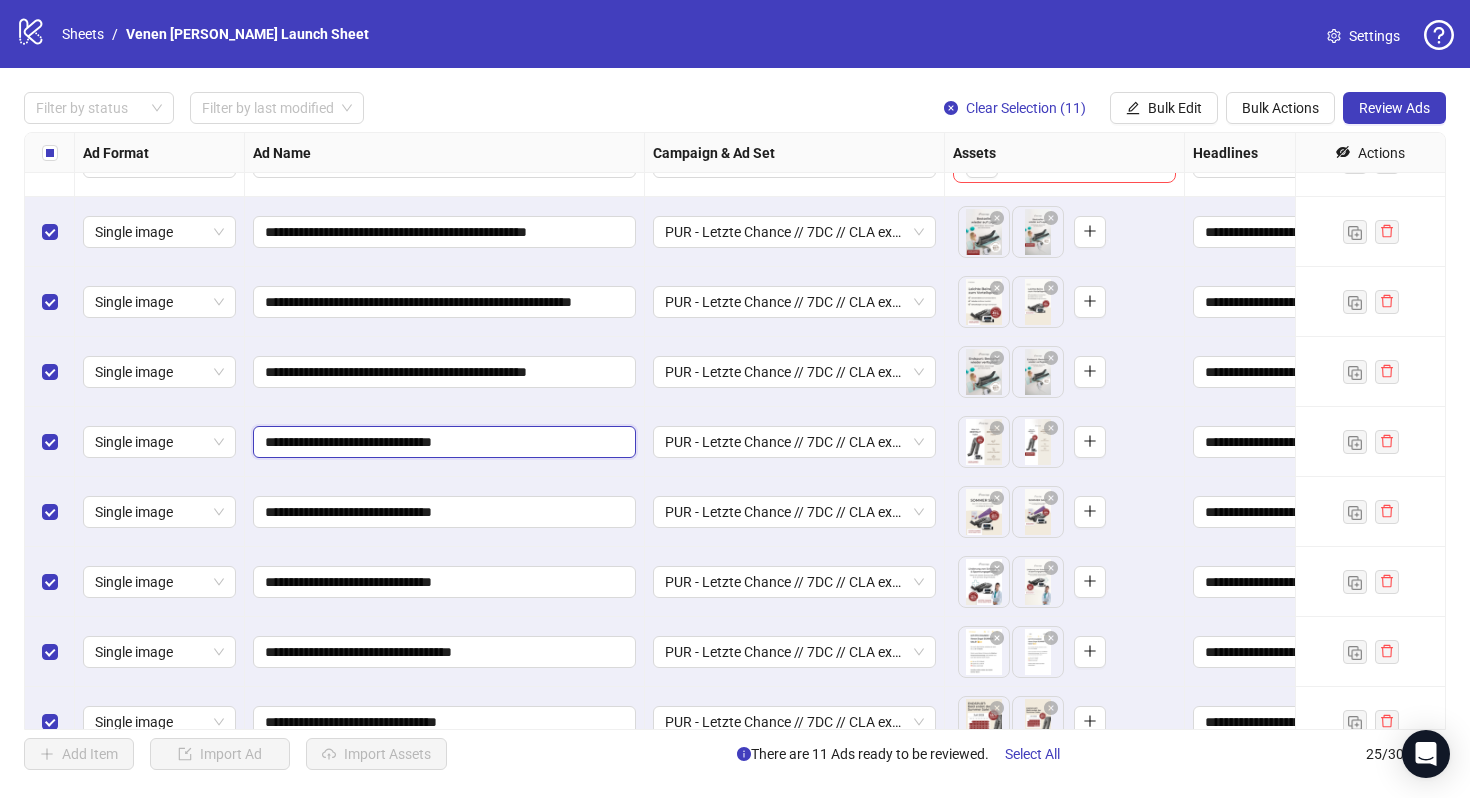 paste on "**********" 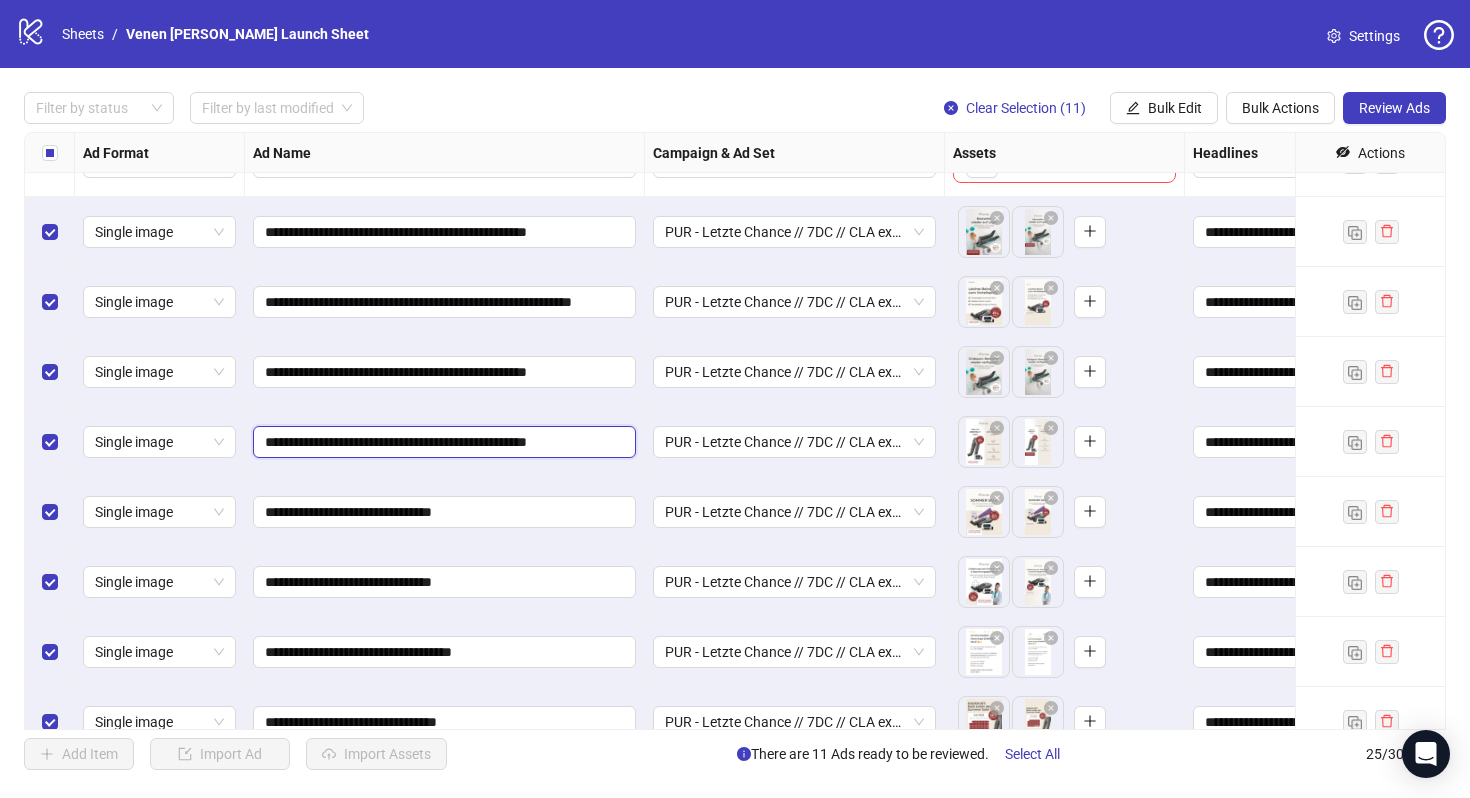 click on "**********" at bounding box center (442, 442) 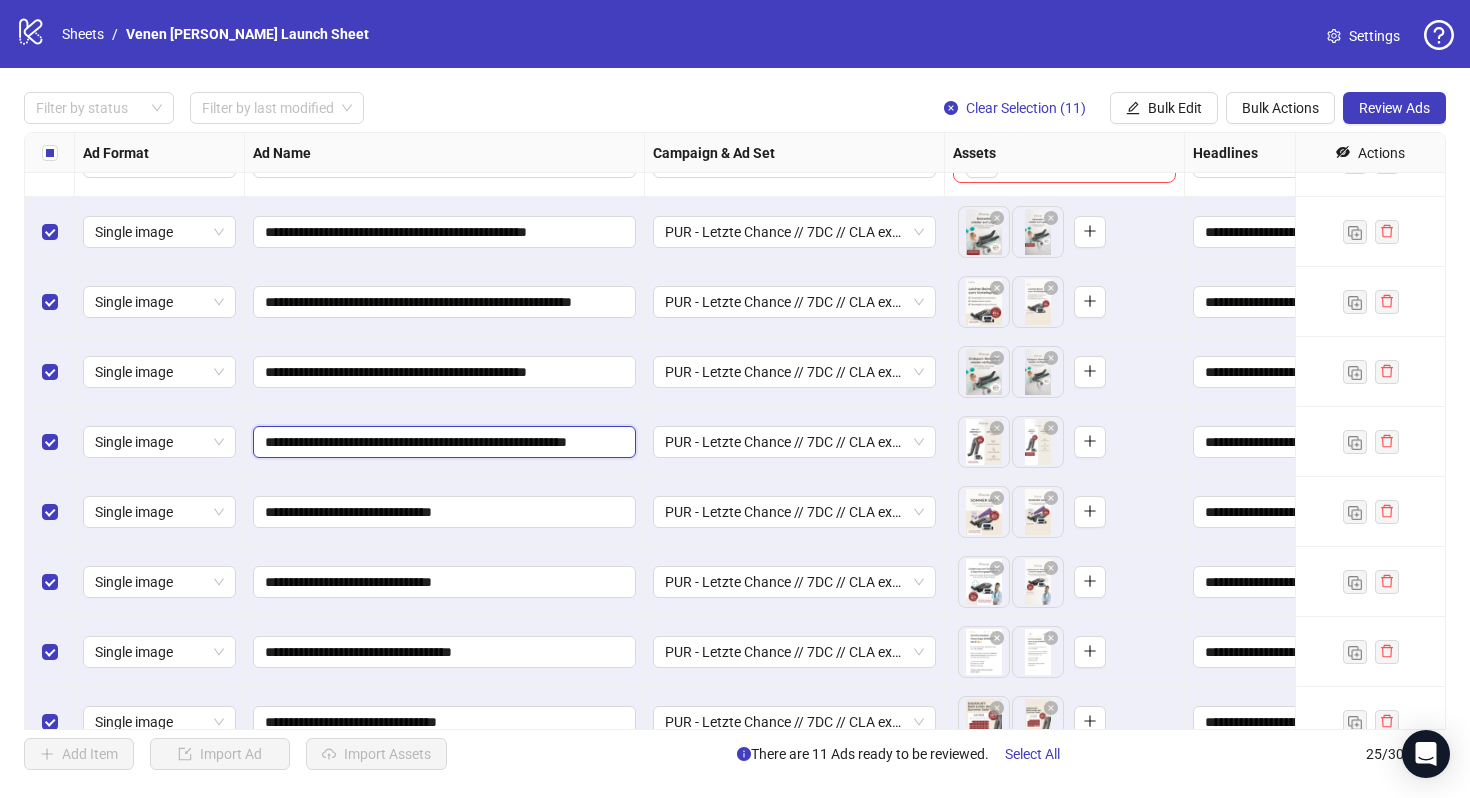 type on "**********" 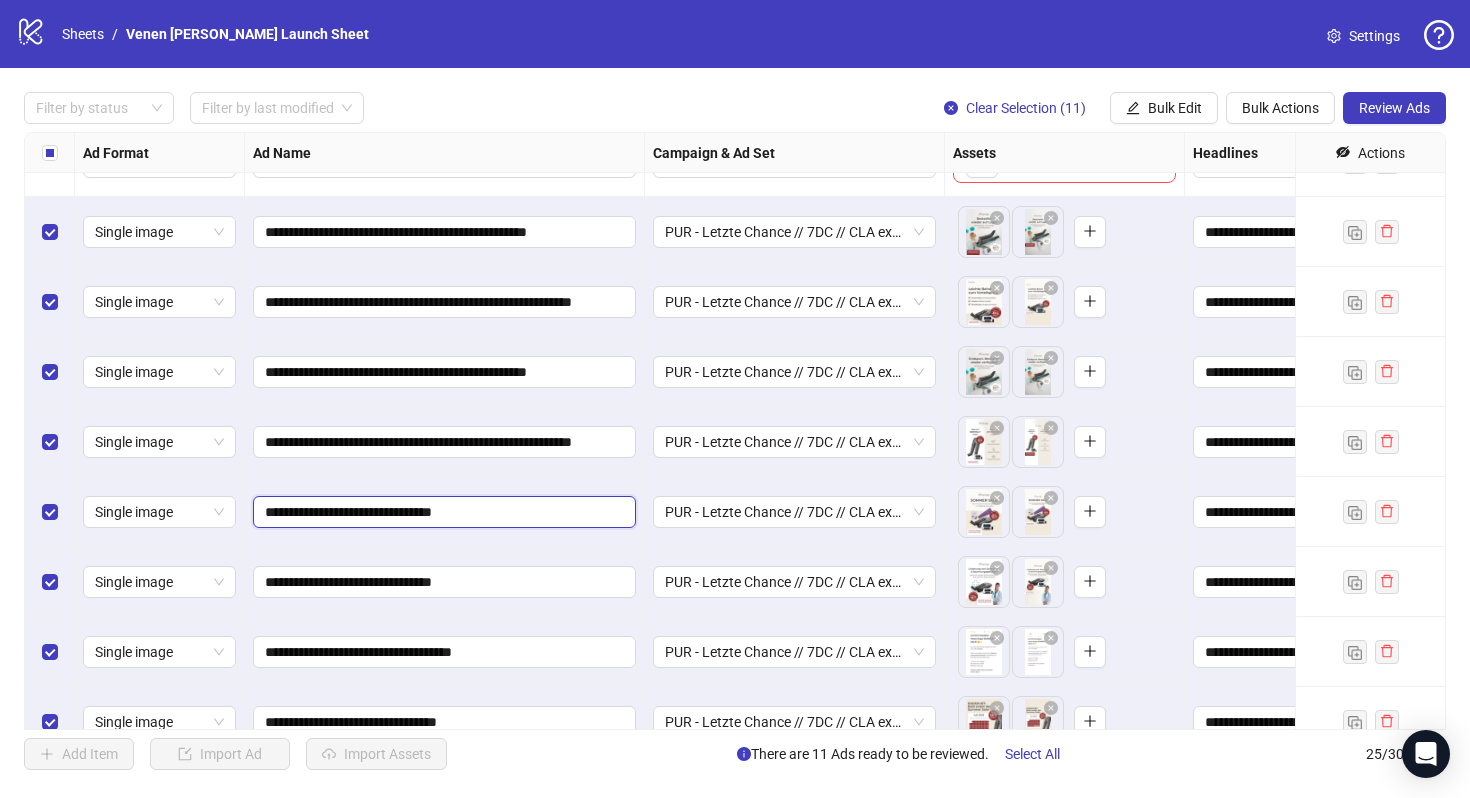 click on "**********" at bounding box center [442, 512] 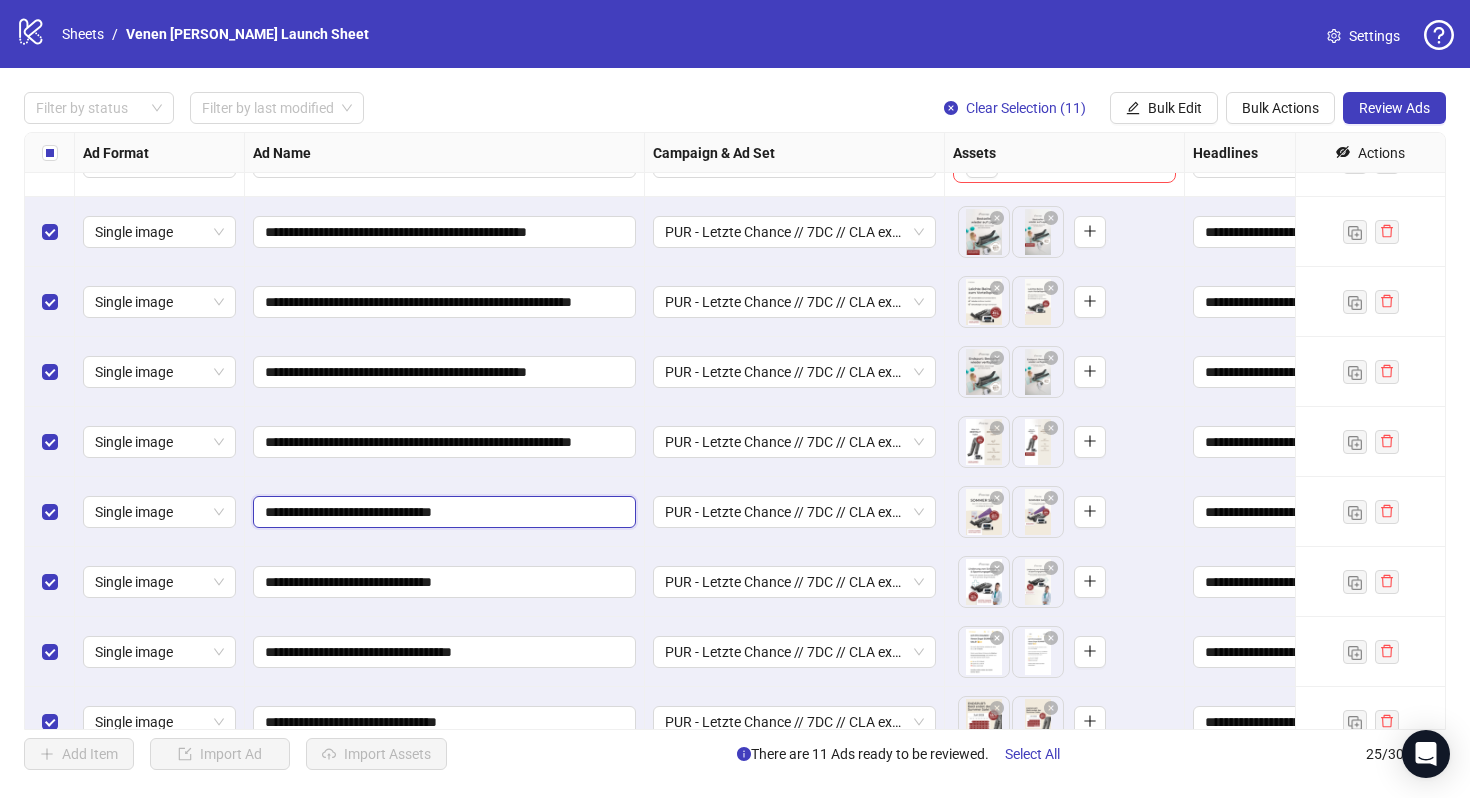 scroll, scrollTop: 1032, scrollLeft: 0, axis: vertical 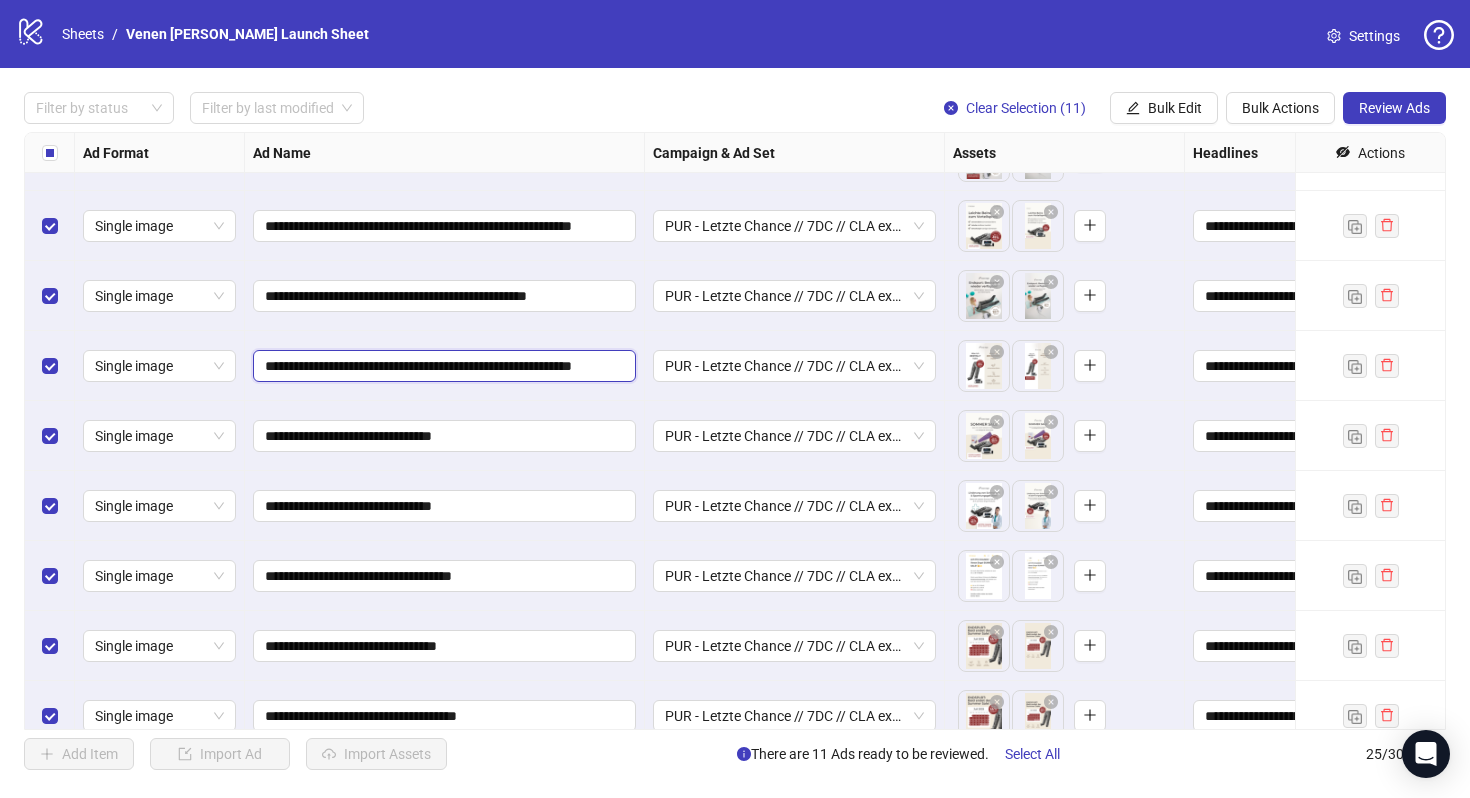 click on "**********" at bounding box center [442, 366] 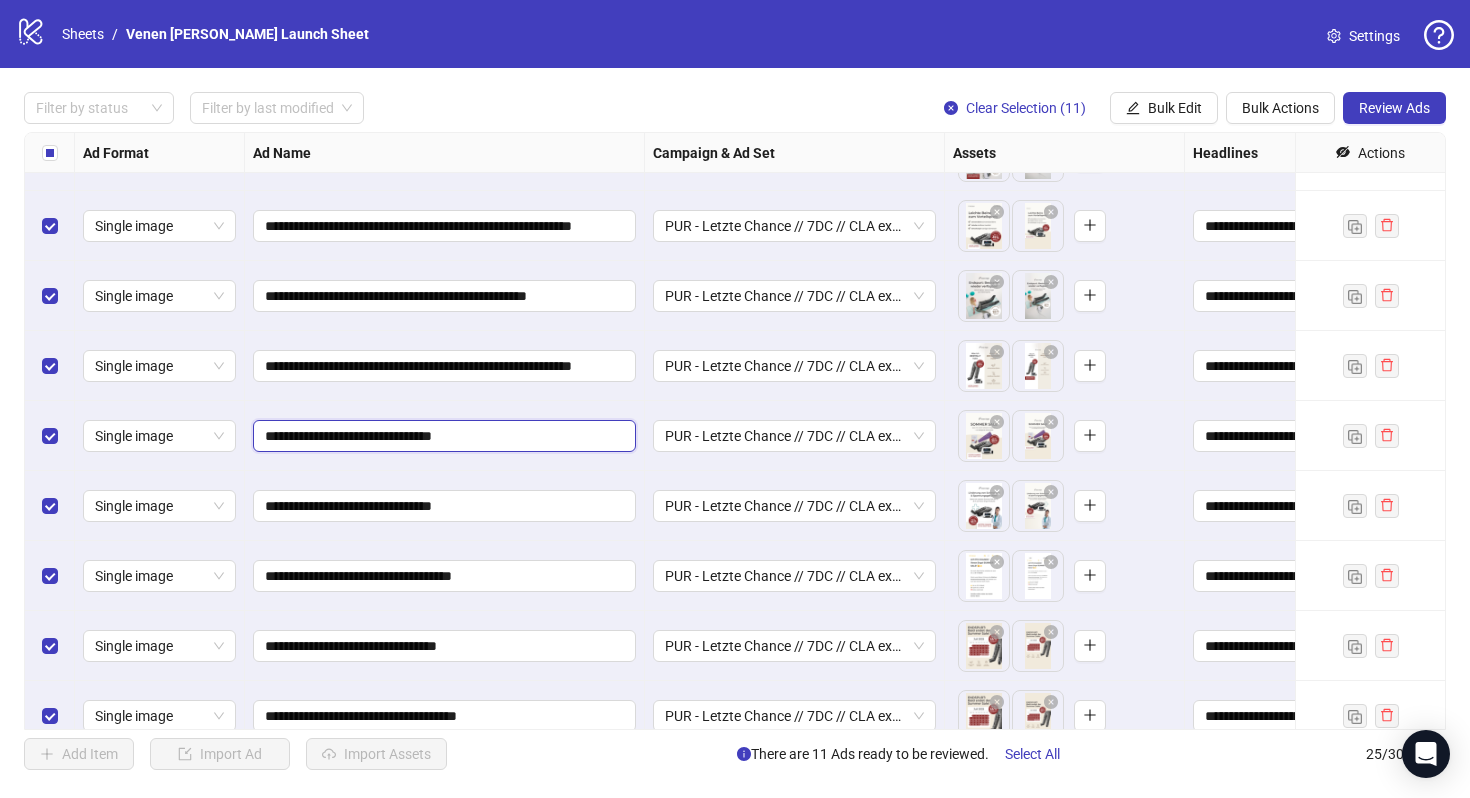 click on "**********" at bounding box center (442, 436) 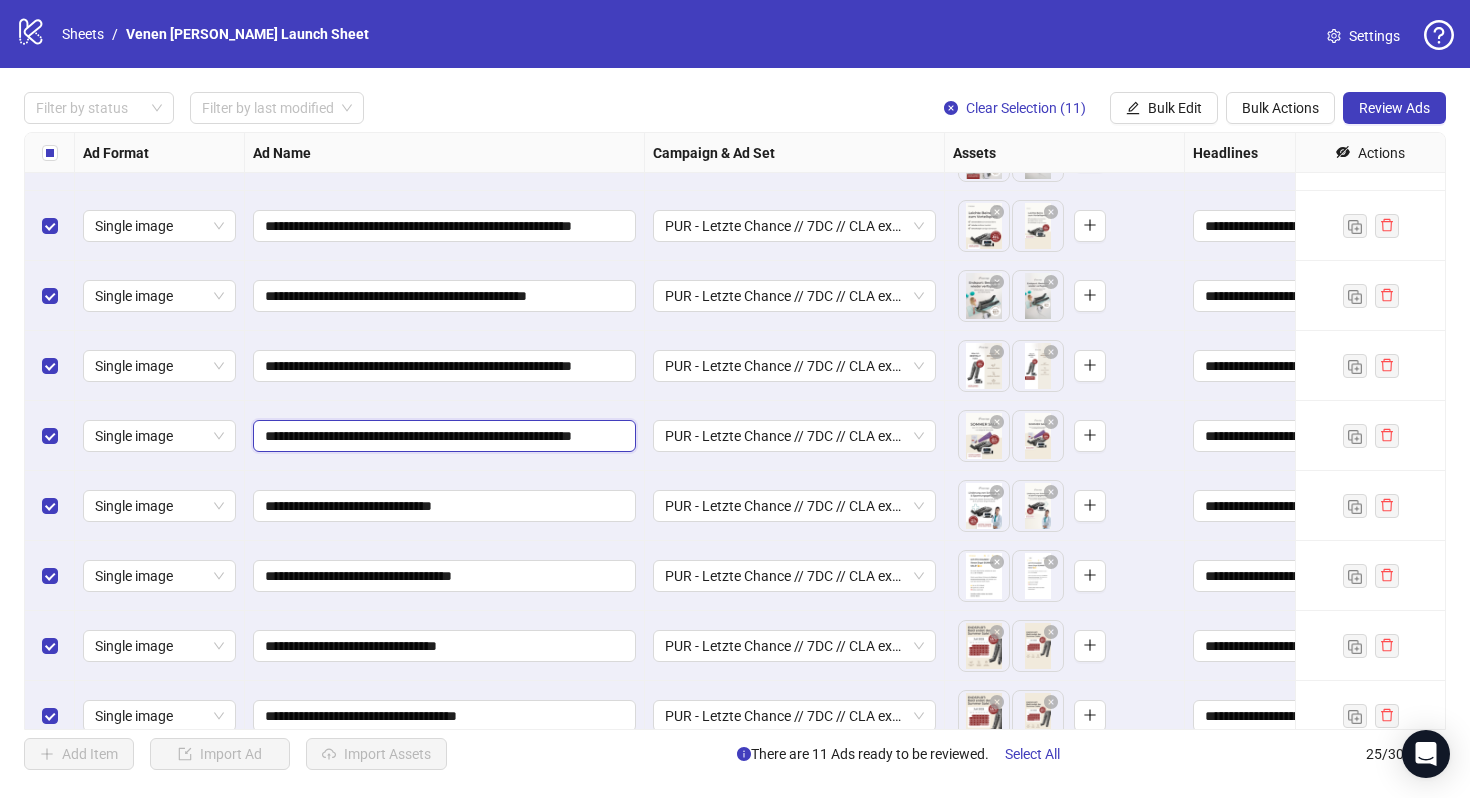 scroll, scrollTop: 0, scrollLeft: 45, axis: horizontal 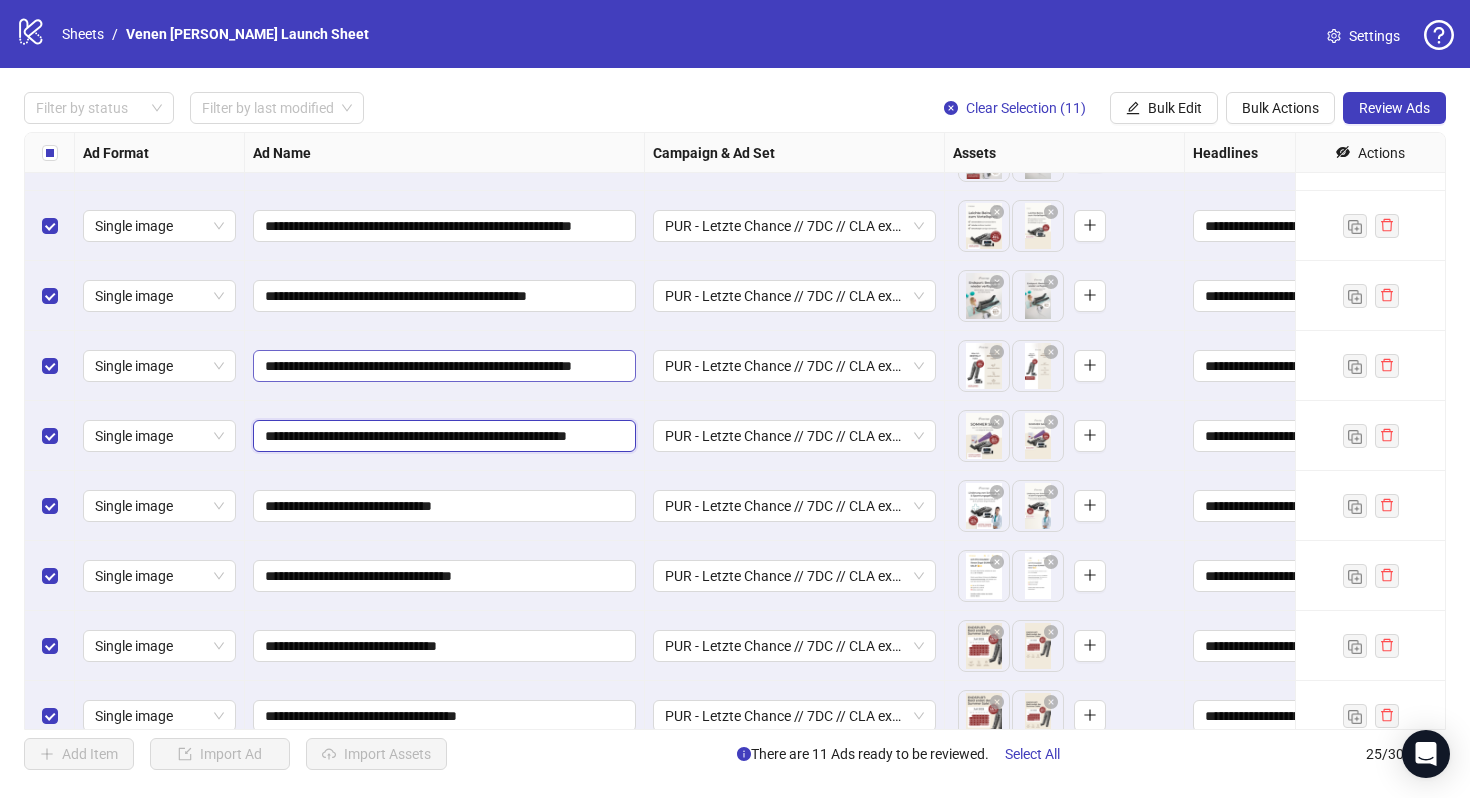 type on "**********" 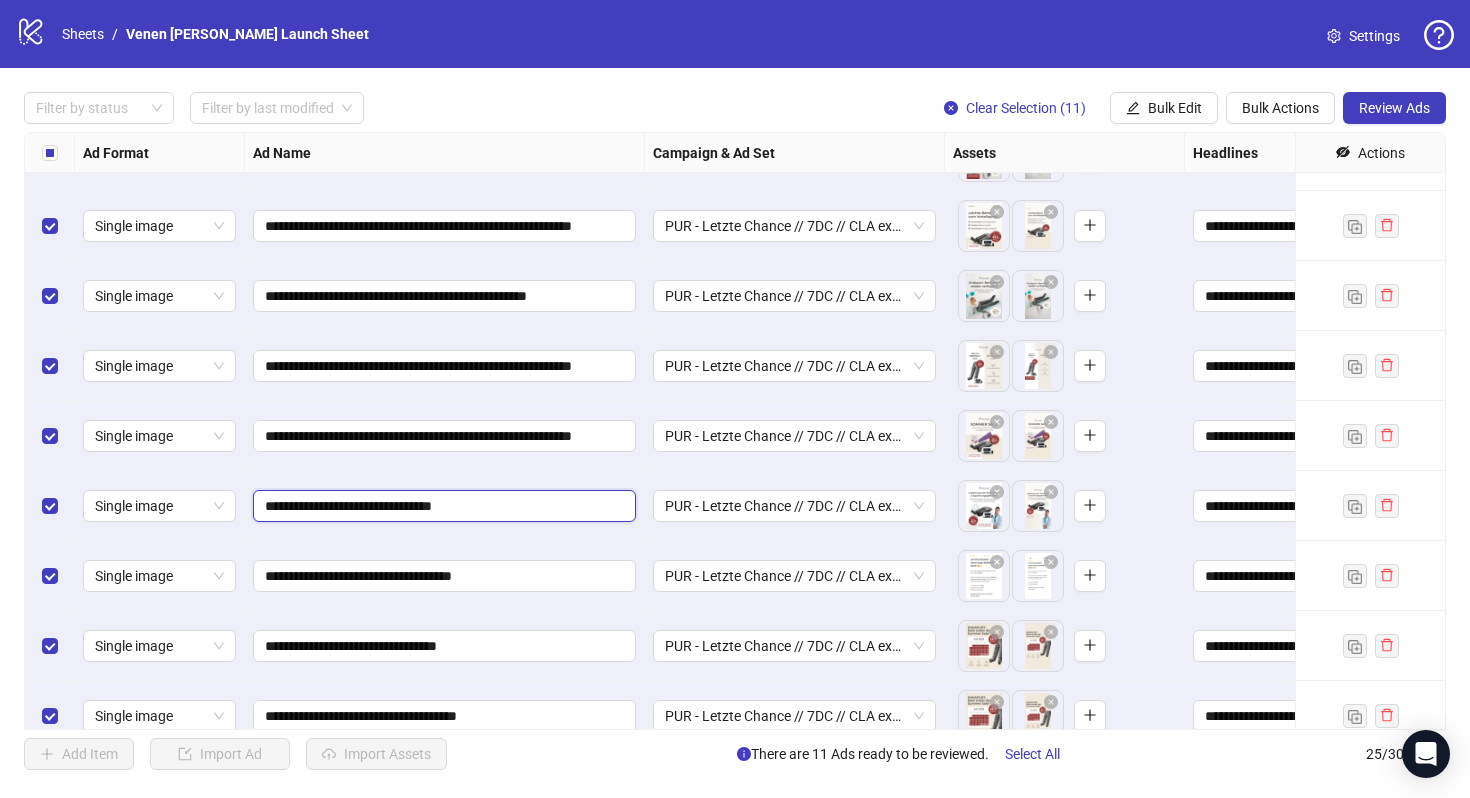 click on "**********" at bounding box center [442, 506] 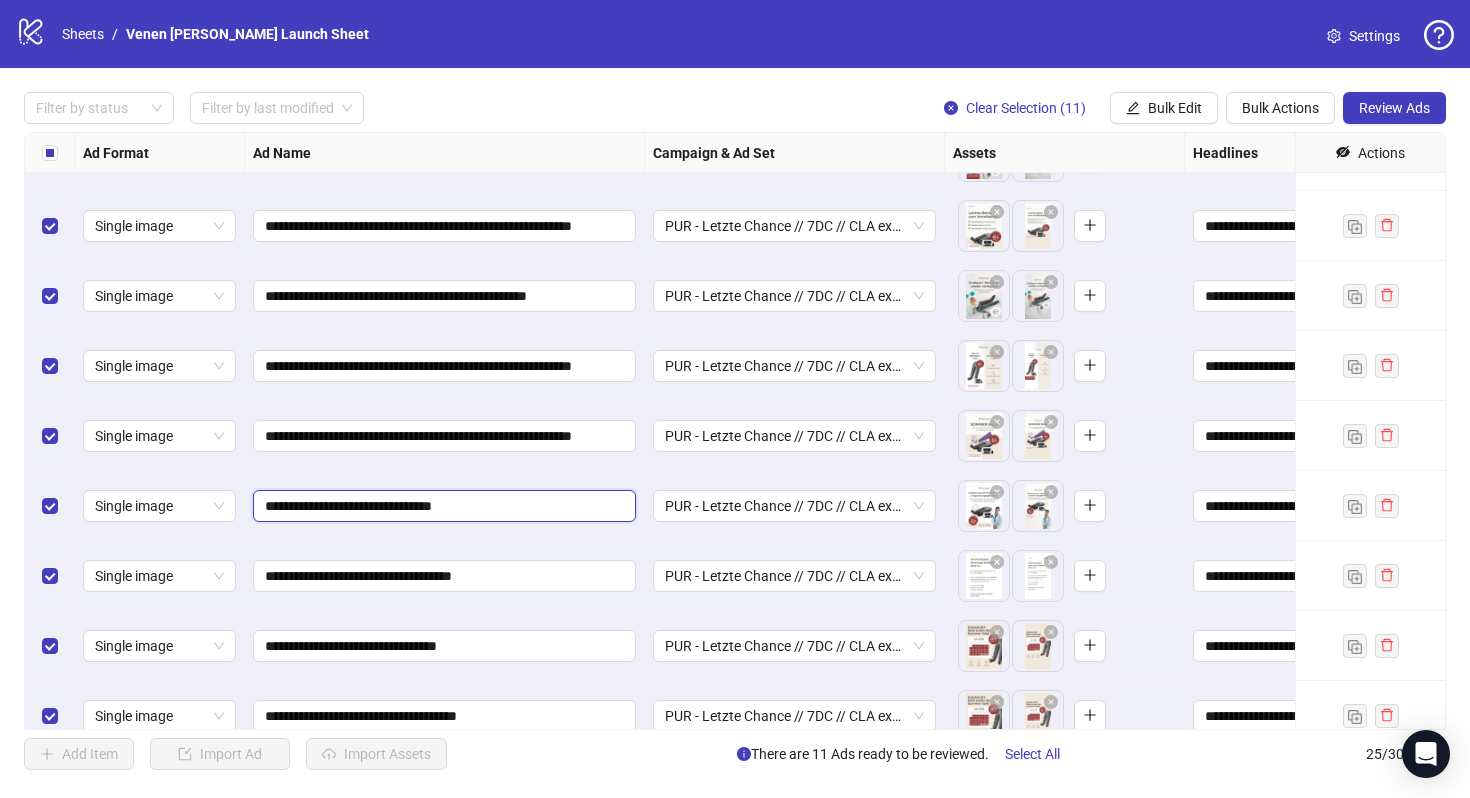 paste on "**********" 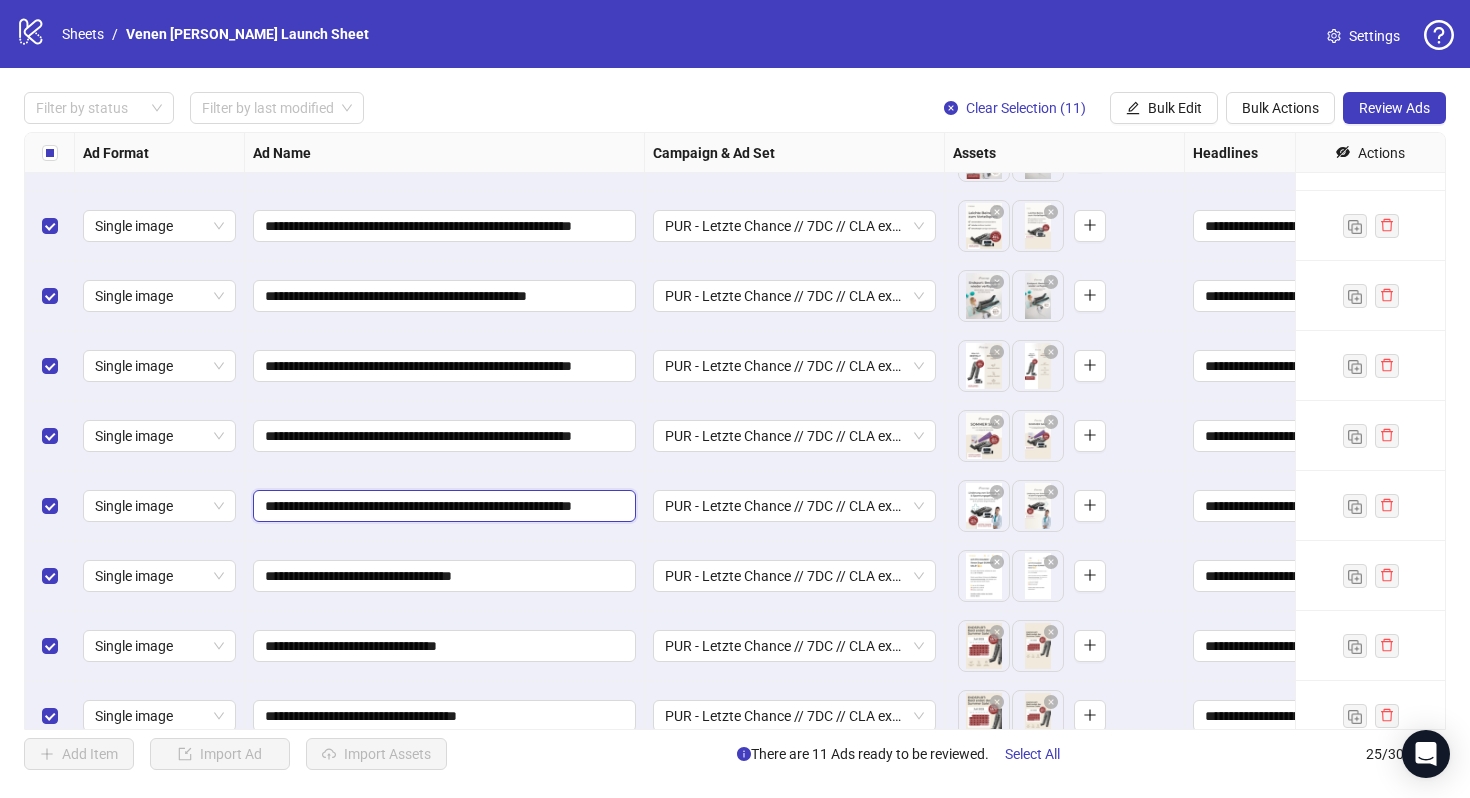scroll, scrollTop: 0, scrollLeft: 45, axis: horizontal 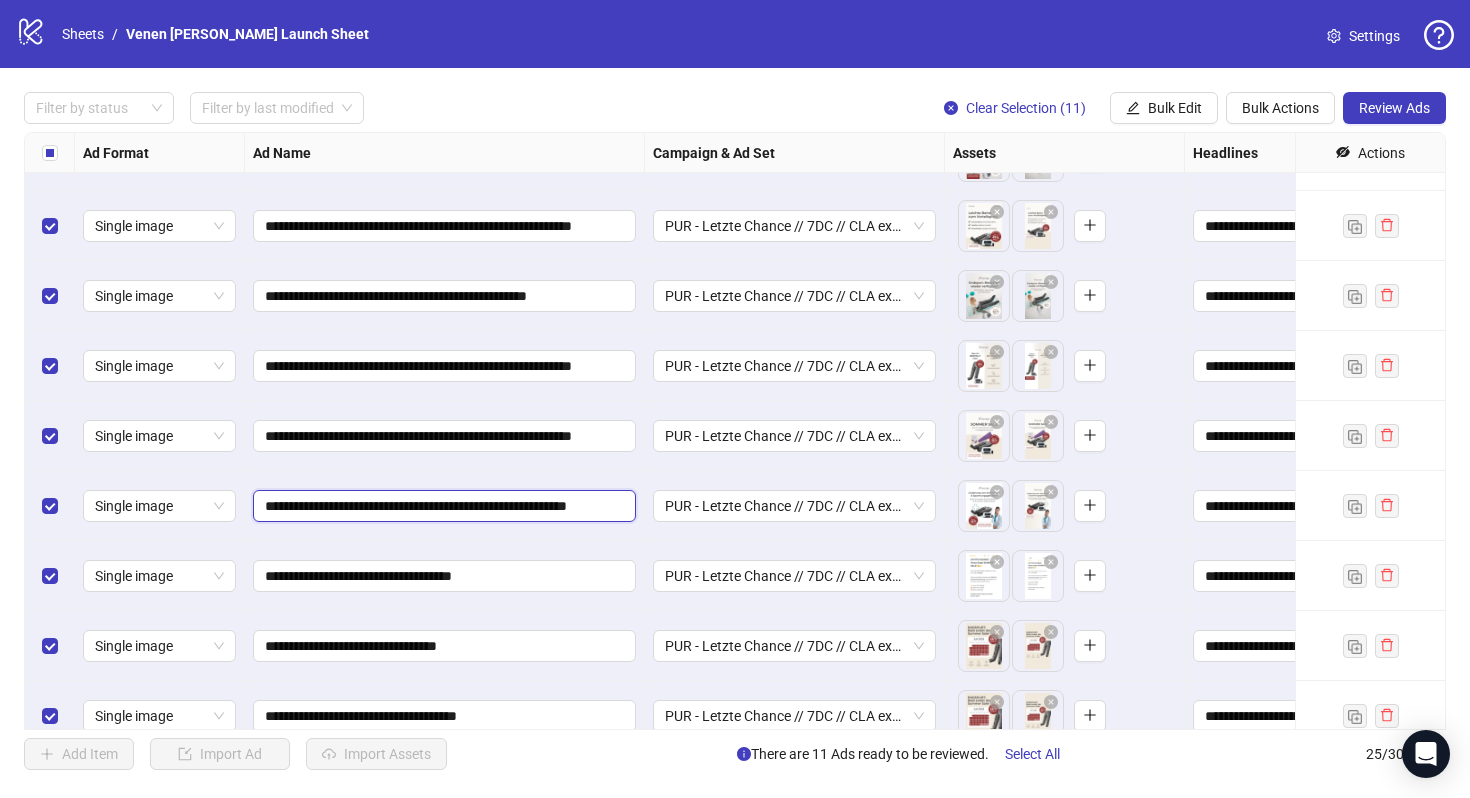 type on "**********" 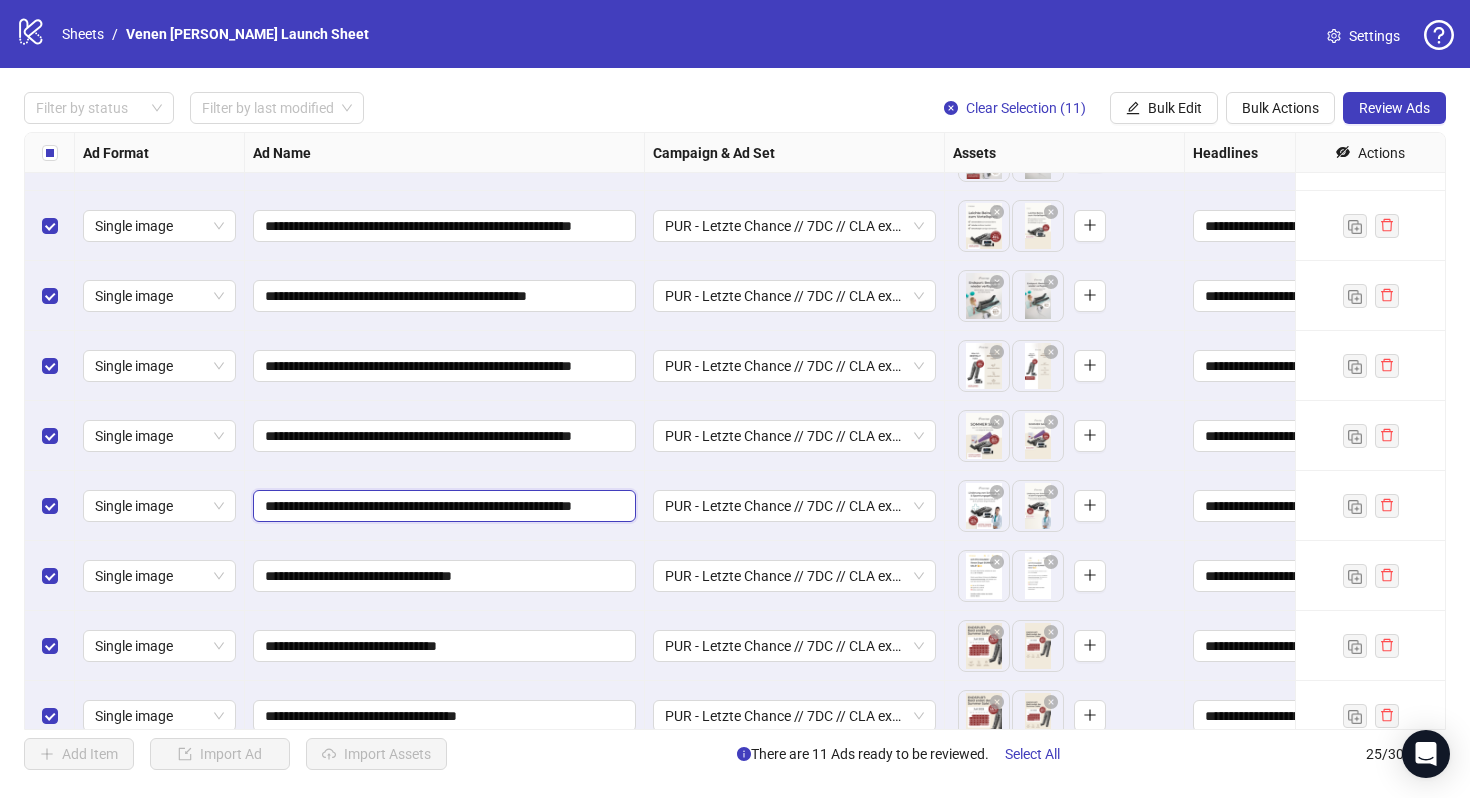 scroll, scrollTop: 1141, scrollLeft: 0, axis: vertical 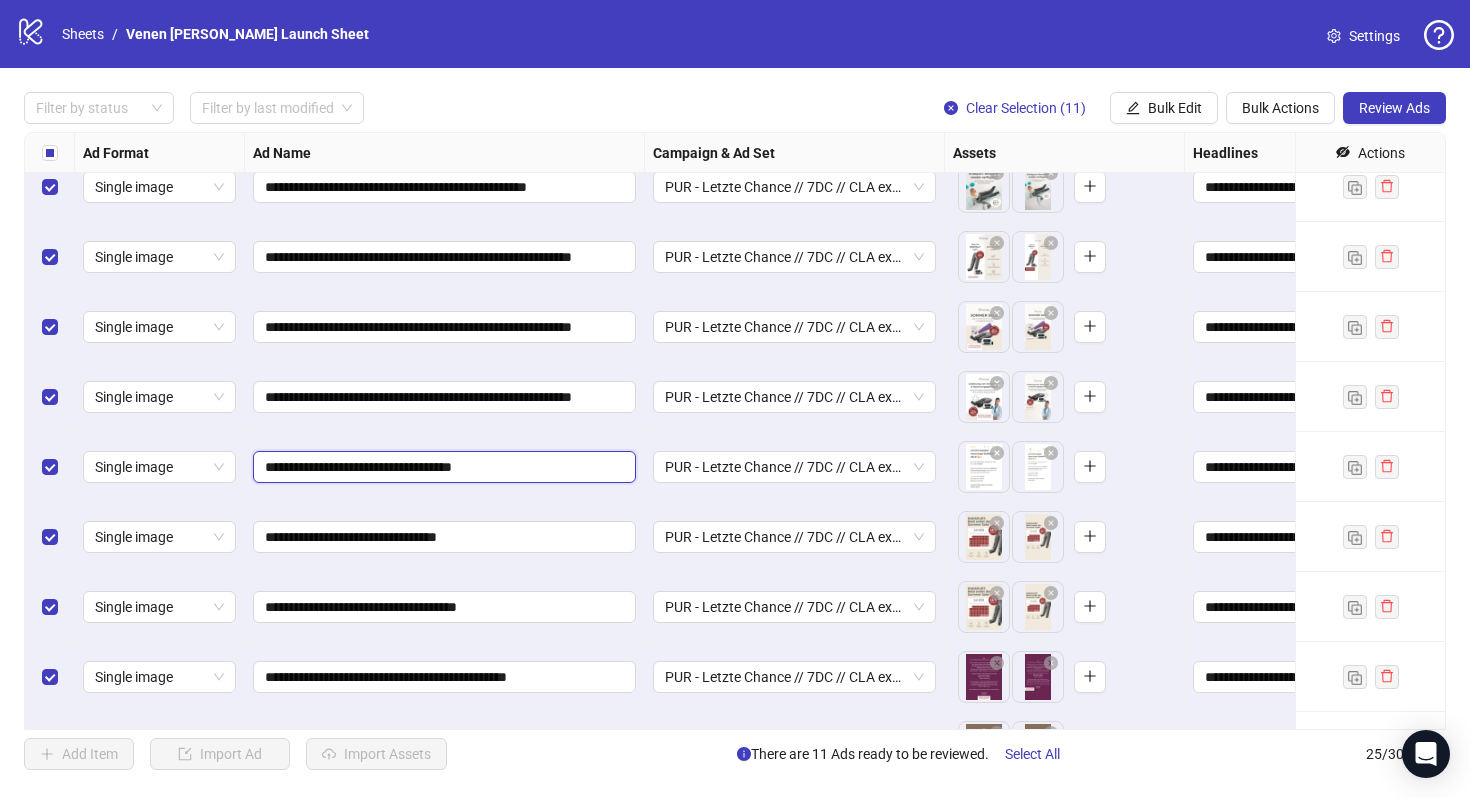 click on "**********" at bounding box center [442, 467] 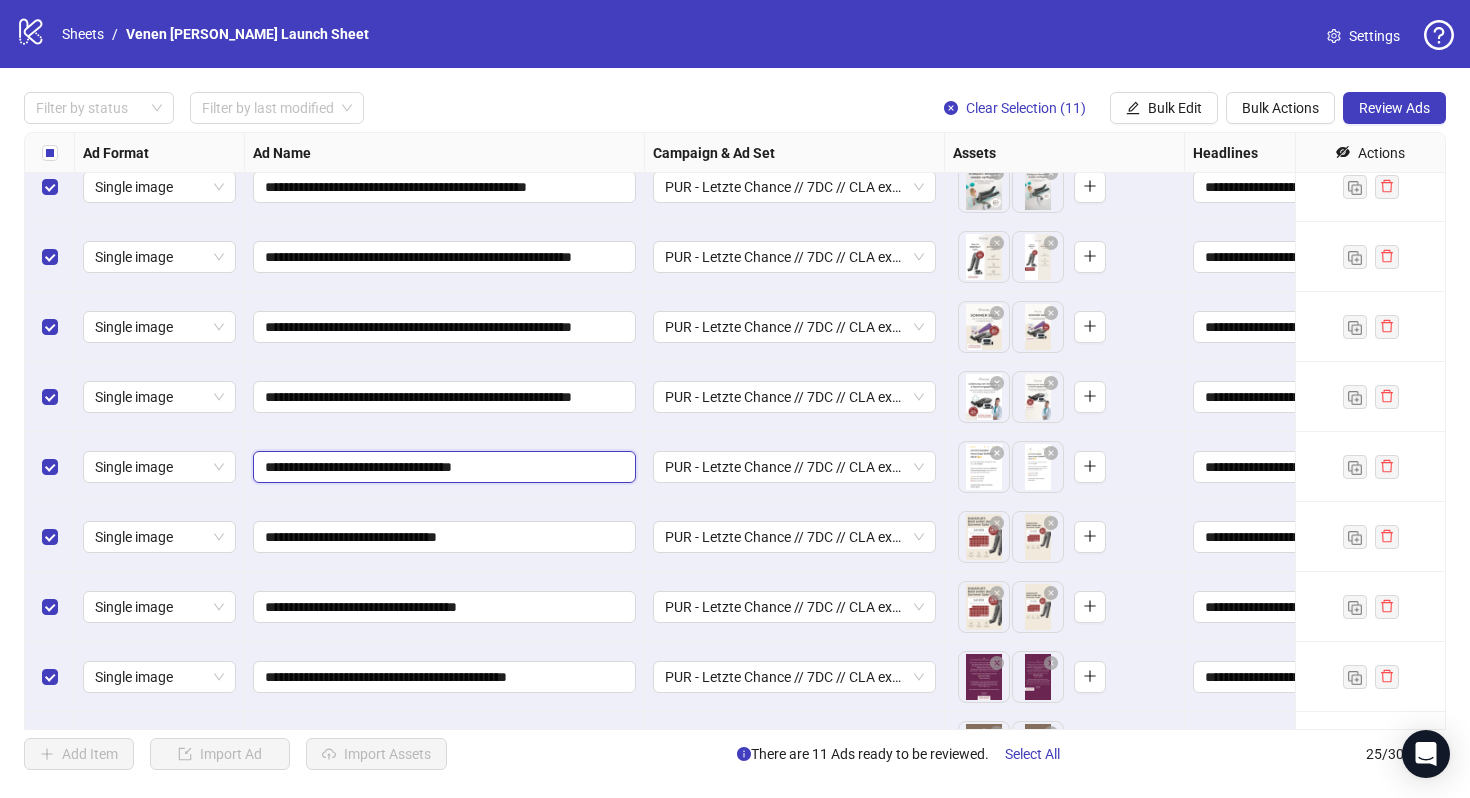 scroll, scrollTop: 1194, scrollLeft: 0, axis: vertical 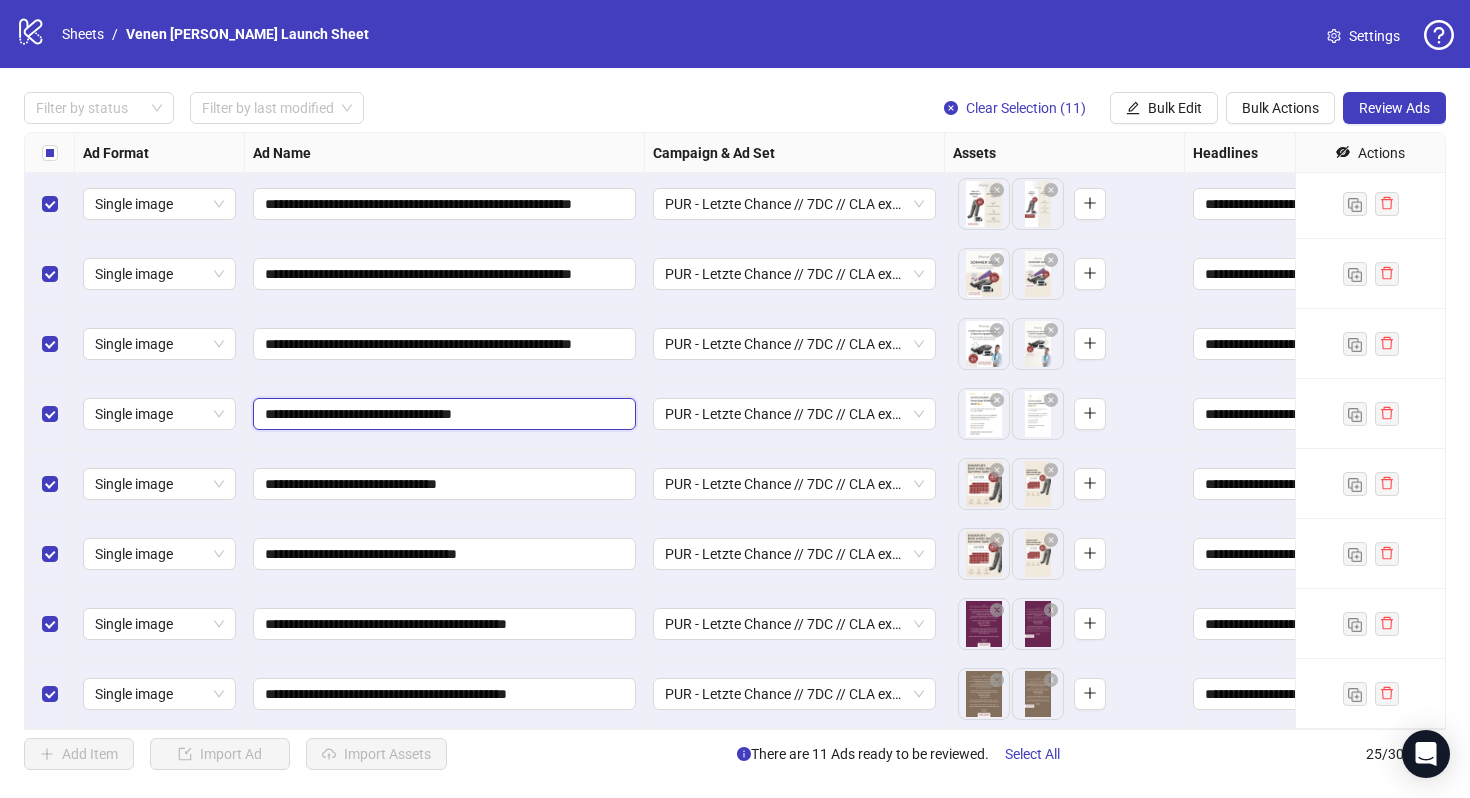 paste on "**********" 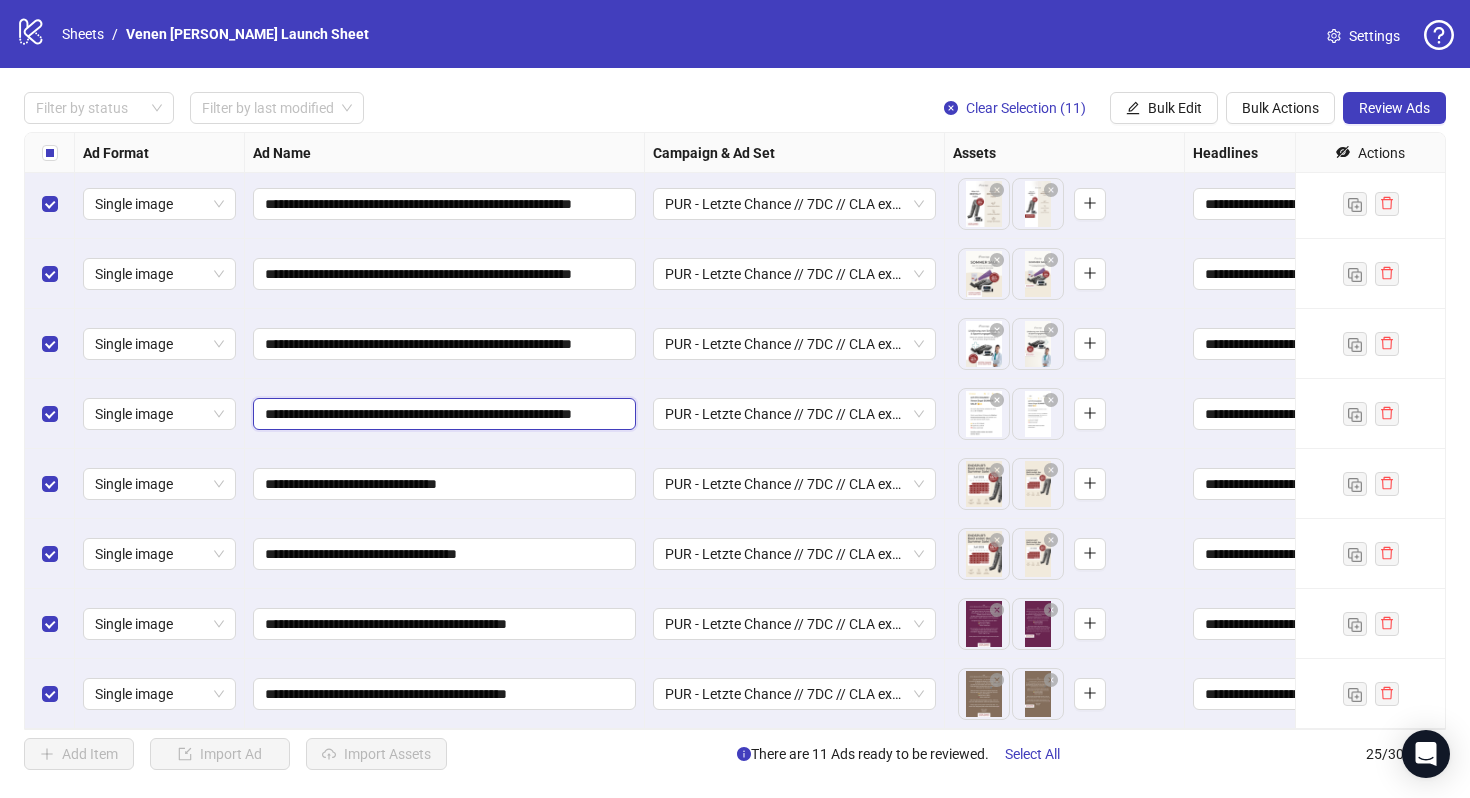 scroll, scrollTop: 0, scrollLeft: 45, axis: horizontal 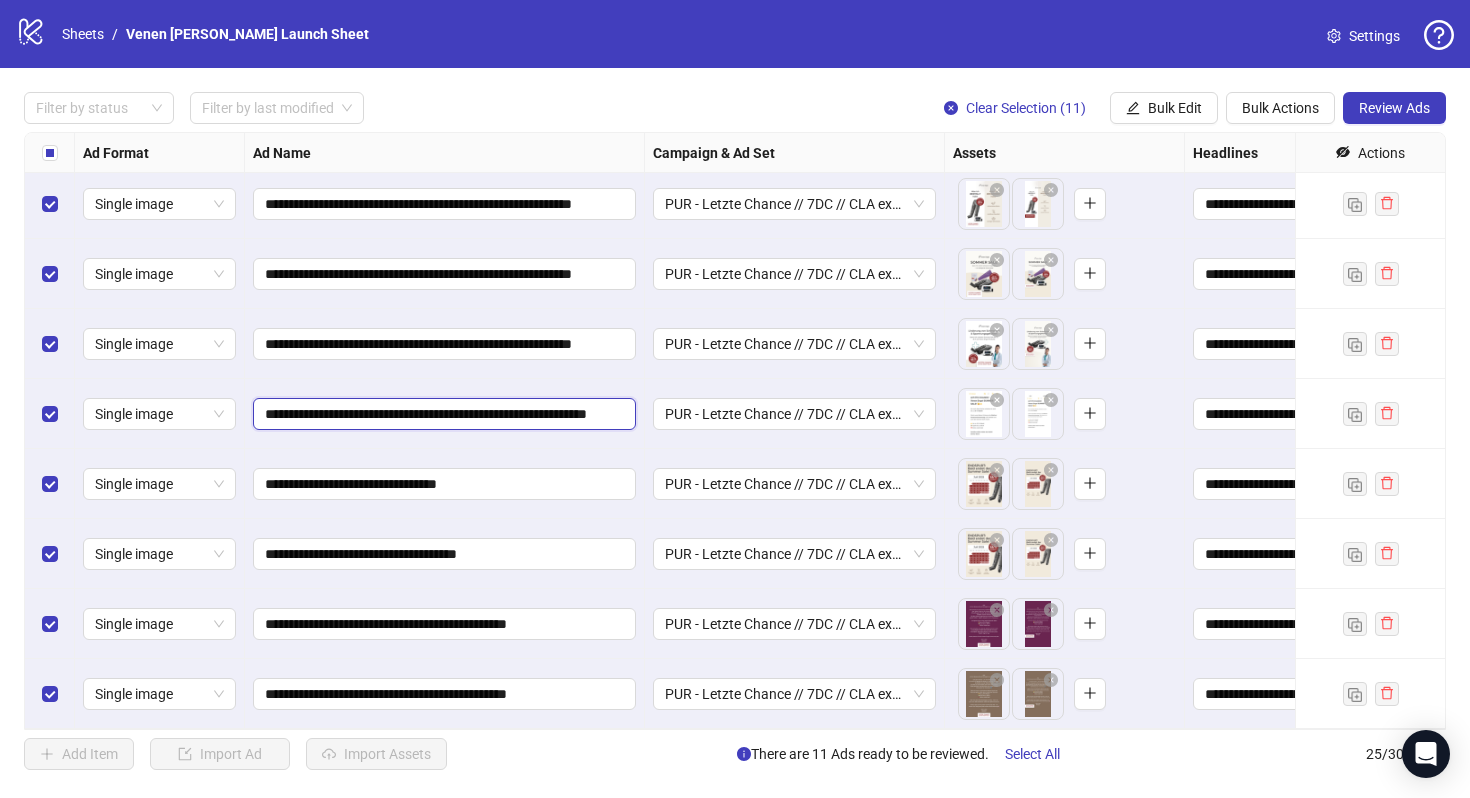 type on "**********" 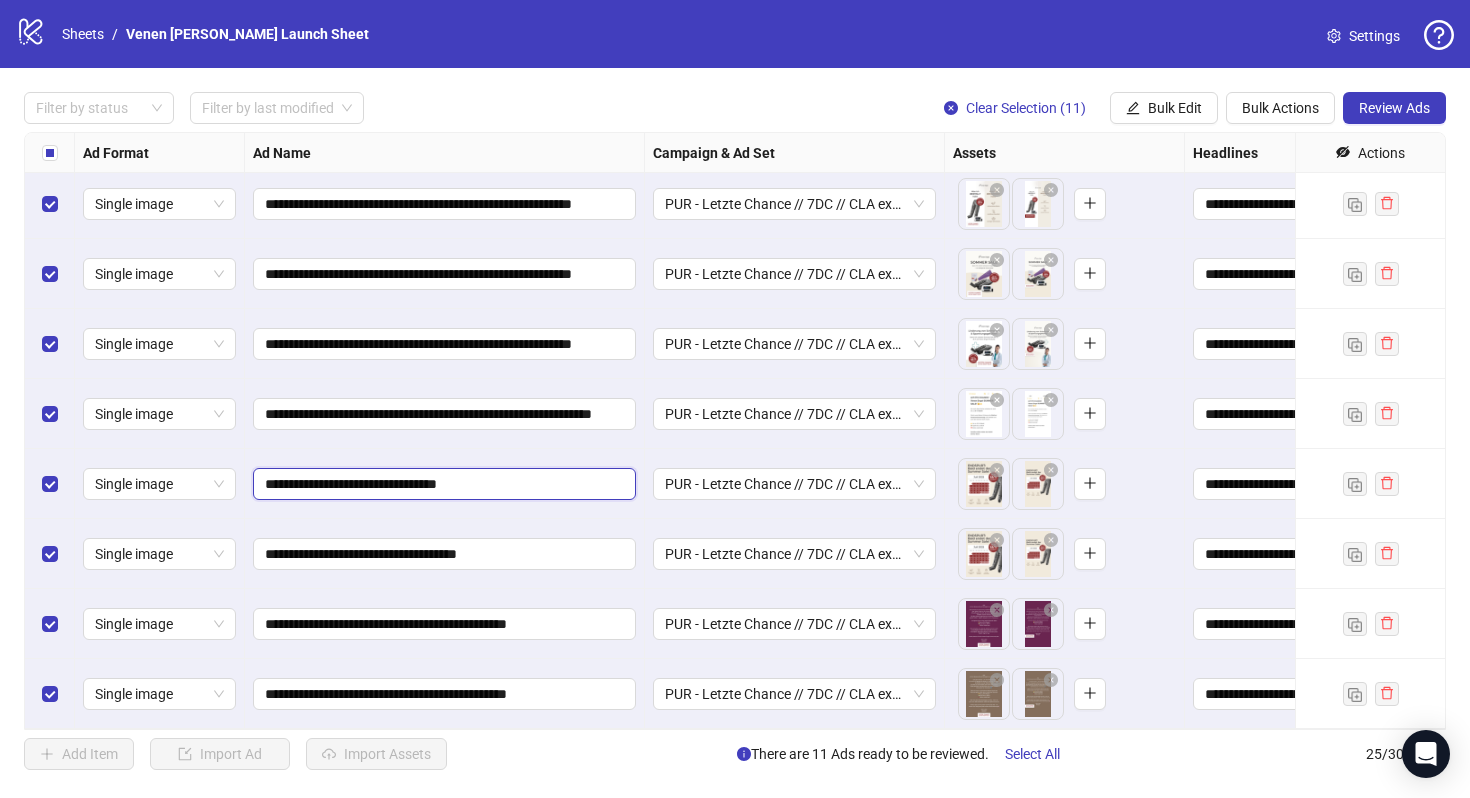 click on "**********" at bounding box center [442, 484] 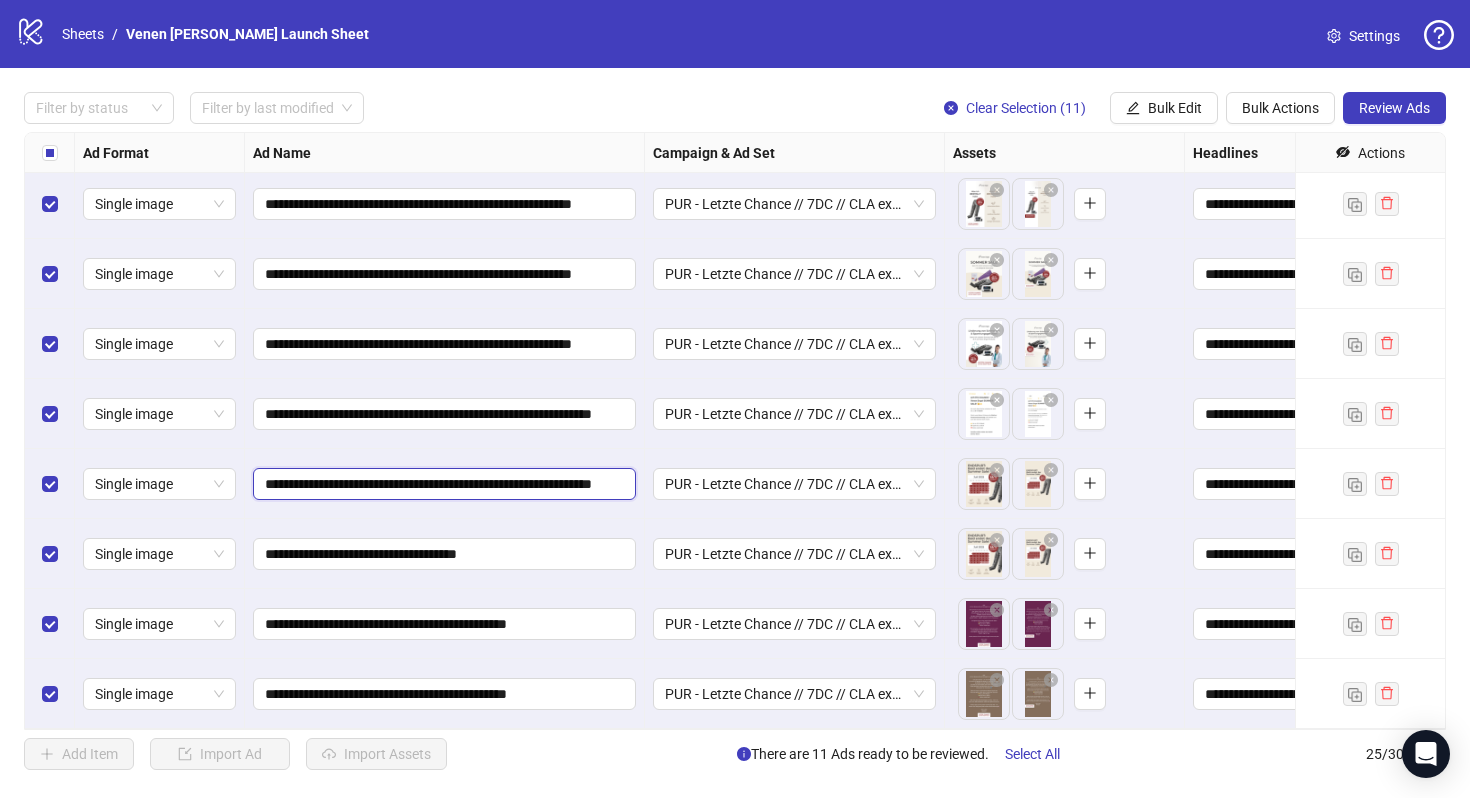 scroll, scrollTop: 0, scrollLeft: 79, axis: horizontal 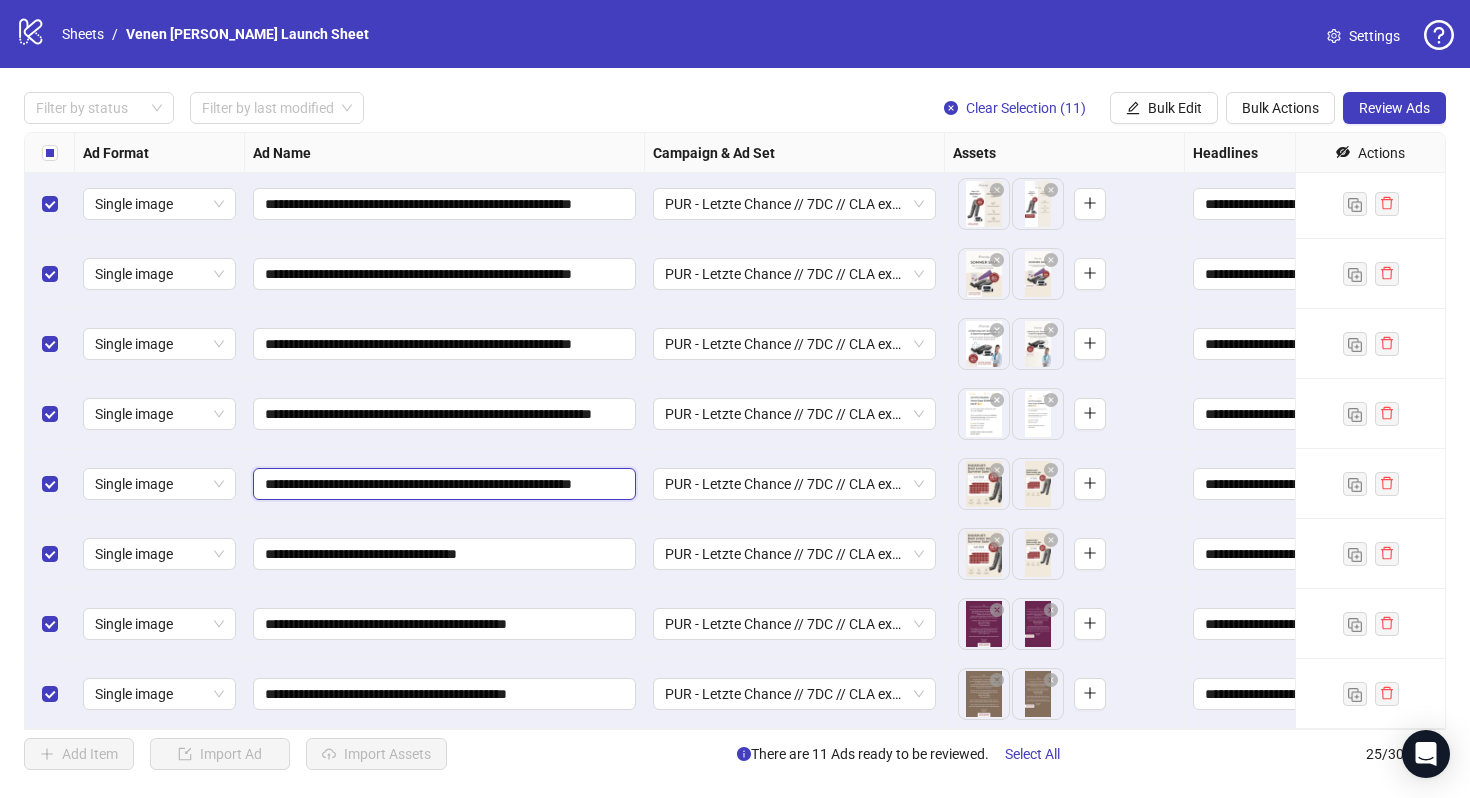 type on "**********" 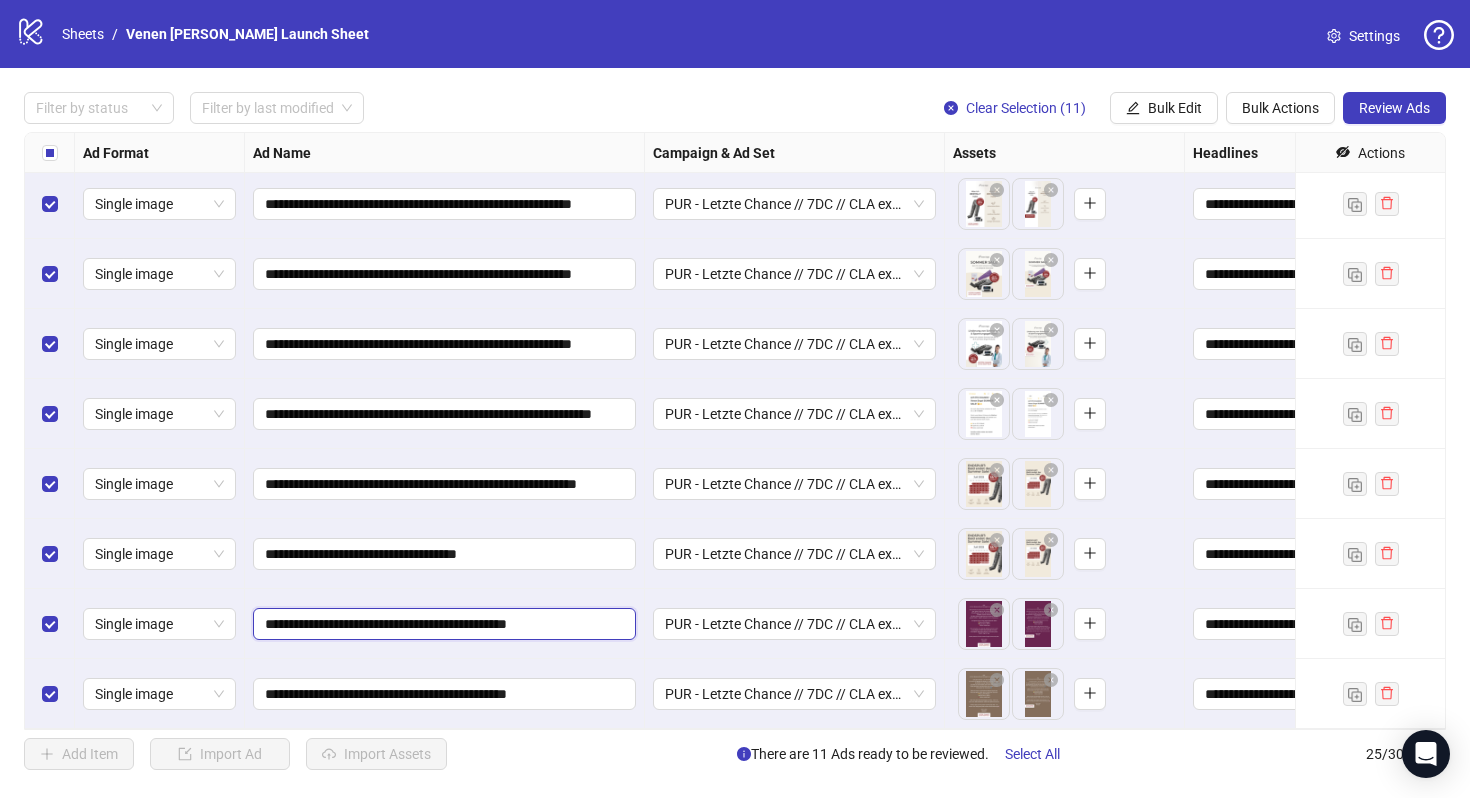 click on "**********" at bounding box center (442, 624) 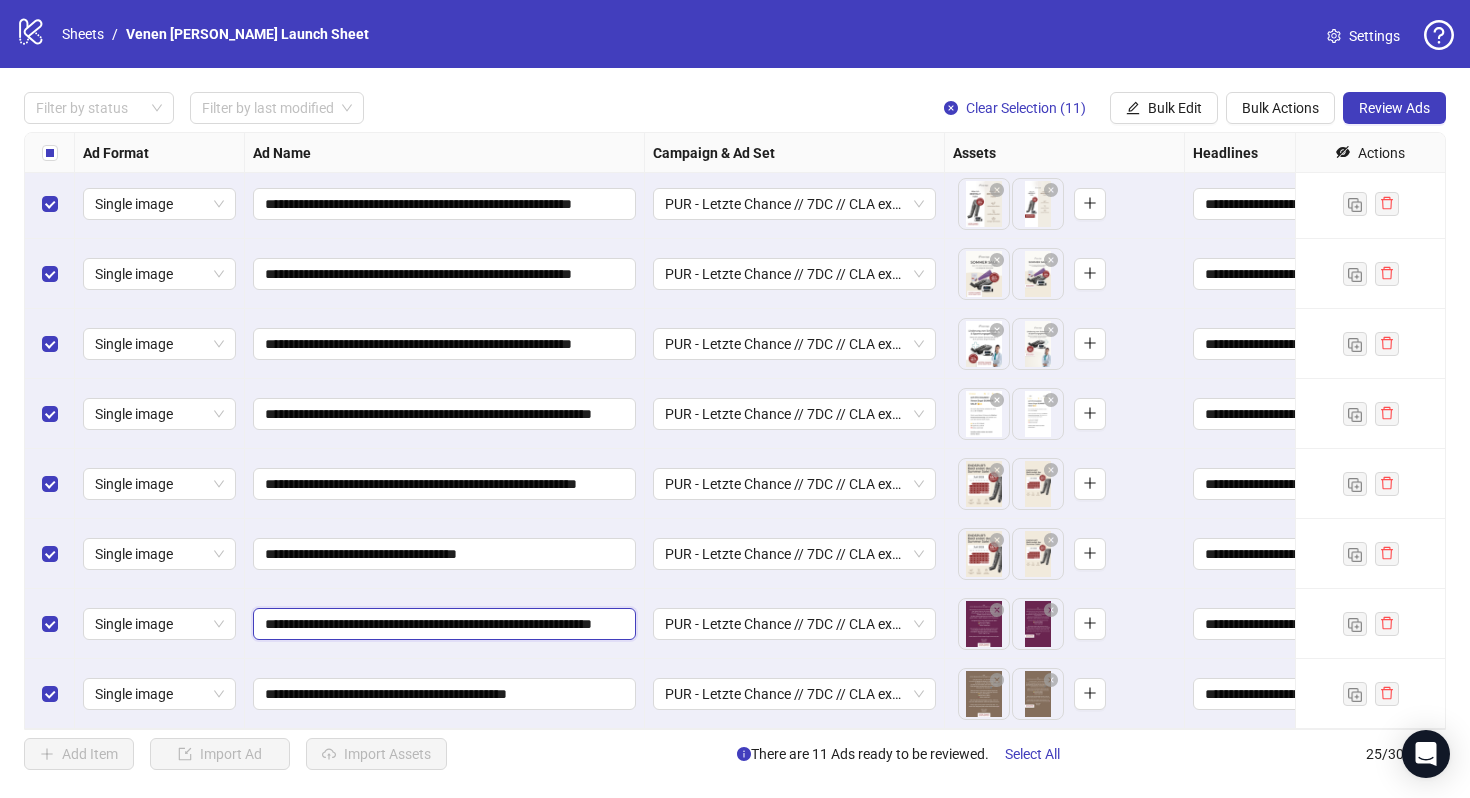 scroll, scrollTop: 0, scrollLeft: 79, axis: horizontal 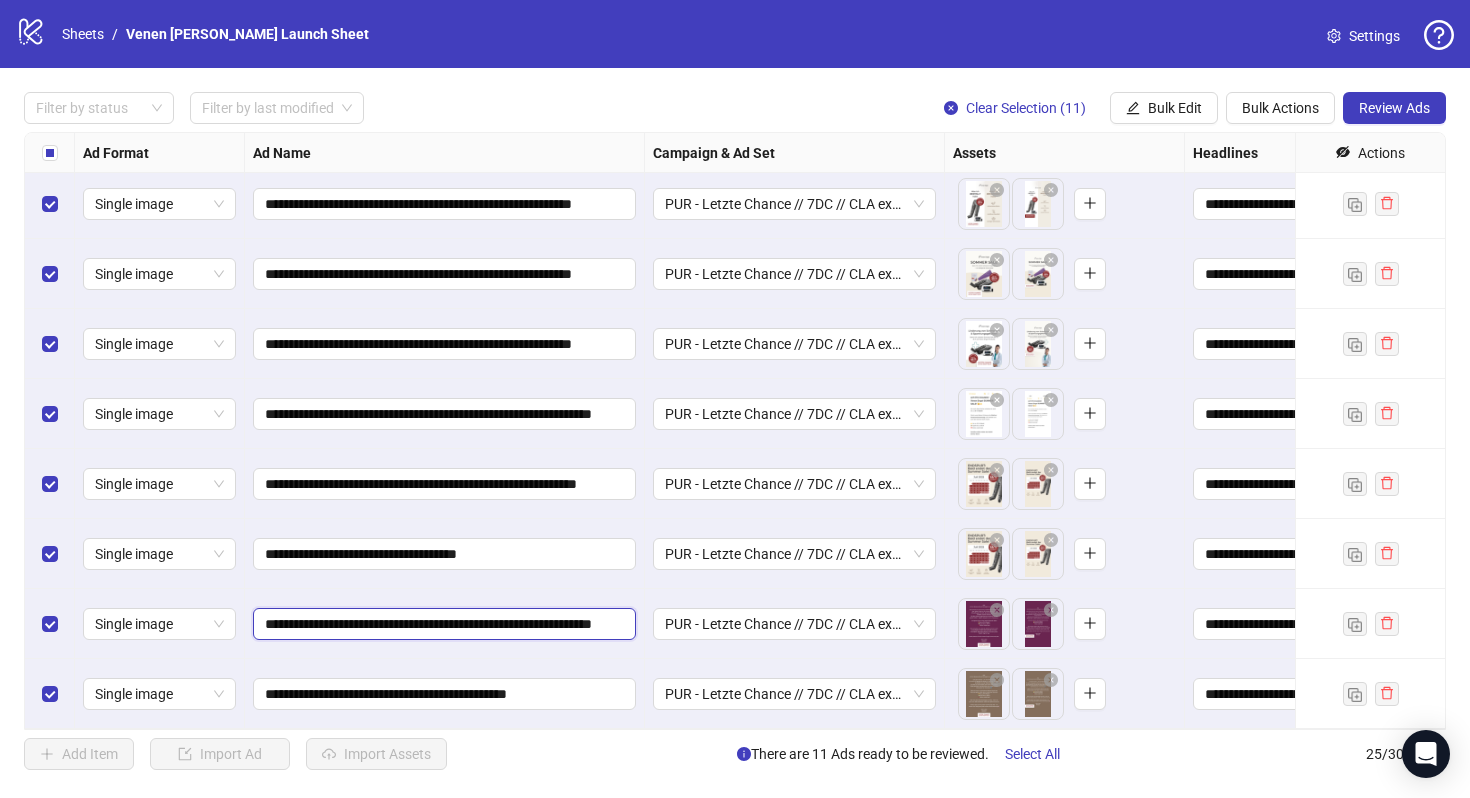 drag, startPoint x: 518, startPoint y: 625, endPoint x: 425, endPoint y: 627, distance: 93.0215 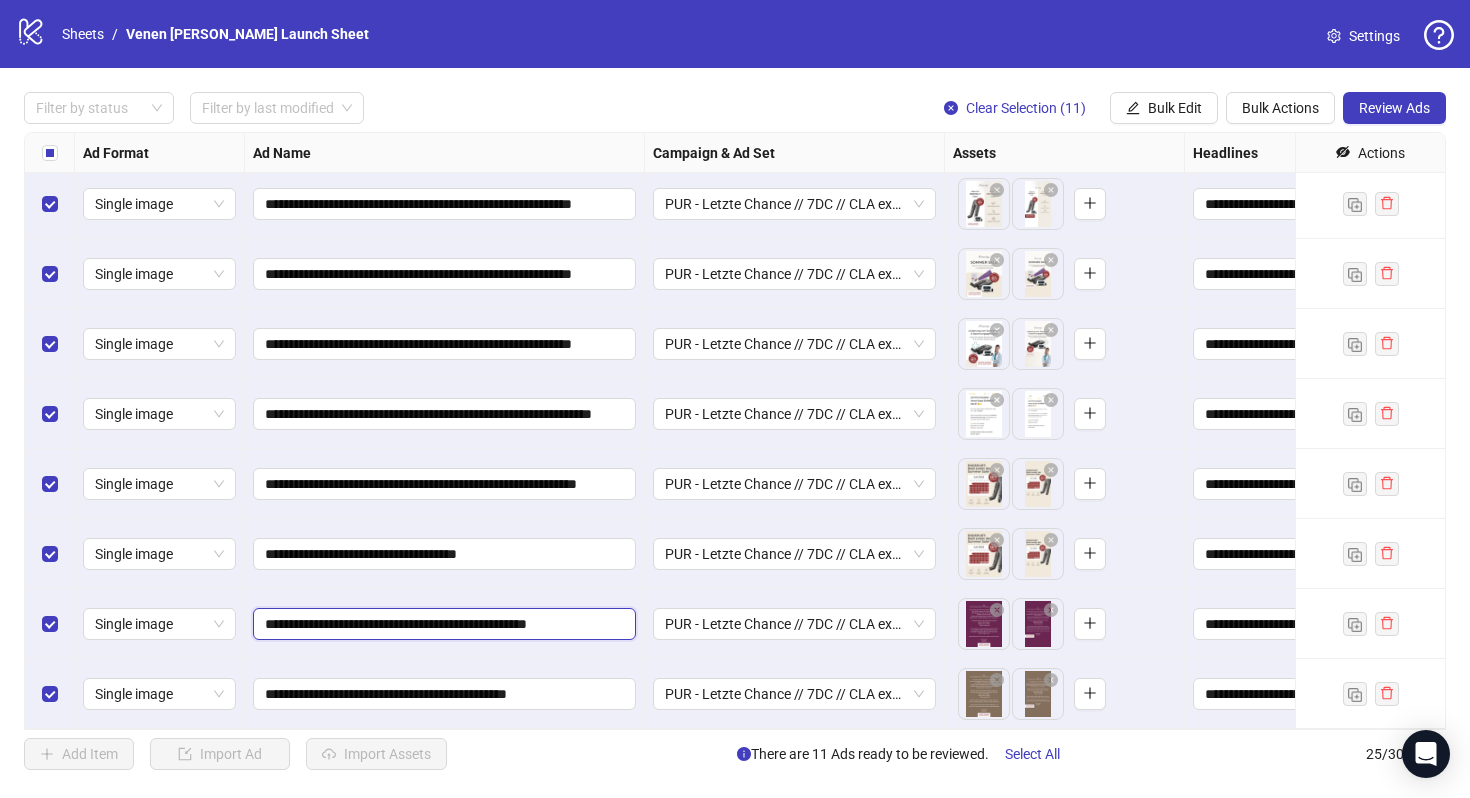 scroll, scrollTop: 0, scrollLeft: 0, axis: both 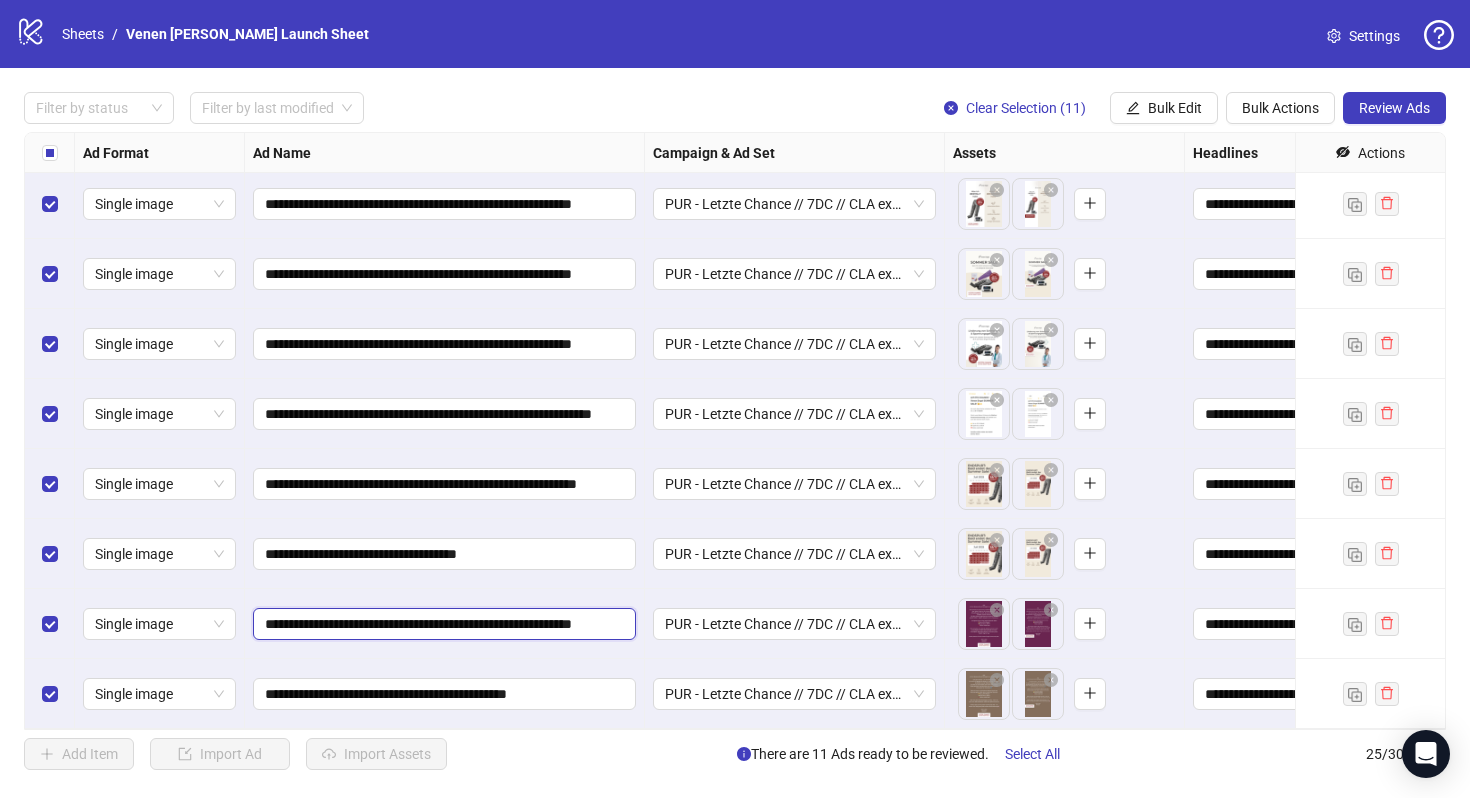 type on "**********" 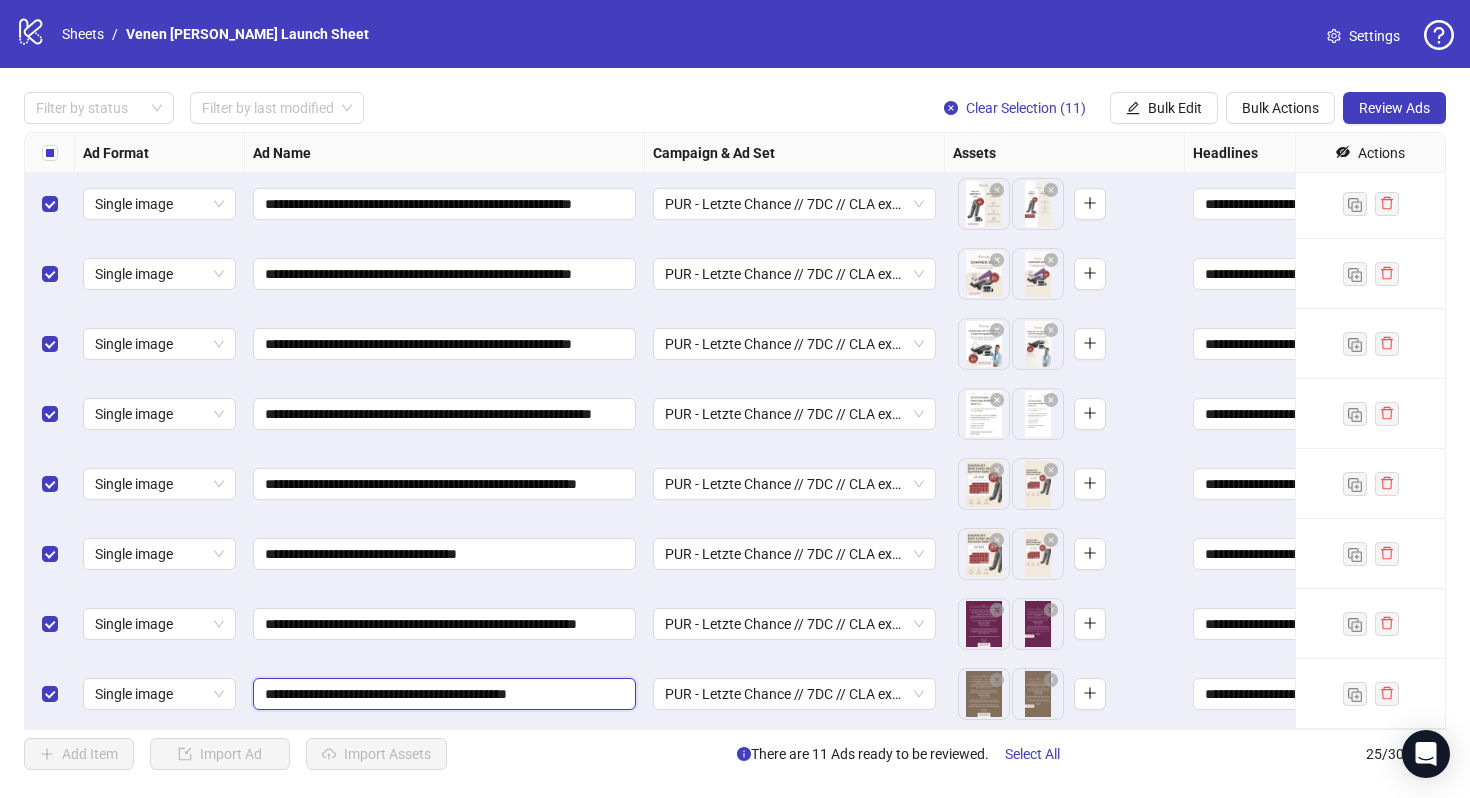 click on "**********" at bounding box center (442, 694) 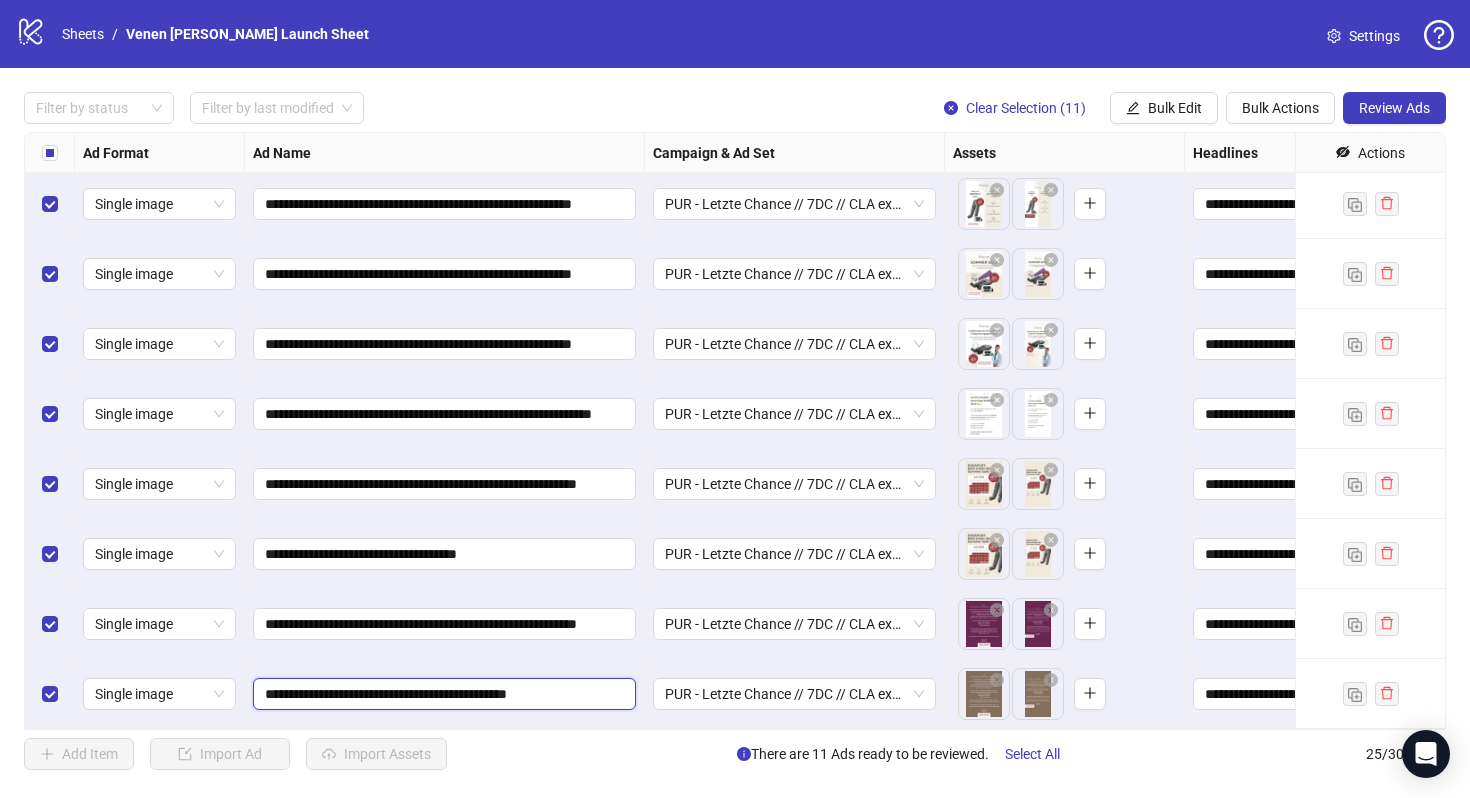 paste on "**********" 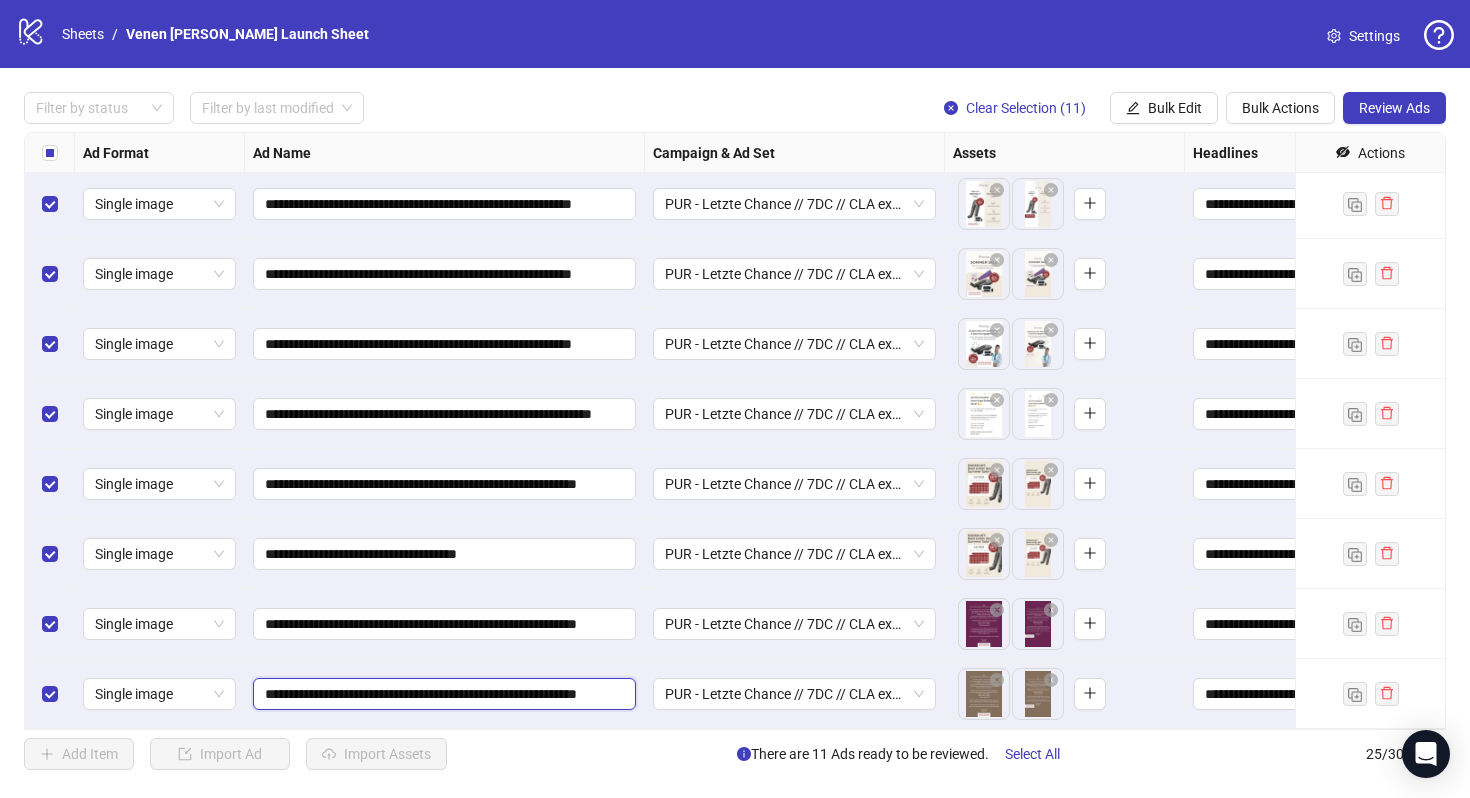 scroll, scrollTop: 0, scrollLeft: 59, axis: horizontal 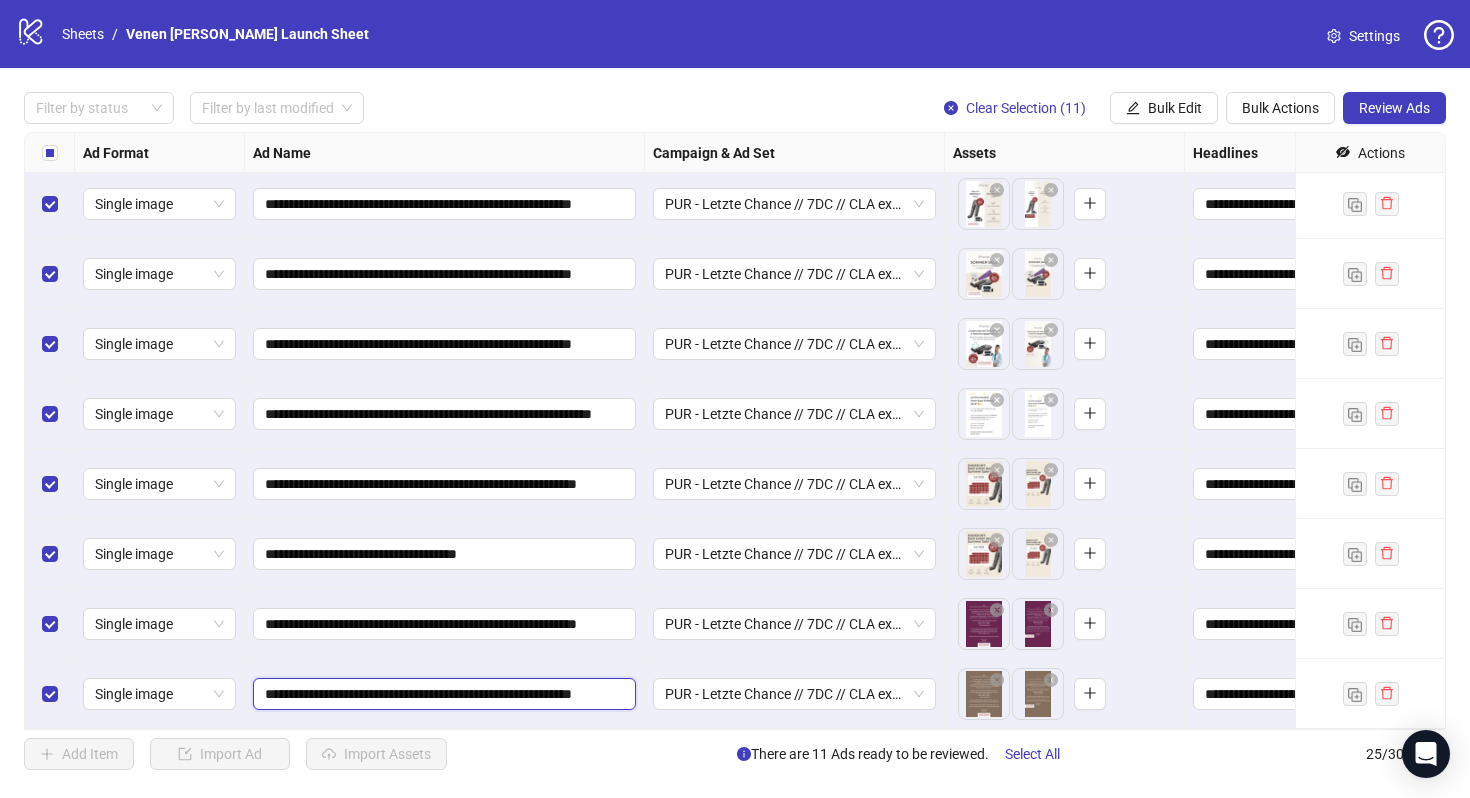 type on "**********" 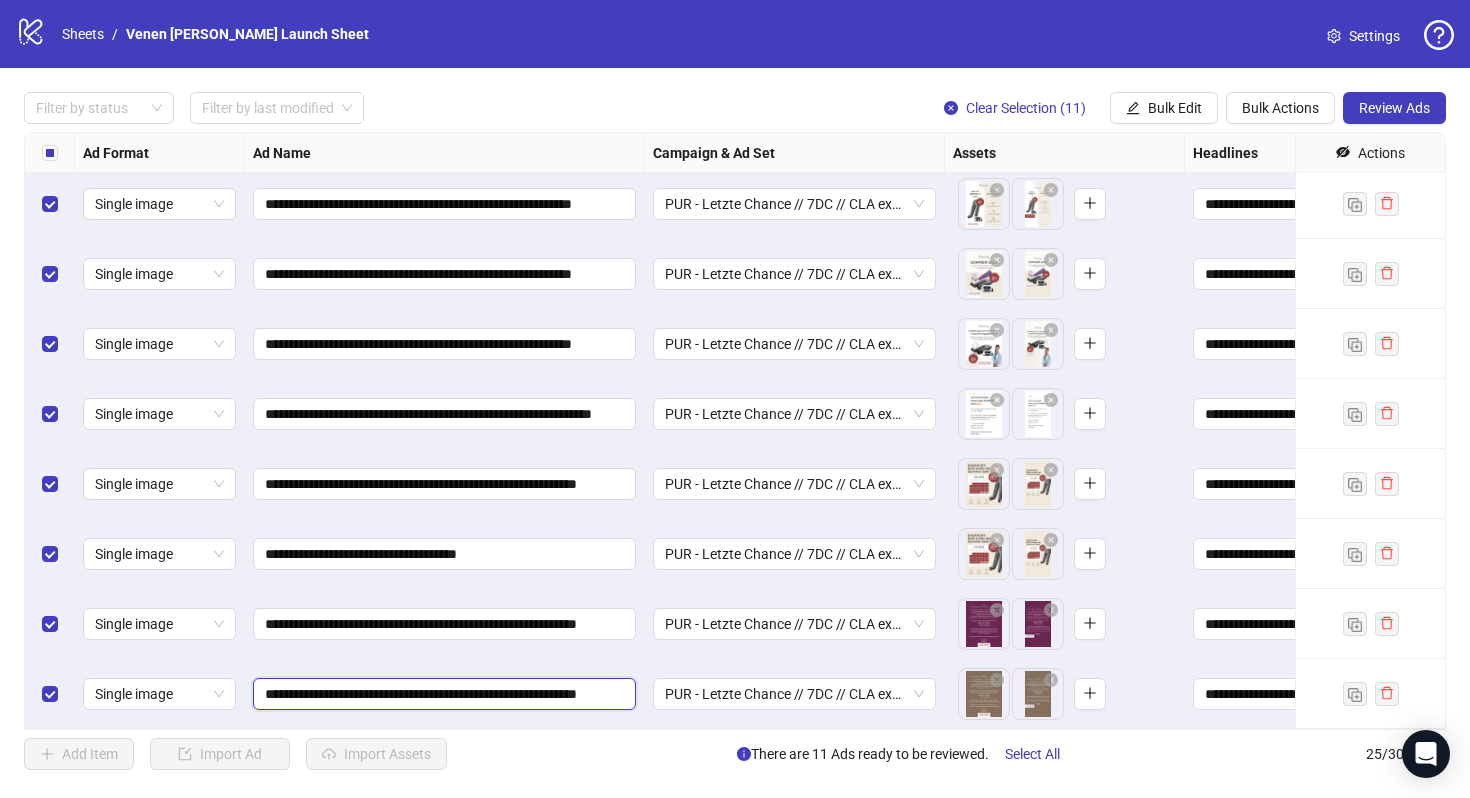scroll, scrollTop: 0, scrollLeft: 51, axis: horizontal 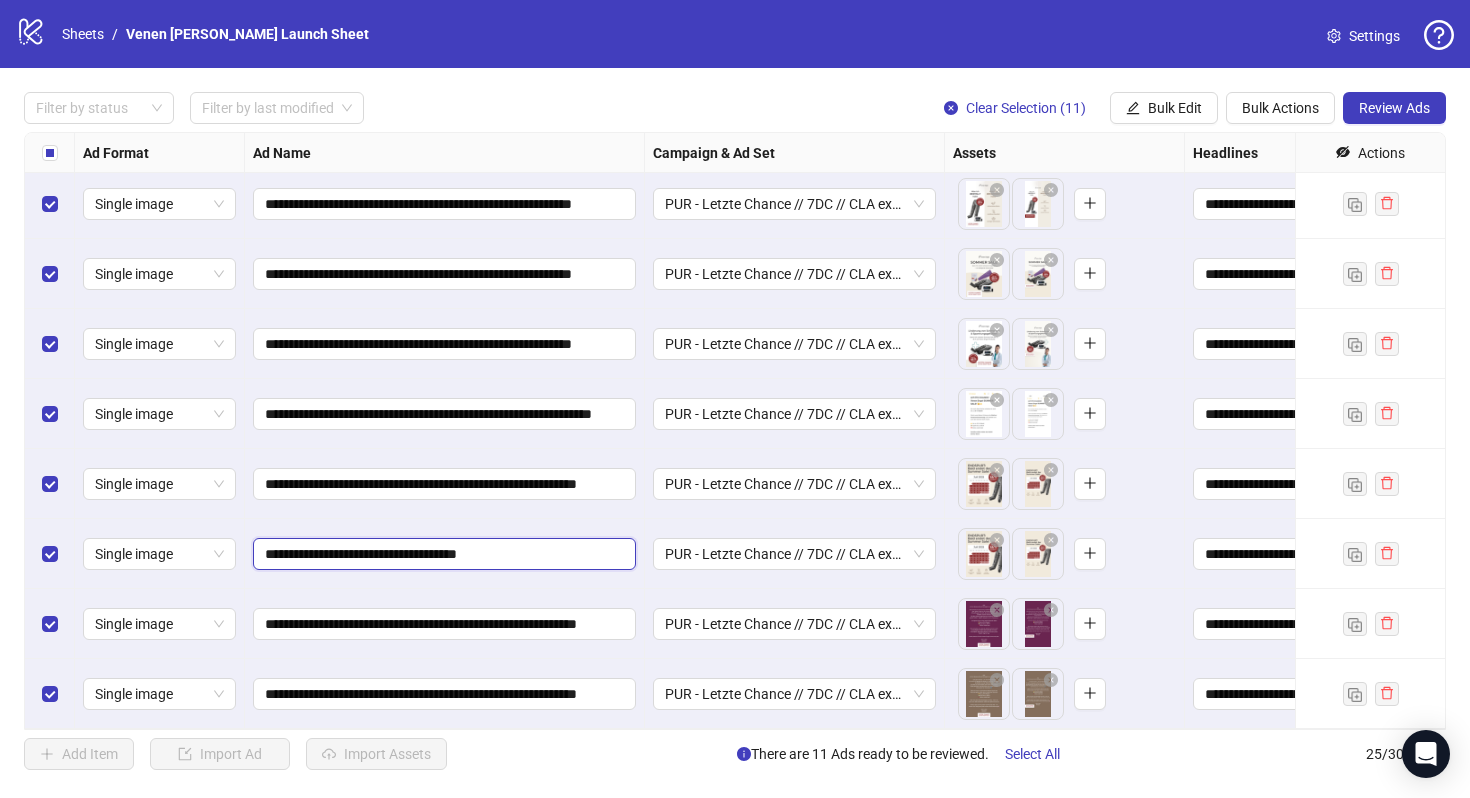 click on "**********" at bounding box center (442, 554) 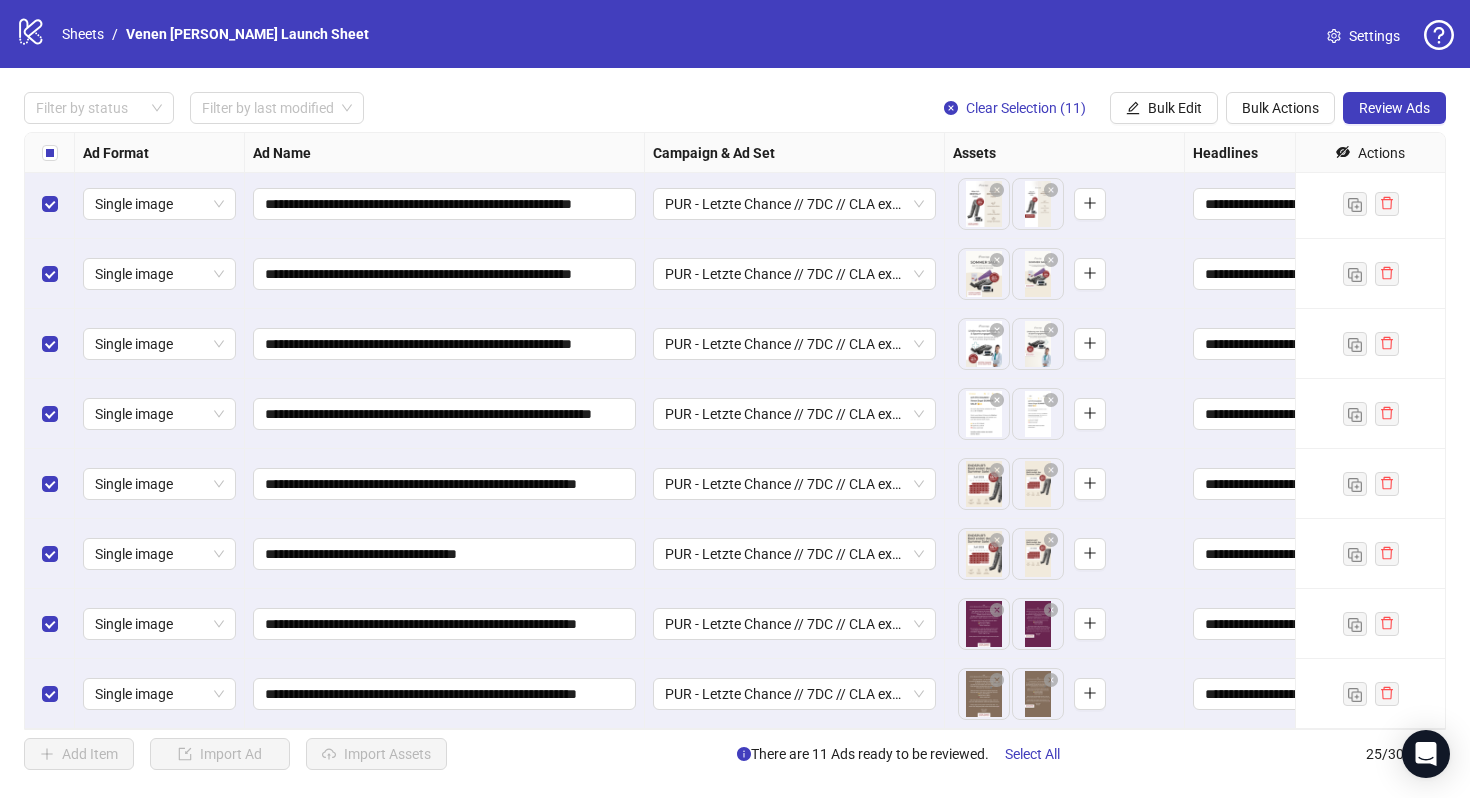 click on "PUR - Letzte Chance // 7DC // CLA excl. // ADV Broad - DACH - w - 25-65+ // Auto" at bounding box center (795, 554) 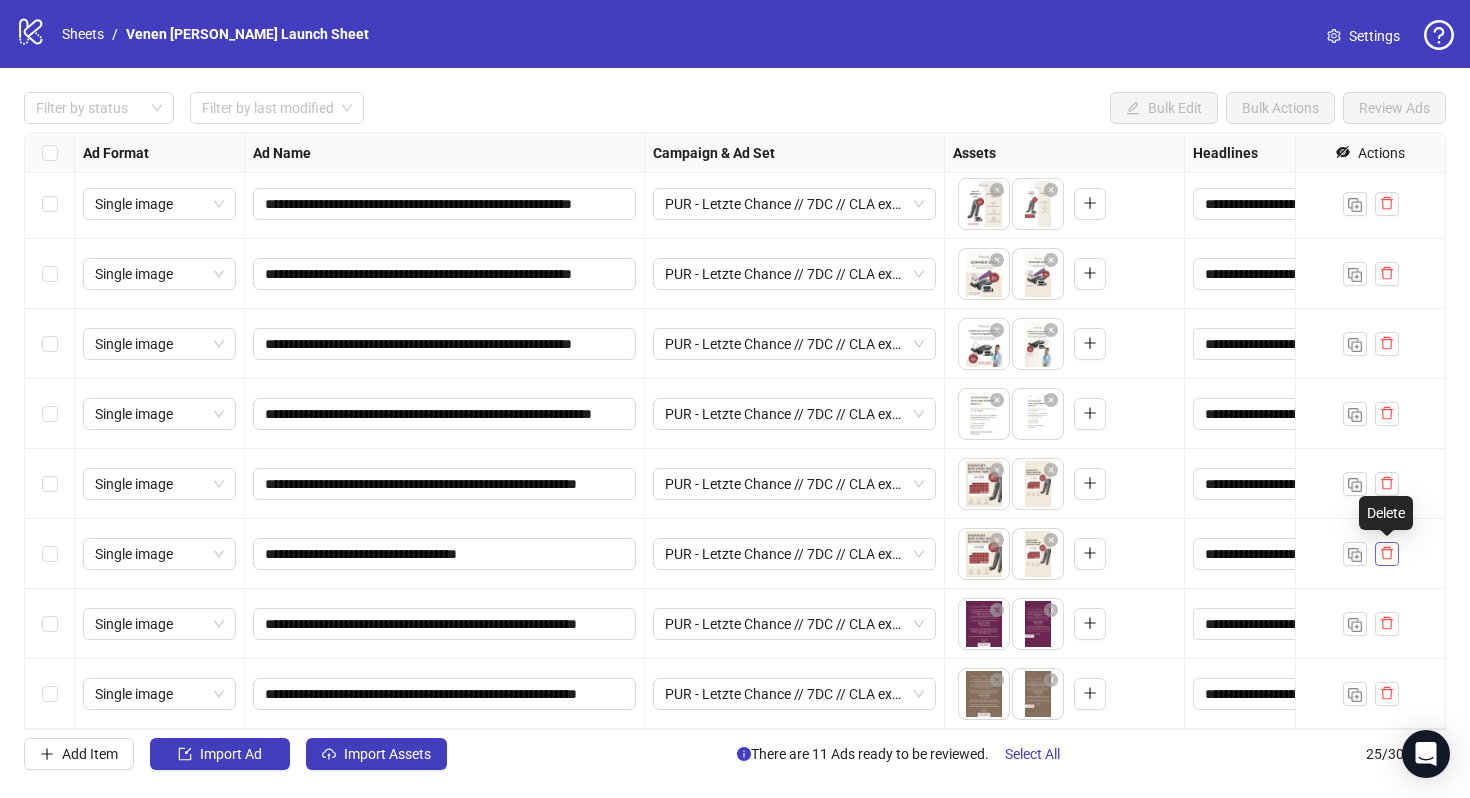 click 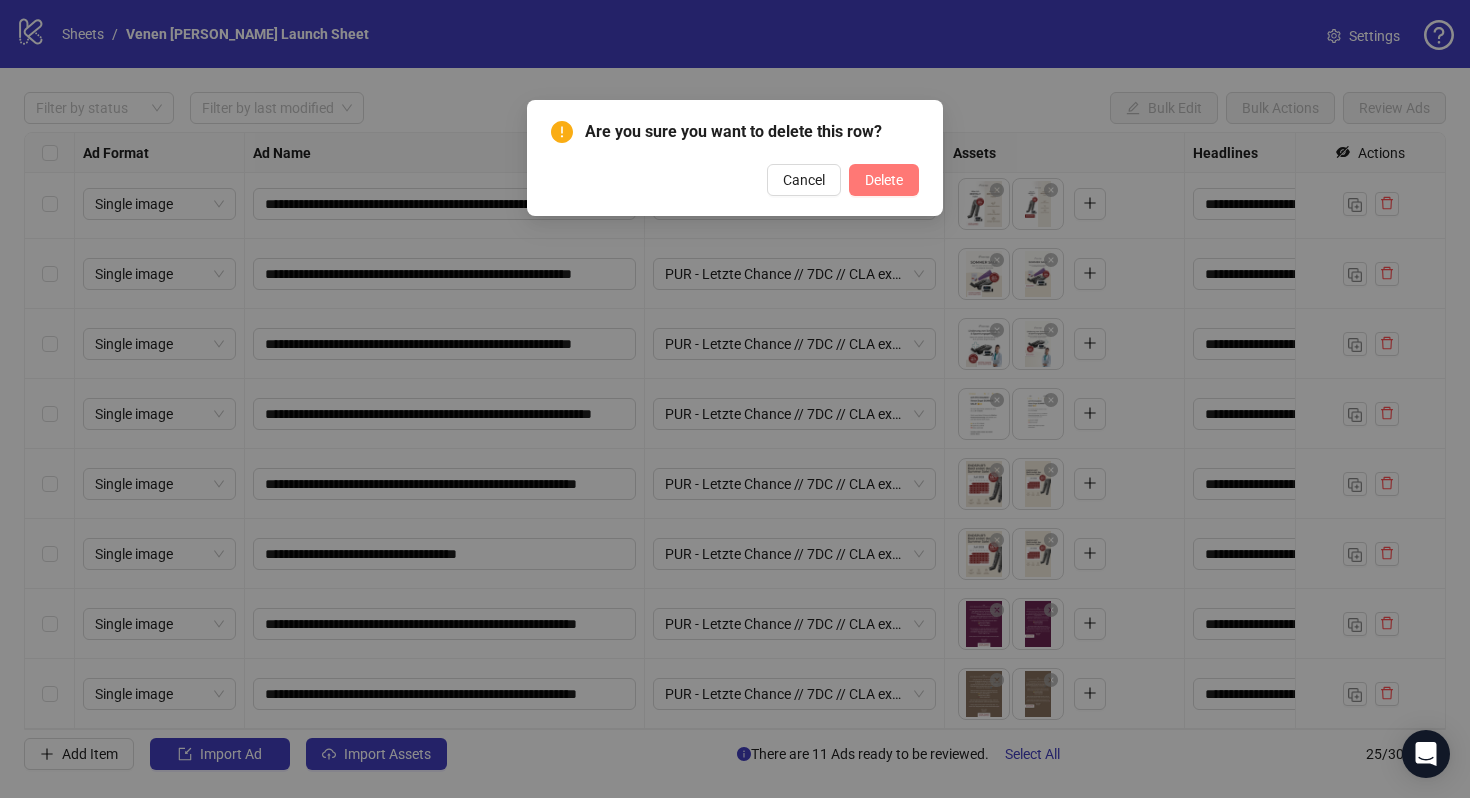 click on "Delete" at bounding box center (884, 180) 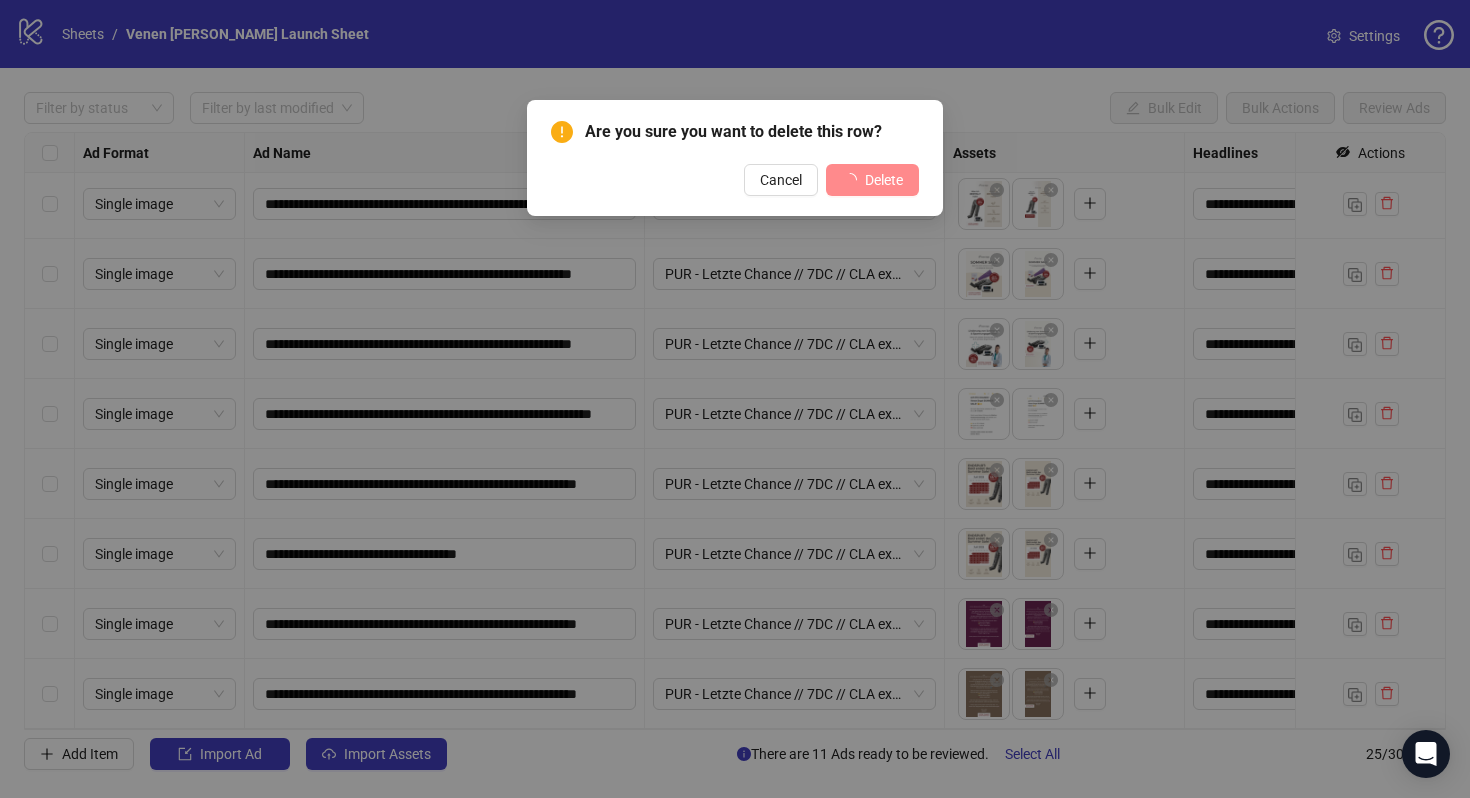 scroll, scrollTop: 1124, scrollLeft: 0, axis: vertical 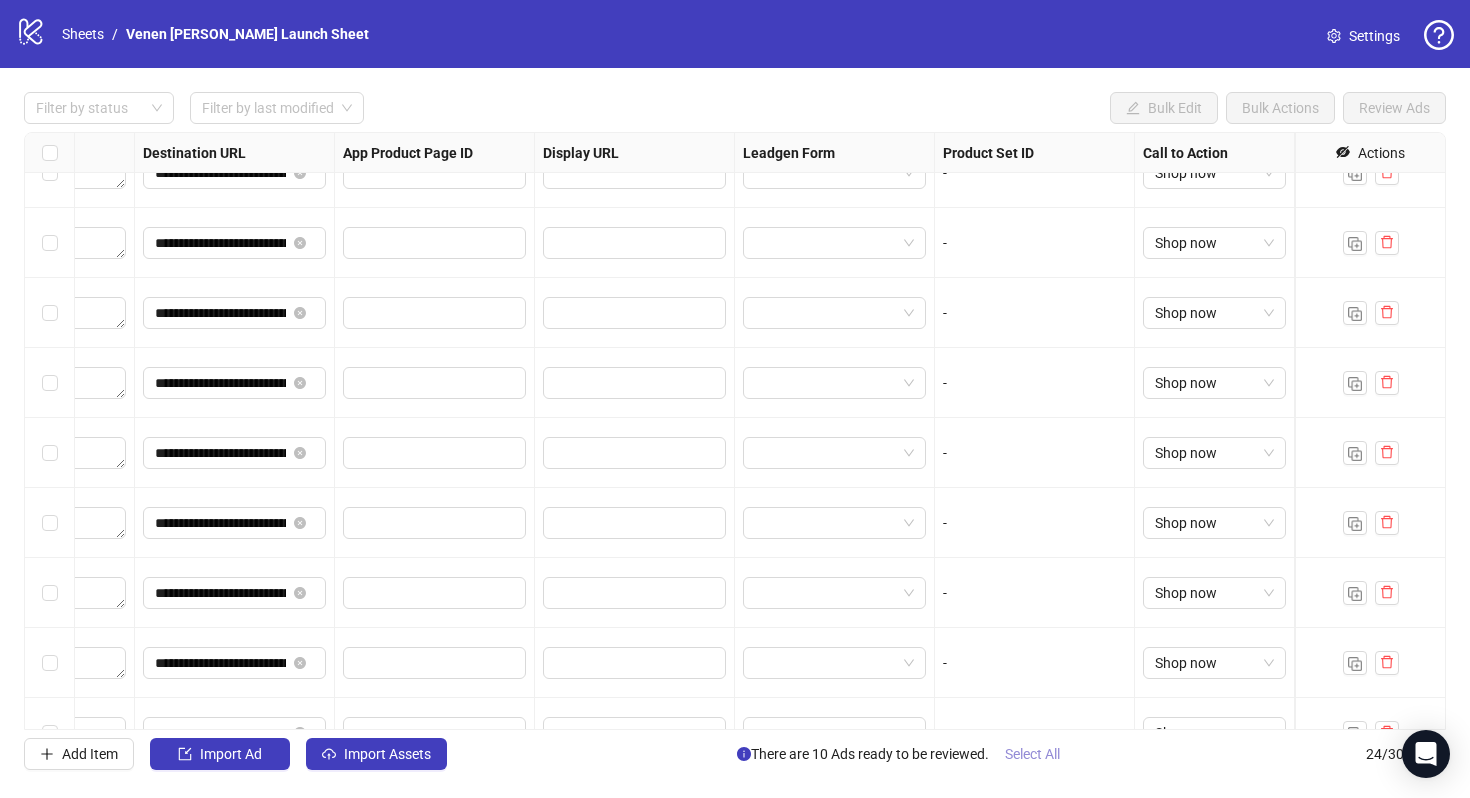 click on "Select All" at bounding box center (1032, 754) 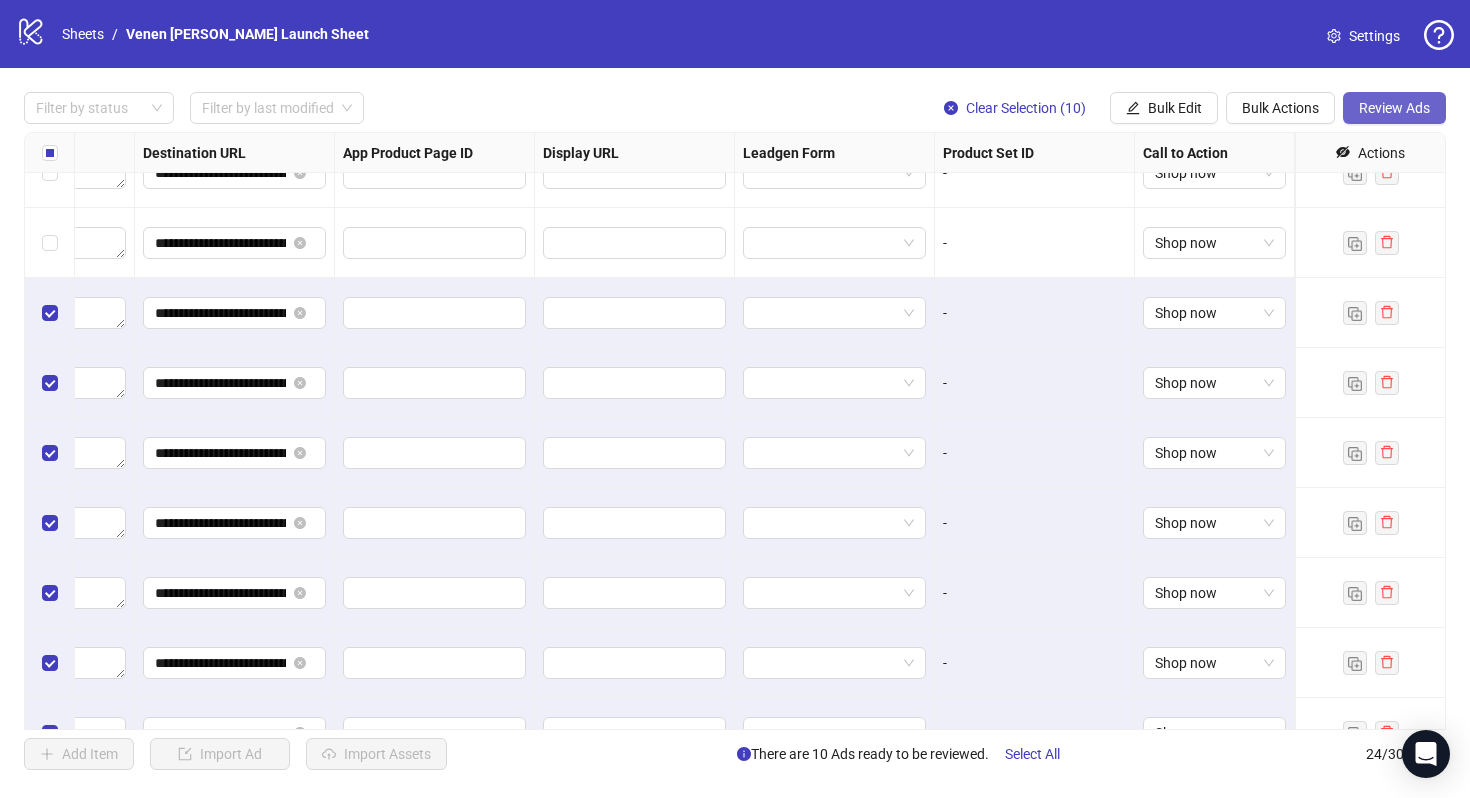 click on "Review Ads" at bounding box center [1394, 108] 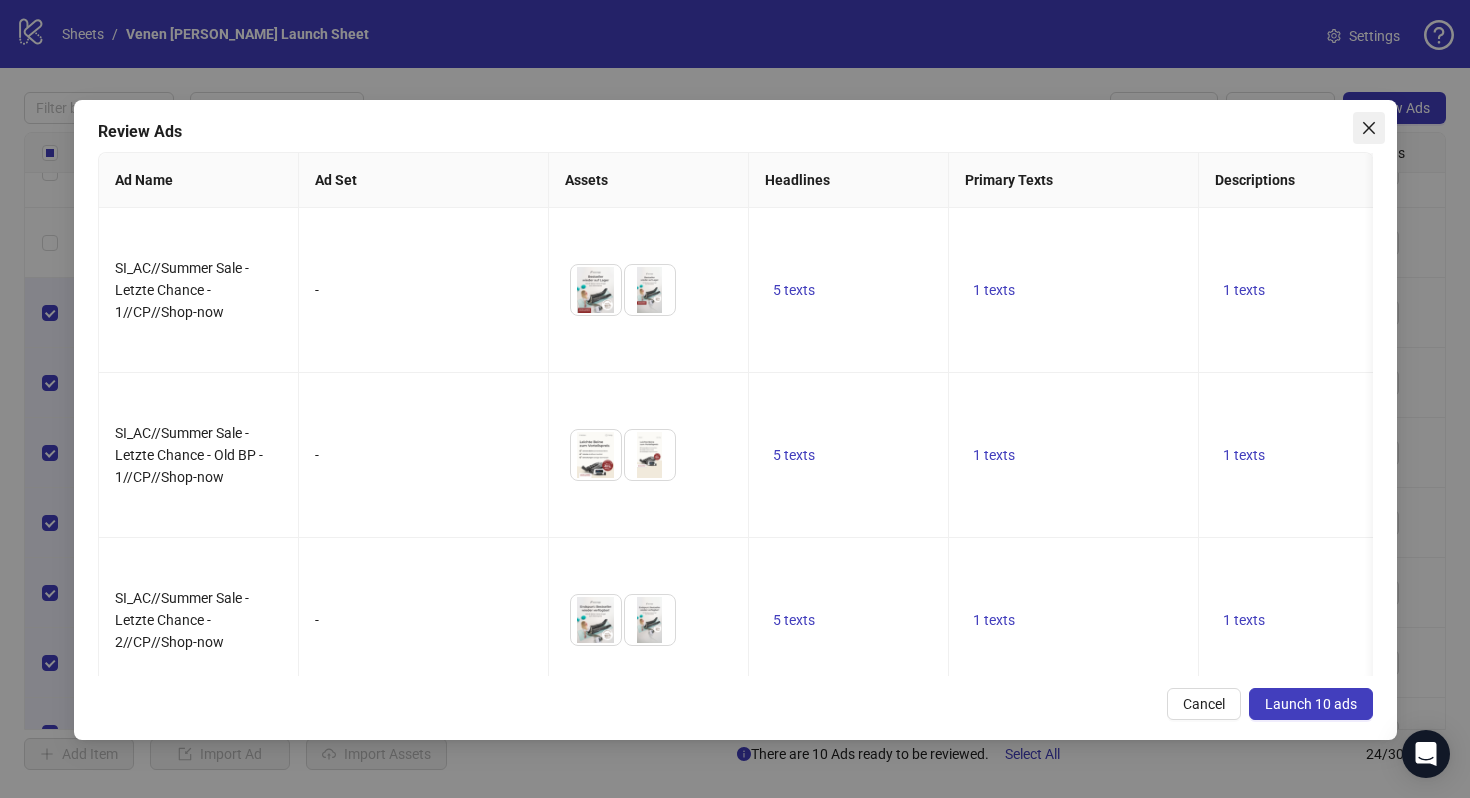 click 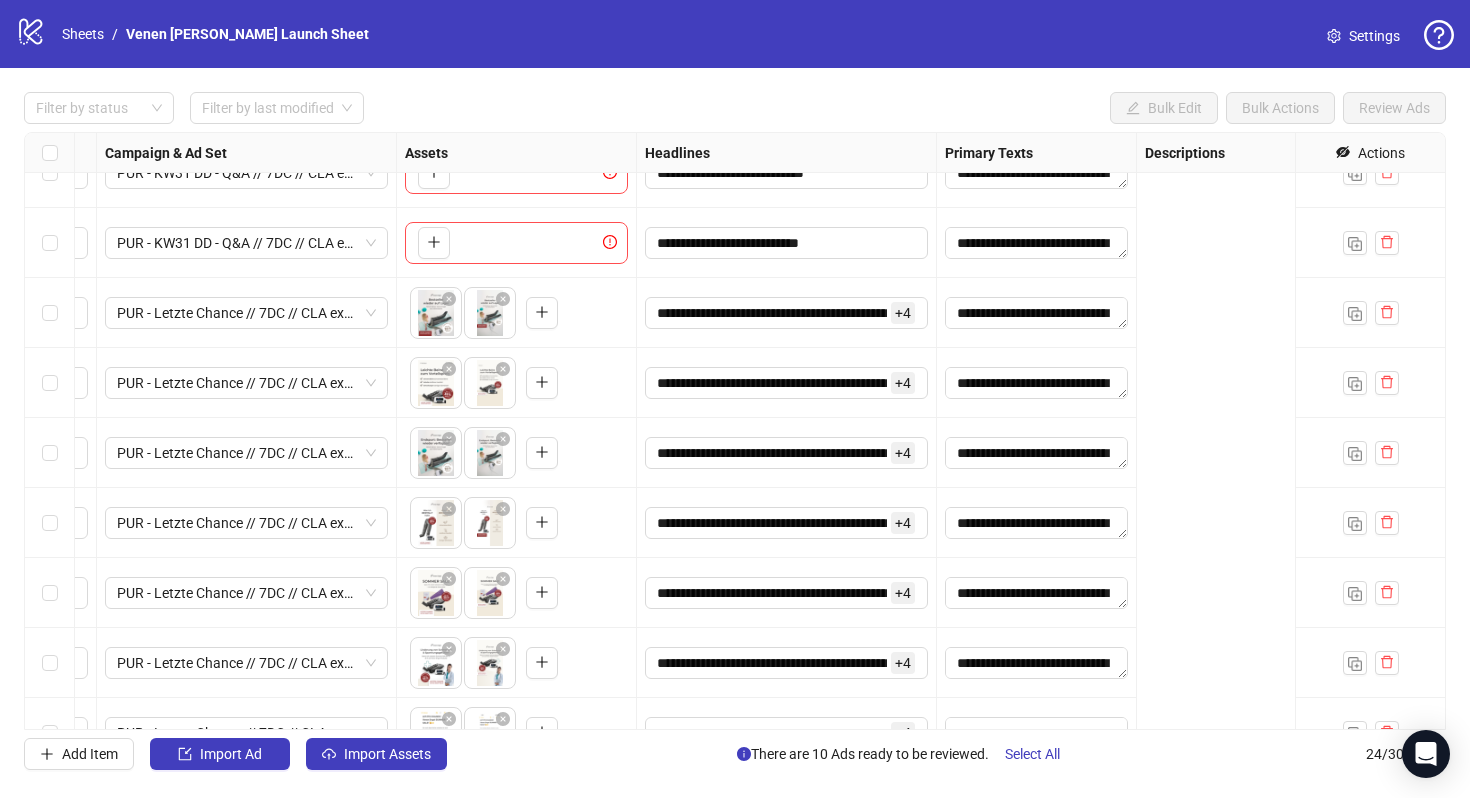 scroll, scrollTop: 875, scrollLeft: 0, axis: vertical 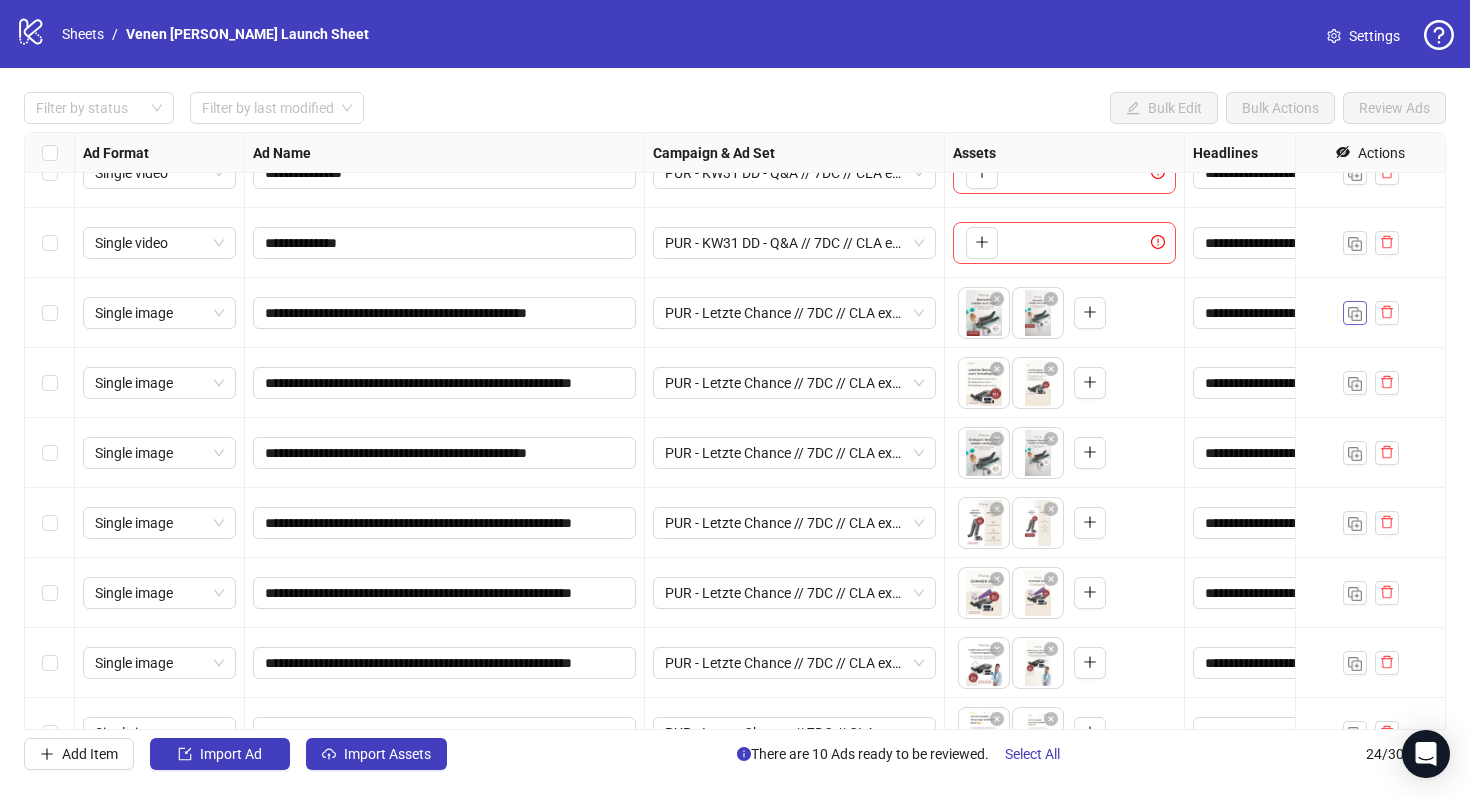 click at bounding box center [1355, 314] 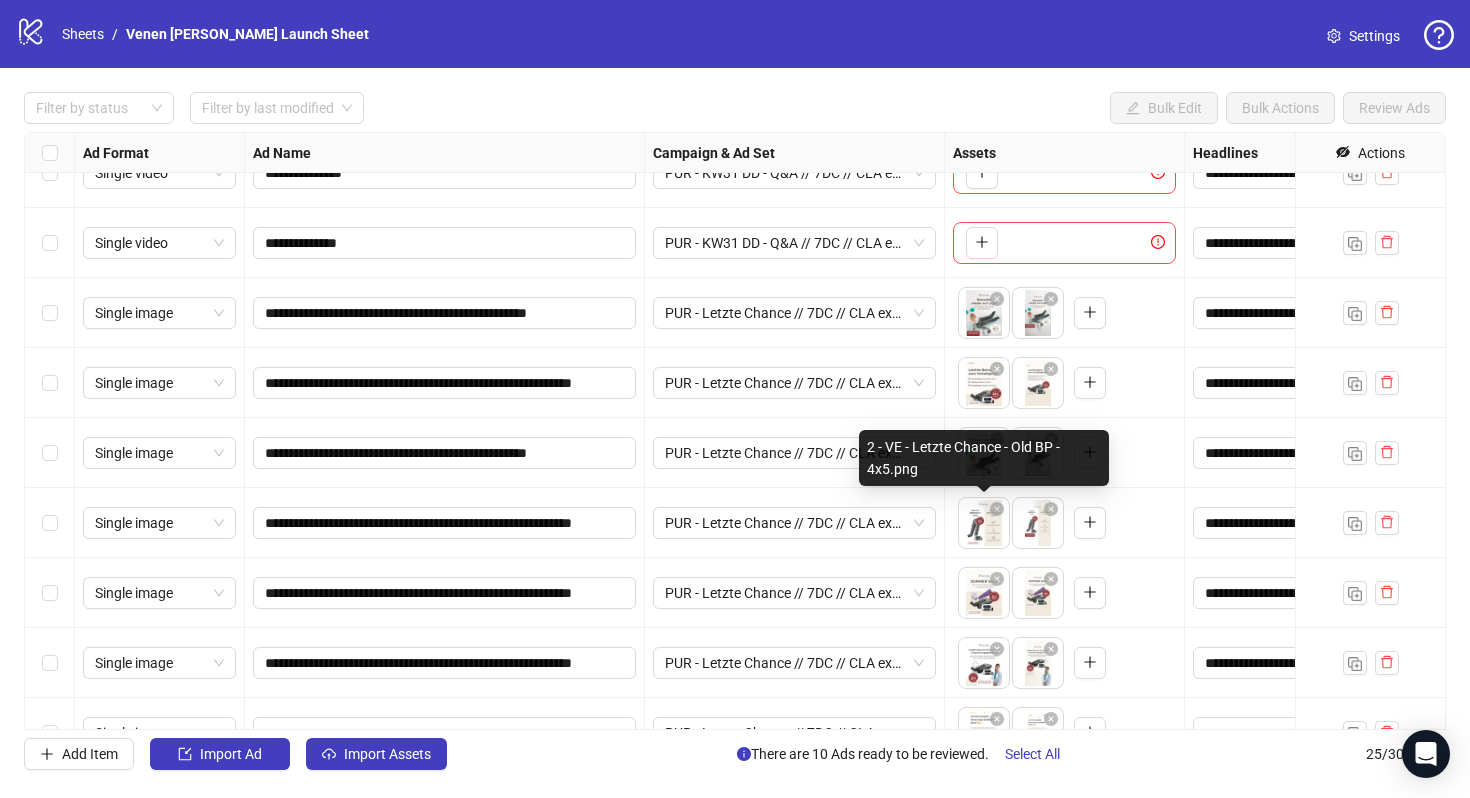 scroll, scrollTop: 1194, scrollLeft: 0, axis: vertical 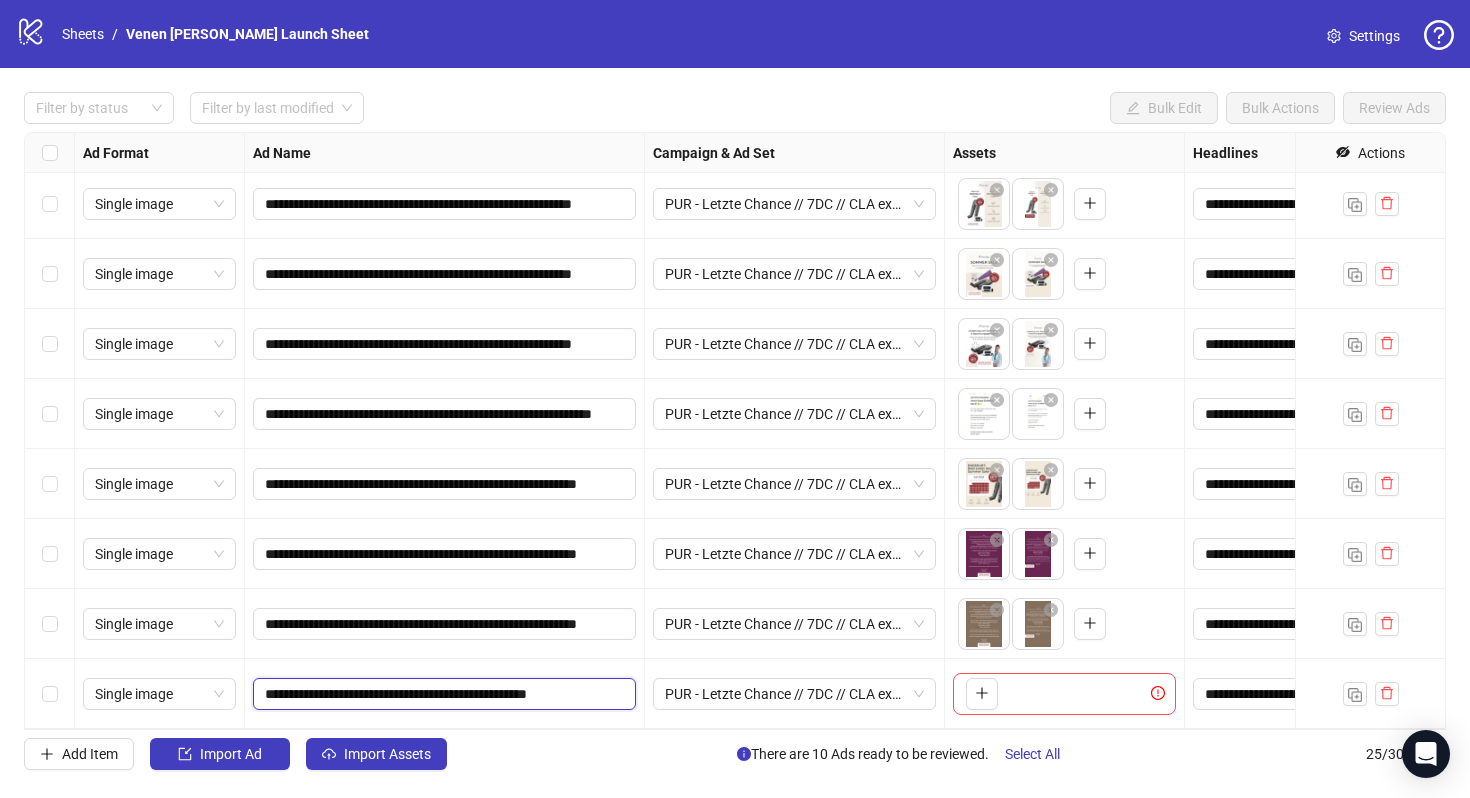 click on "**********" at bounding box center [442, 694] 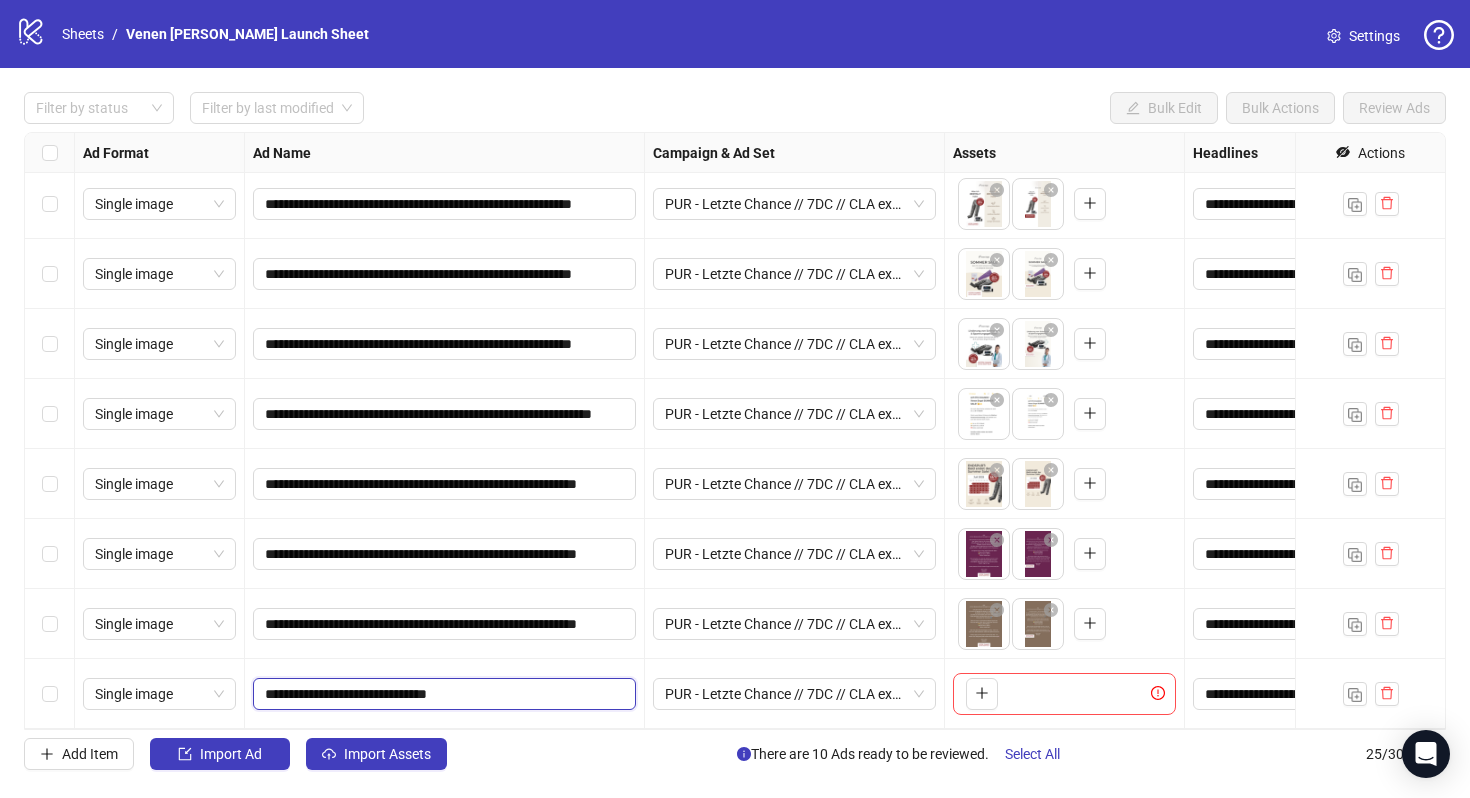 type on "**********" 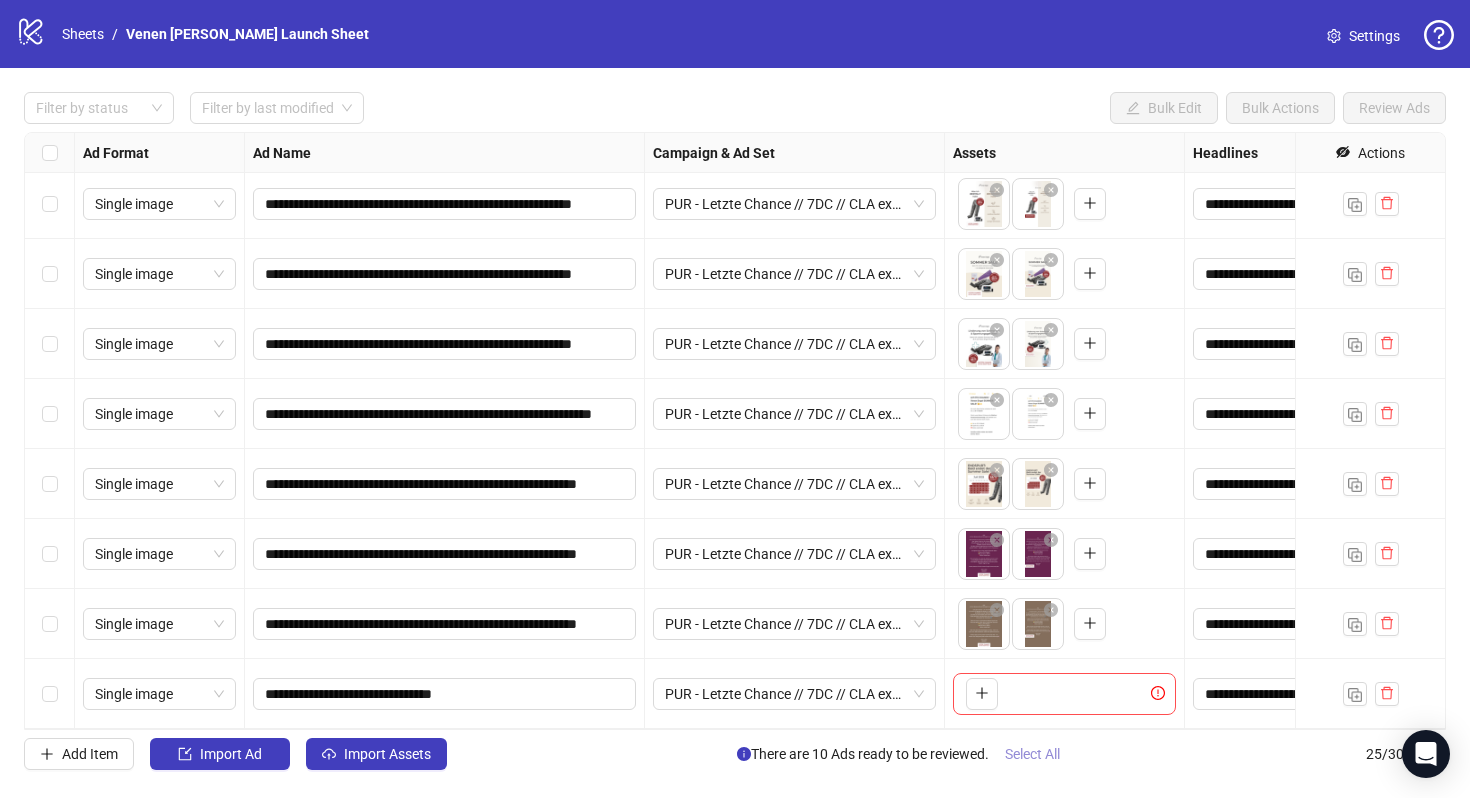 click on "Select All" at bounding box center (1032, 754) 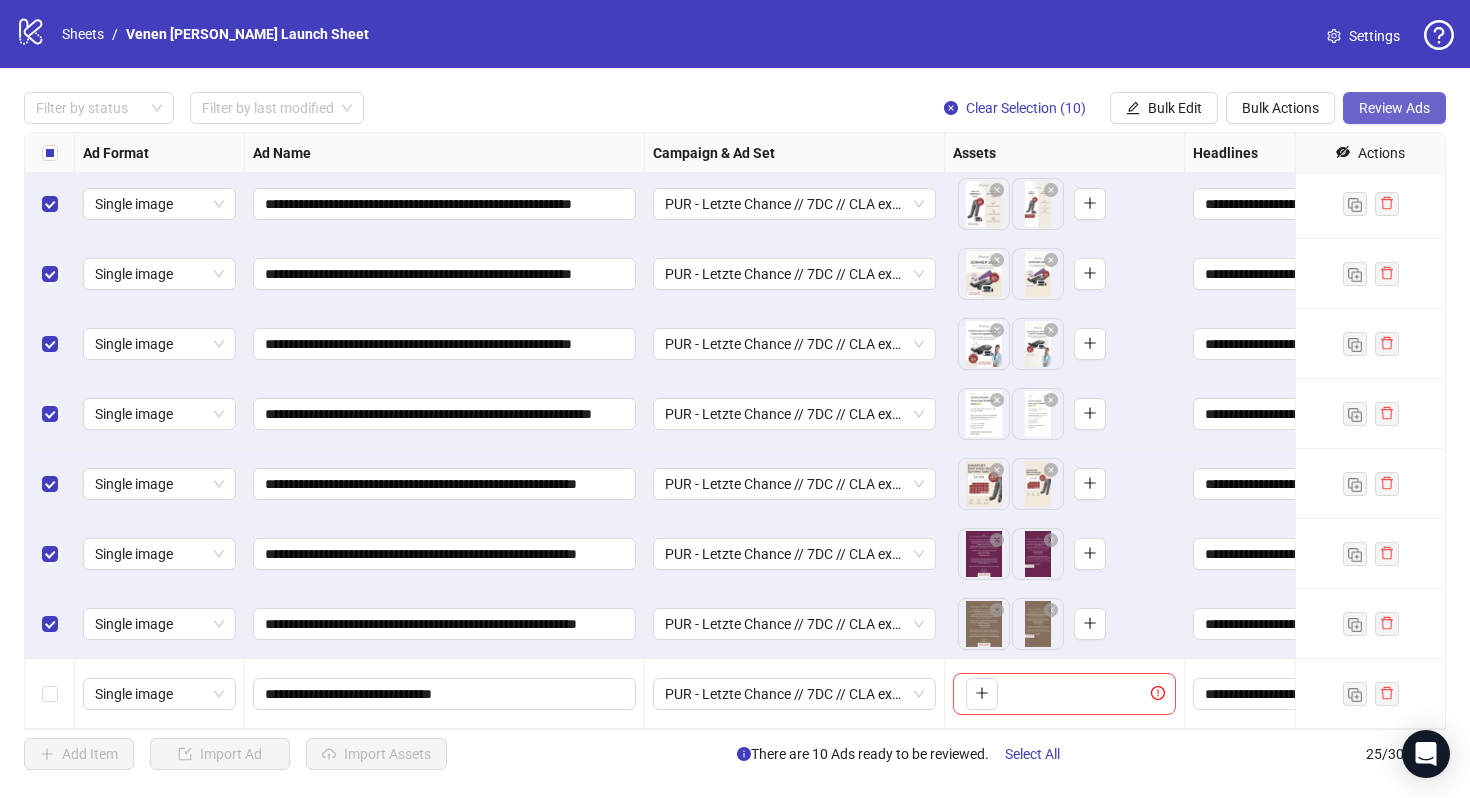 click on "Review Ads" at bounding box center [1394, 108] 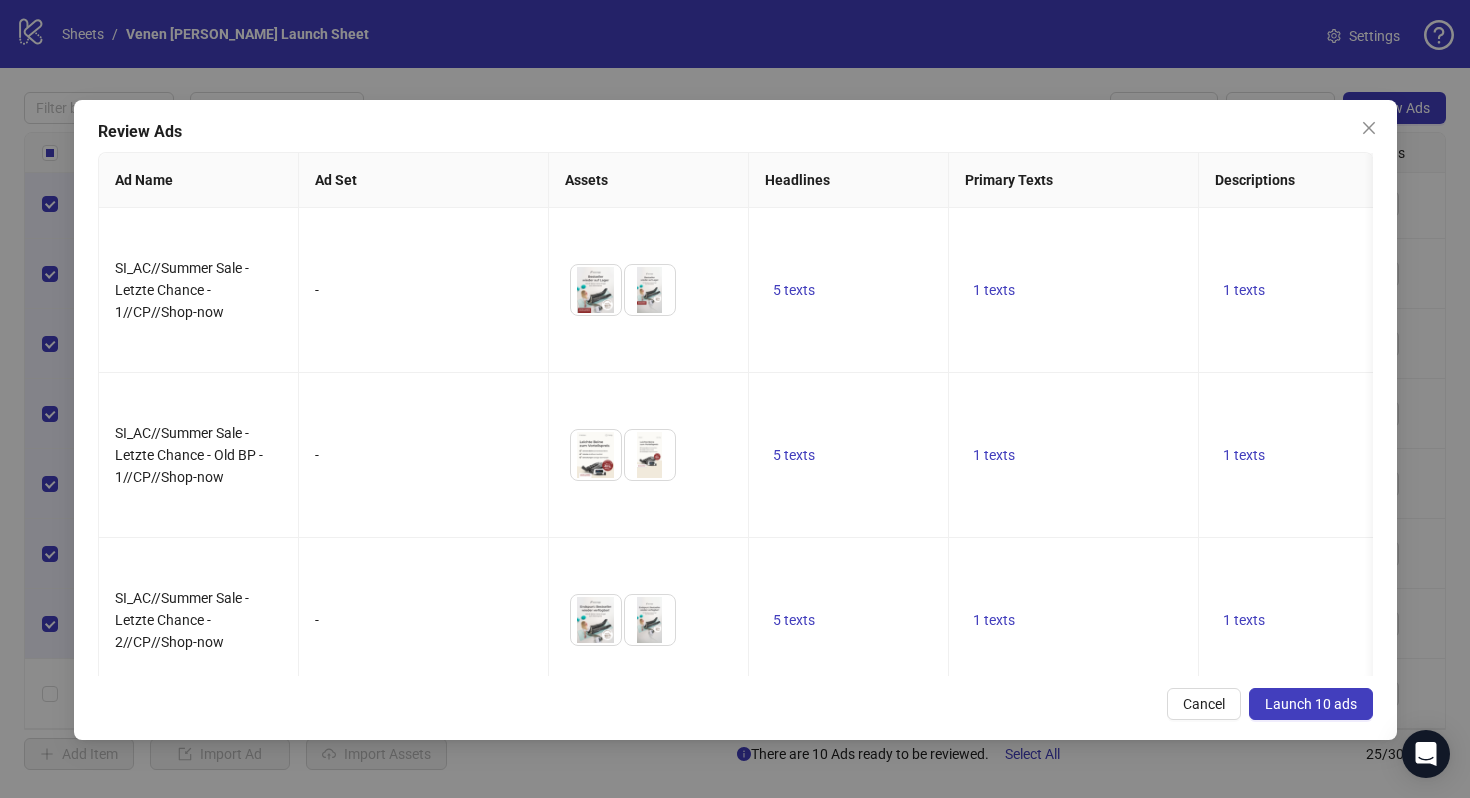 click on "Launch 10 ads" at bounding box center [1311, 704] 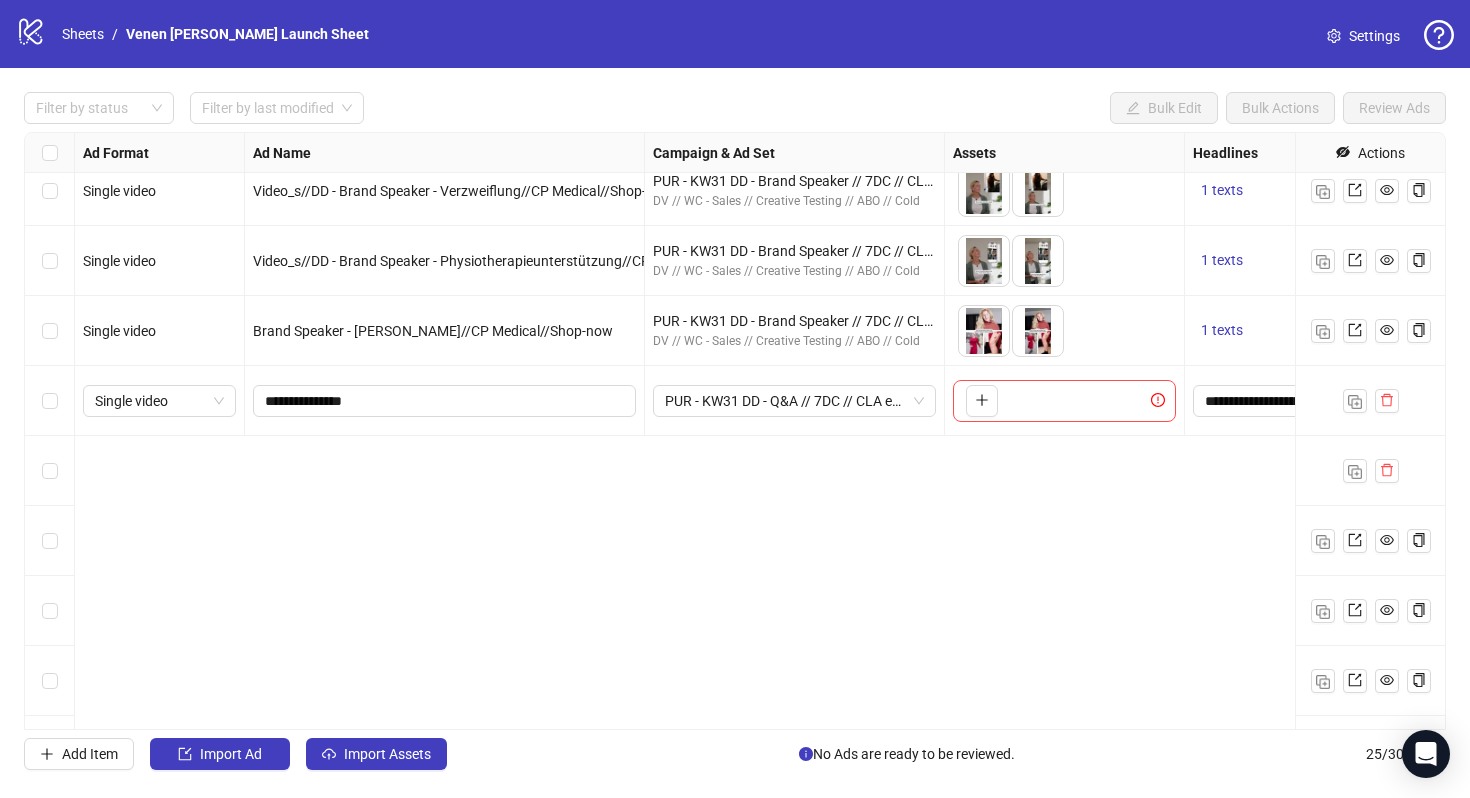 scroll, scrollTop: 0, scrollLeft: 0, axis: both 